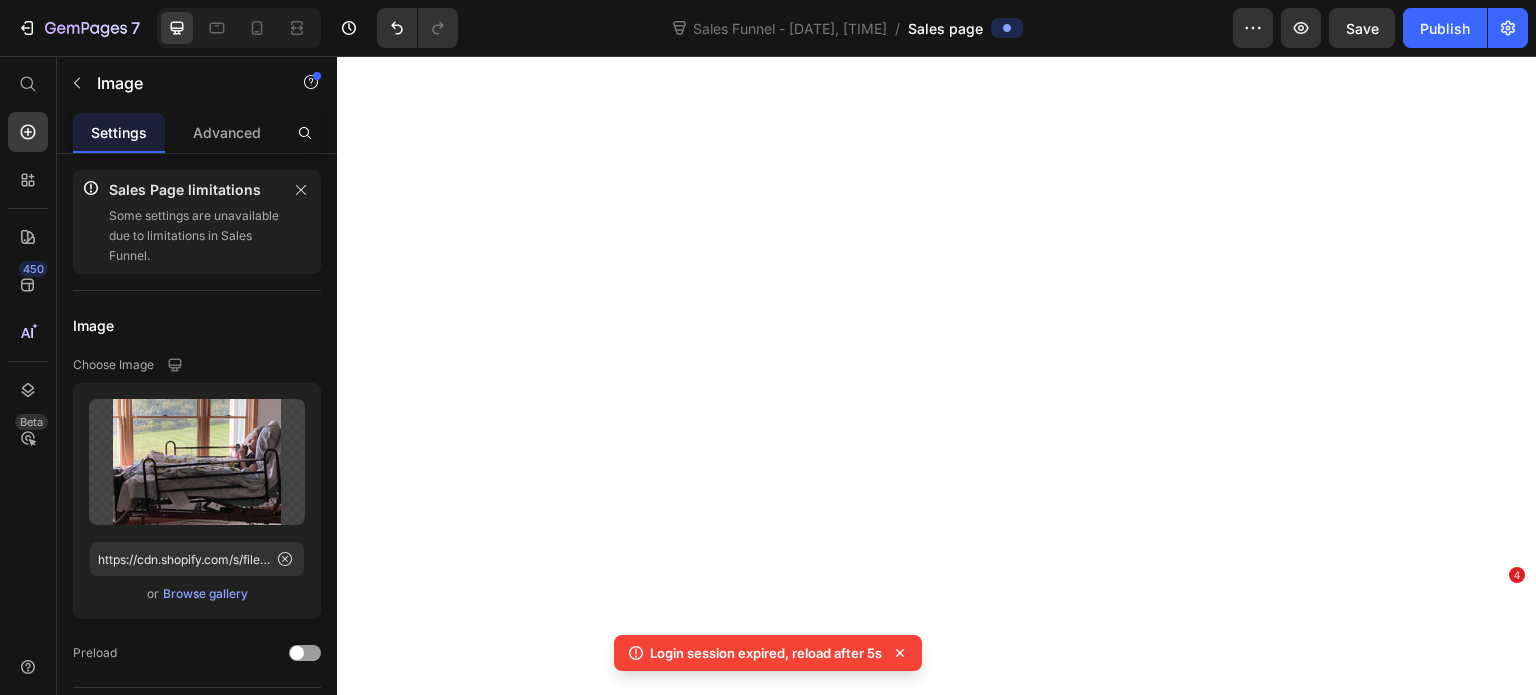 scroll, scrollTop: 0, scrollLeft: 0, axis: both 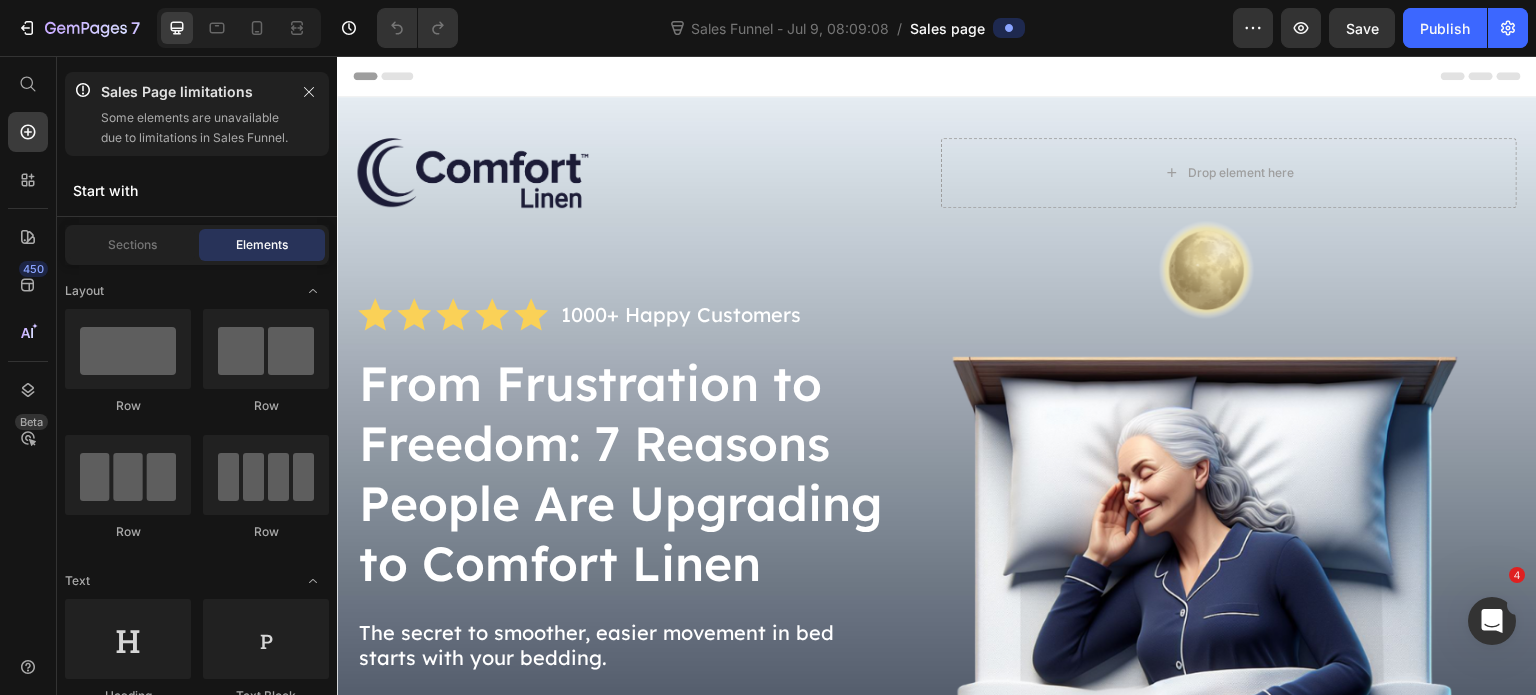 click on "Header Image
Drop element here Row
Icon
Icon
Icon
Icon
Icon Icon List 1000+ Happy Customers Text Block Row From Frustration to Freedom: 7 Reasons People Are Upgrading to Comfort Linen  Heading The secret to smoother, easier movement in bed  starts with your bedding. Text Block GET YOURS NOW Button Row Section 1 1. Easier Movement in Bed   Heading Traditional sheets create drag that makes it hard to shift positions — especially for those with joint pain, stiffness, or neurological conditions. Comfort Linen’s low-friction surface allows your body to glide more easily across the bed, making movement feel natural and effortless. Text Block Image Row Image 2. Greater Independence Heading Comfort Linen helps users get in and out of bed more easily without always needing assistance. That increased independence means more dignity and freedom, especially for aging adults or people with movement disorders. Text Block Row 3. Sleep Deeper, Wake Less   Heading Text Block Image" at bounding box center (937, 2701) 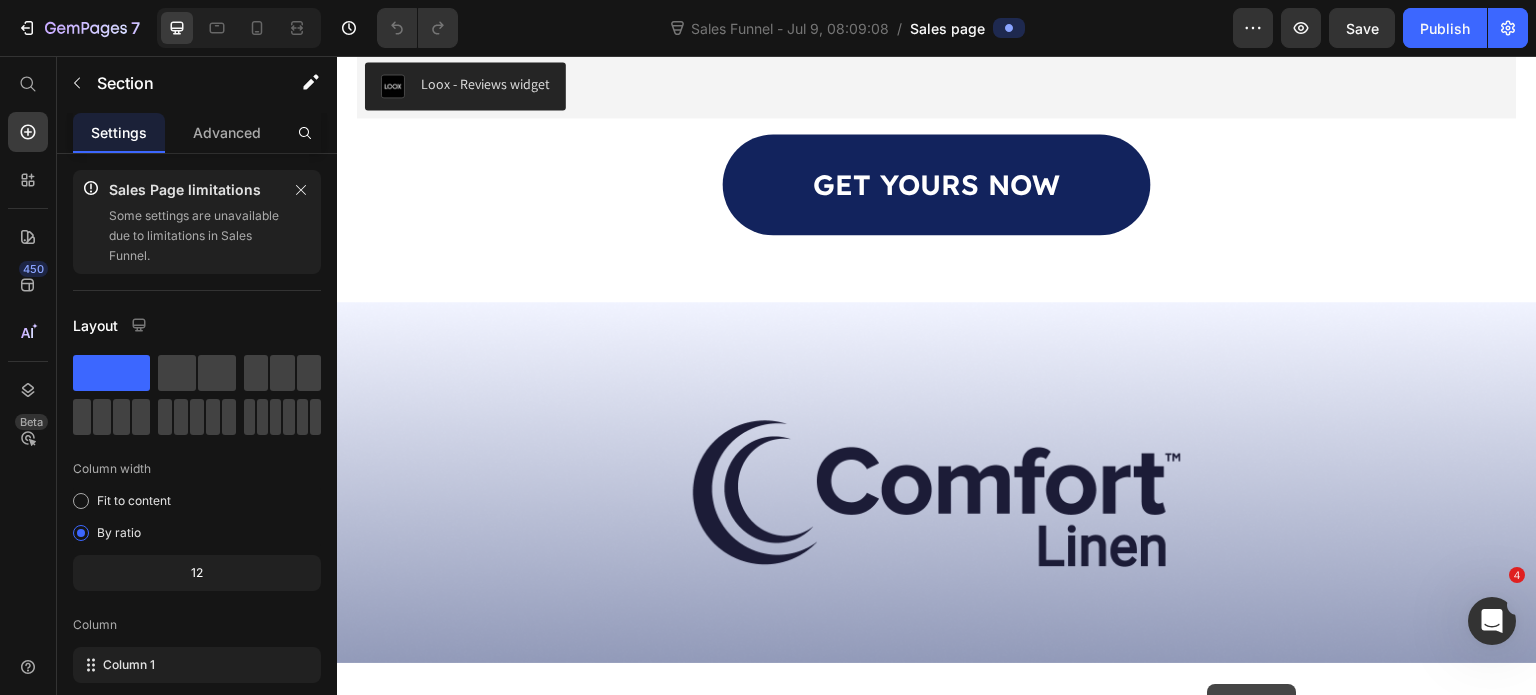 scroll, scrollTop: 4675, scrollLeft: 0, axis: vertical 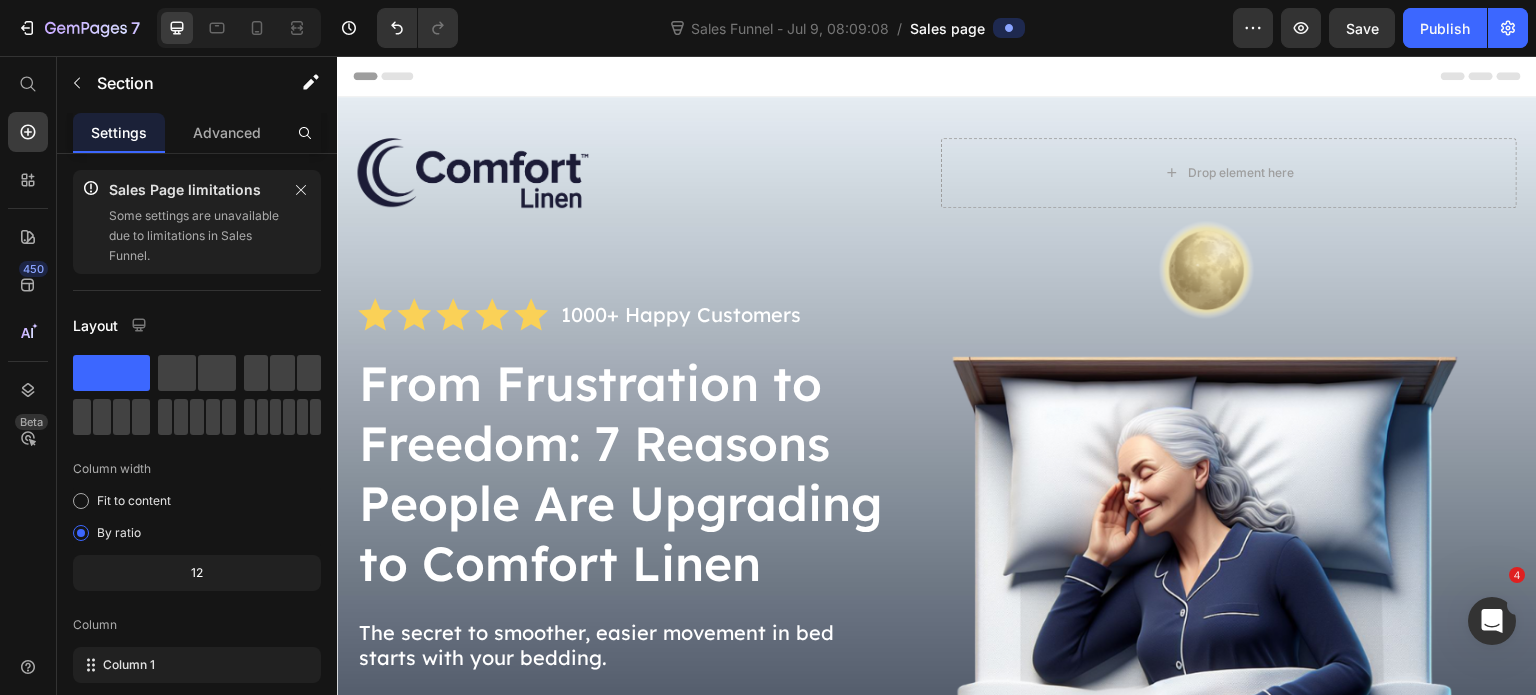 click 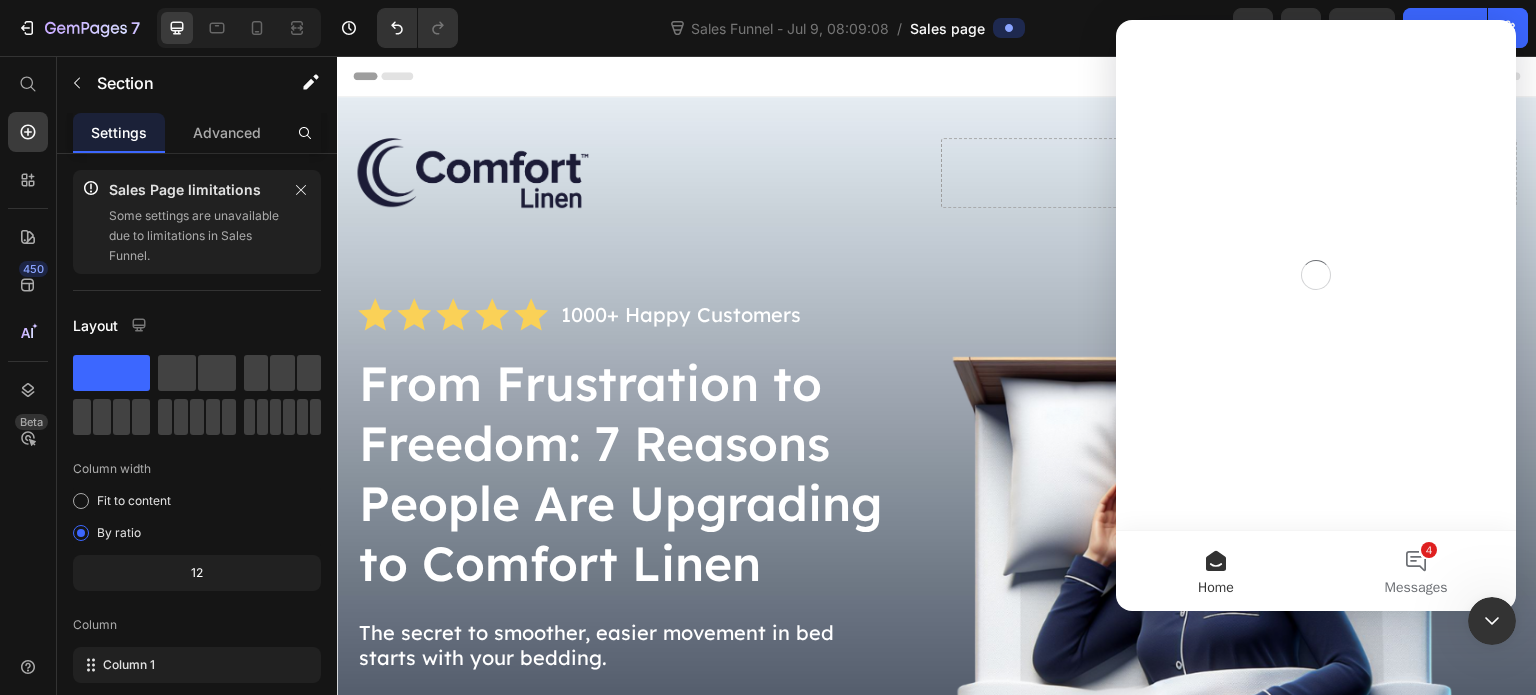 scroll, scrollTop: 0, scrollLeft: 0, axis: both 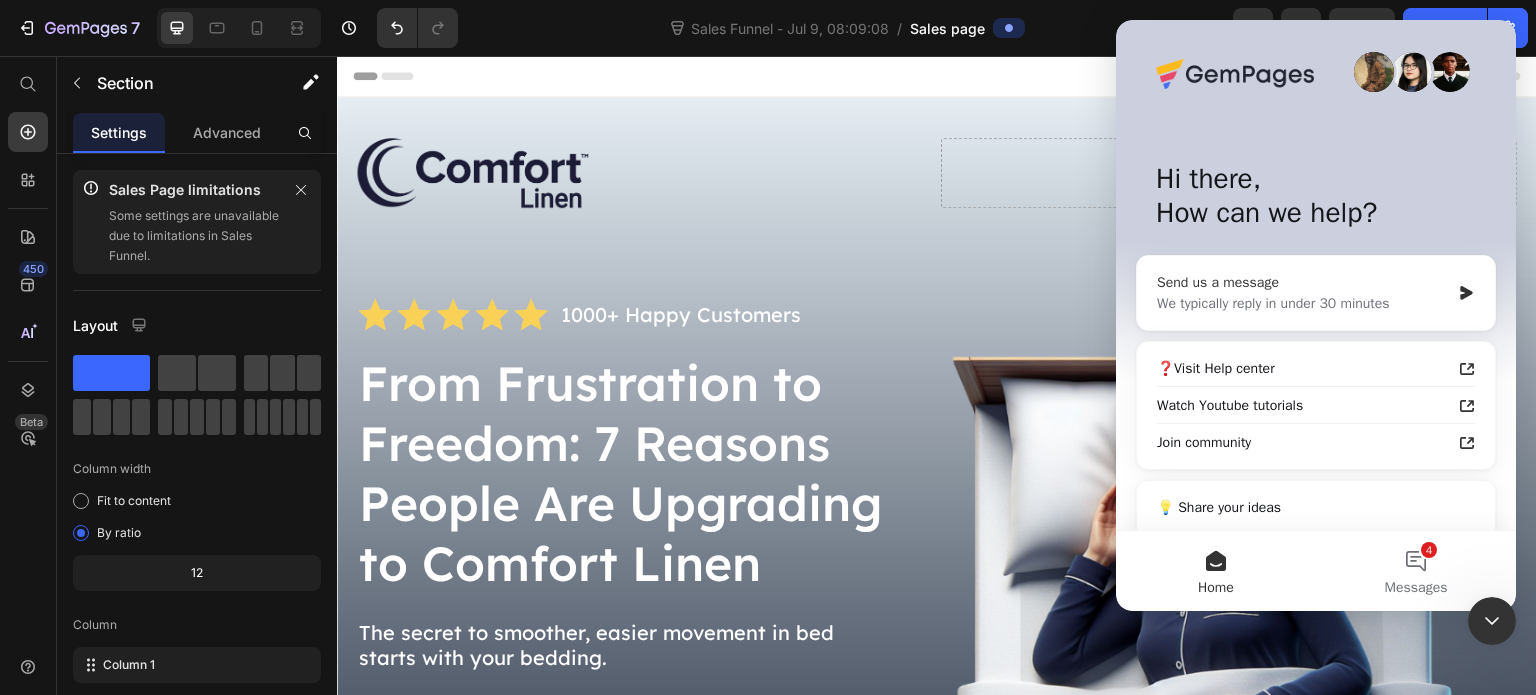 click on "We typically reply in under 30 minutes" at bounding box center [1303, 303] 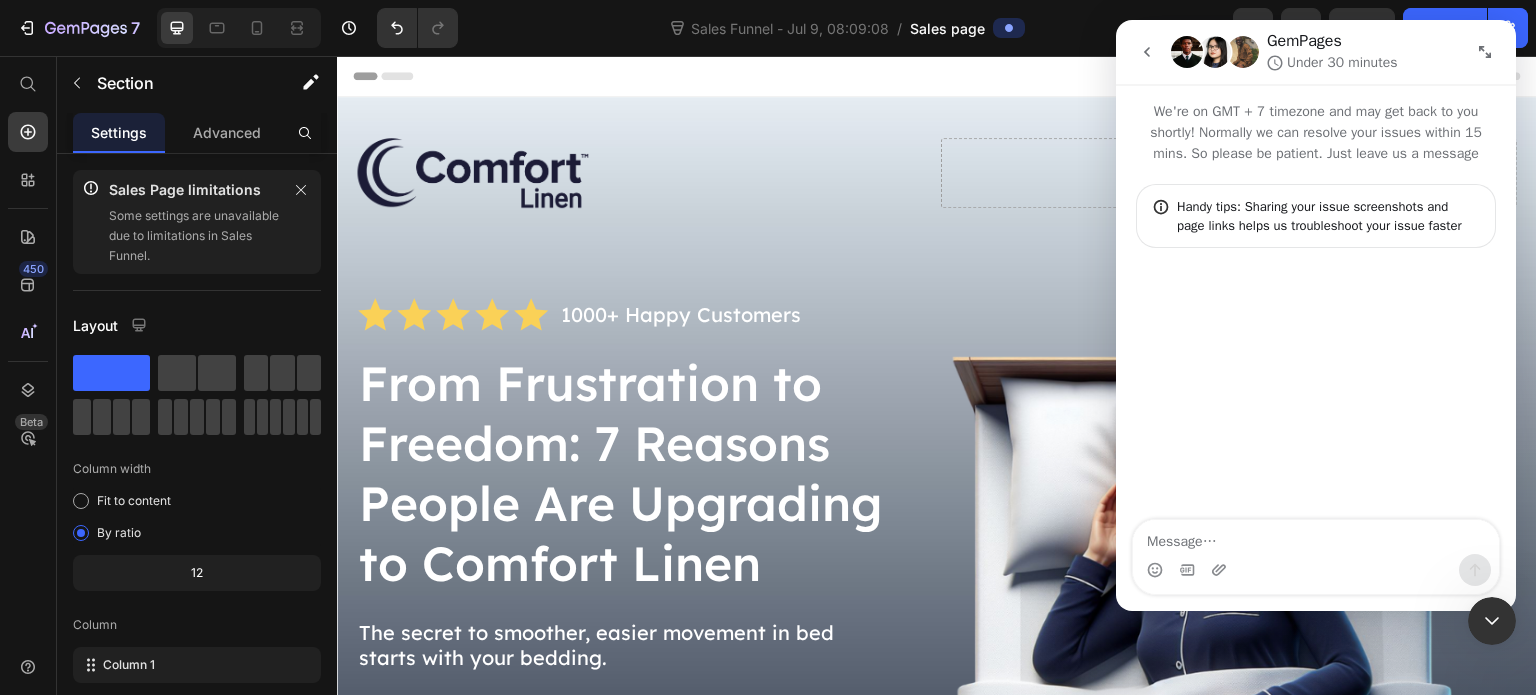 click at bounding box center [1316, 537] 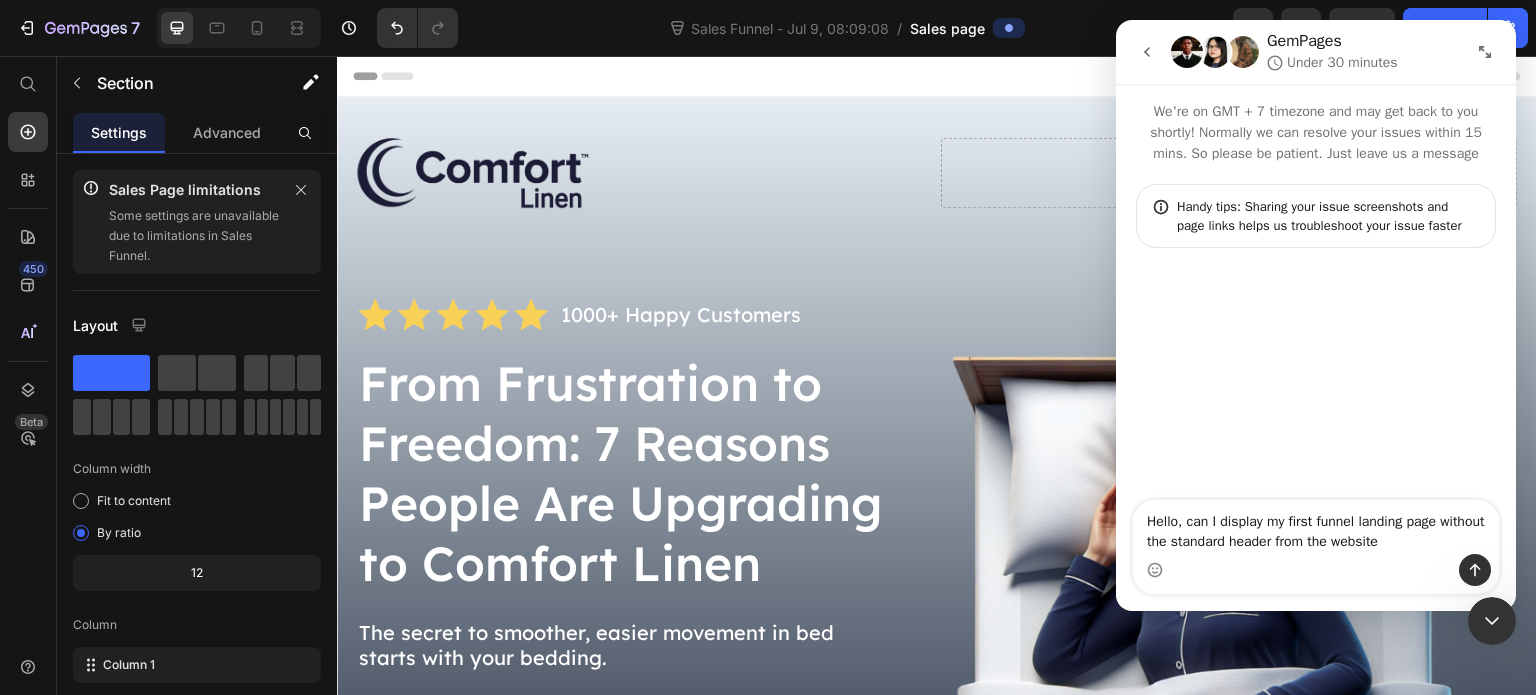type on "Hello, can I display my first funnel landing page without the standard header from the website?" 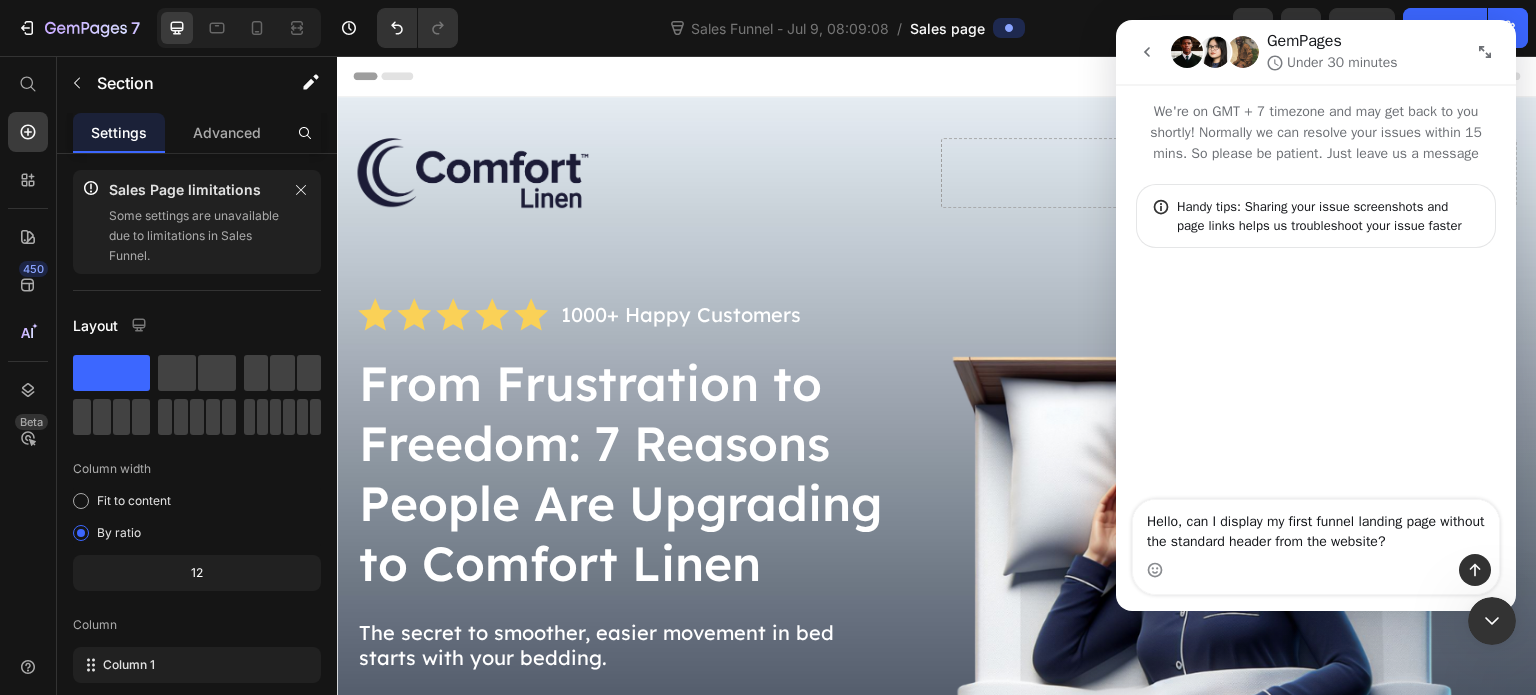 type 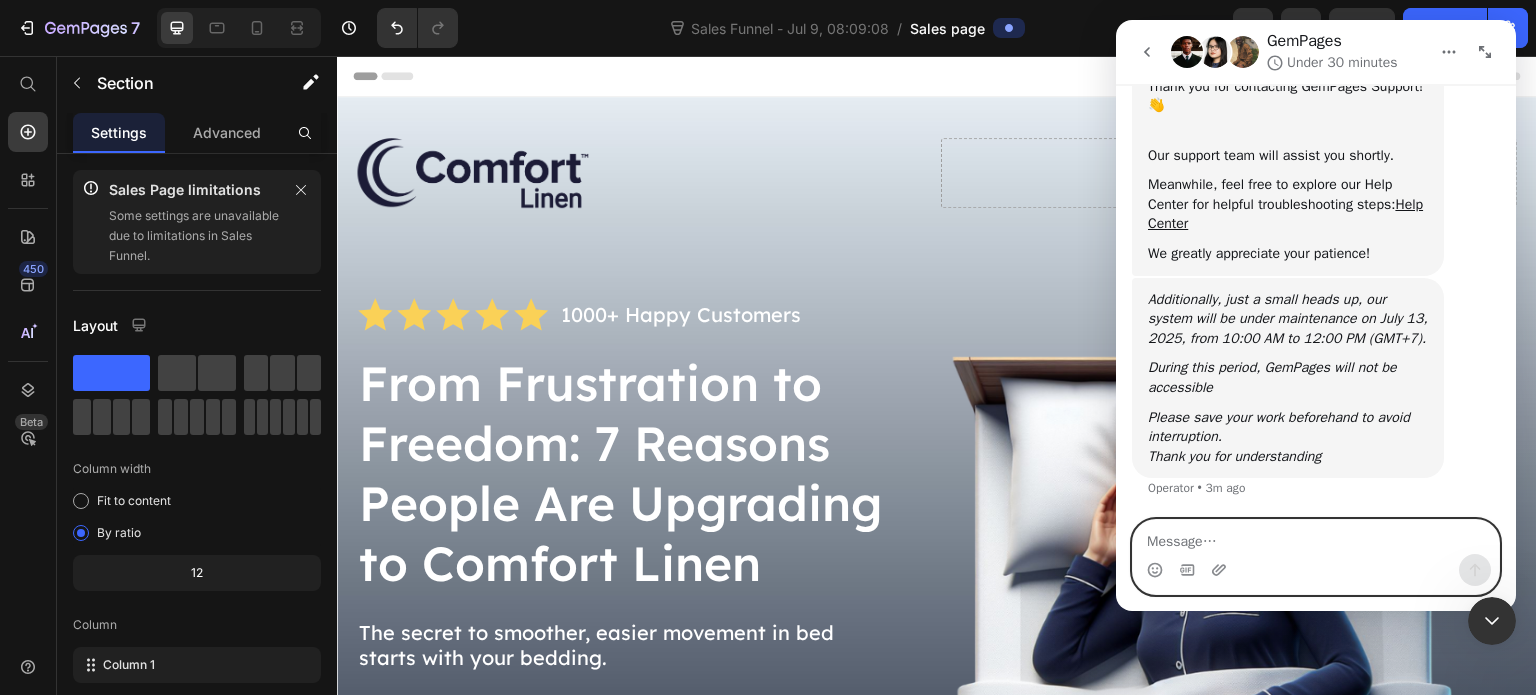 scroll, scrollTop: 324, scrollLeft: 0, axis: vertical 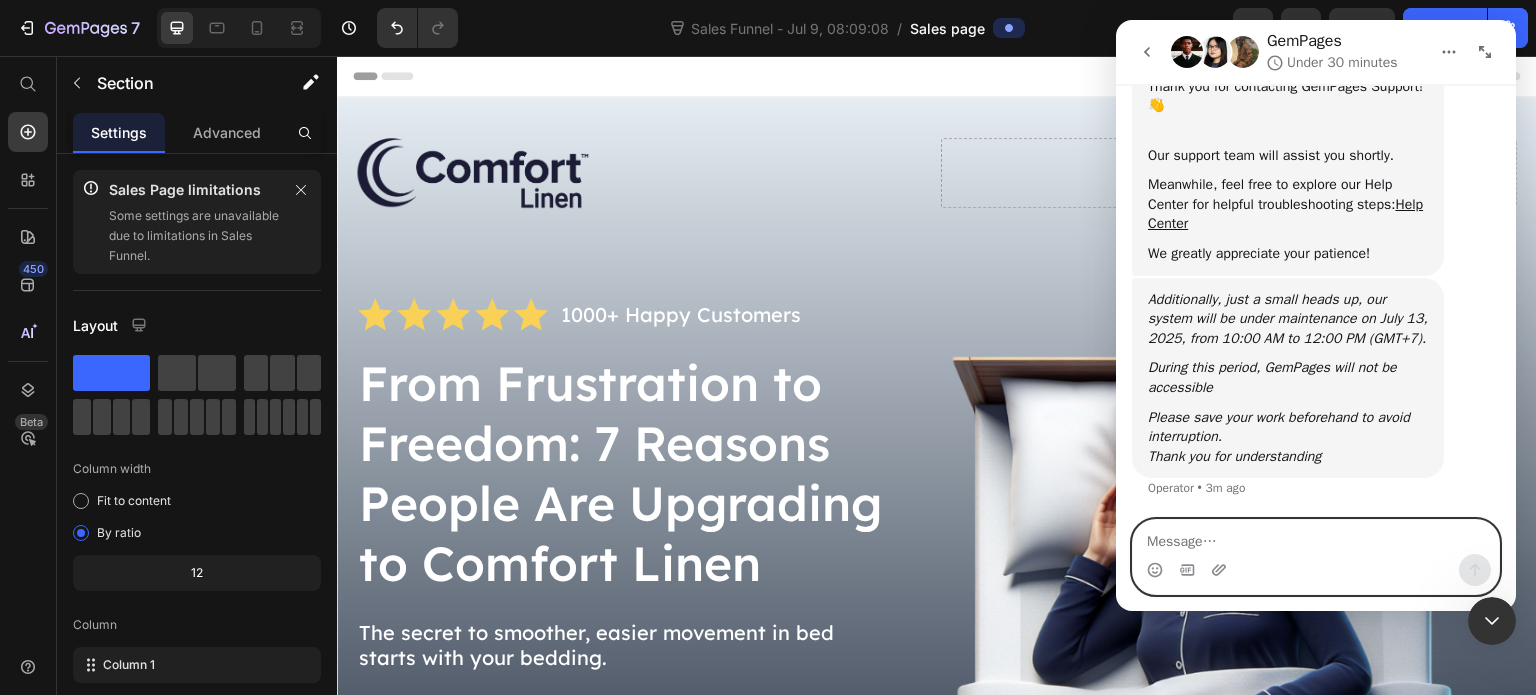 click at bounding box center (1316, 537) 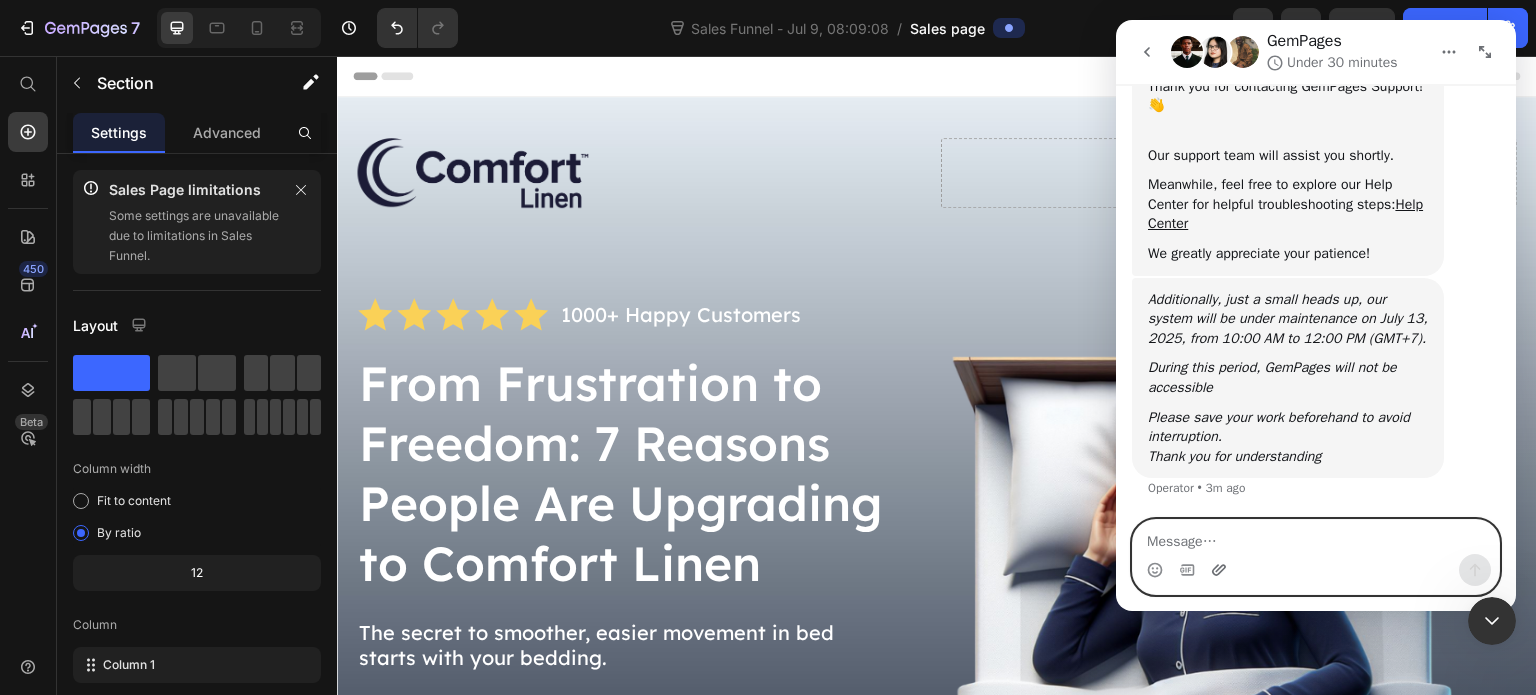 click 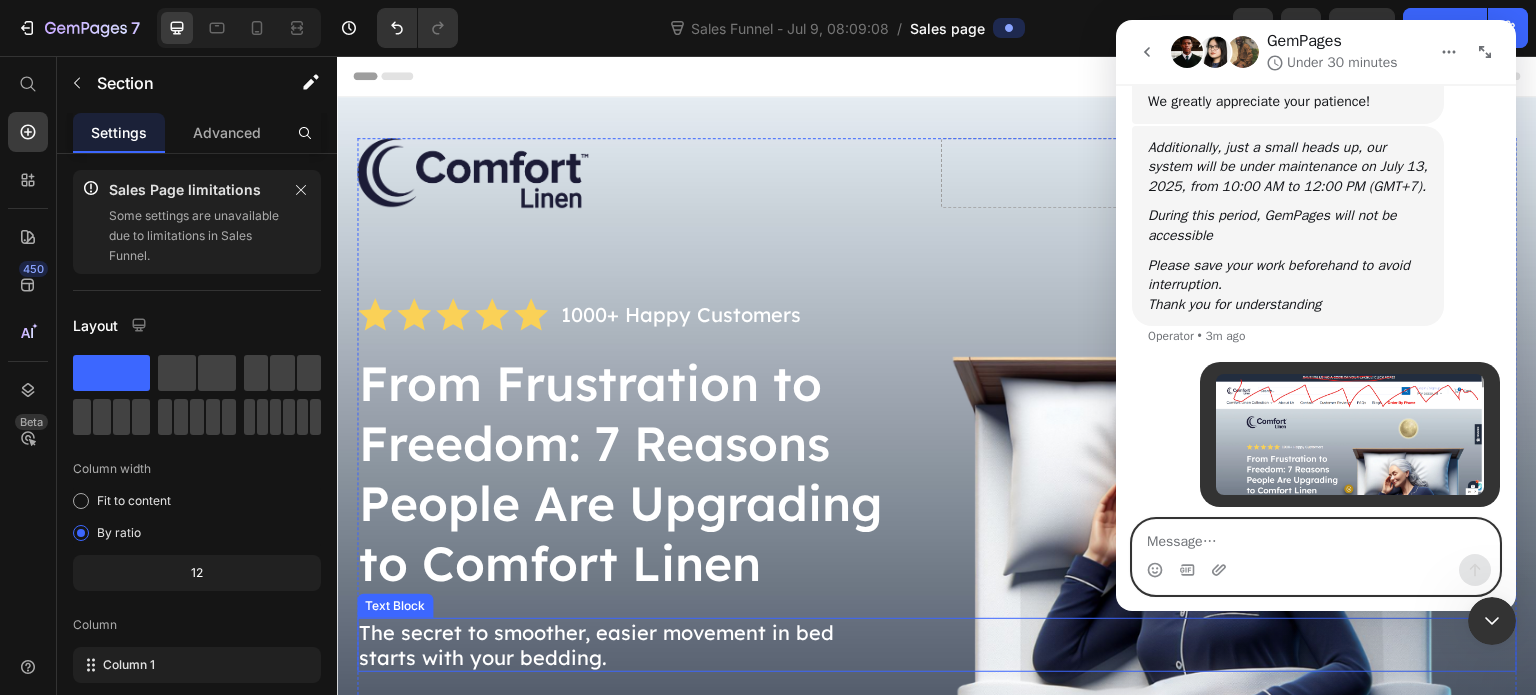 scroll, scrollTop: 484, scrollLeft: 0, axis: vertical 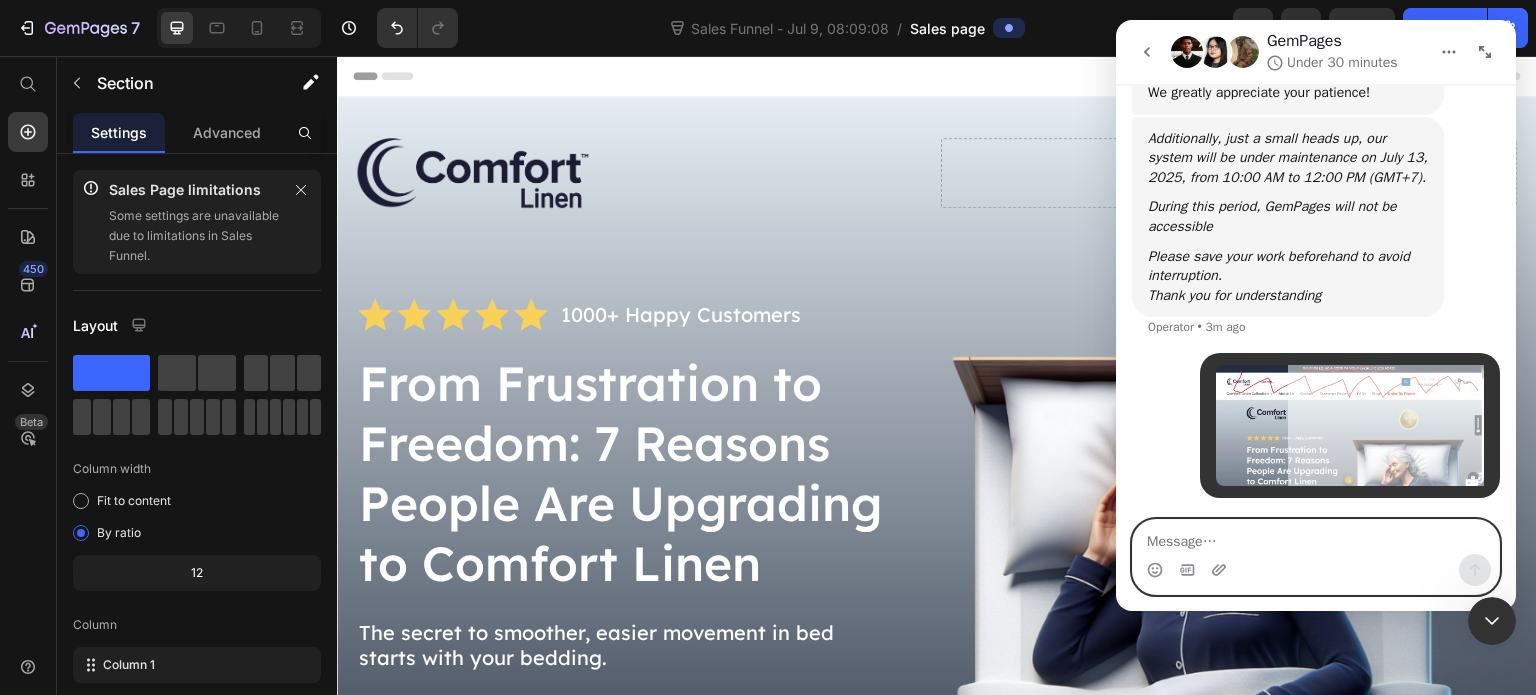 click at bounding box center [1316, 537] 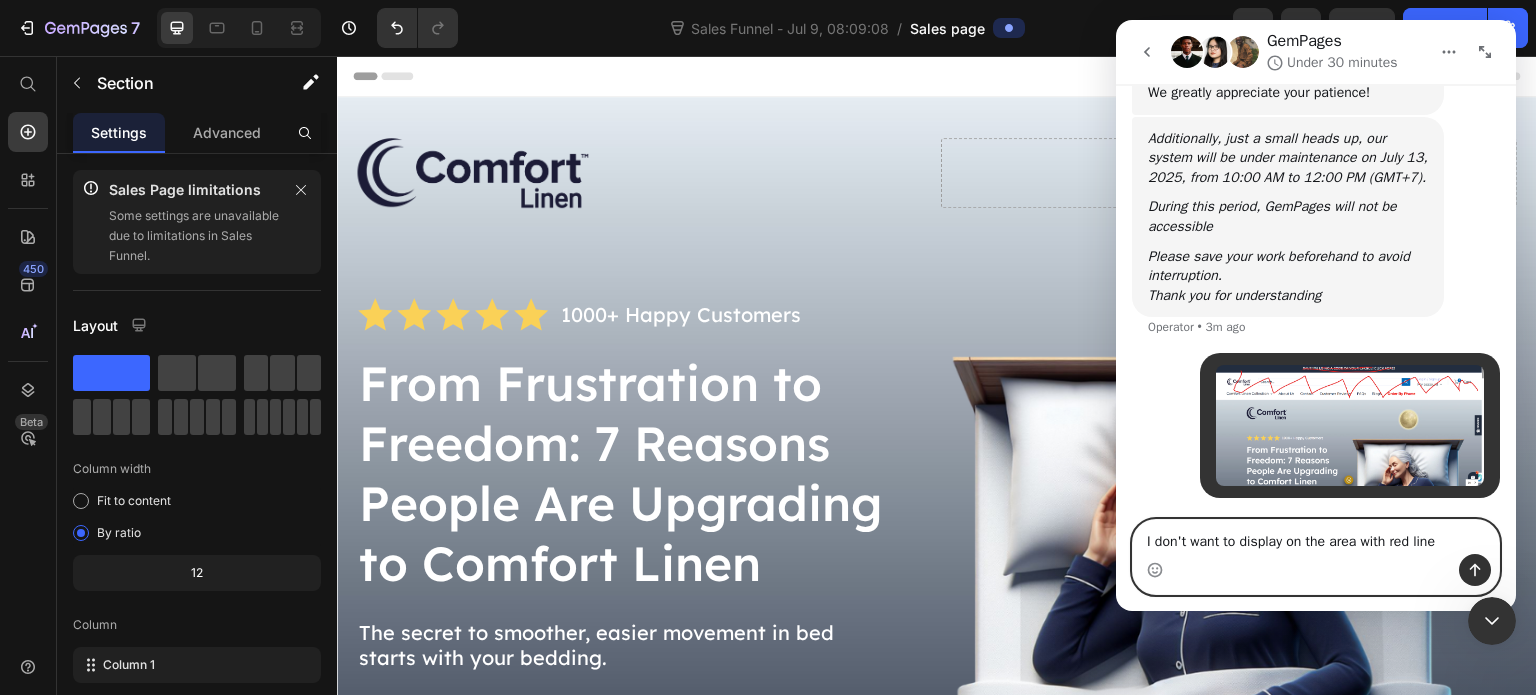 type on "I don't want to display on the area with red lines" 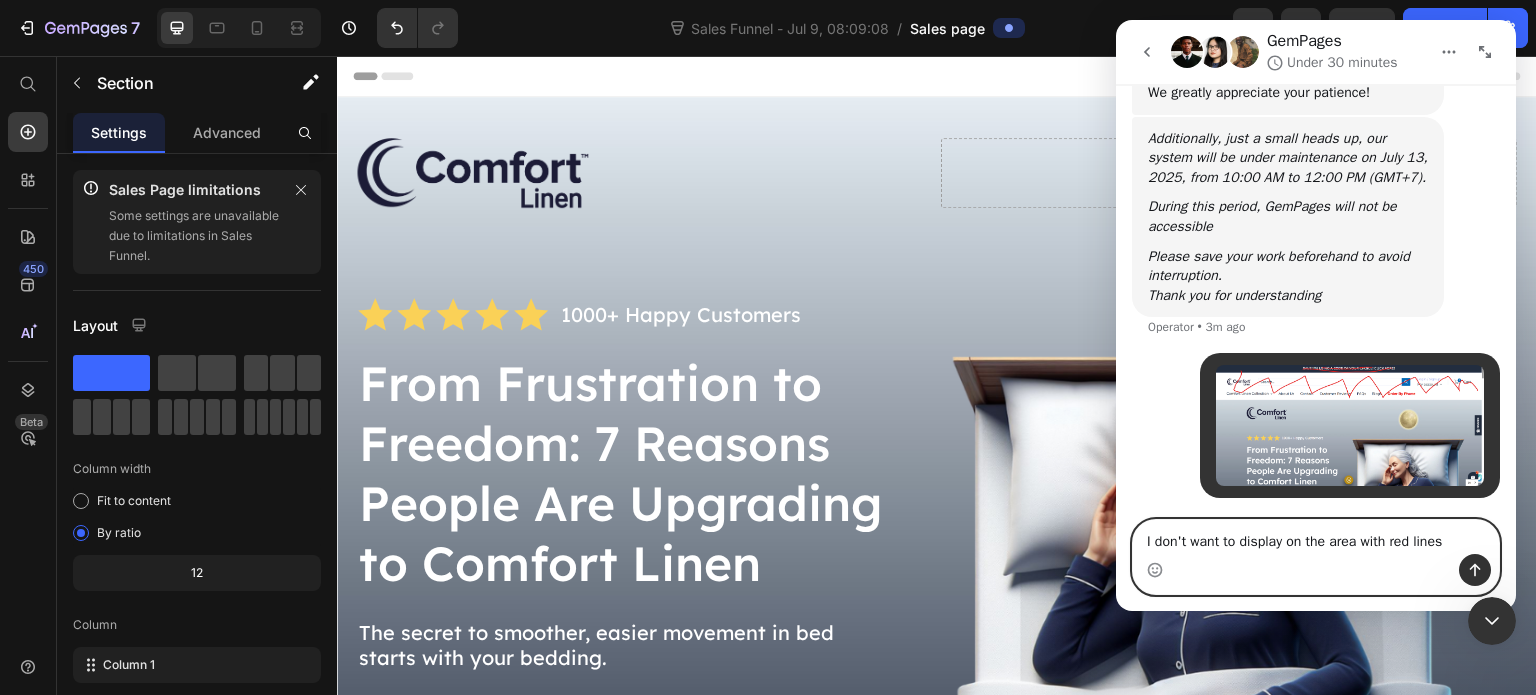 type 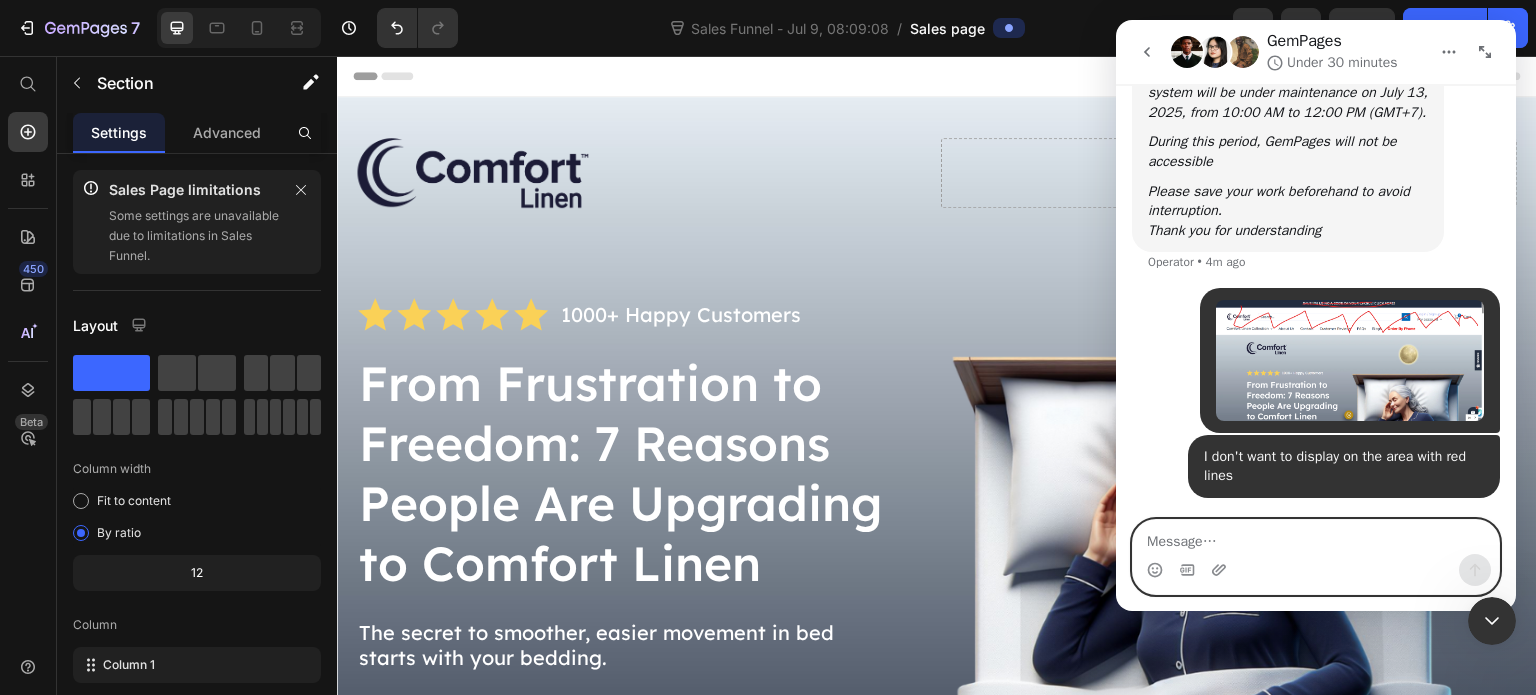 scroll, scrollTop: 550, scrollLeft: 0, axis: vertical 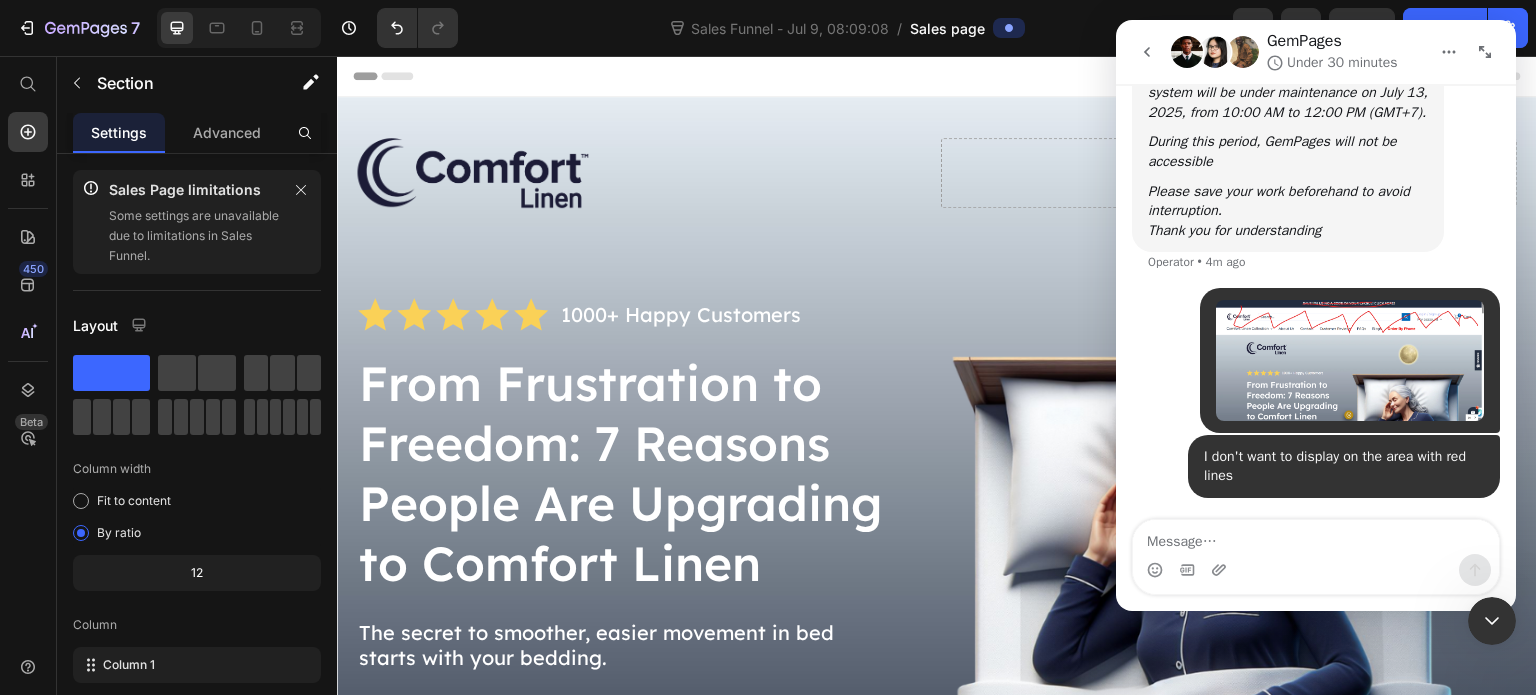 click 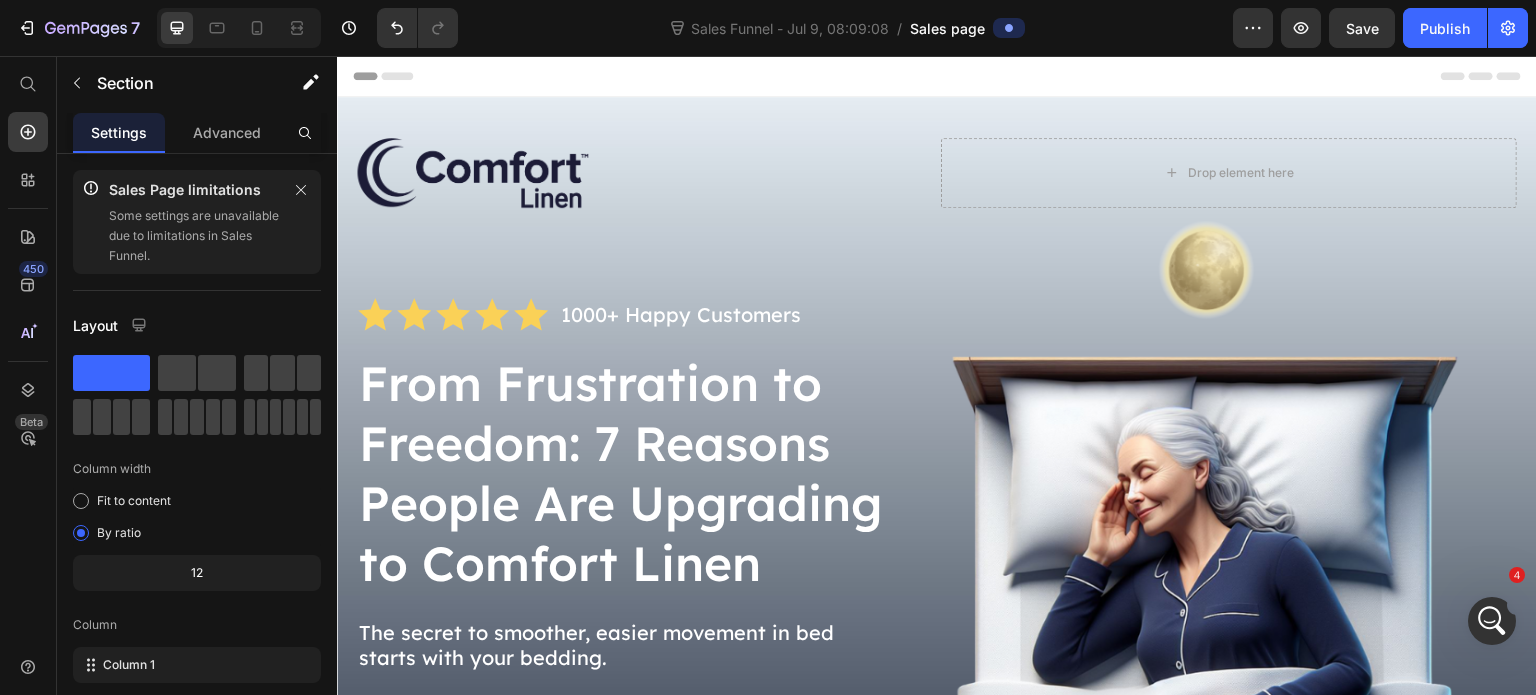 scroll, scrollTop: 0, scrollLeft: 0, axis: both 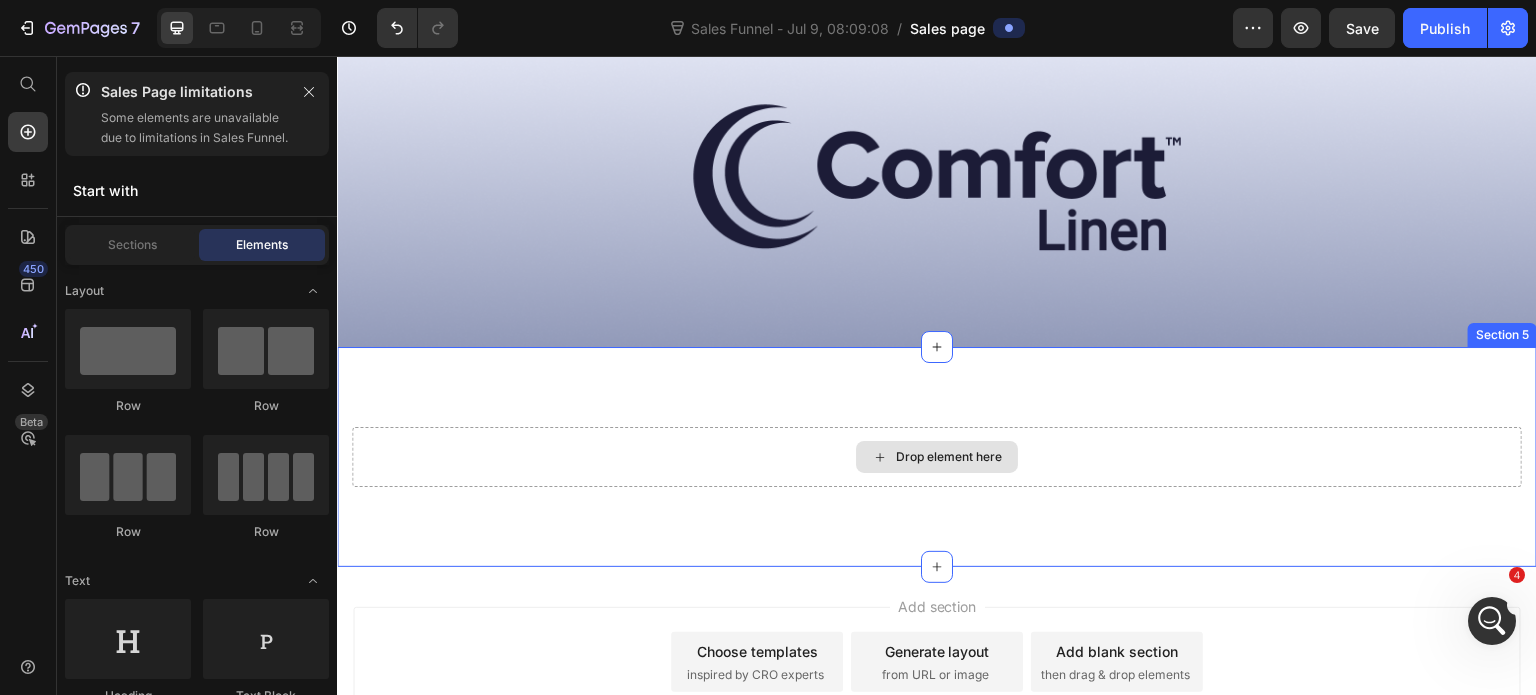 click on "Drop element here" at bounding box center [949, 457] 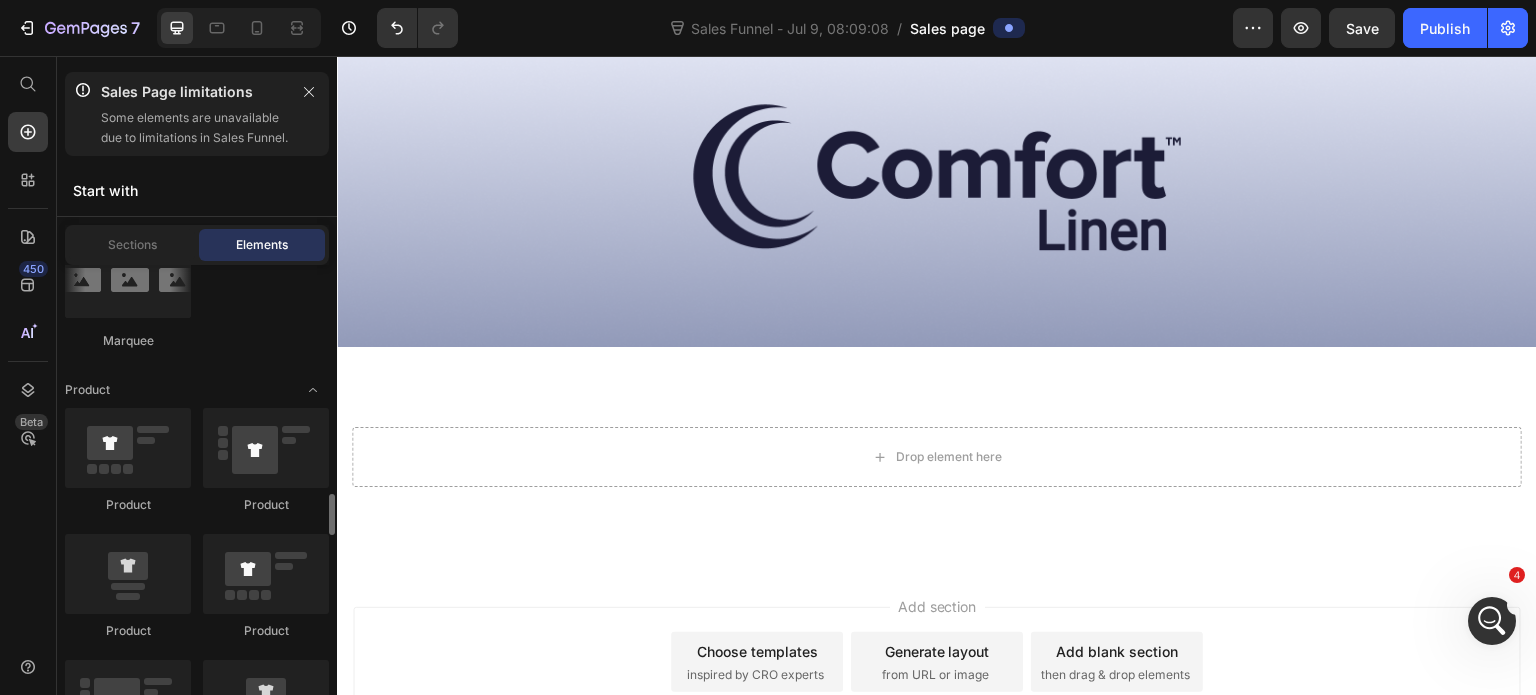 scroll, scrollTop: 2604, scrollLeft: 0, axis: vertical 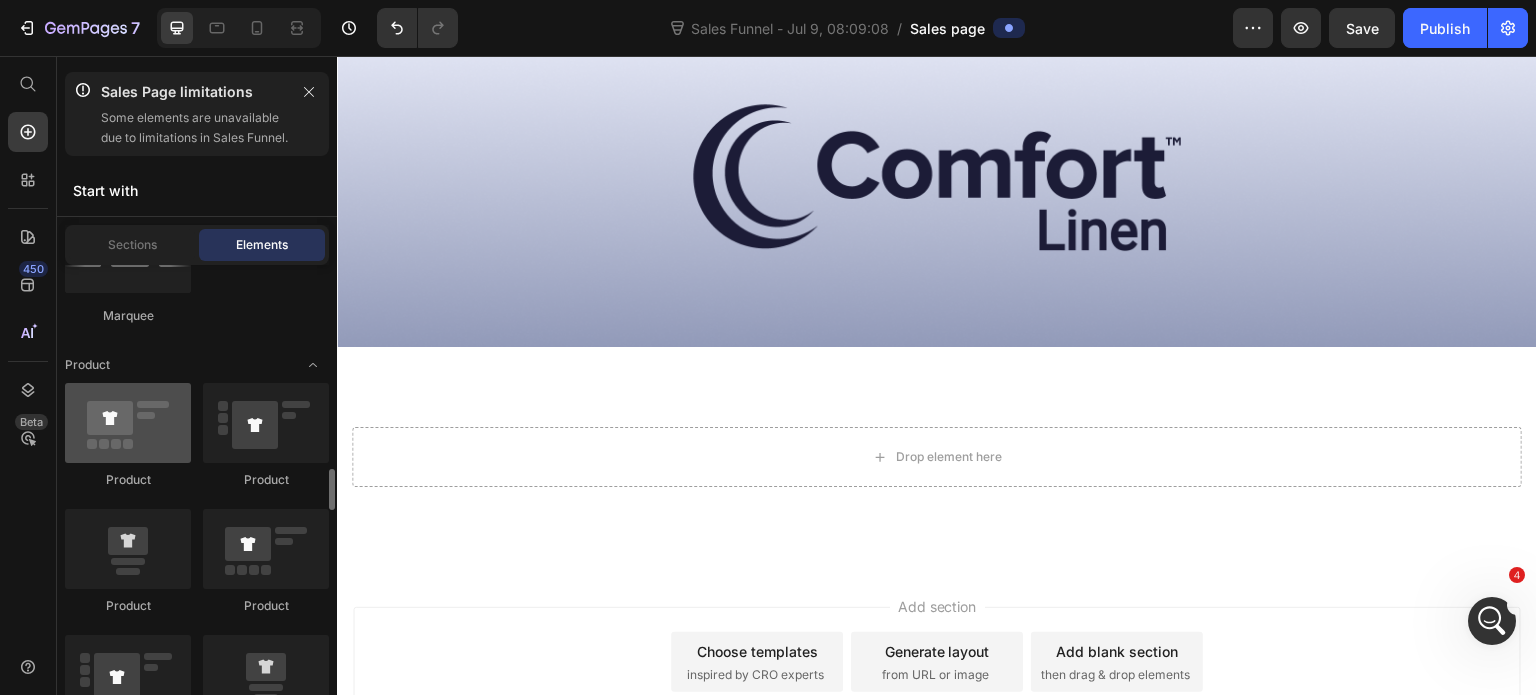 click at bounding box center [128, 423] 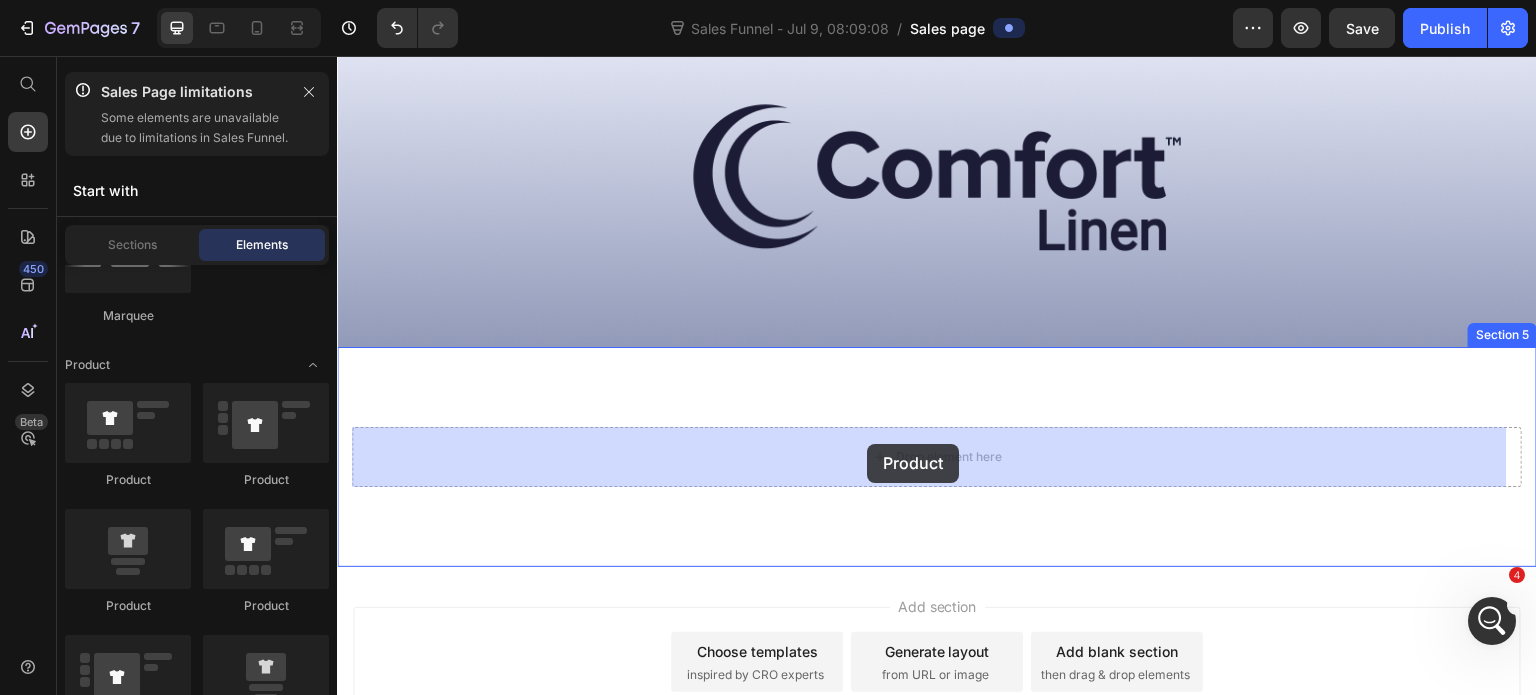 drag, startPoint x: 466, startPoint y: 504, endPoint x: 867, endPoint y: 444, distance: 405.46393 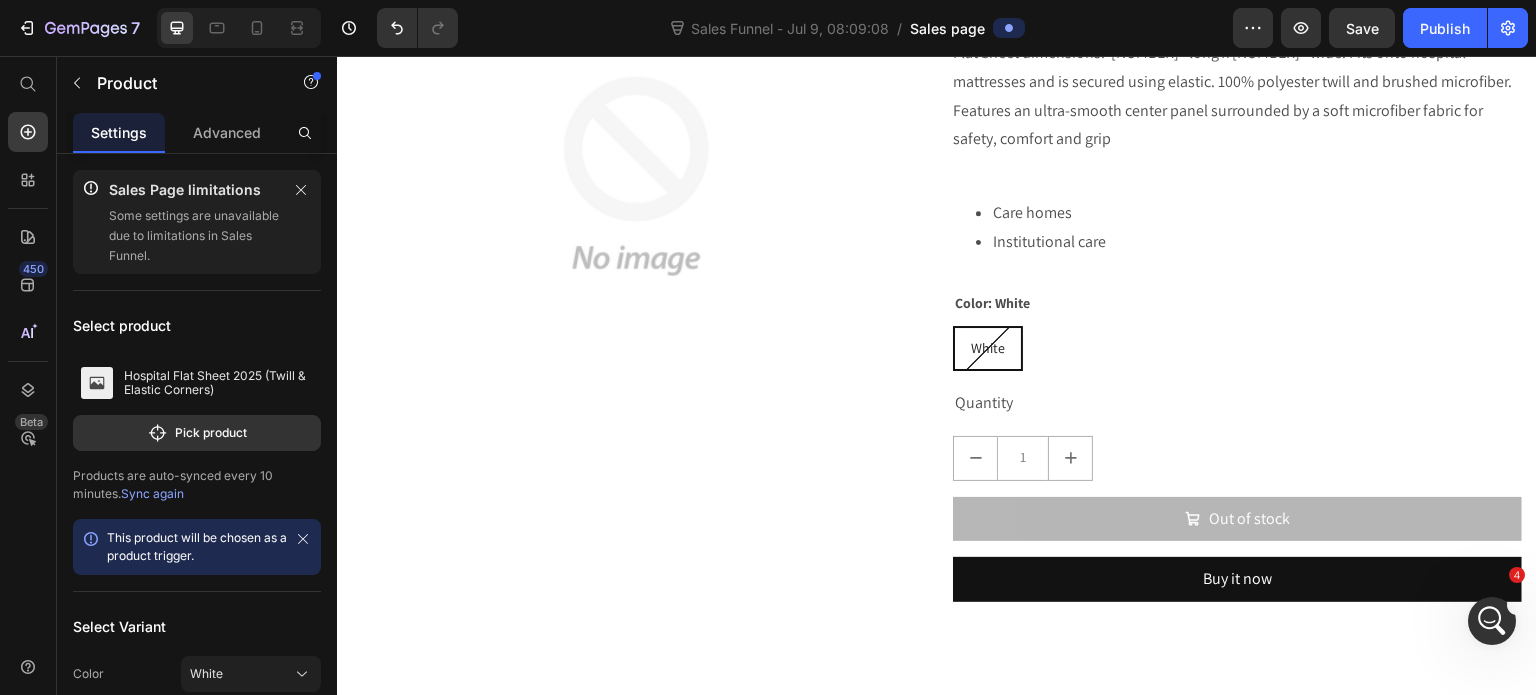 scroll, scrollTop: 4991, scrollLeft: 0, axis: vertical 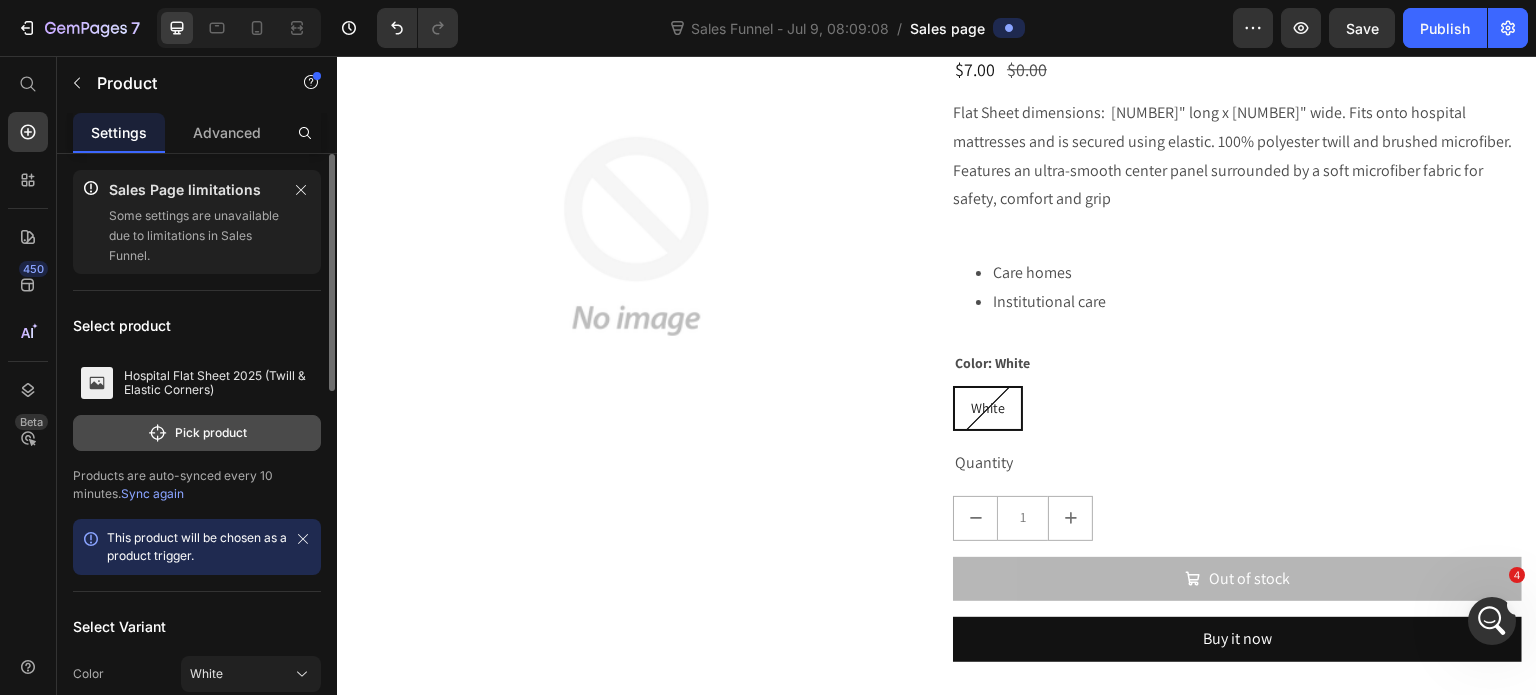 click on "Pick product" at bounding box center [197, 433] 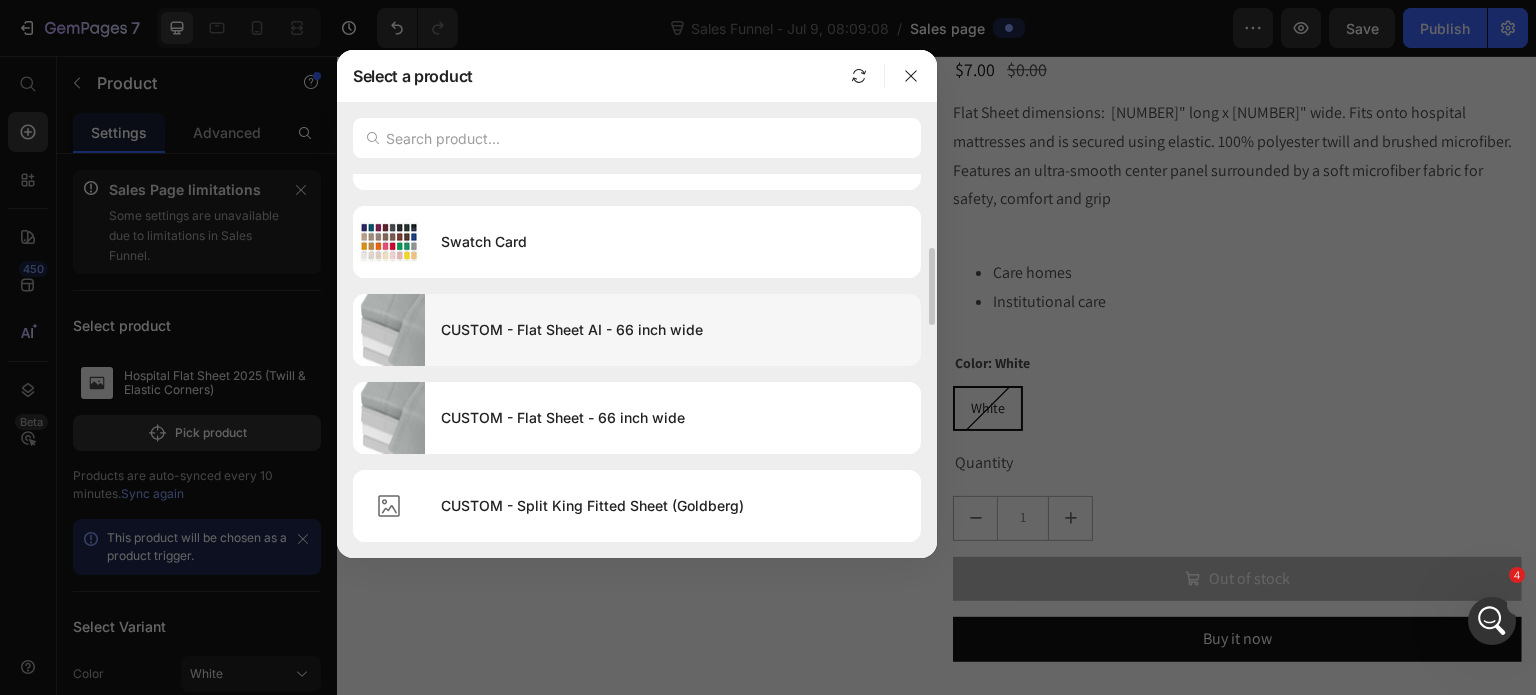 scroll, scrollTop: 448, scrollLeft: 0, axis: vertical 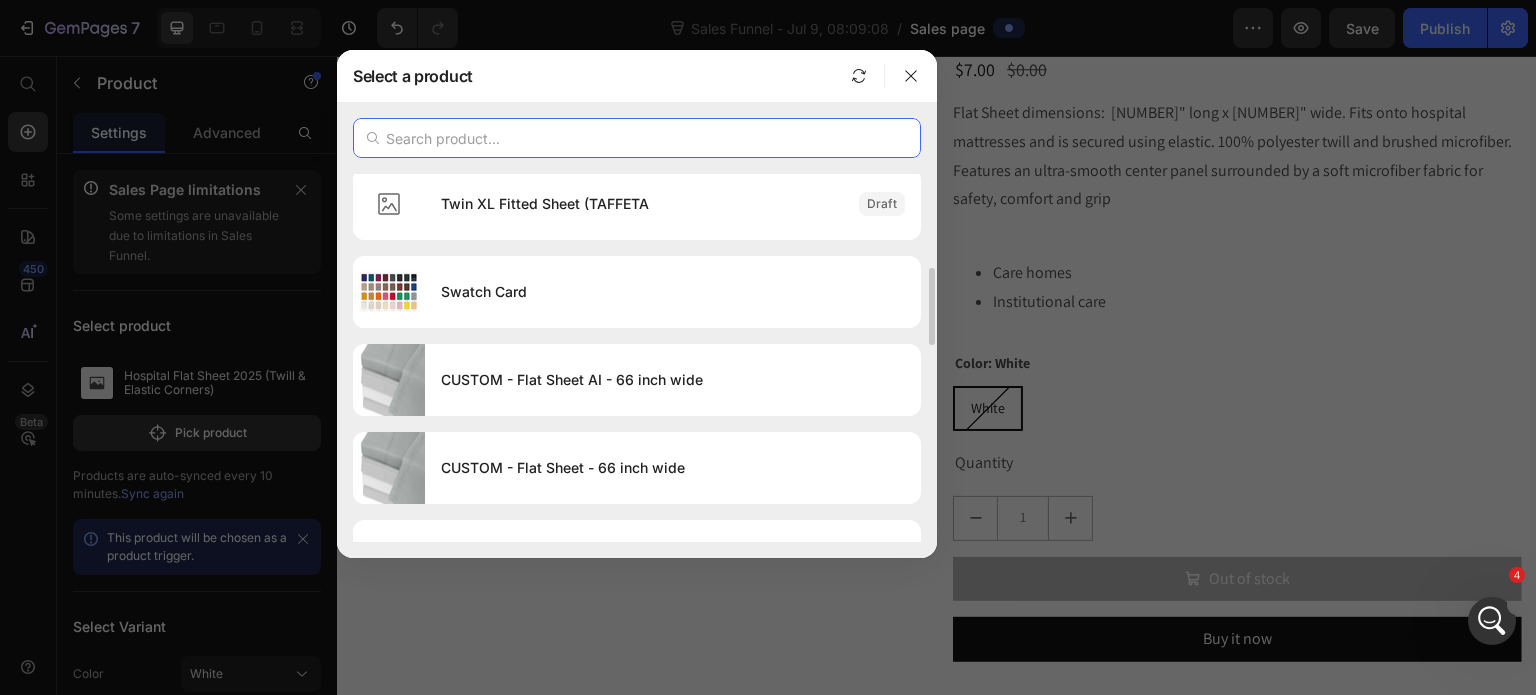 click at bounding box center (637, 138) 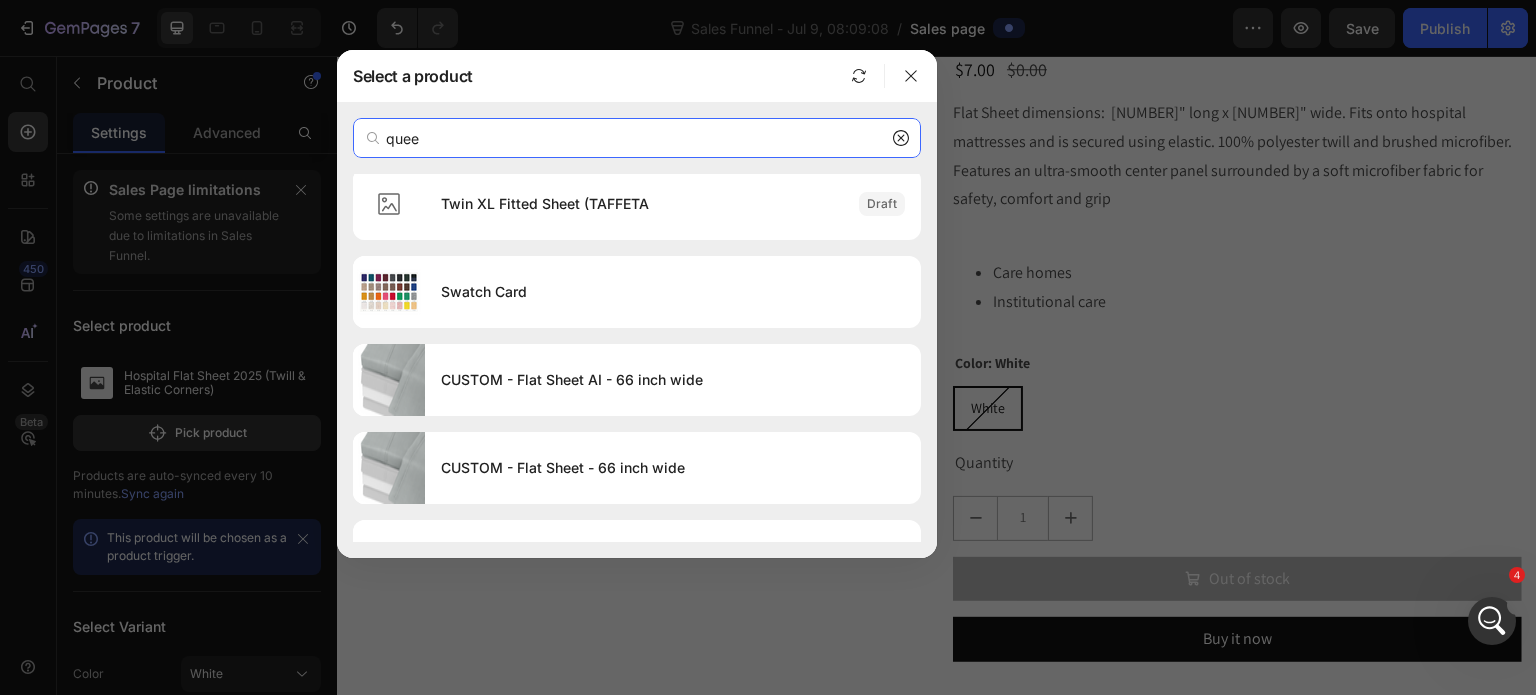 scroll, scrollTop: 55, scrollLeft: 0, axis: vertical 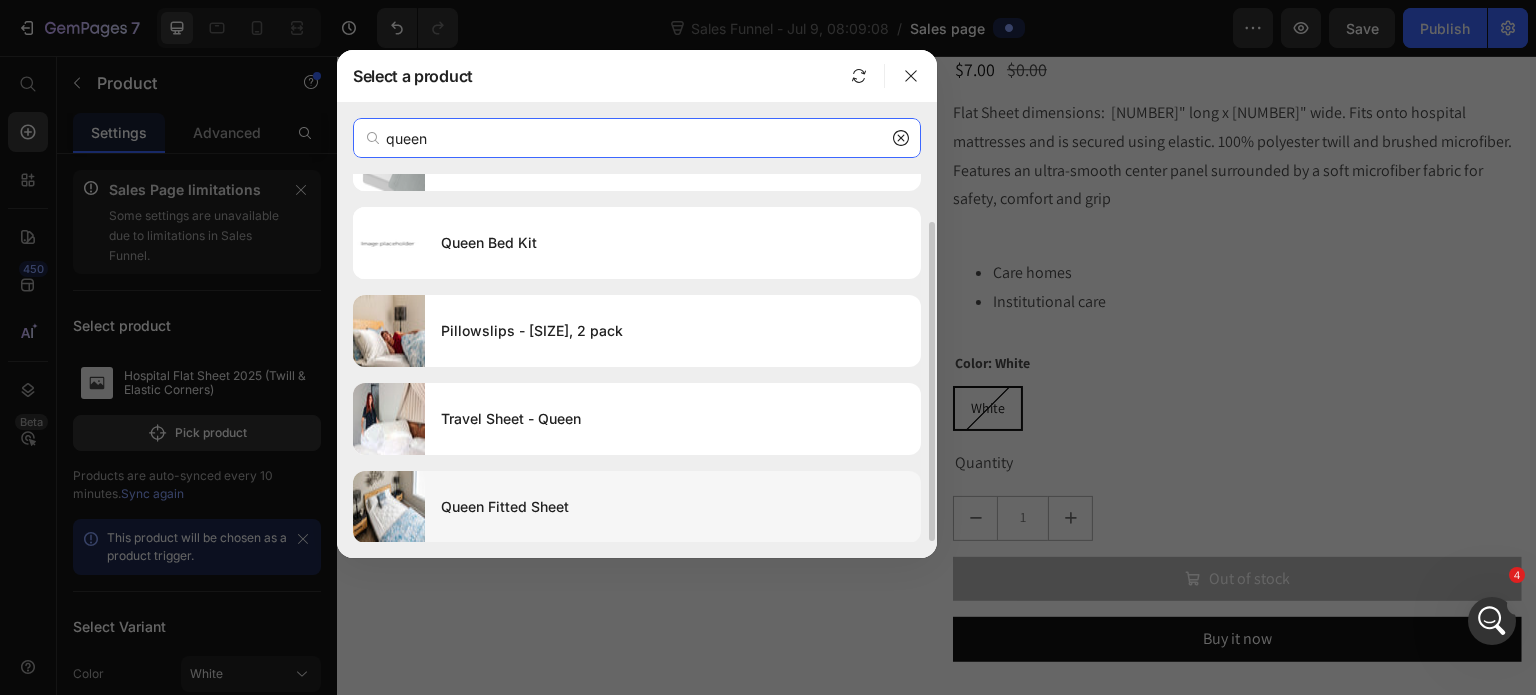 type on "queen" 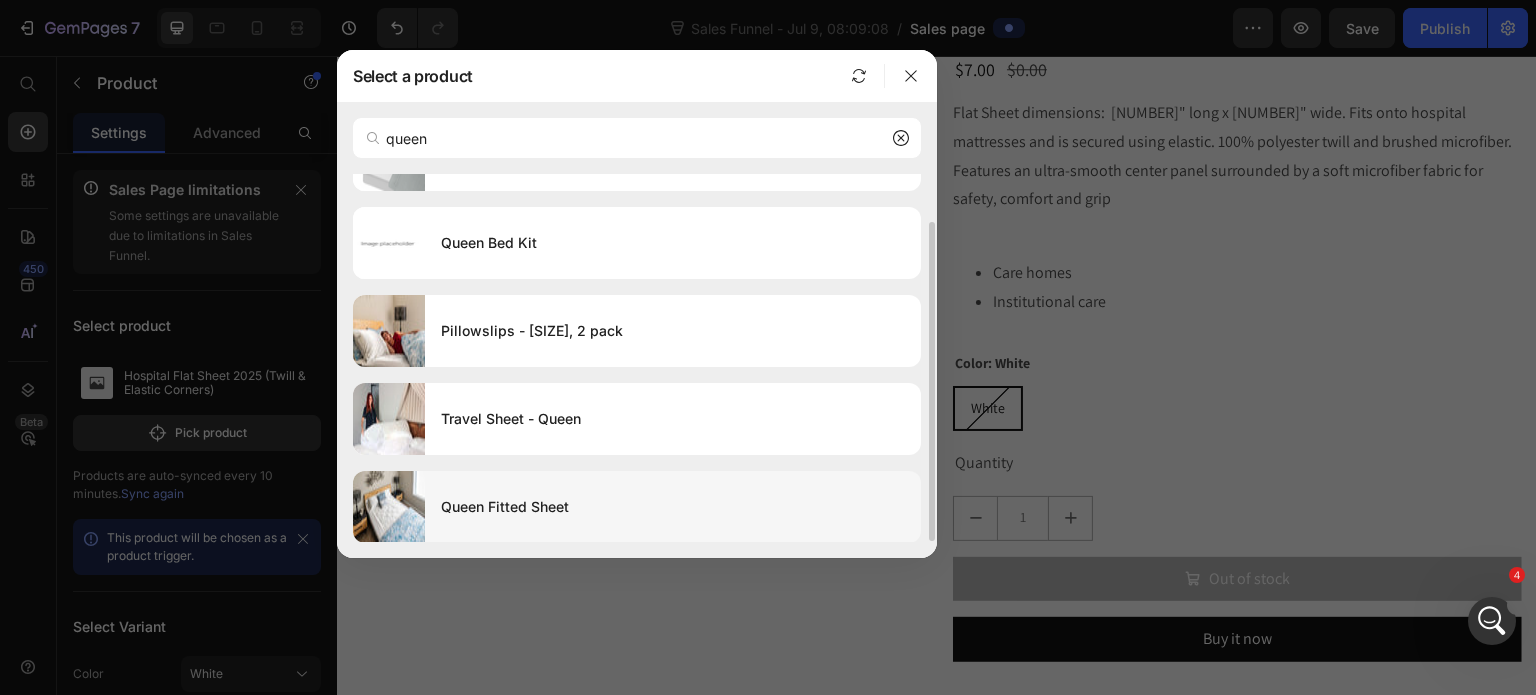 click on "Queen Fitted Sheet" at bounding box center [673, 507] 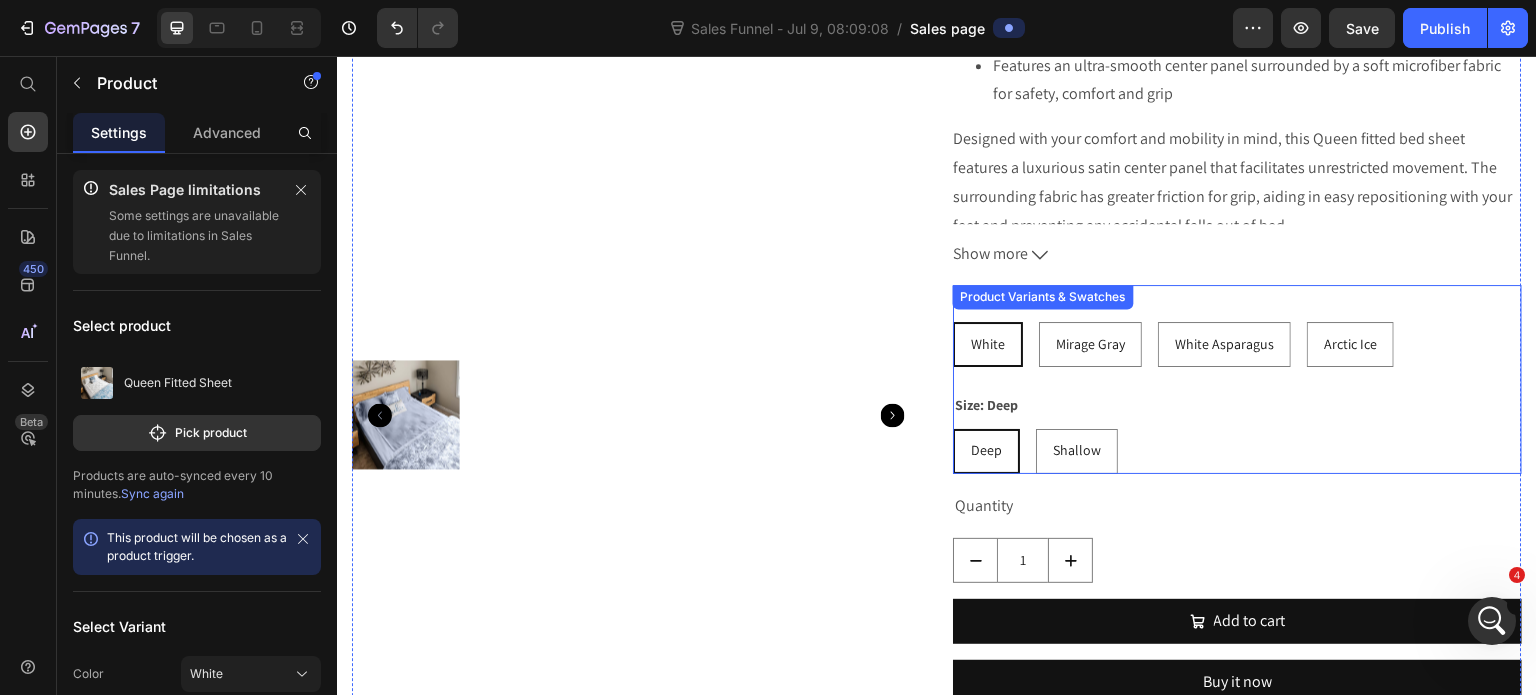 scroll, scrollTop: 5116, scrollLeft: 0, axis: vertical 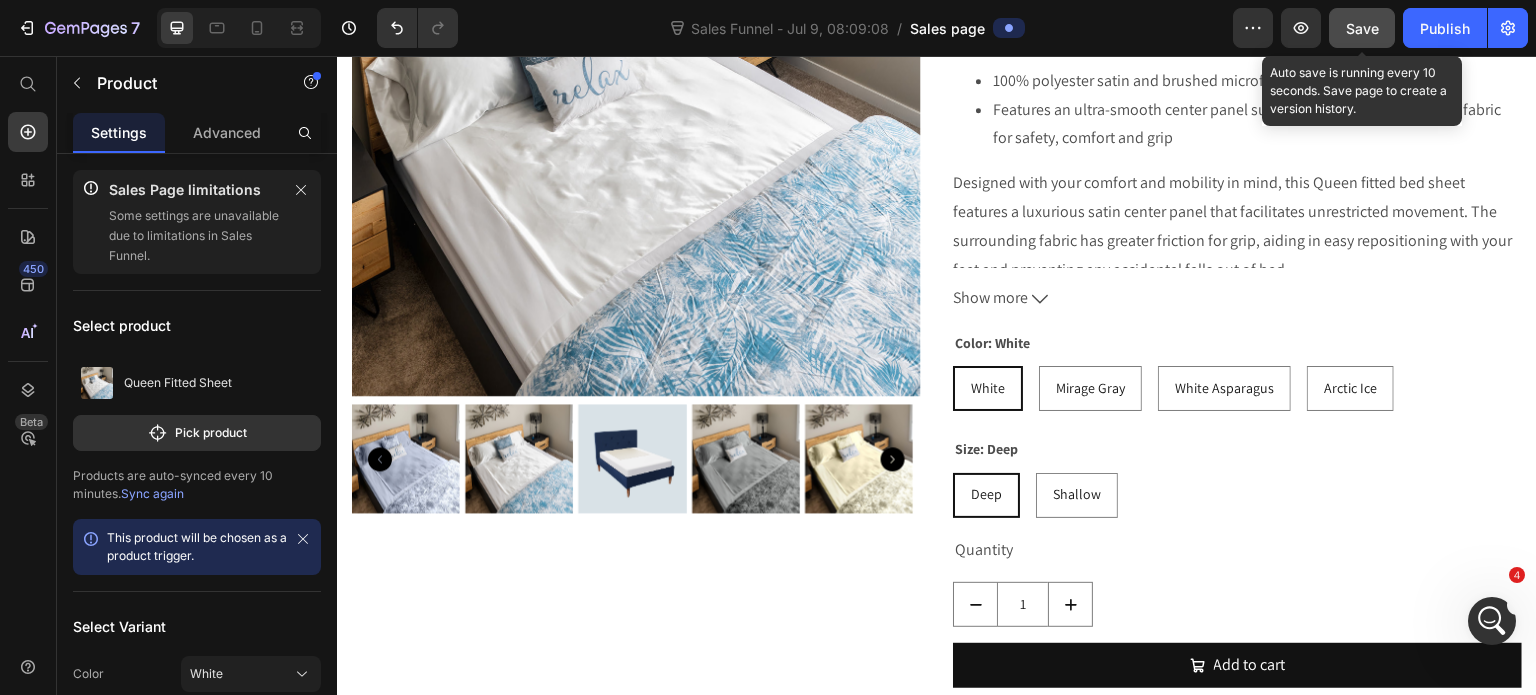 click on "Save" at bounding box center (1362, 28) 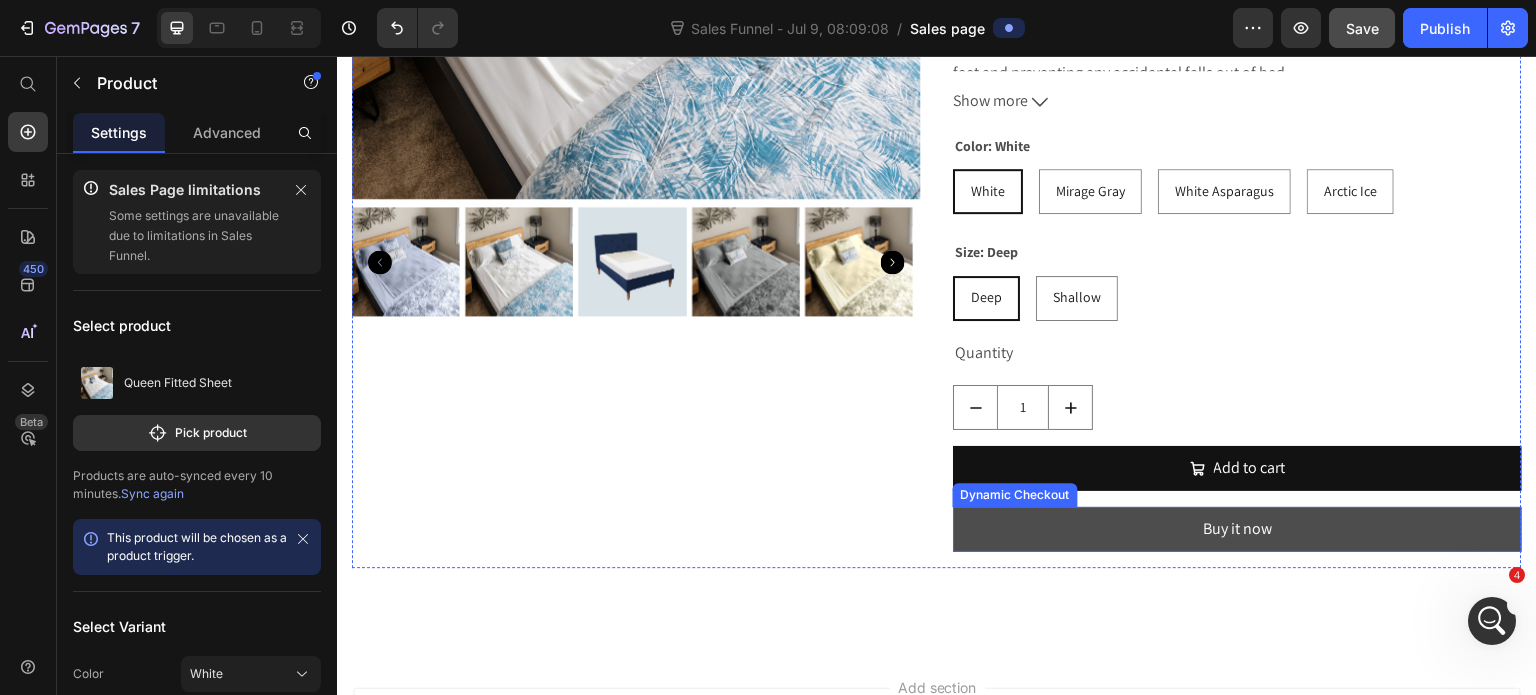 scroll, scrollTop: 5377, scrollLeft: 0, axis: vertical 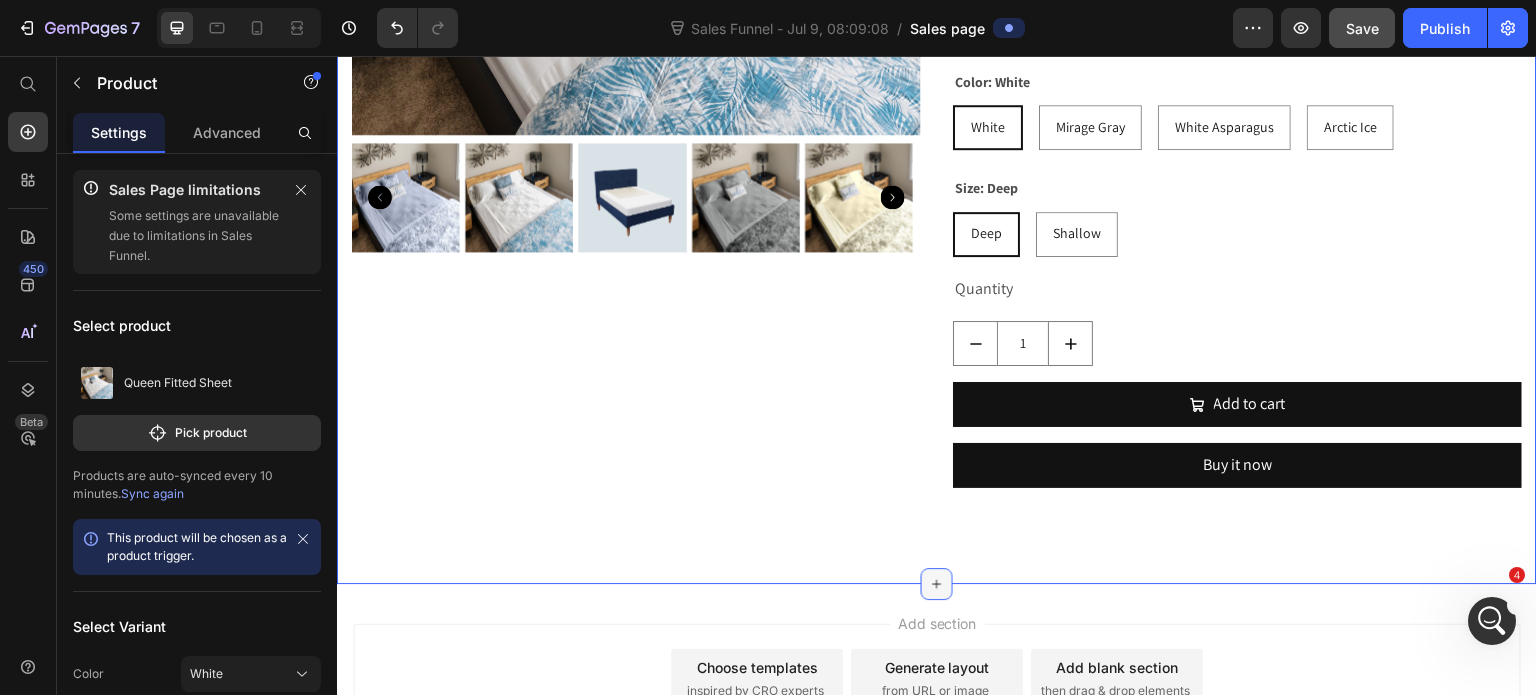 click 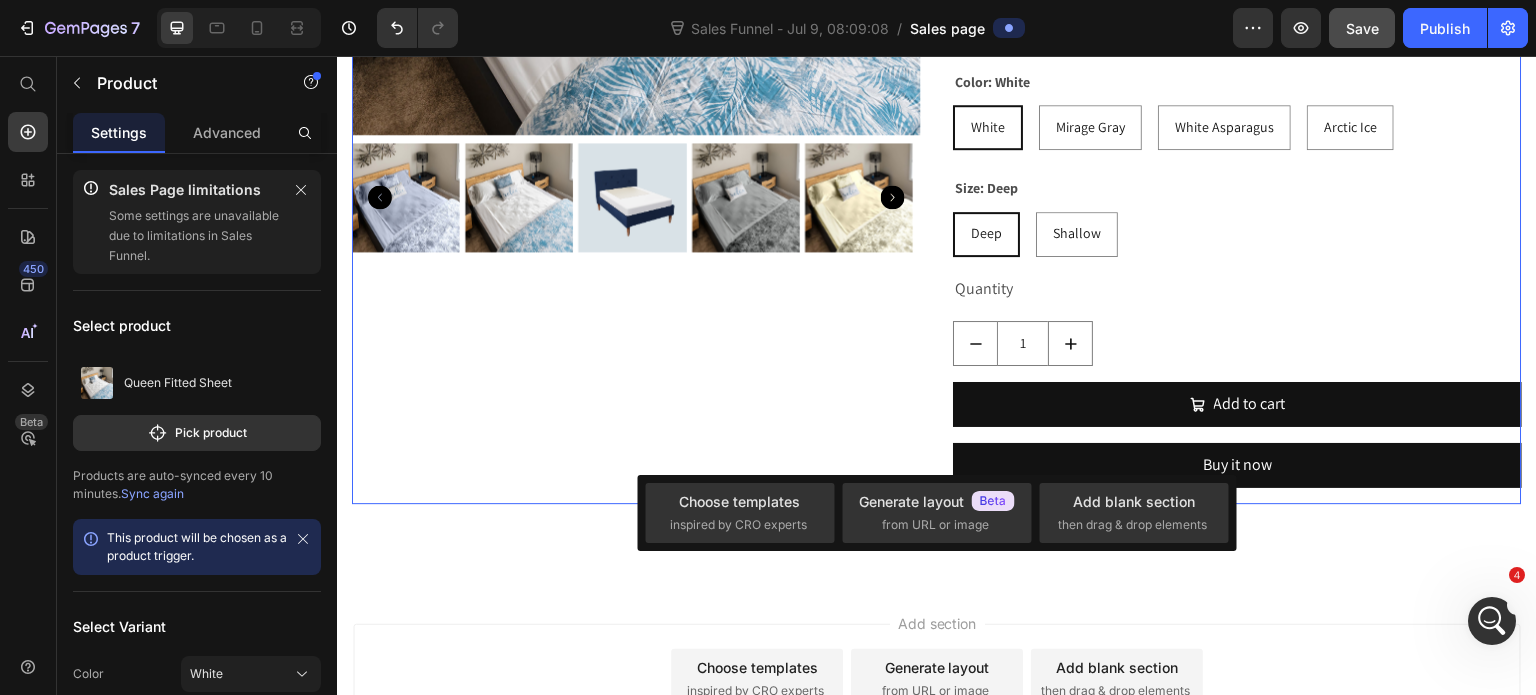 click on "Product Images" at bounding box center [636, 35] 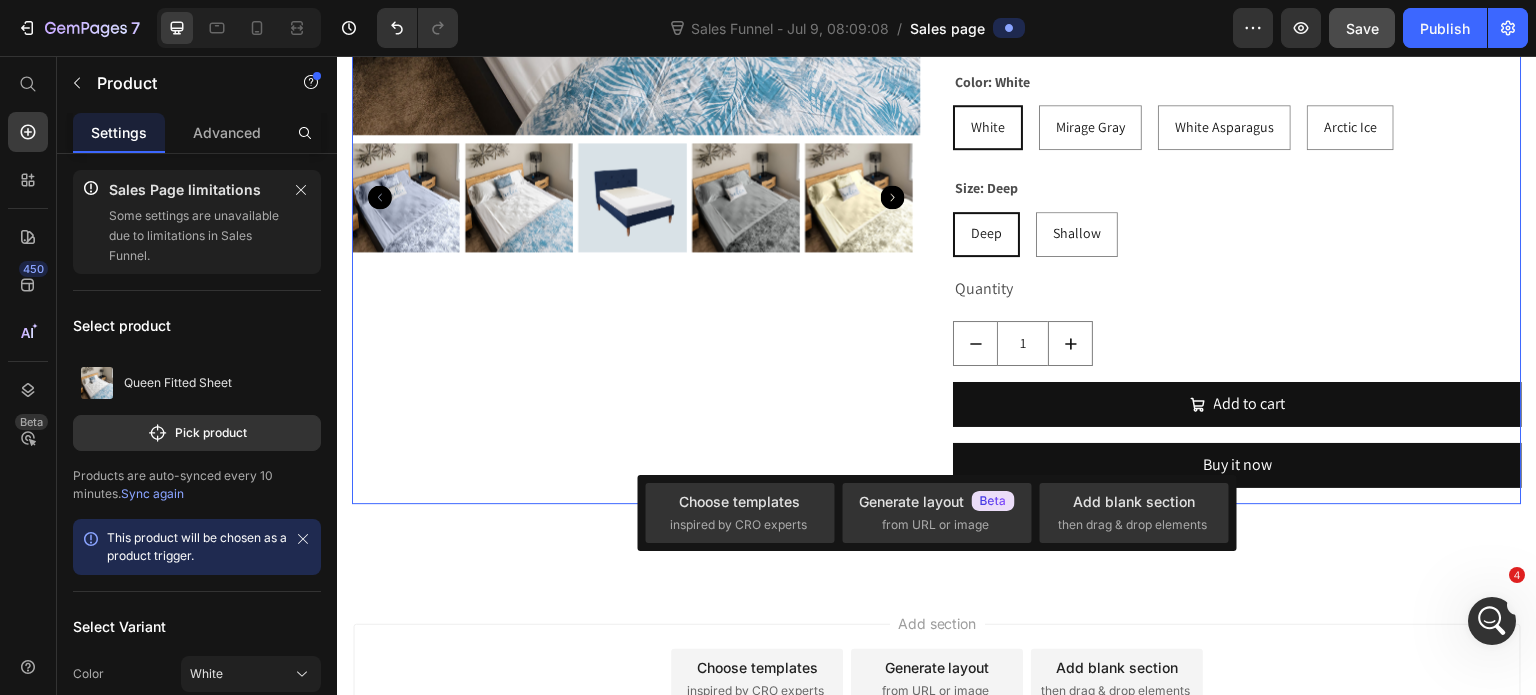 click on "Add section Choose templates inspired by CRO experts Generate layout from URL or image Add blank section then drag & drop elements" at bounding box center [937, 707] 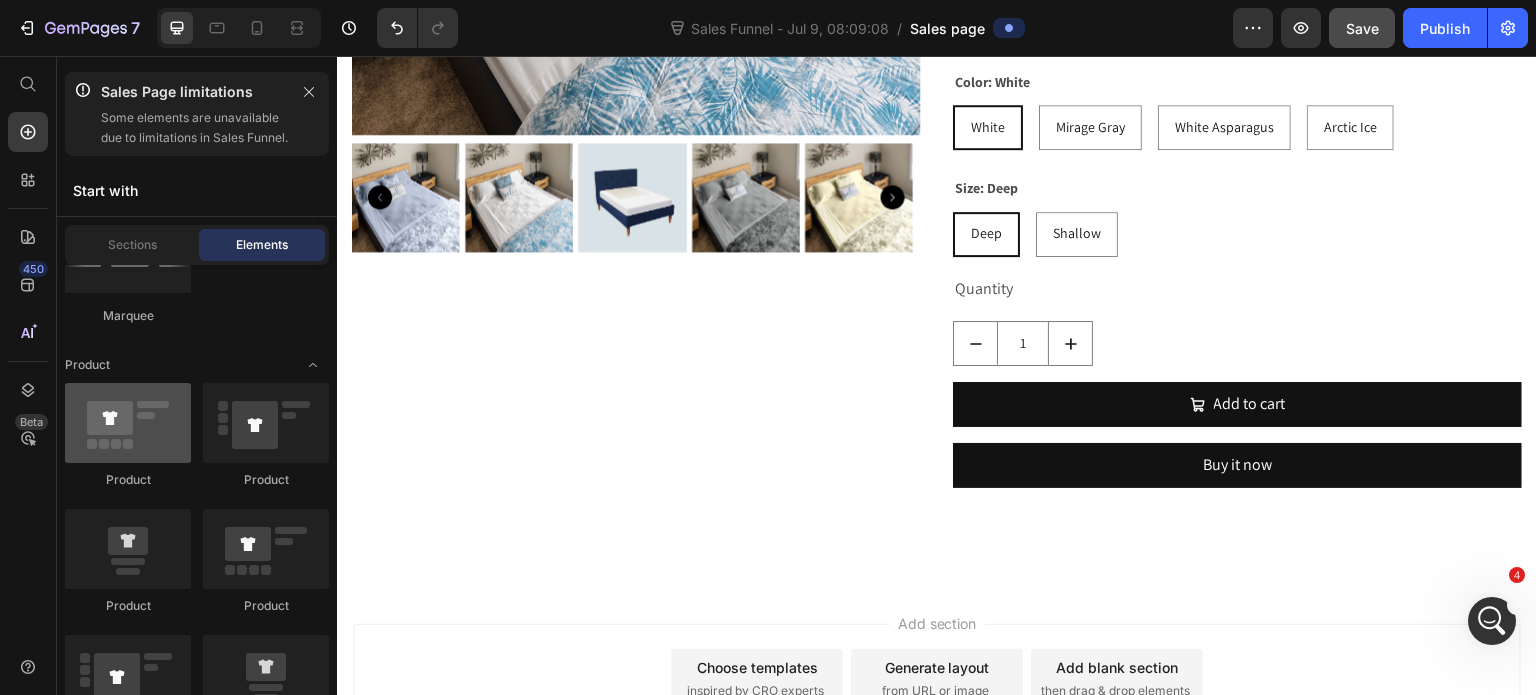 click at bounding box center [128, 423] 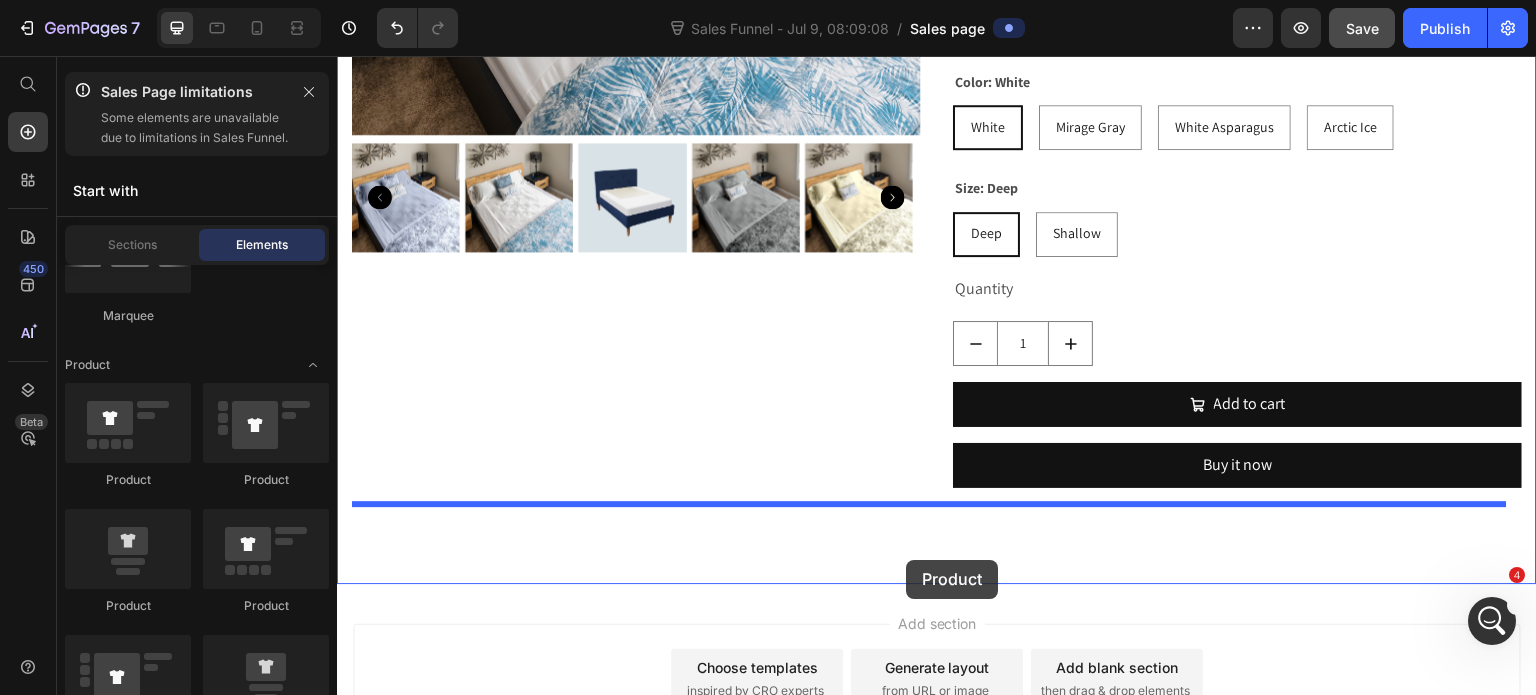 drag, startPoint x: 453, startPoint y: 523, endPoint x: 906, endPoint y: 560, distance: 454.5085 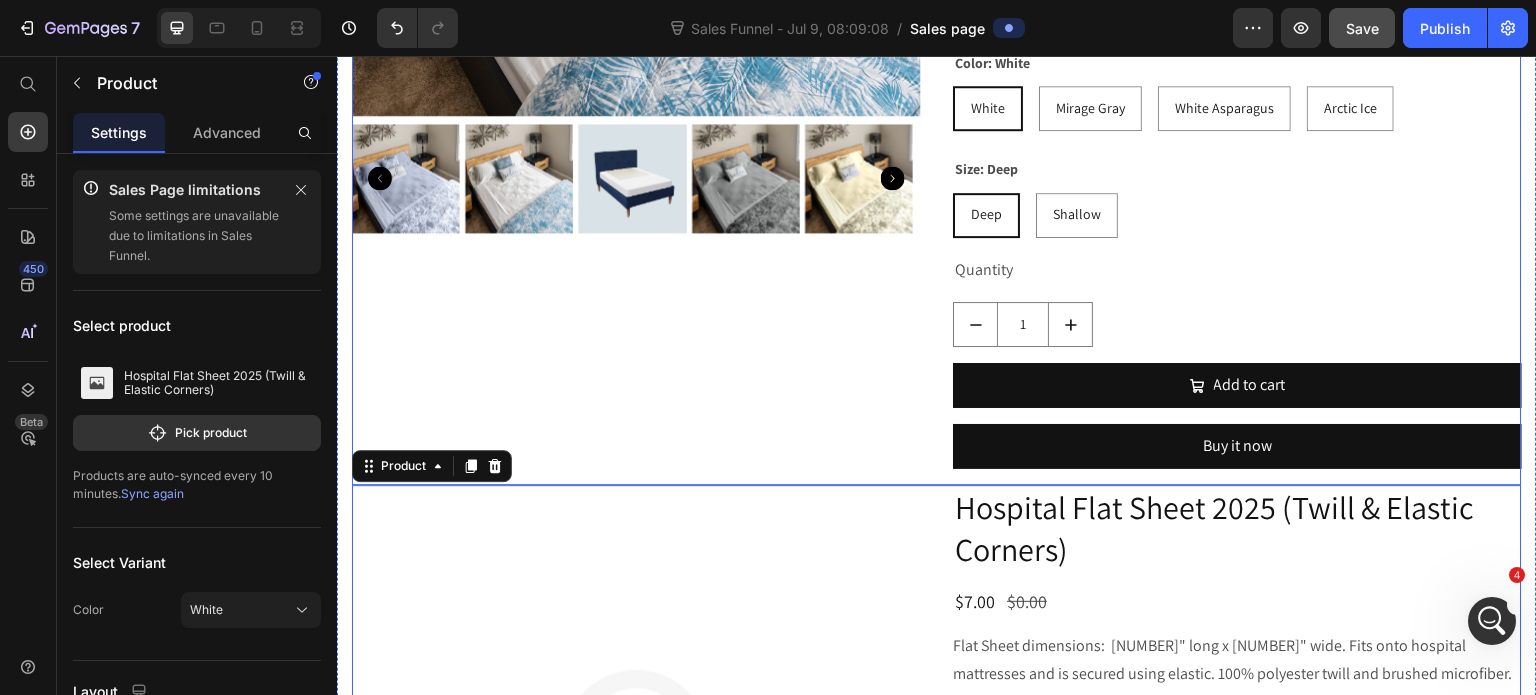 scroll, scrollTop: 5503, scrollLeft: 0, axis: vertical 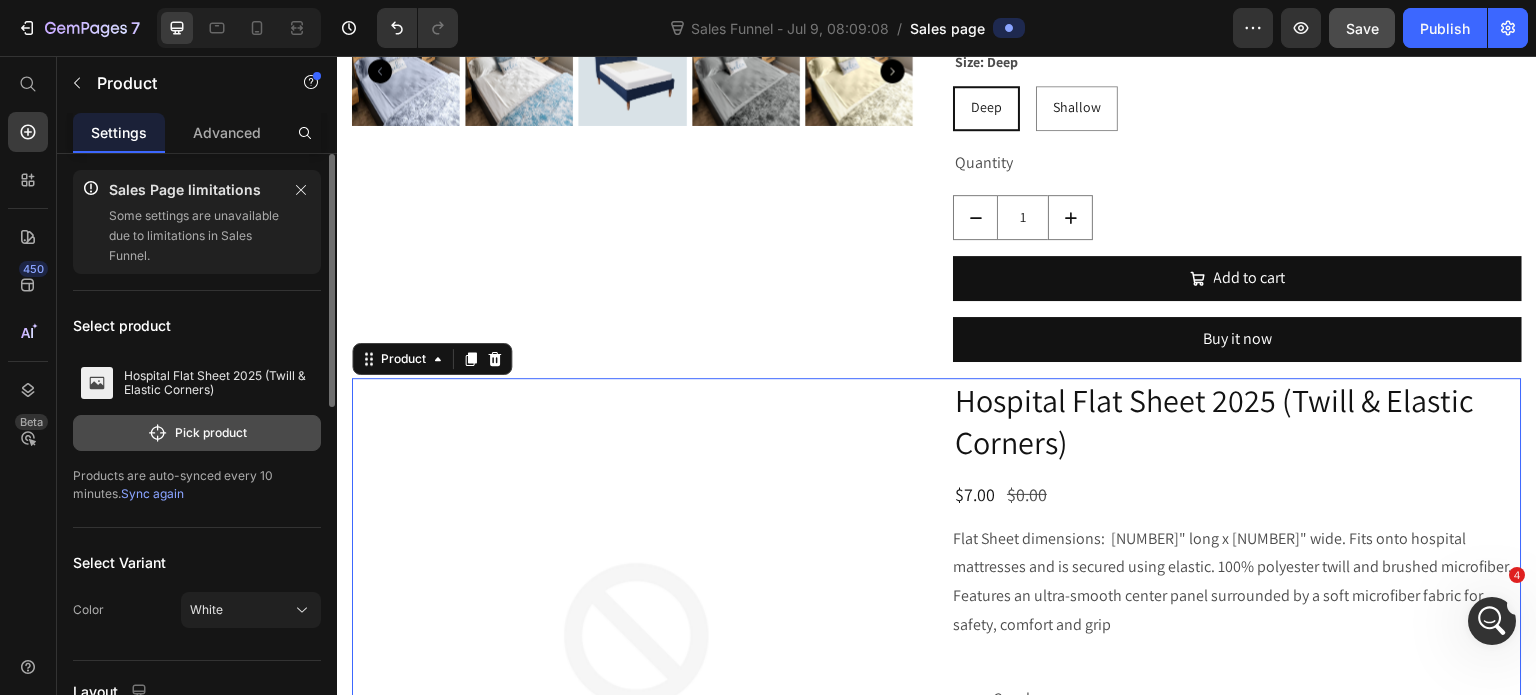 click on "Pick product" 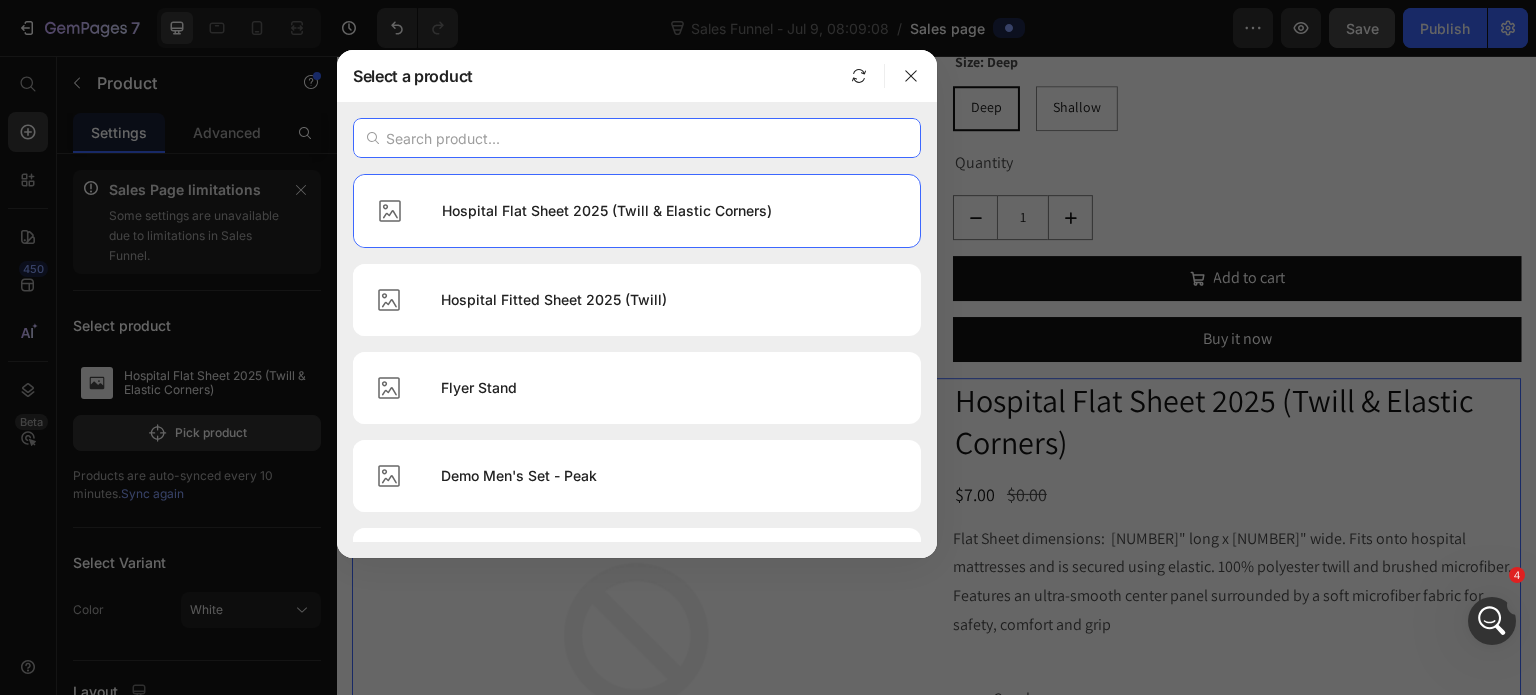 click at bounding box center (637, 138) 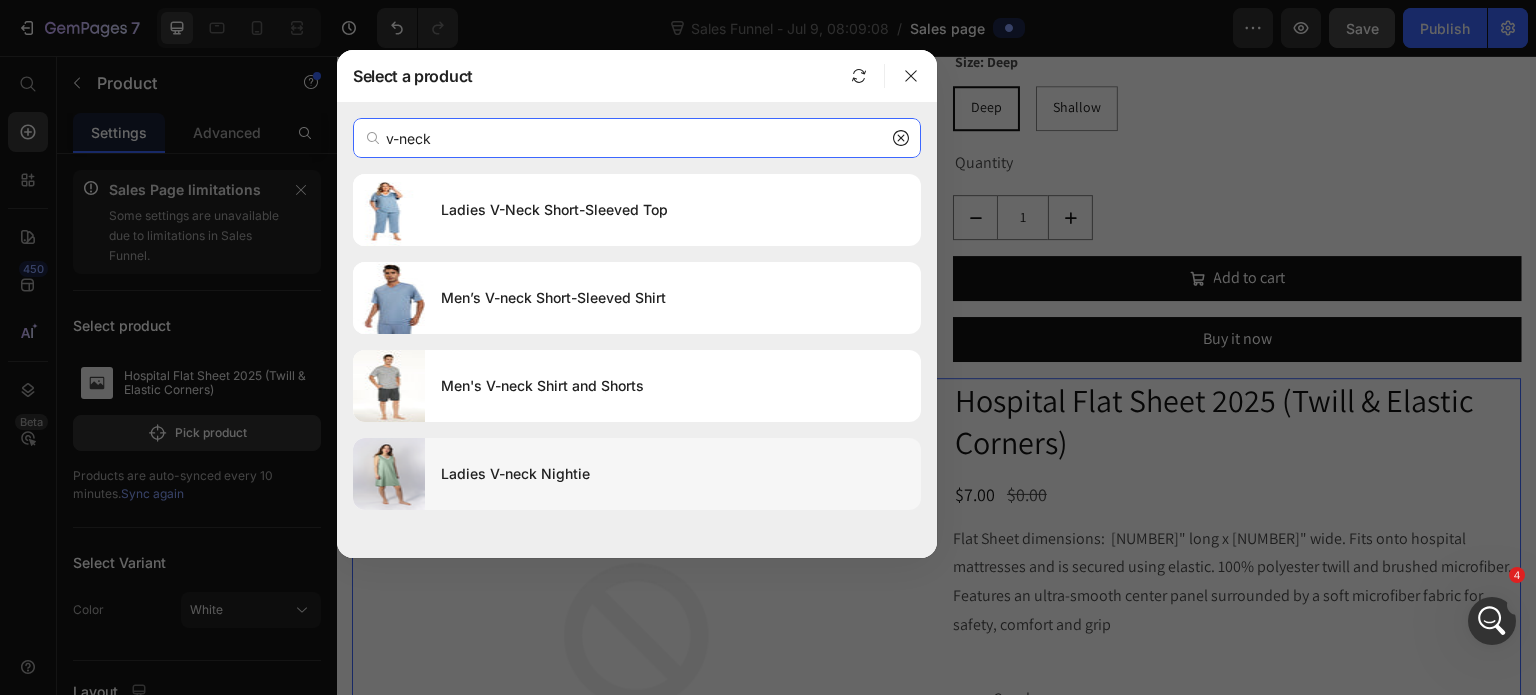 type on "v-neck" 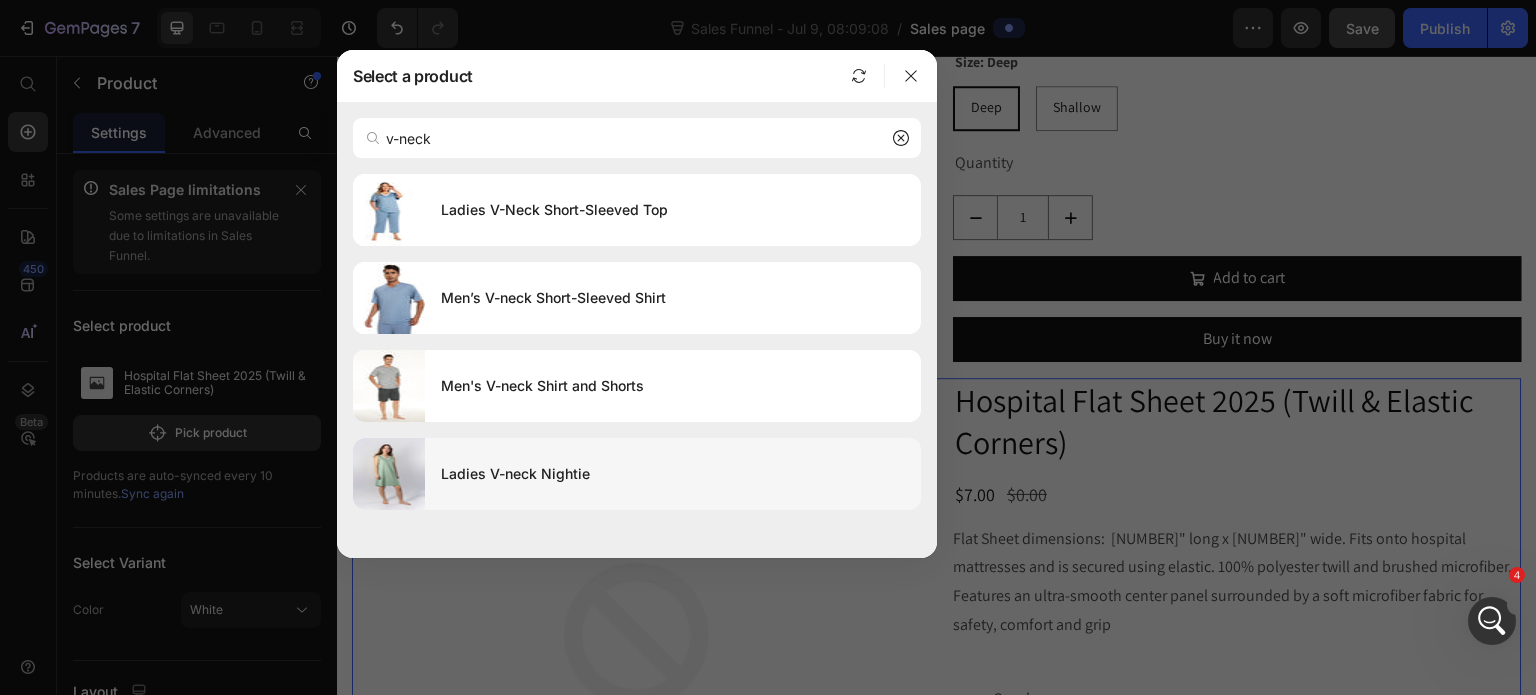 click on "Ladies V-neck Nightie" at bounding box center [673, 474] 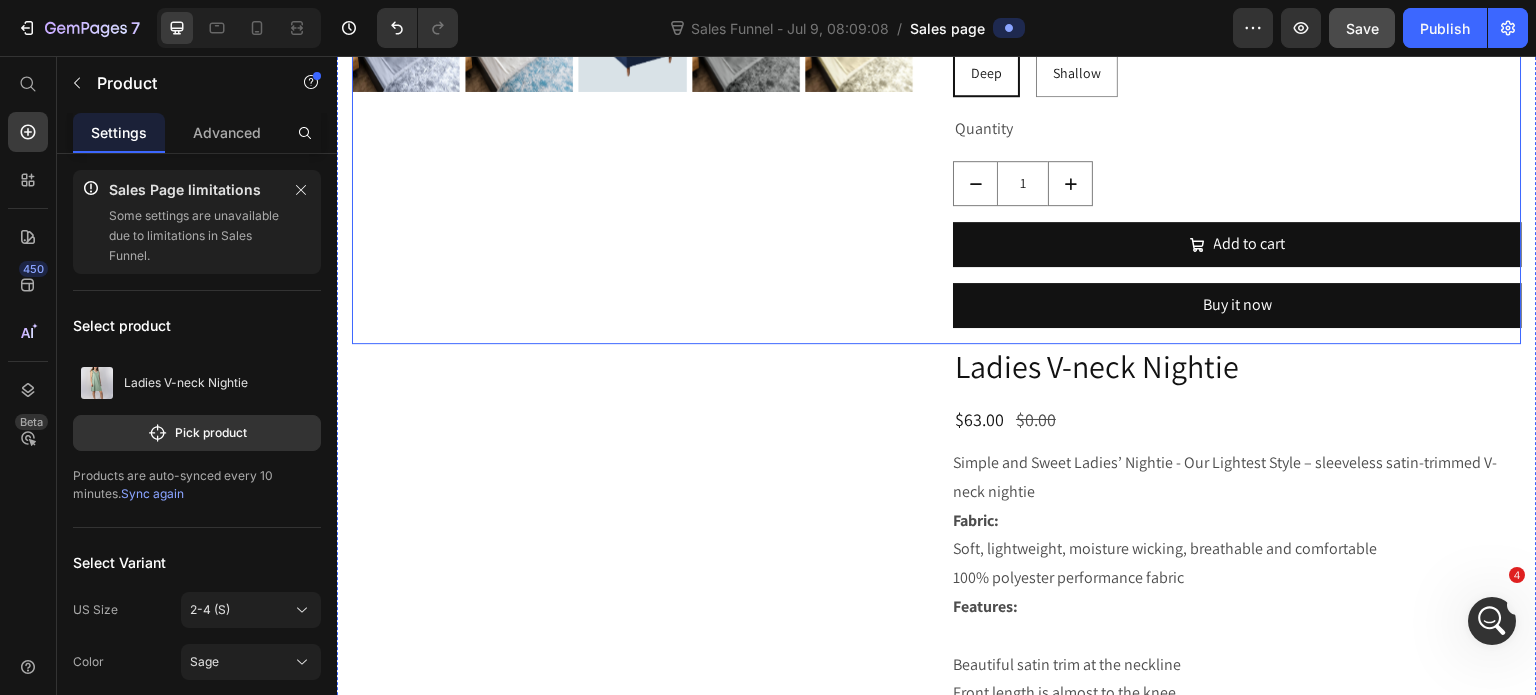 scroll, scrollTop: 5577, scrollLeft: 0, axis: vertical 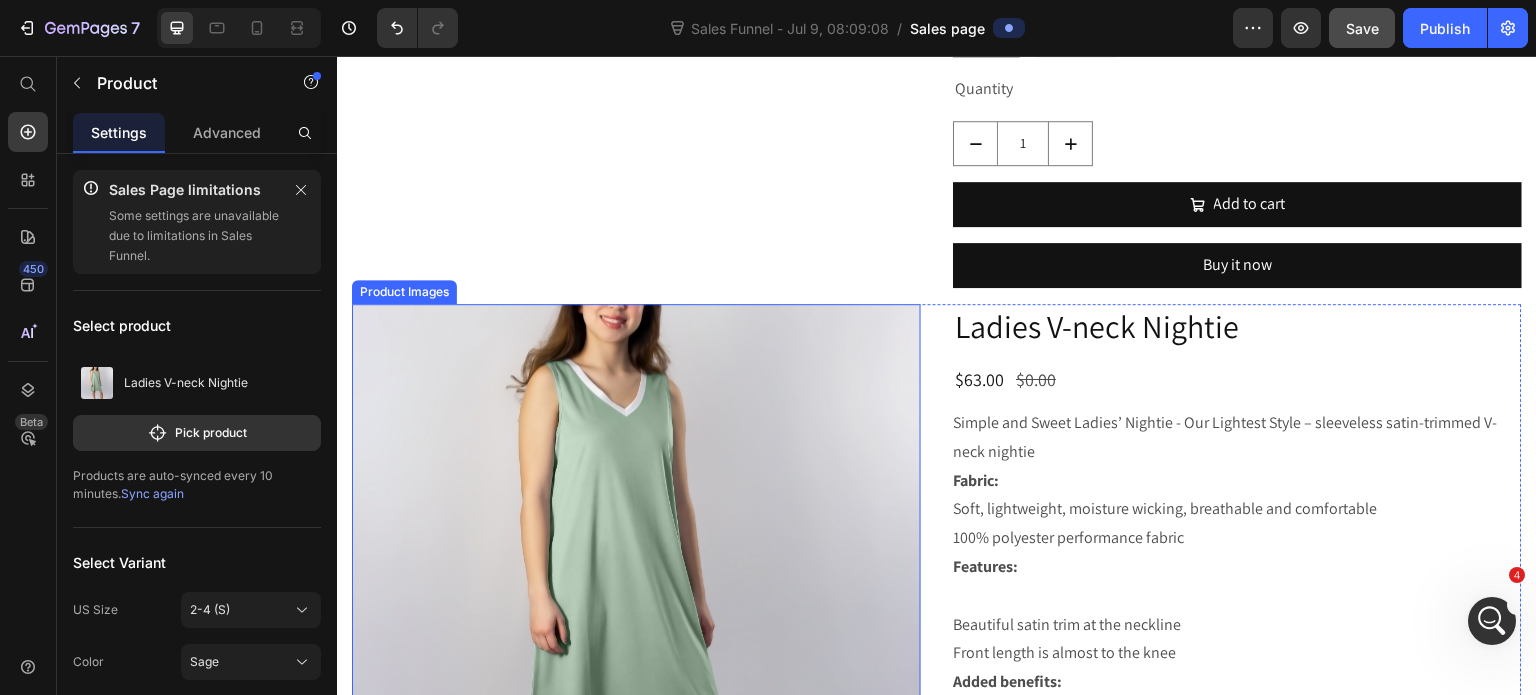 click at bounding box center [636, 588] 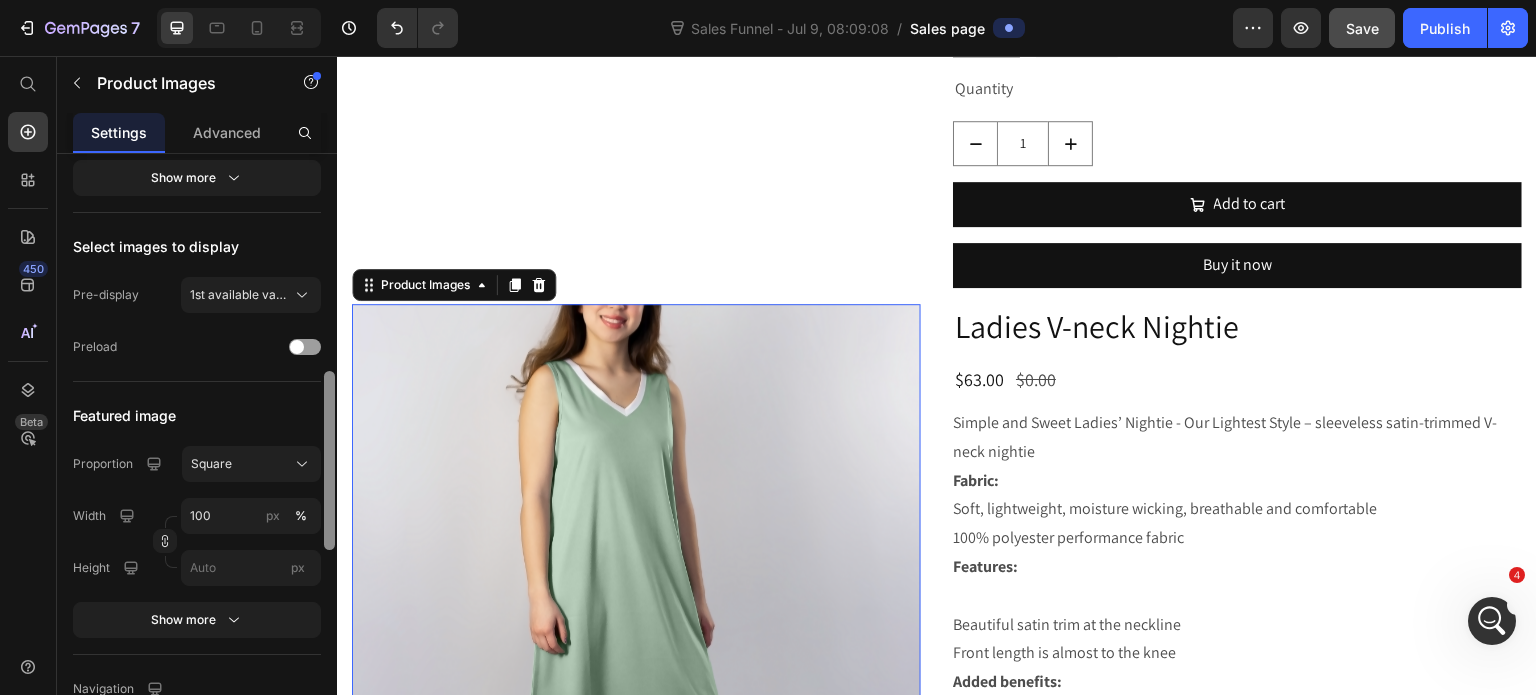 scroll, scrollTop: 644, scrollLeft: 0, axis: vertical 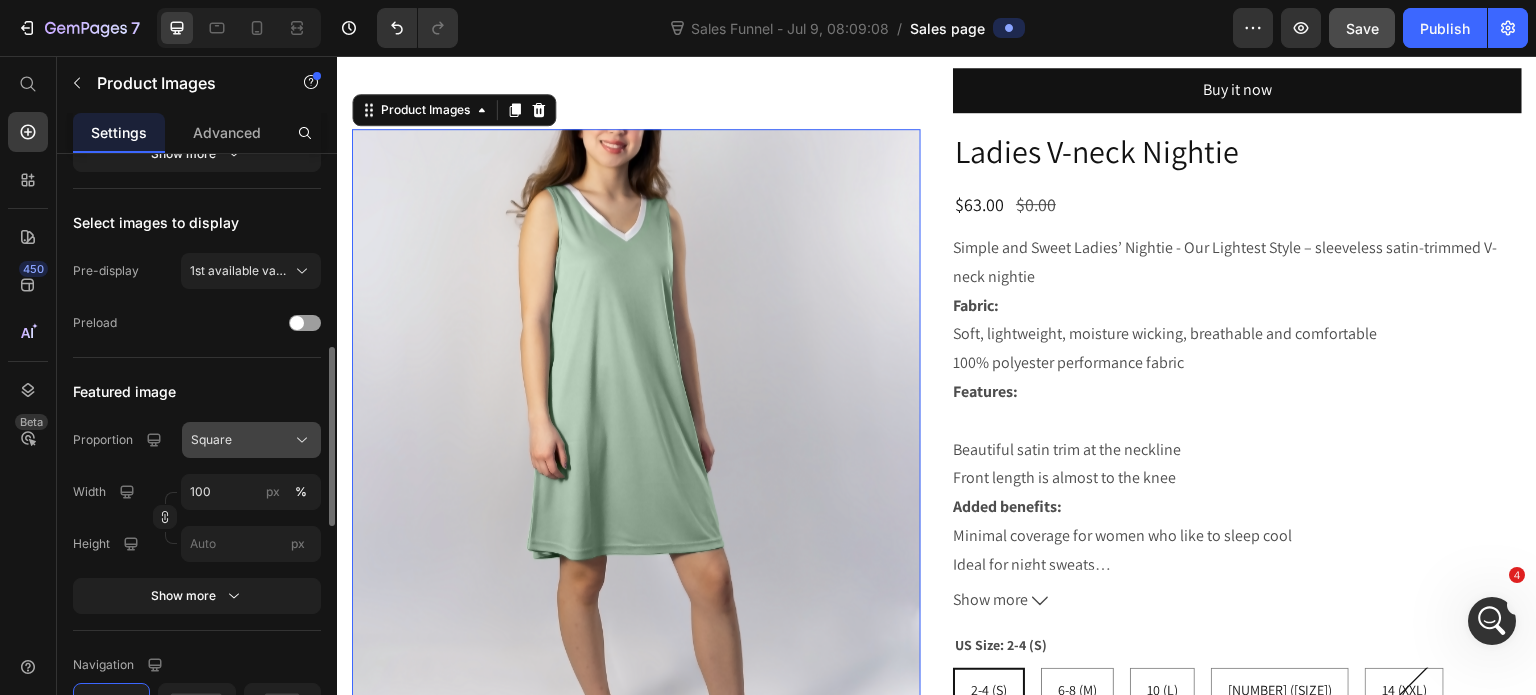 click 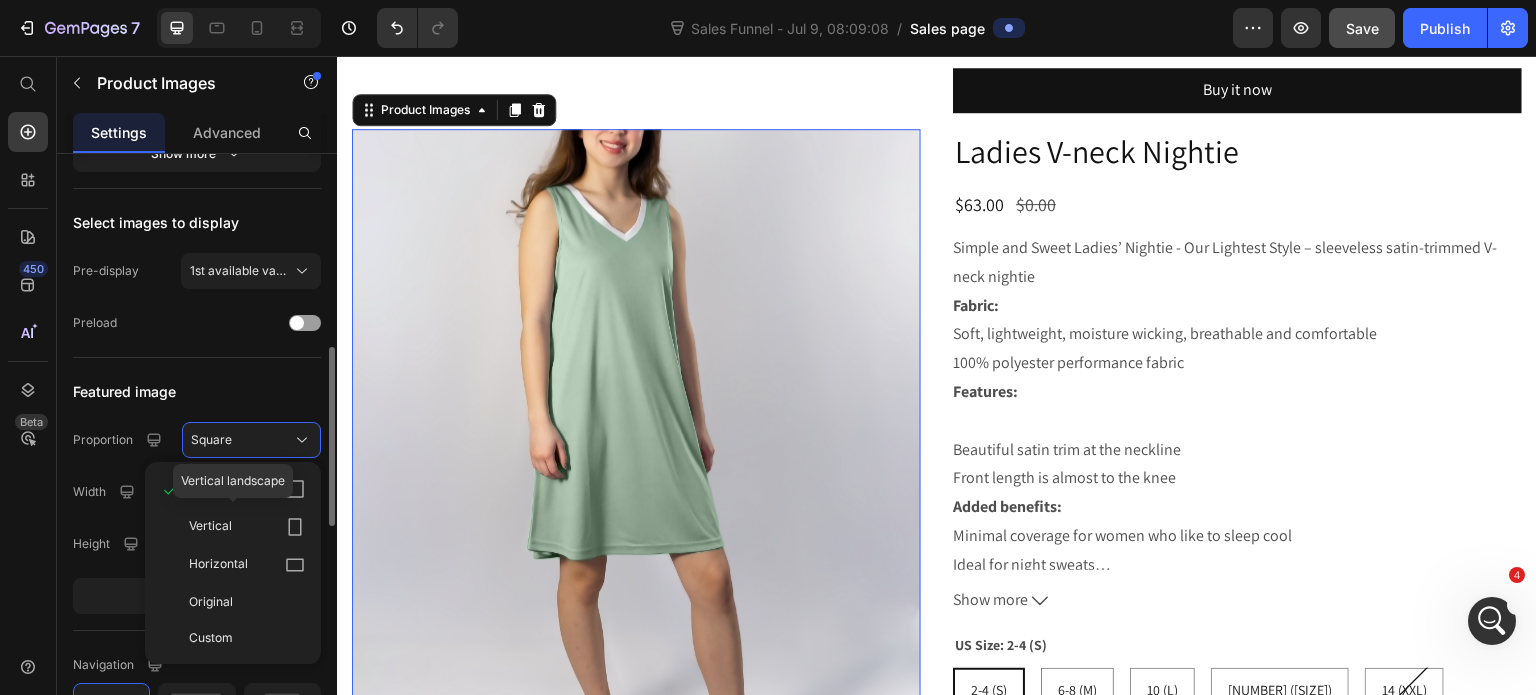 click on "Vertical" 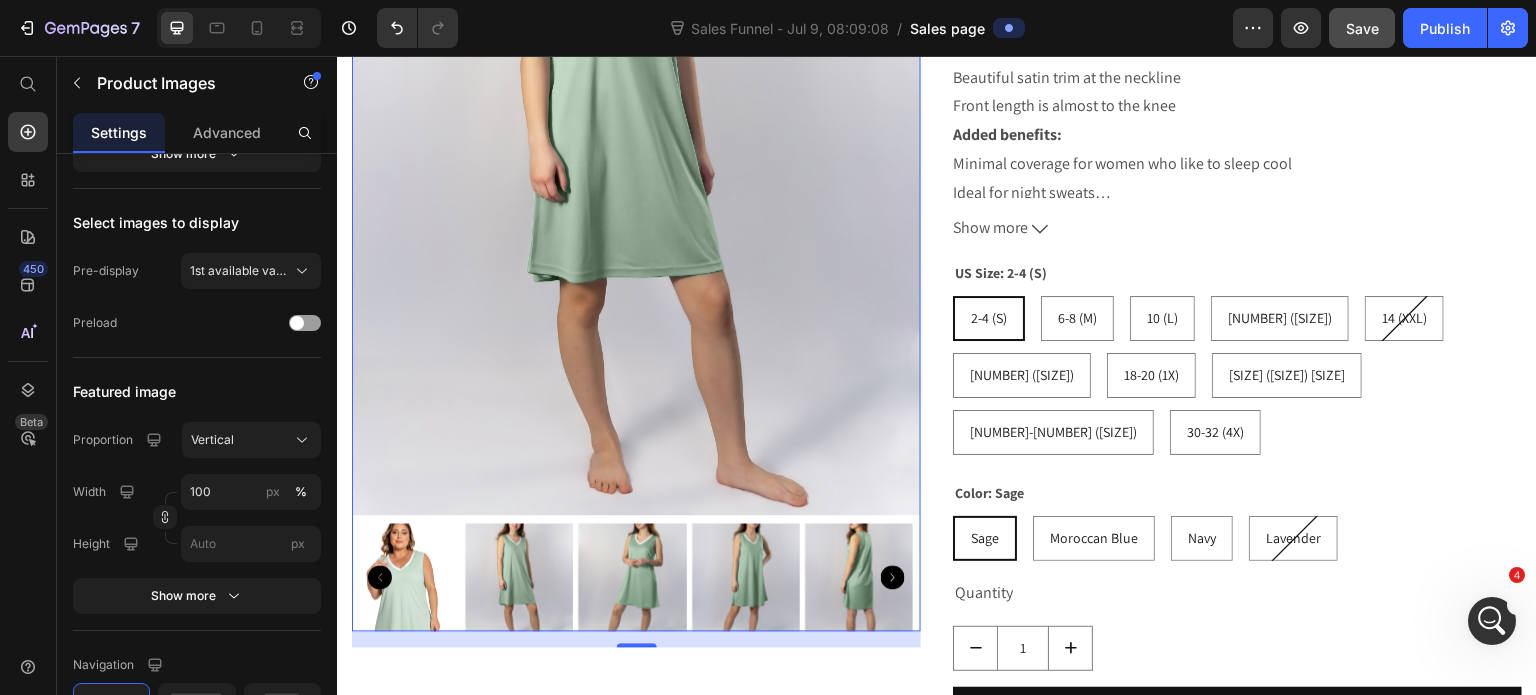 scroll, scrollTop: 6128, scrollLeft: 0, axis: vertical 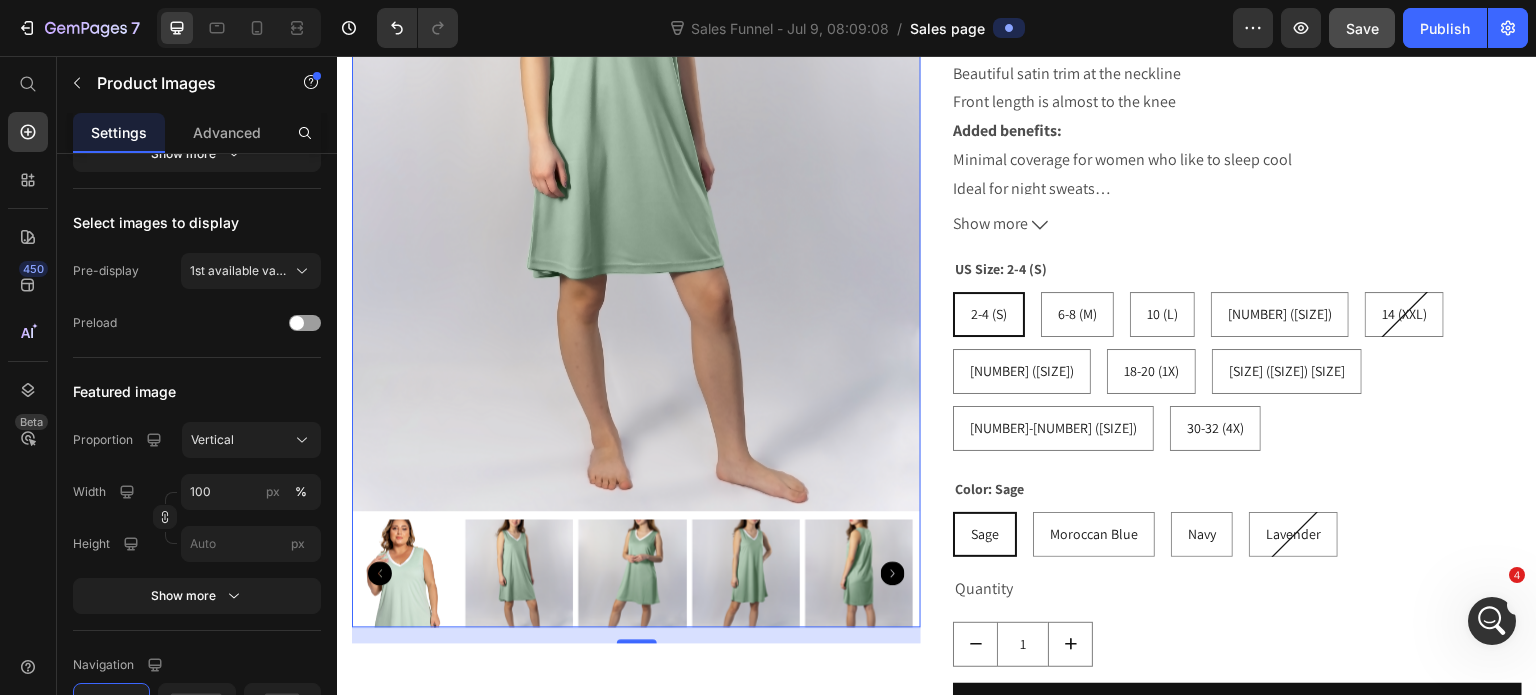 click at bounding box center (519, 574) 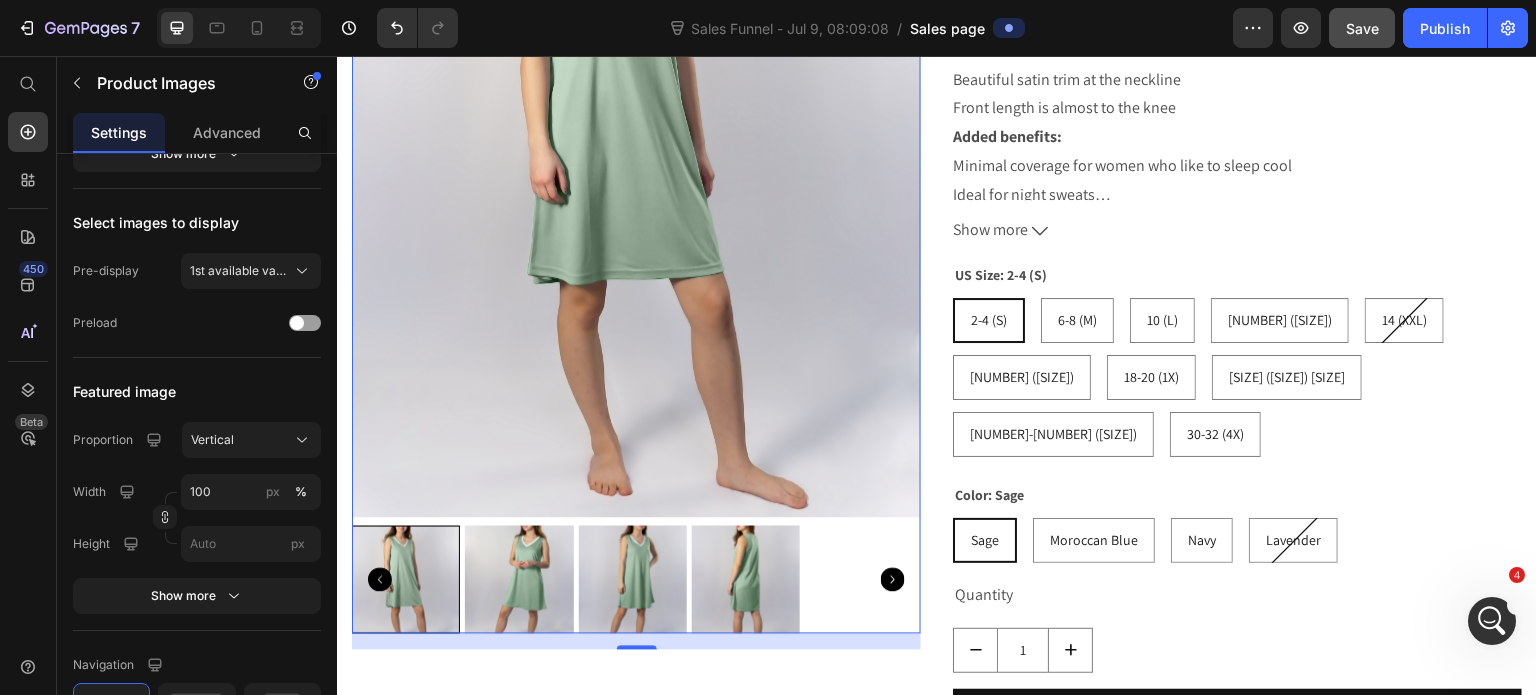 scroll, scrollTop: 6128, scrollLeft: 0, axis: vertical 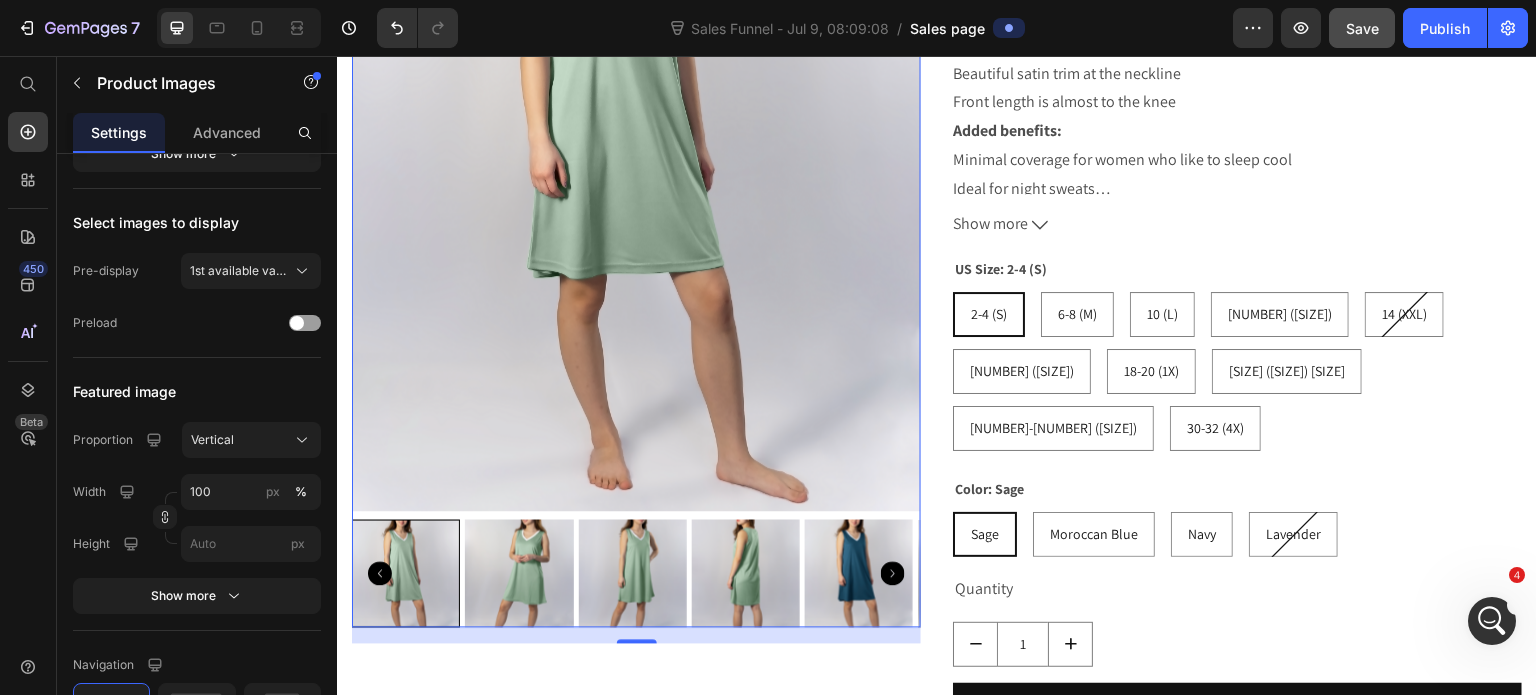 click at bounding box center [633, 574] 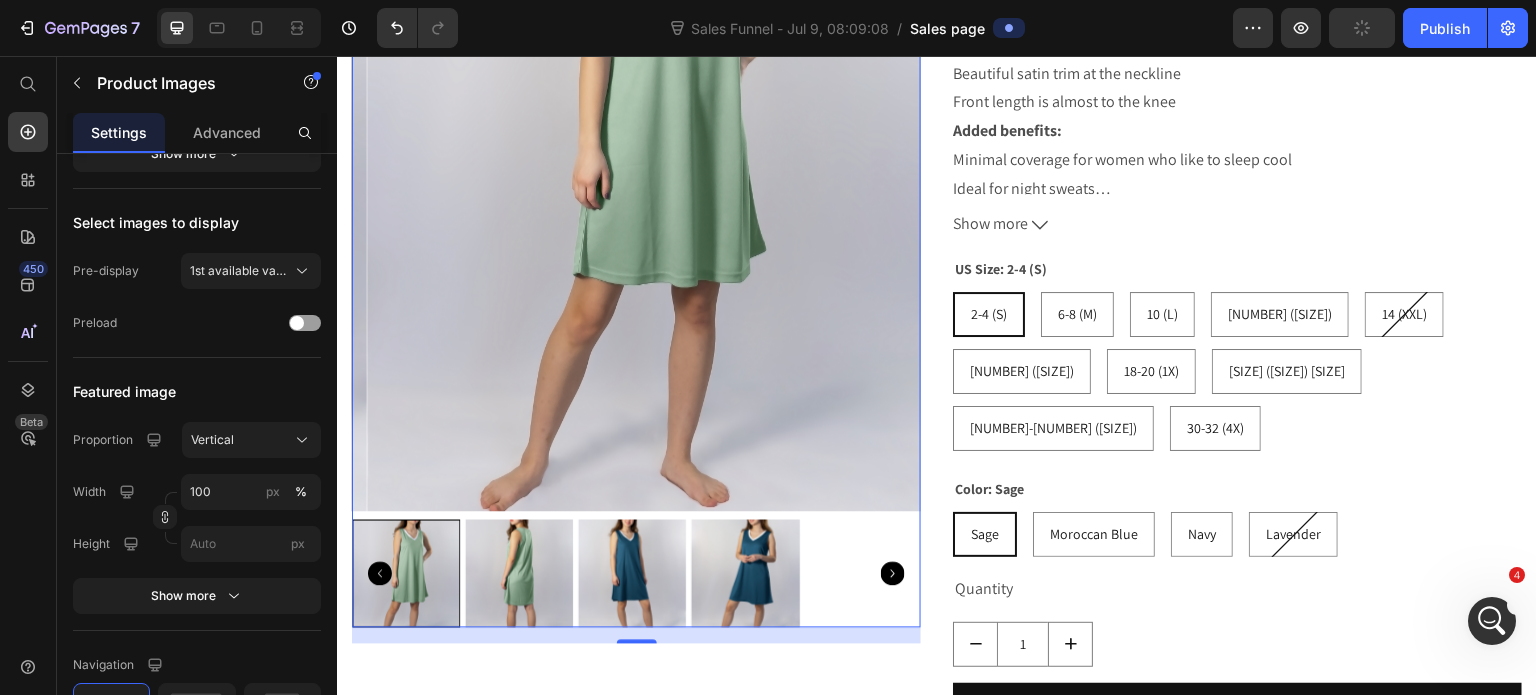 scroll, scrollTop: 6103, scrollLeft: 0, axis: vertical 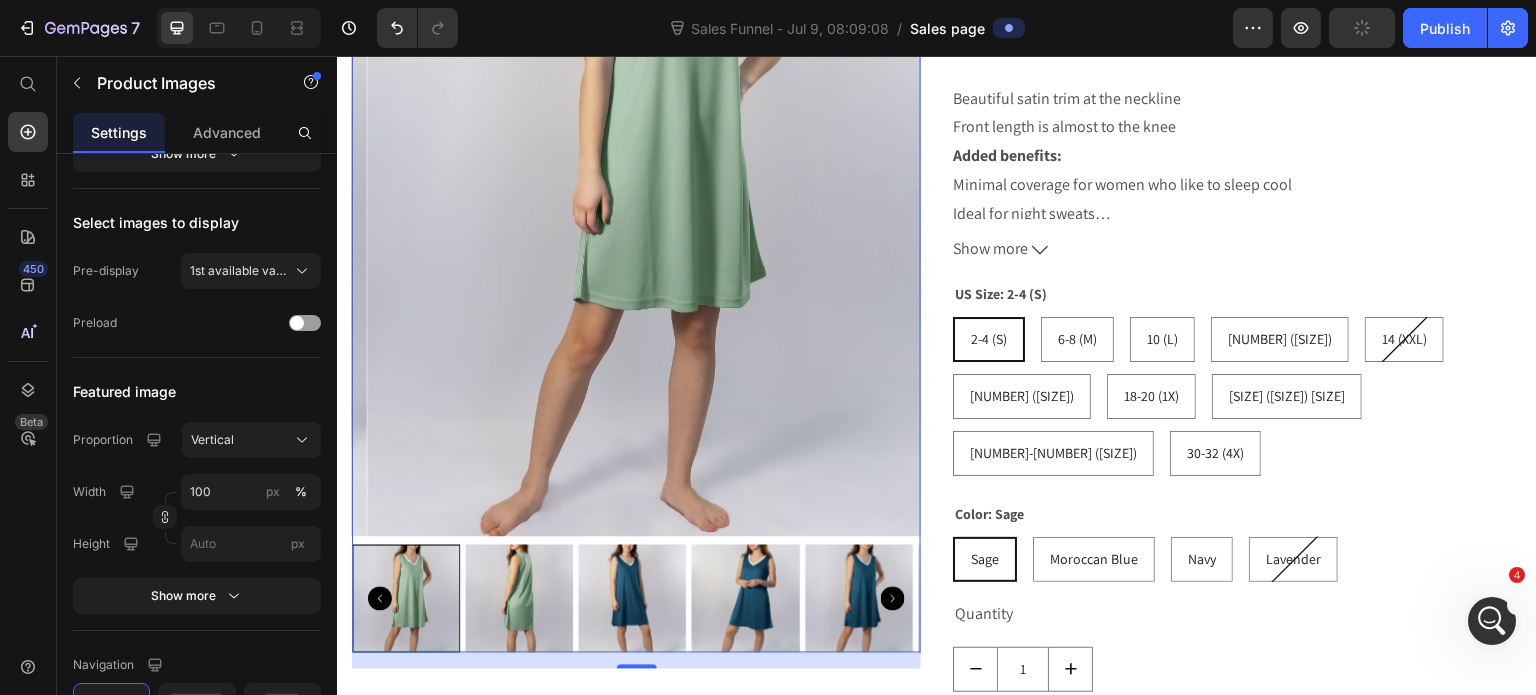 click at bounding box center [633, 599] 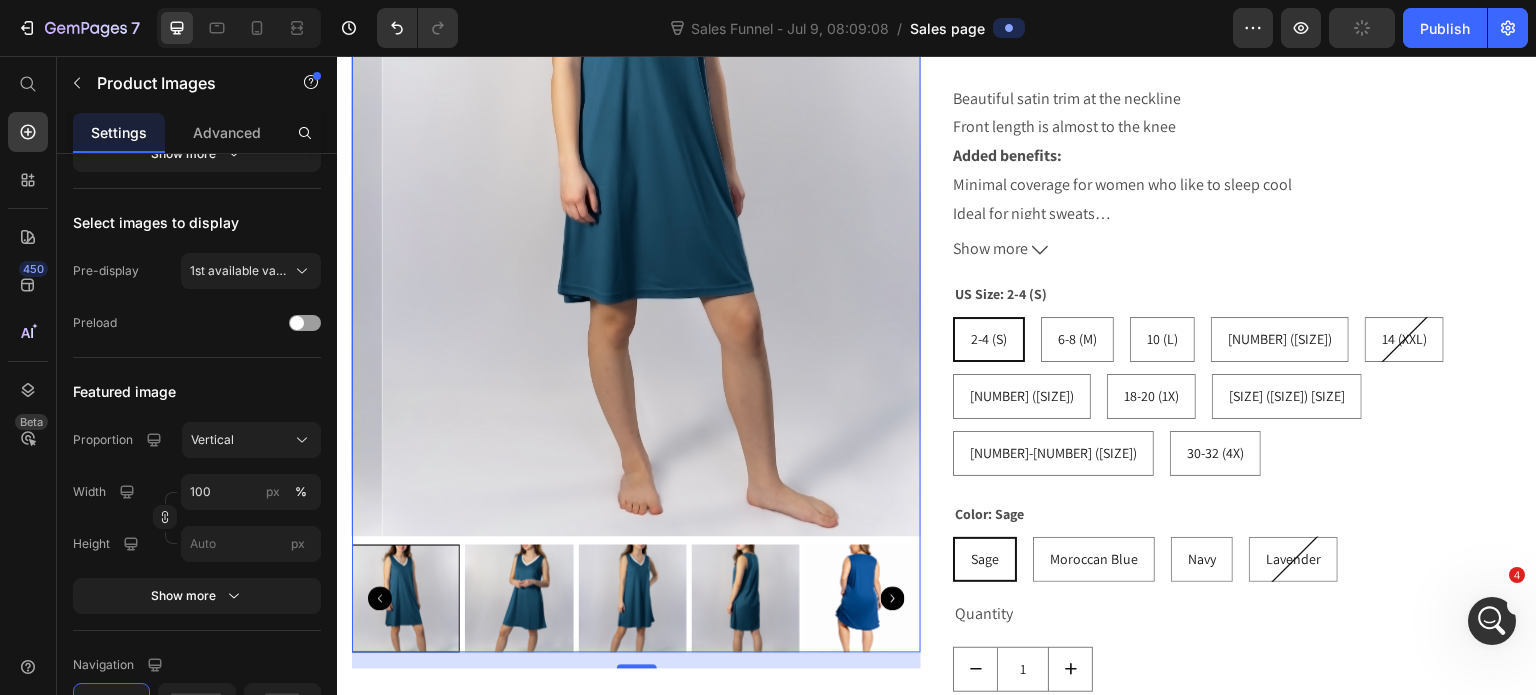click at bounding box center [632, 599] 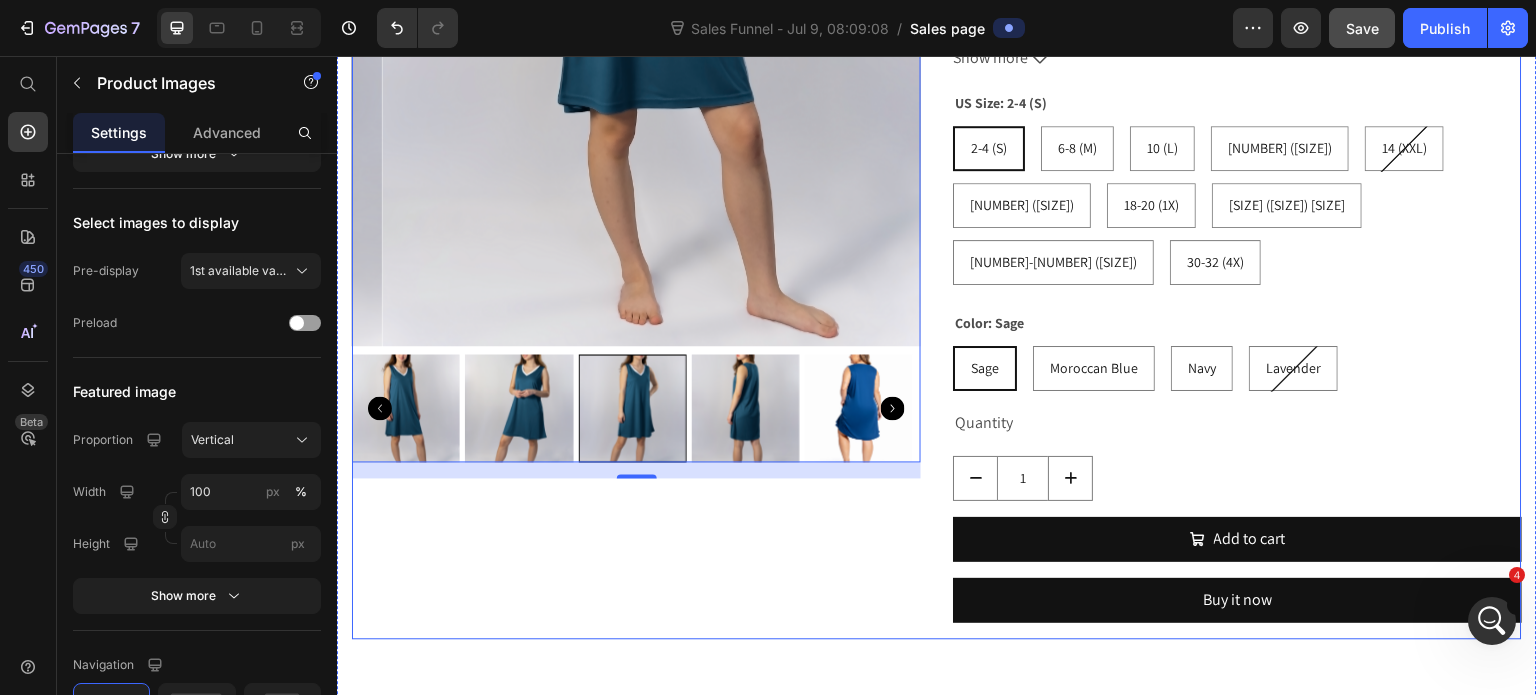 scroll, scrollTop: 6252, scrollLeft: 0, axis: vertical 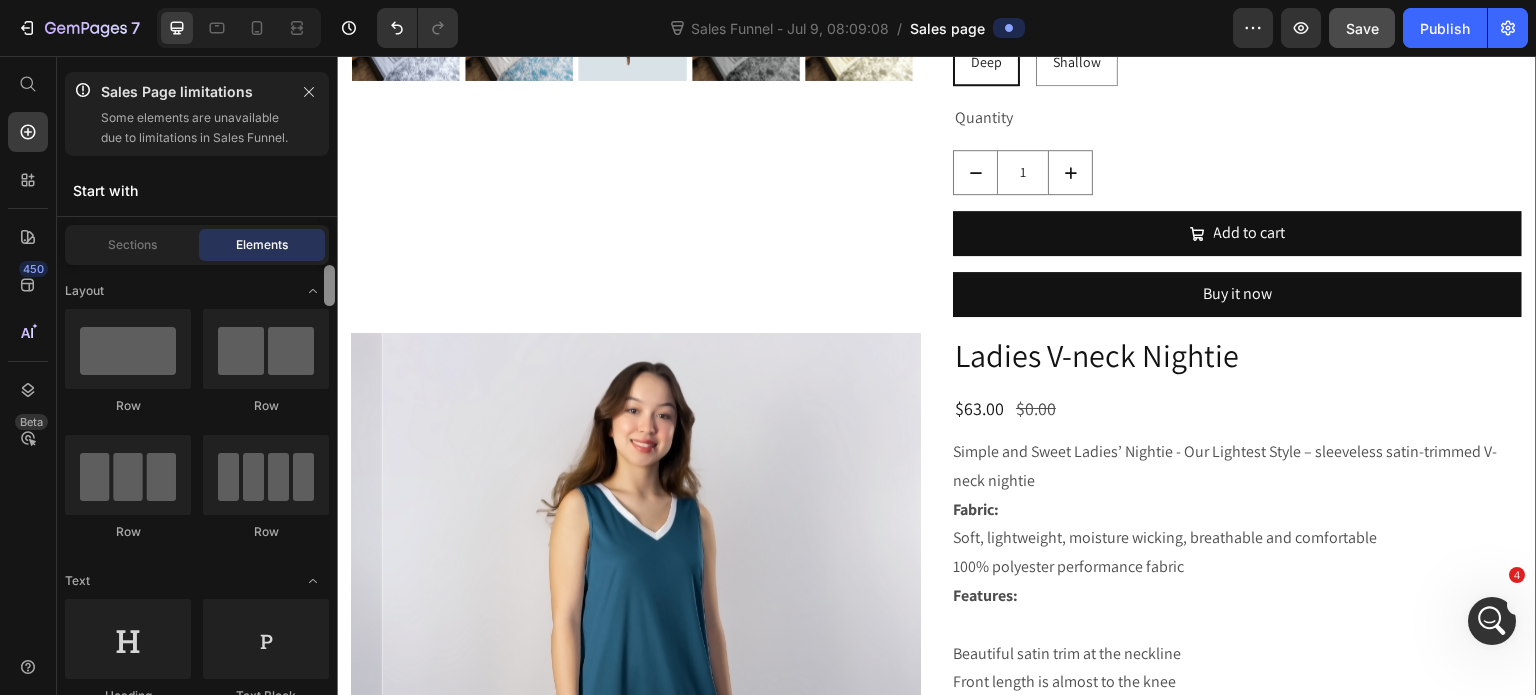 drag, startPoint x: 332, startPoint y: 494, endPoint x: 332, endPoint y: 319, distance: 175 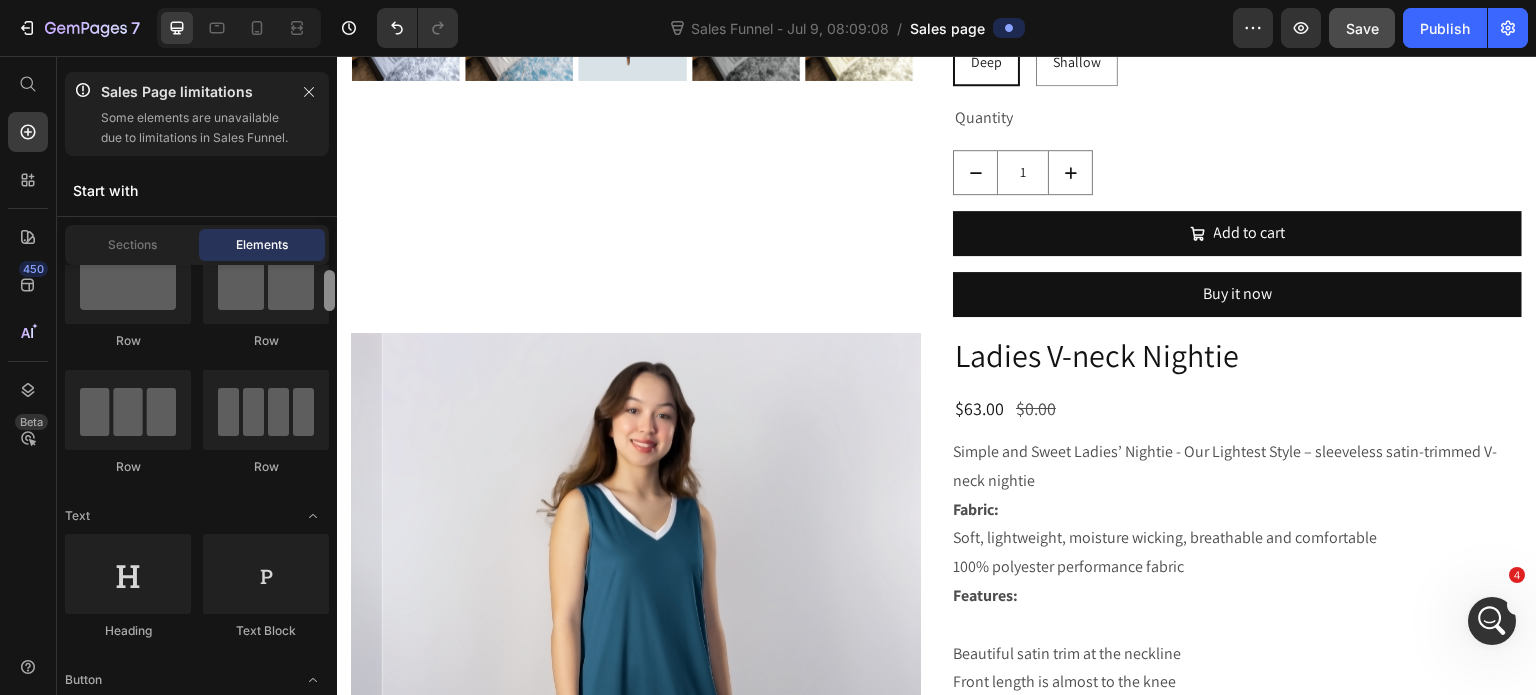 scroll, scrollTop: 0, scrollLeft: 0, axis: both 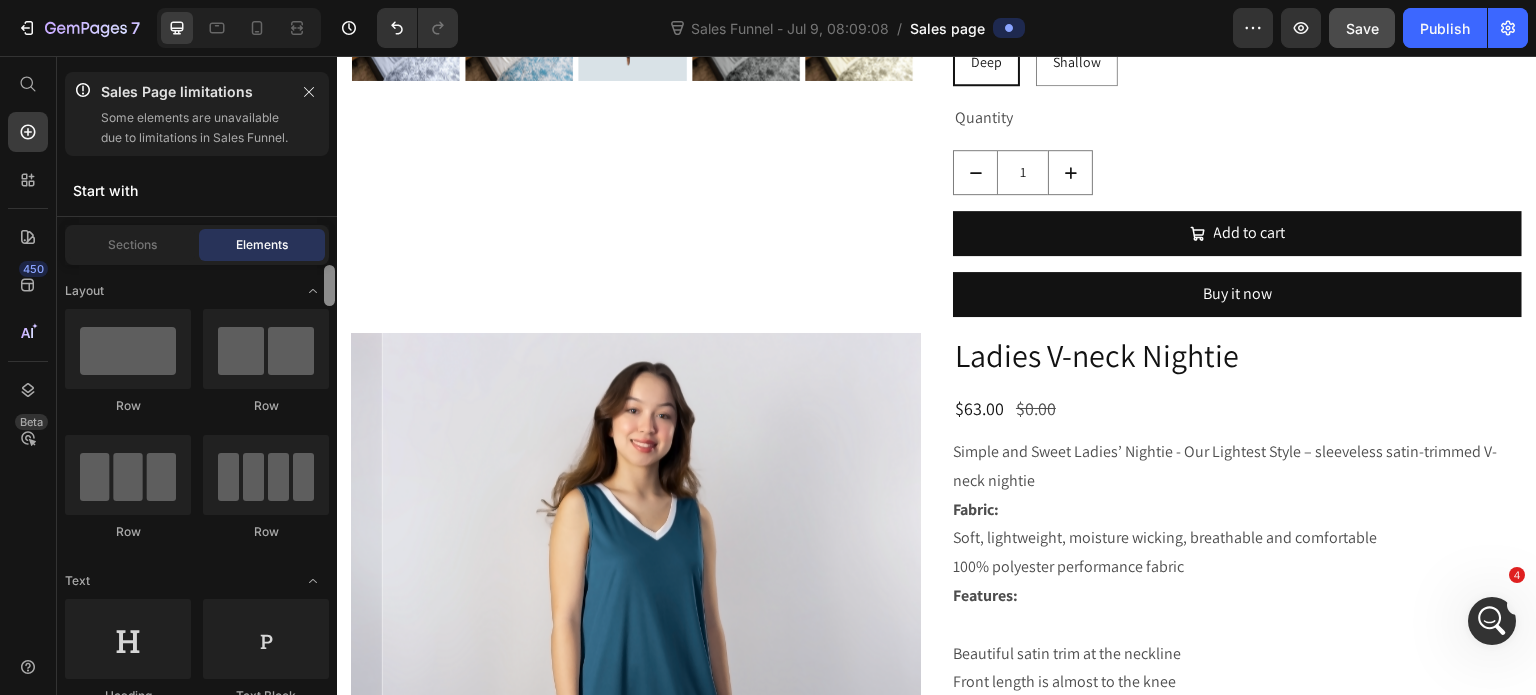 drag, startPoint x: 330, startPoint y: 331, endPoint x: 333, endPoint y: 296, distance: 35.128338 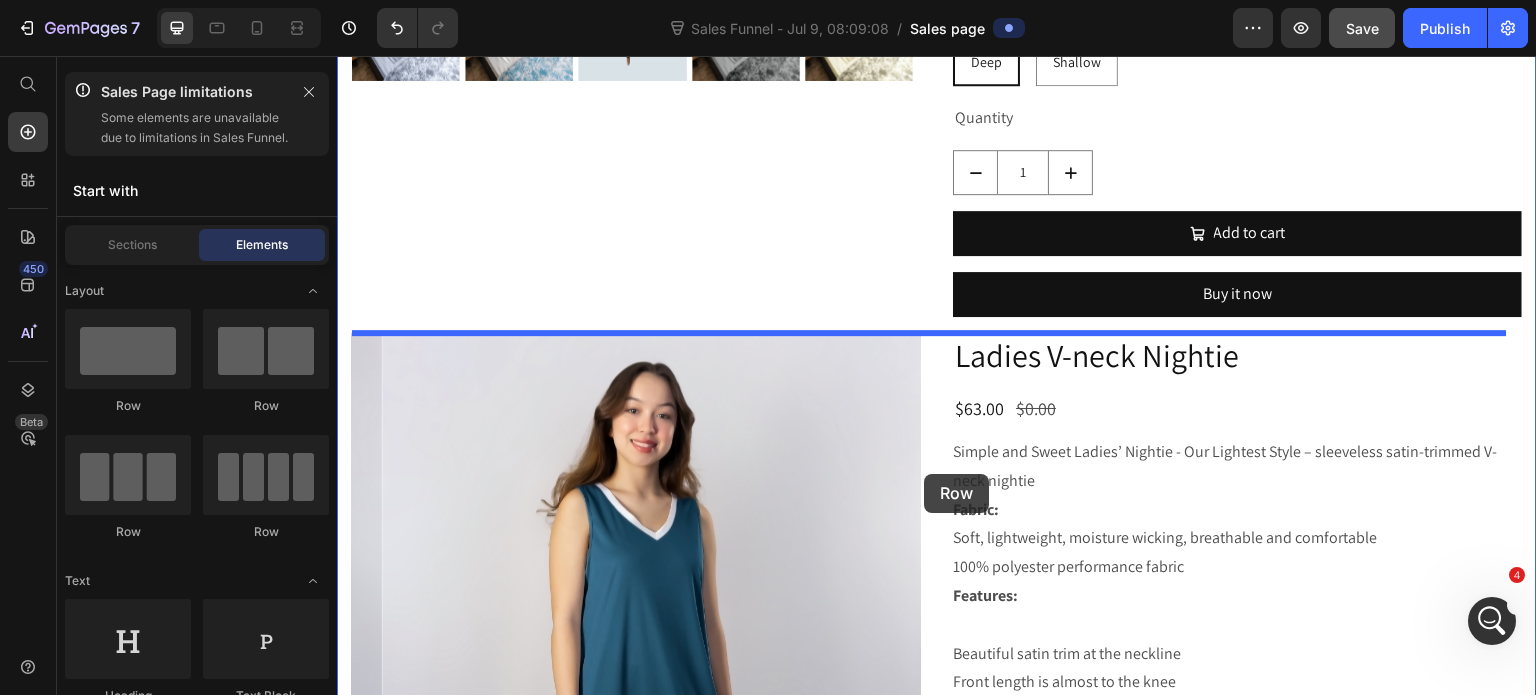 drag, startPoint x: 477, startPoint y: 433, endPoint x: 924, endPoint y: 474, distance: 448.87637 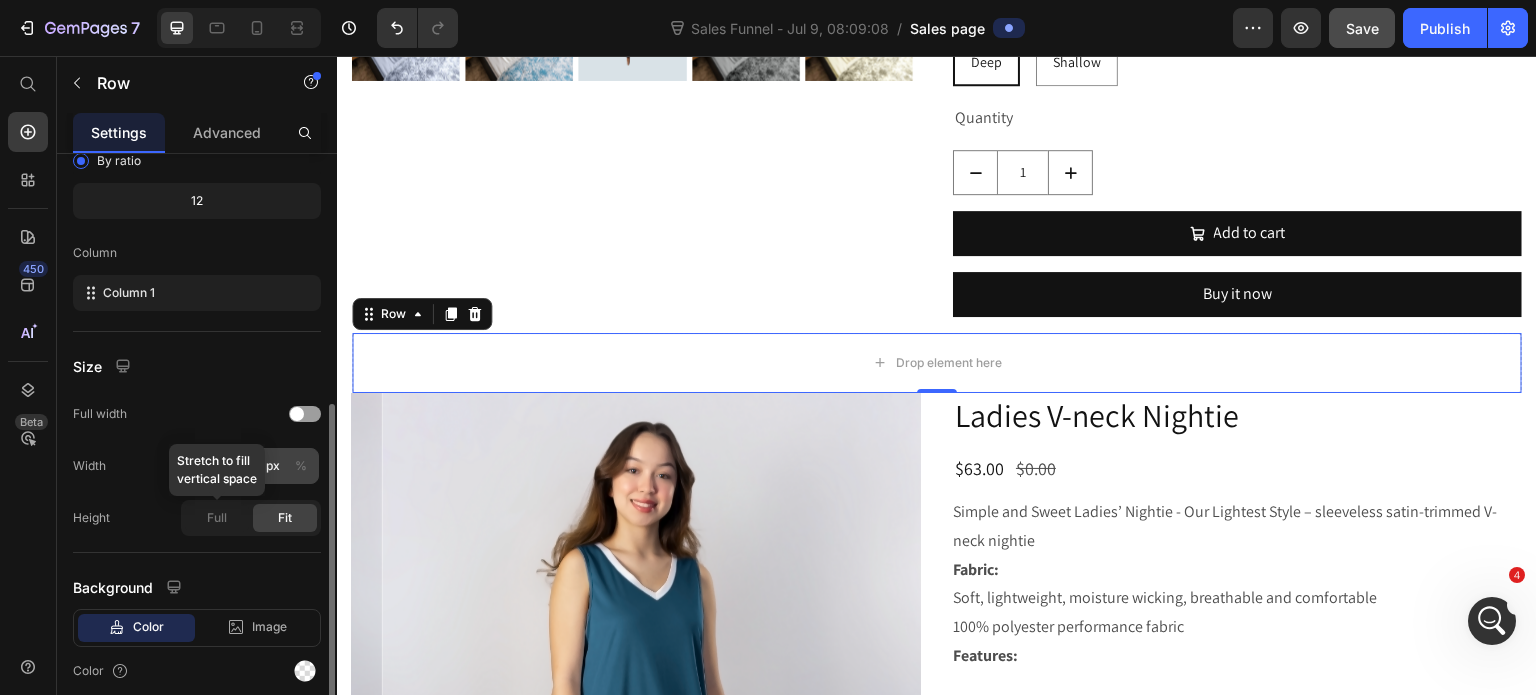 scroll, scrollTop: 396, scrollLeft: 0, axis: vertical 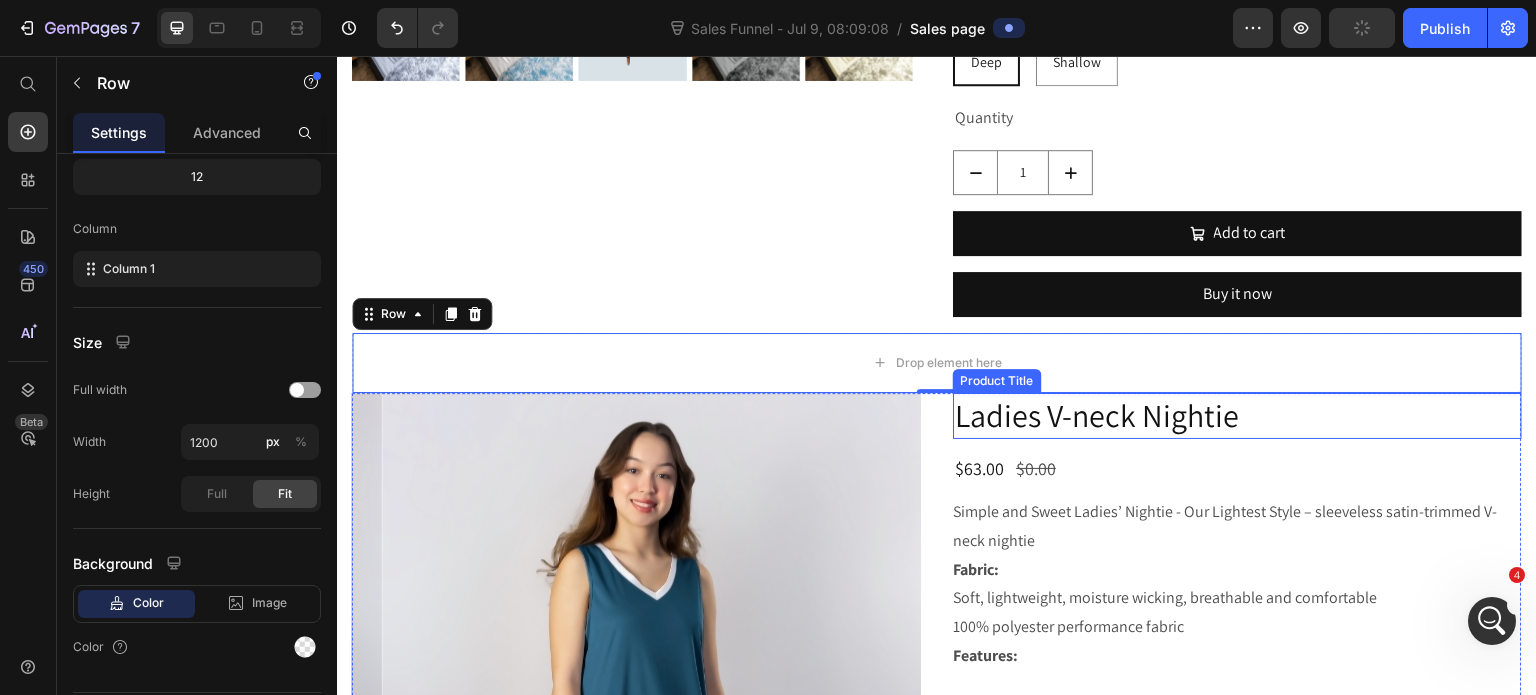 click on "Drop element here" at bounding box center [937, 363] 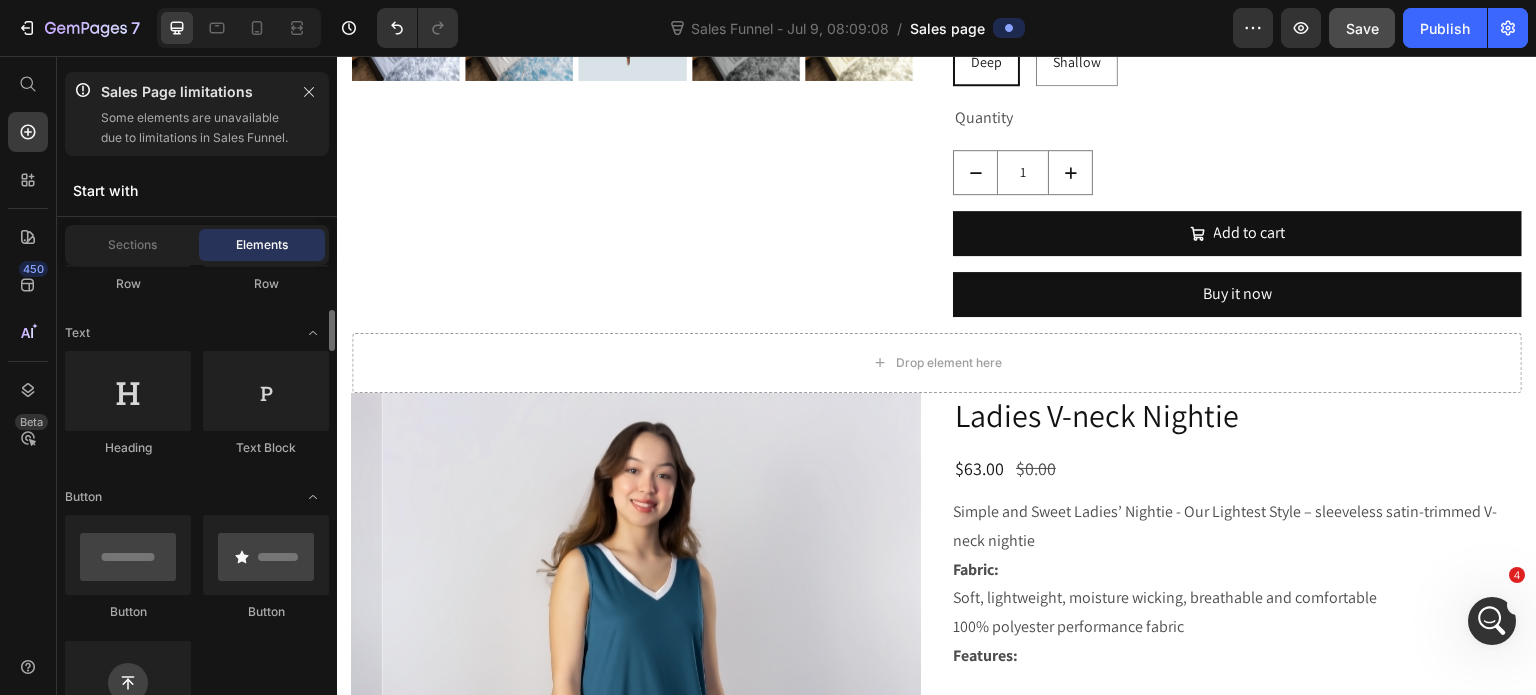 scroll, scrollTop: 272, scrollLeft: 0, axis: vertical 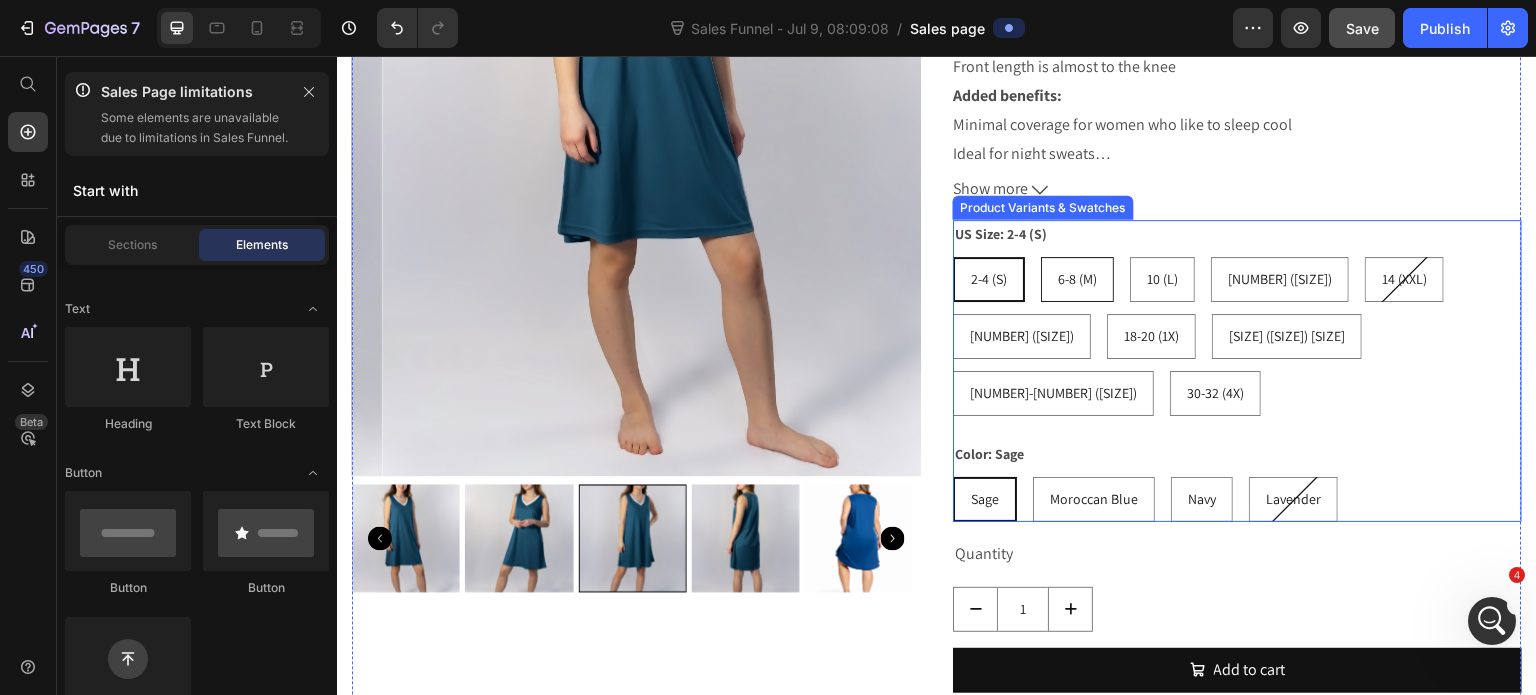 click on "6-8 (M)" at bounding box center (1077, 279) 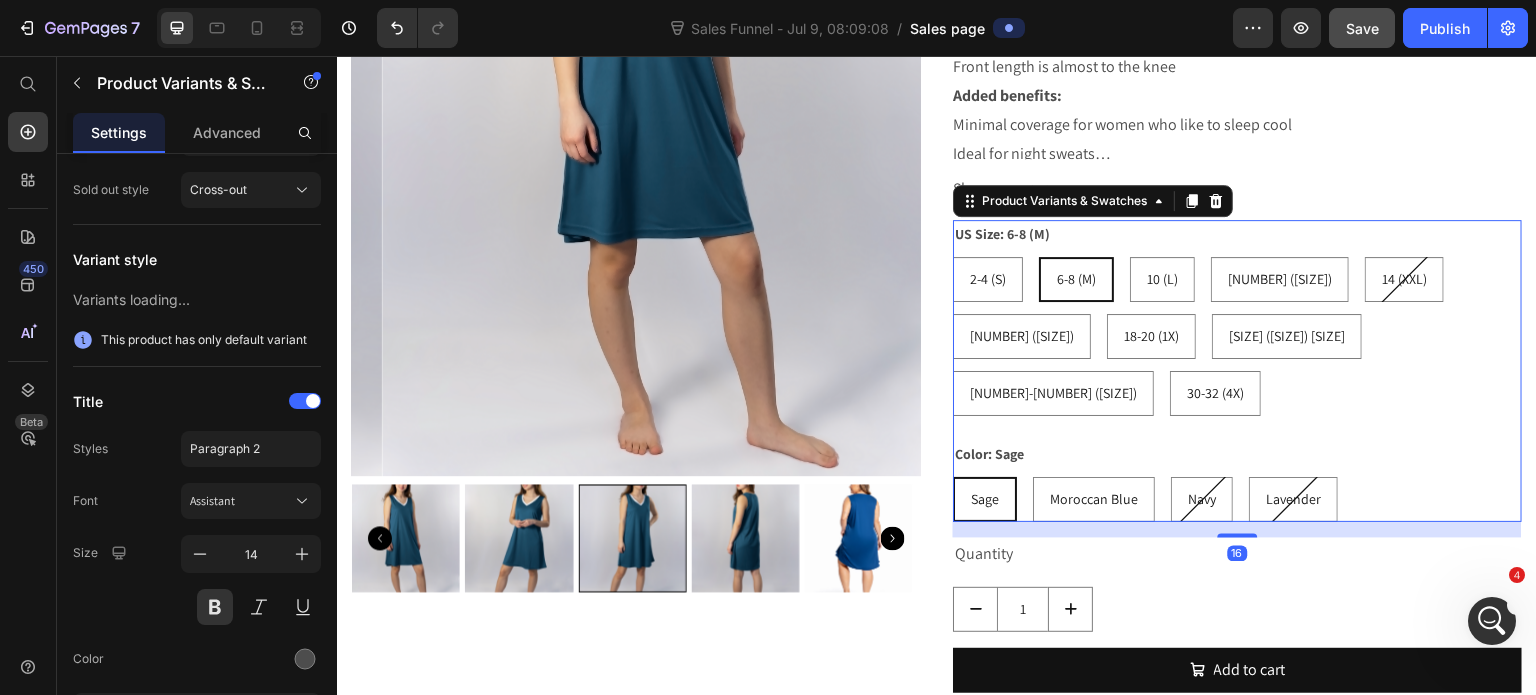 scroll, scrollTop: 0, scrollLeft: 0, axis: both 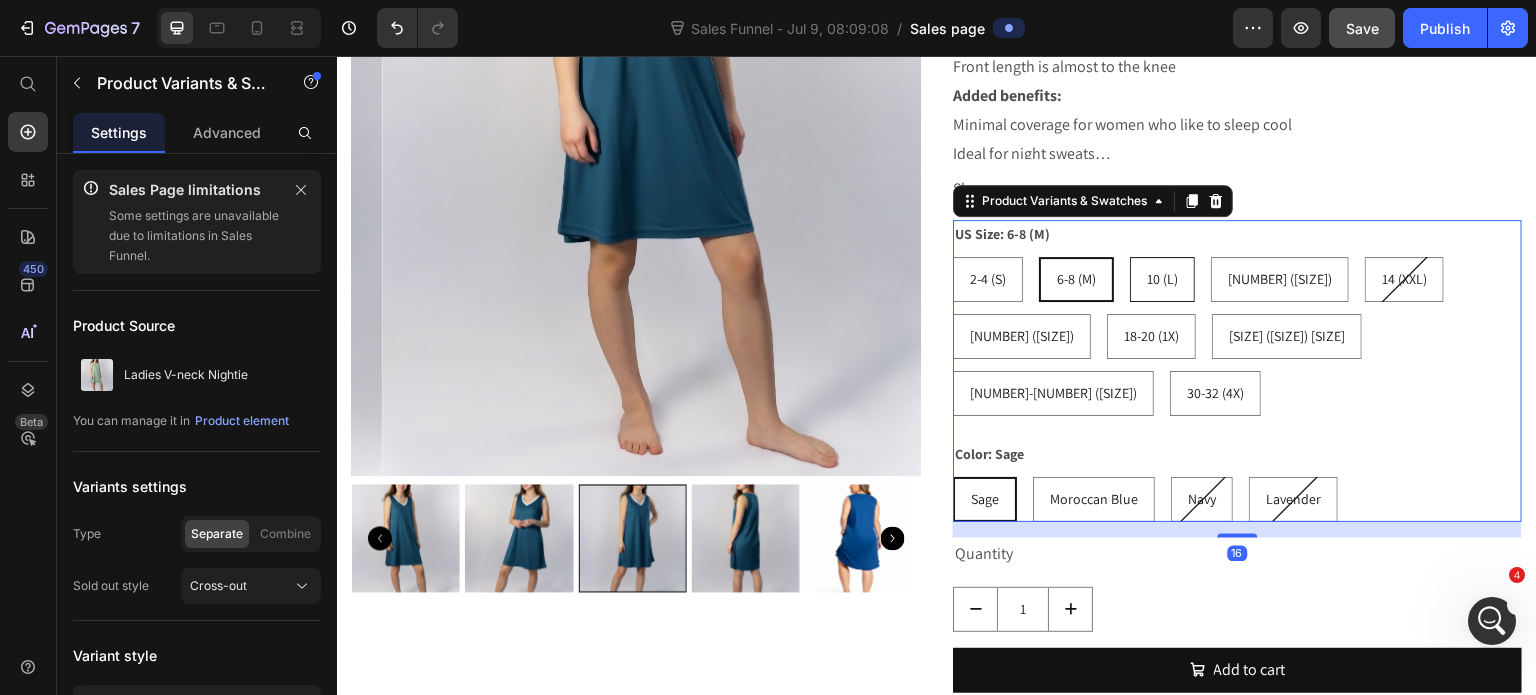 click on "10 (L)" at bounding box center (1162, 279) 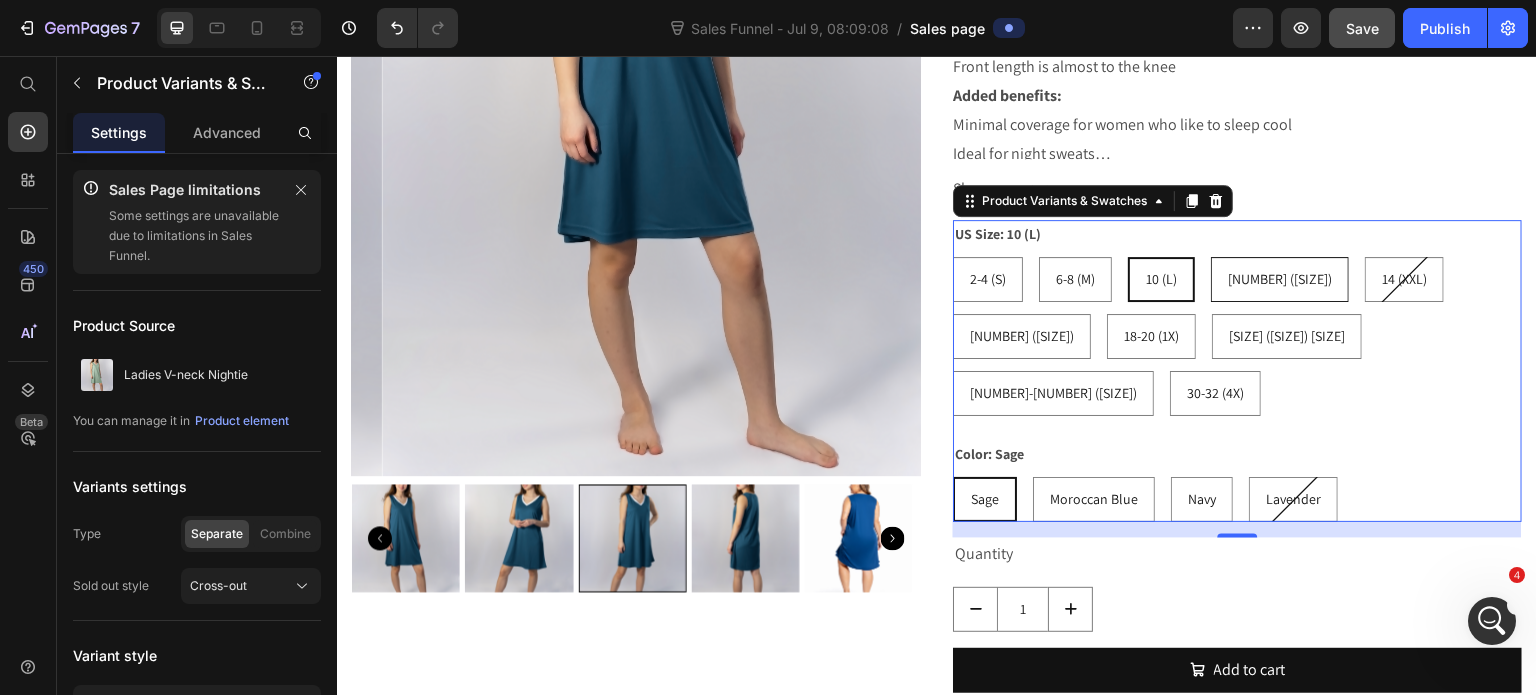 click on "[NUMBER] ([SIZE])" at bounding box center [1280, 279] 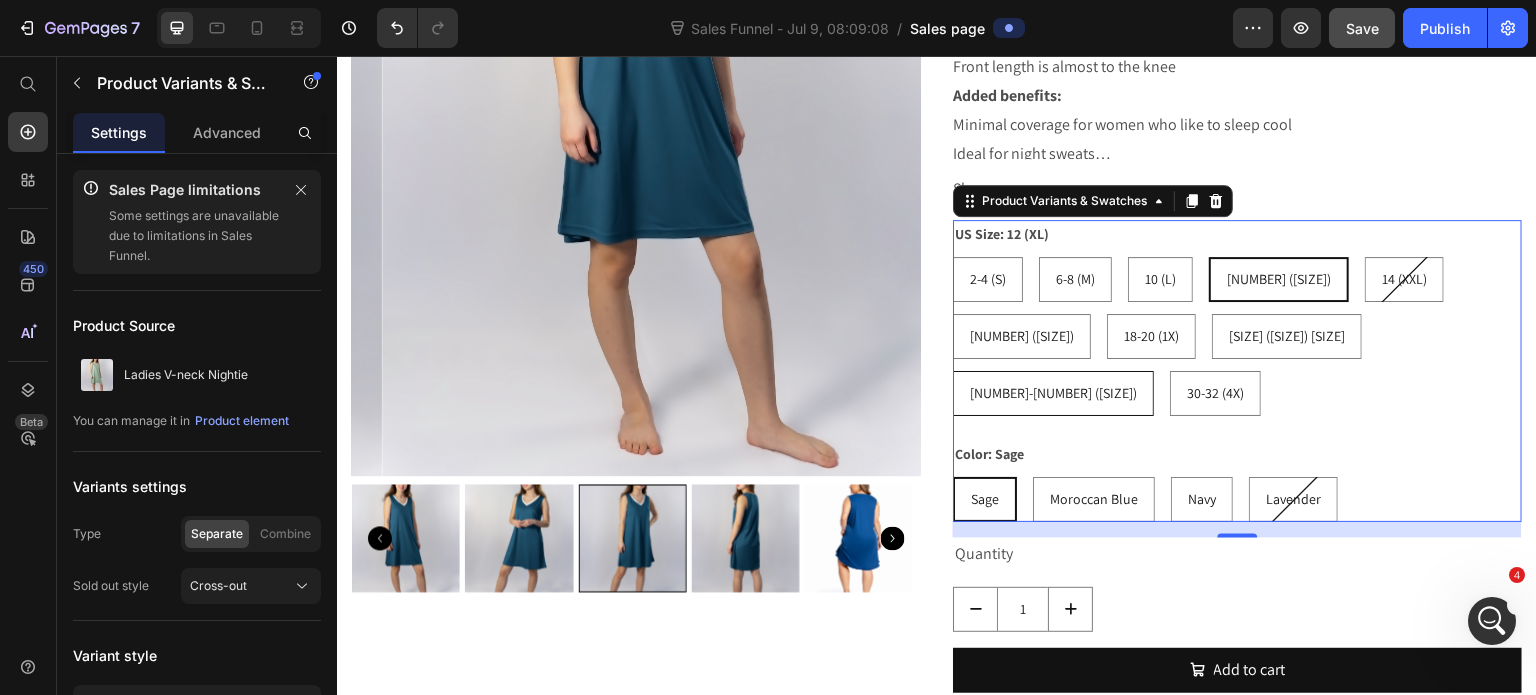 click on "[NUMBER]-[NUMBER] ([SIZE])" at bounding box center [1053, 393] 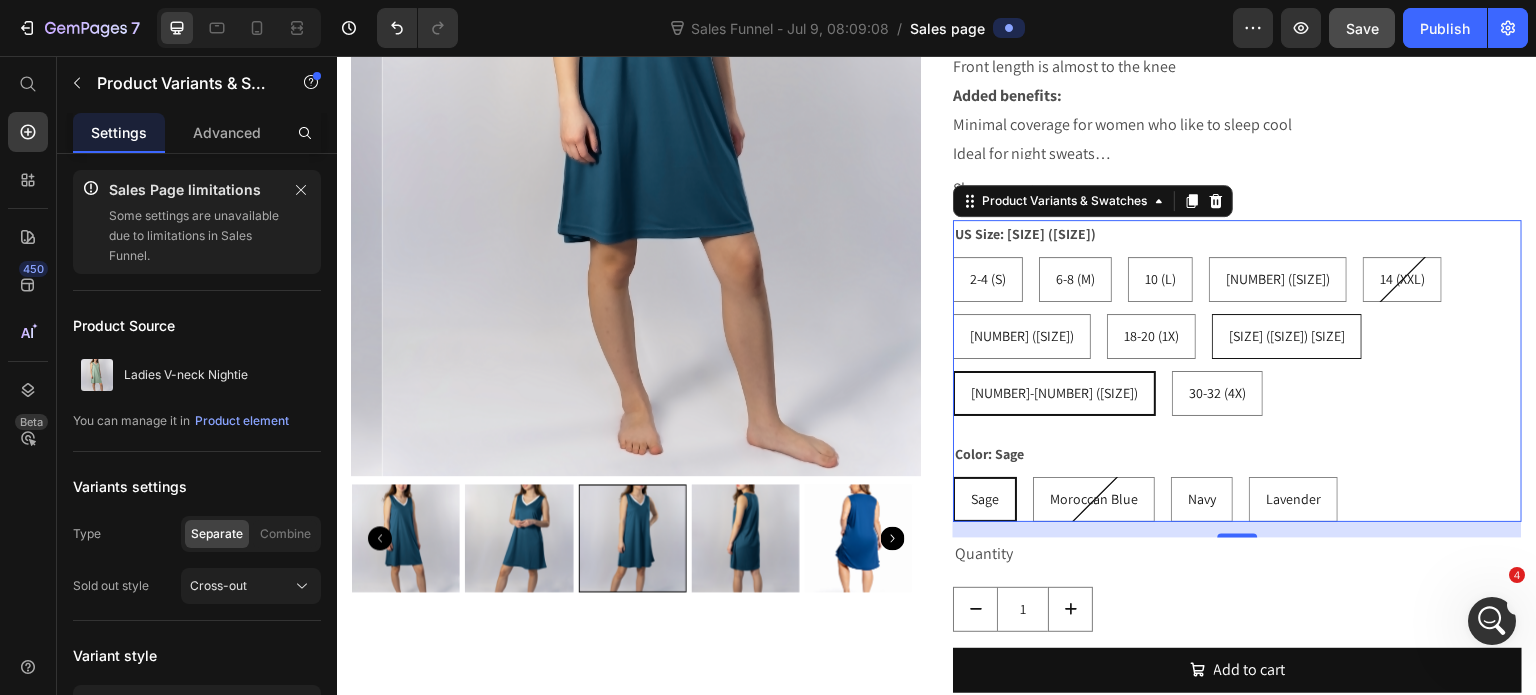 click on "[SIZE] ([SIZE]) [SIZE]" at bounding box center (1287, 336) 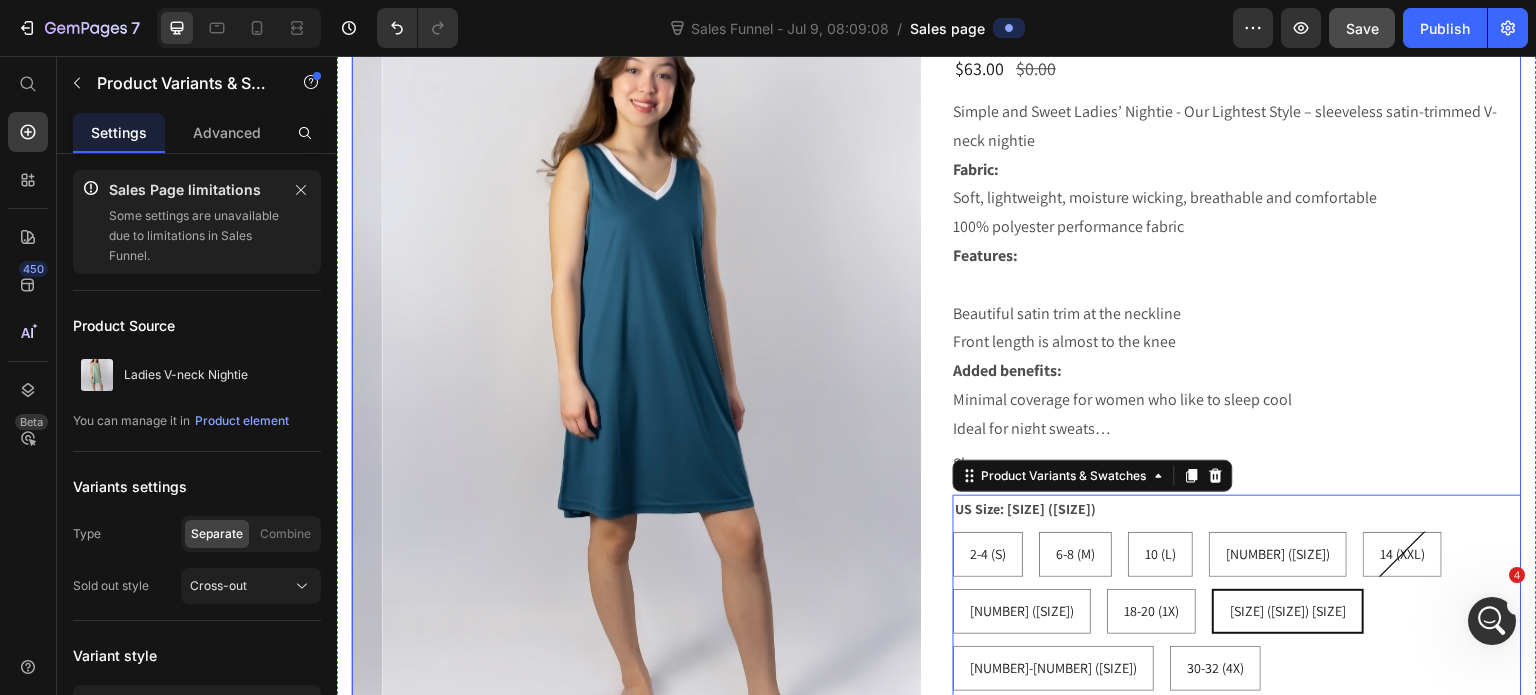 scroll, scrollTop: 5948, scrollLeft: 0, axis: vertical 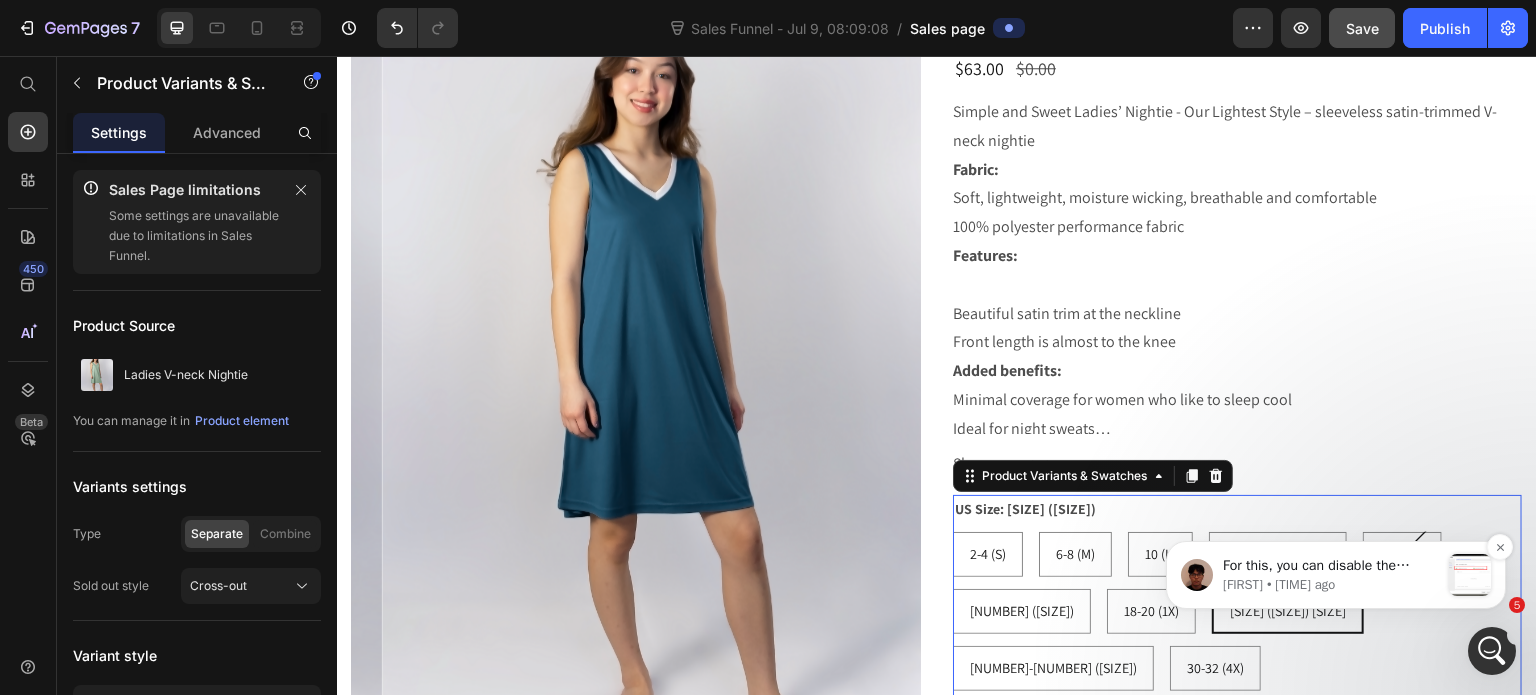 click on "[FIRST] • [TIME] ago" at bounding box center [1331, 585] 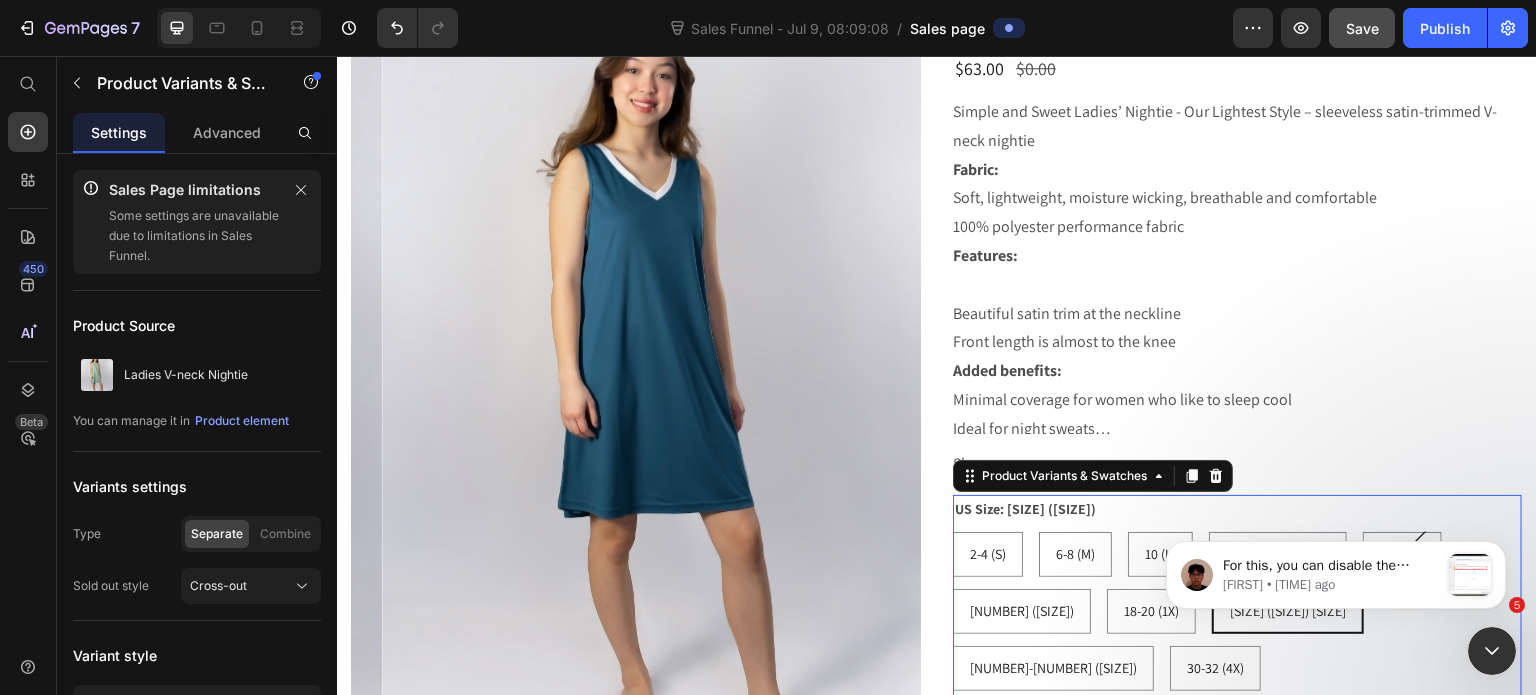 scroll, scrollTop: 0, scrollLeft: 0, axis: both 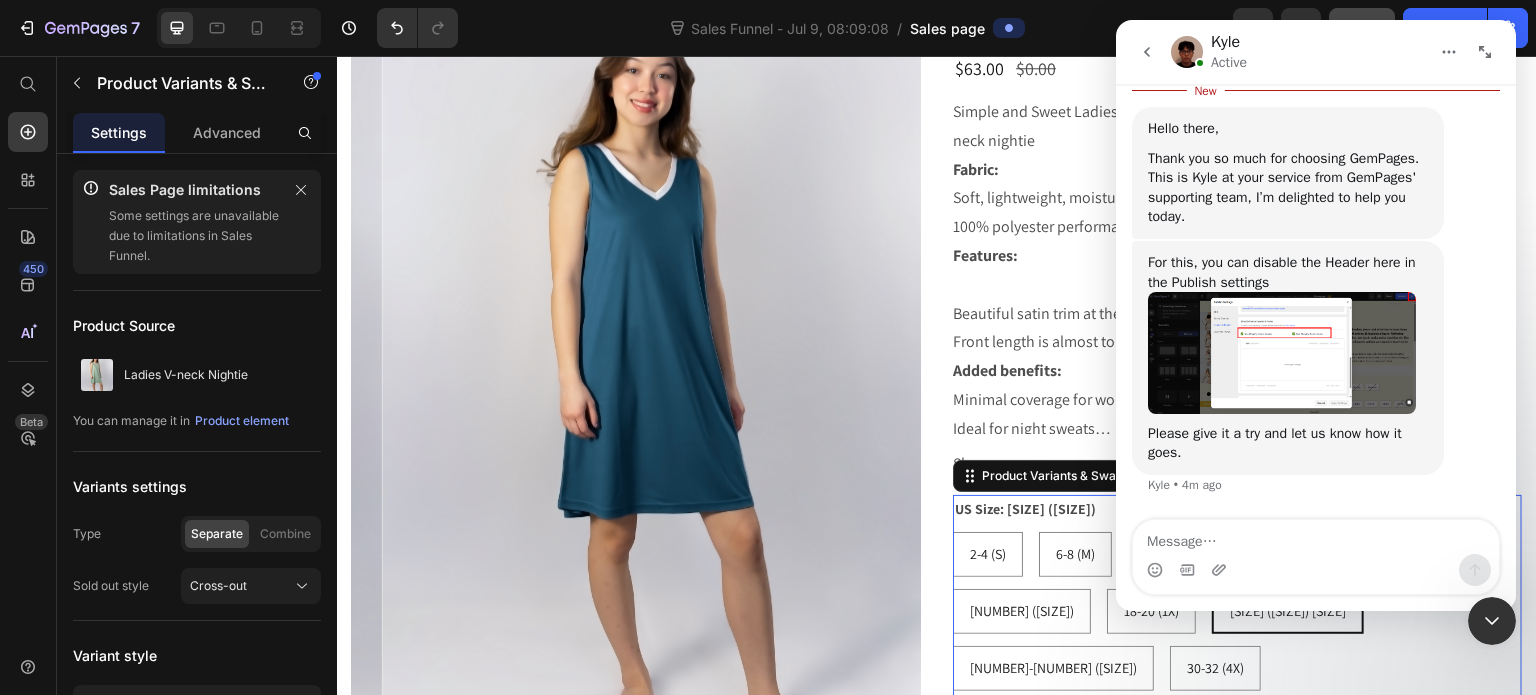 click at bounding box center [1282, 352] 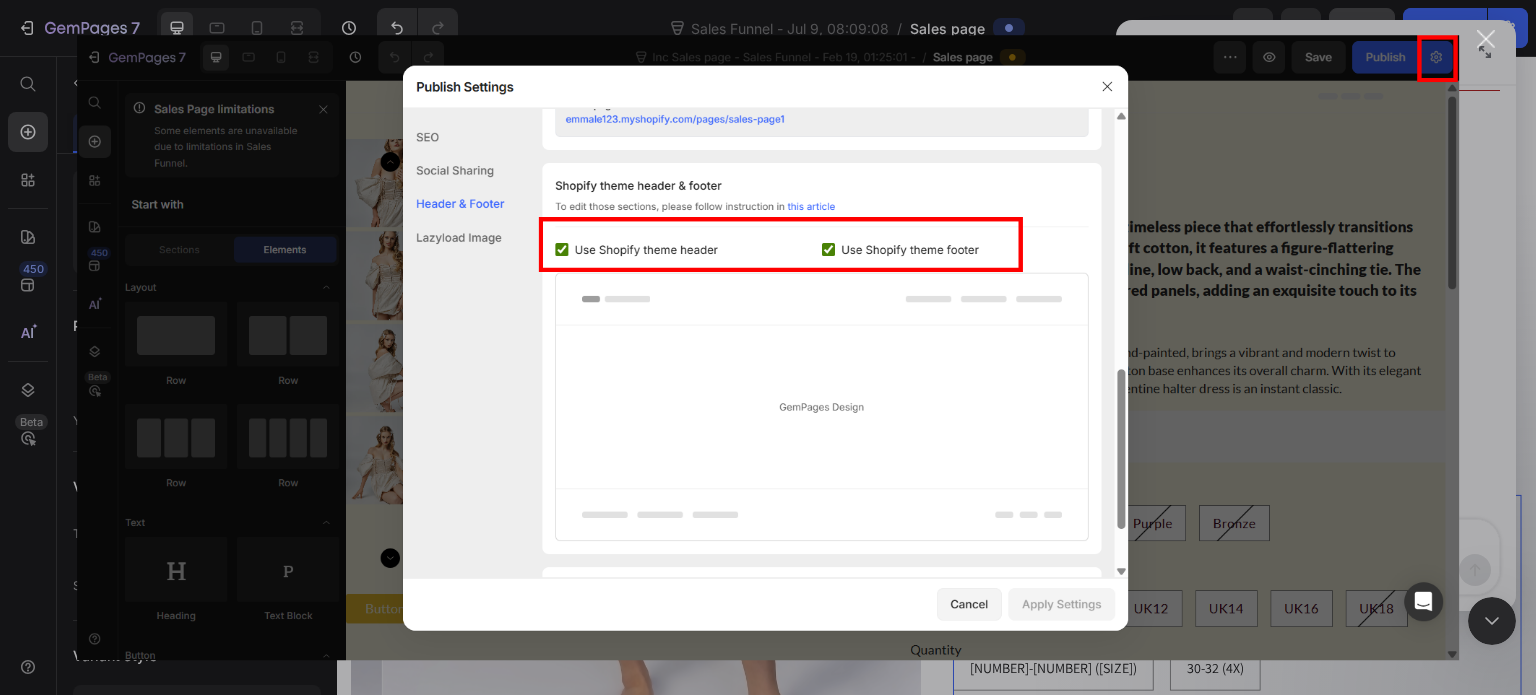 scroll, scrollTop: 0, scrollLeft: 0, axis: both 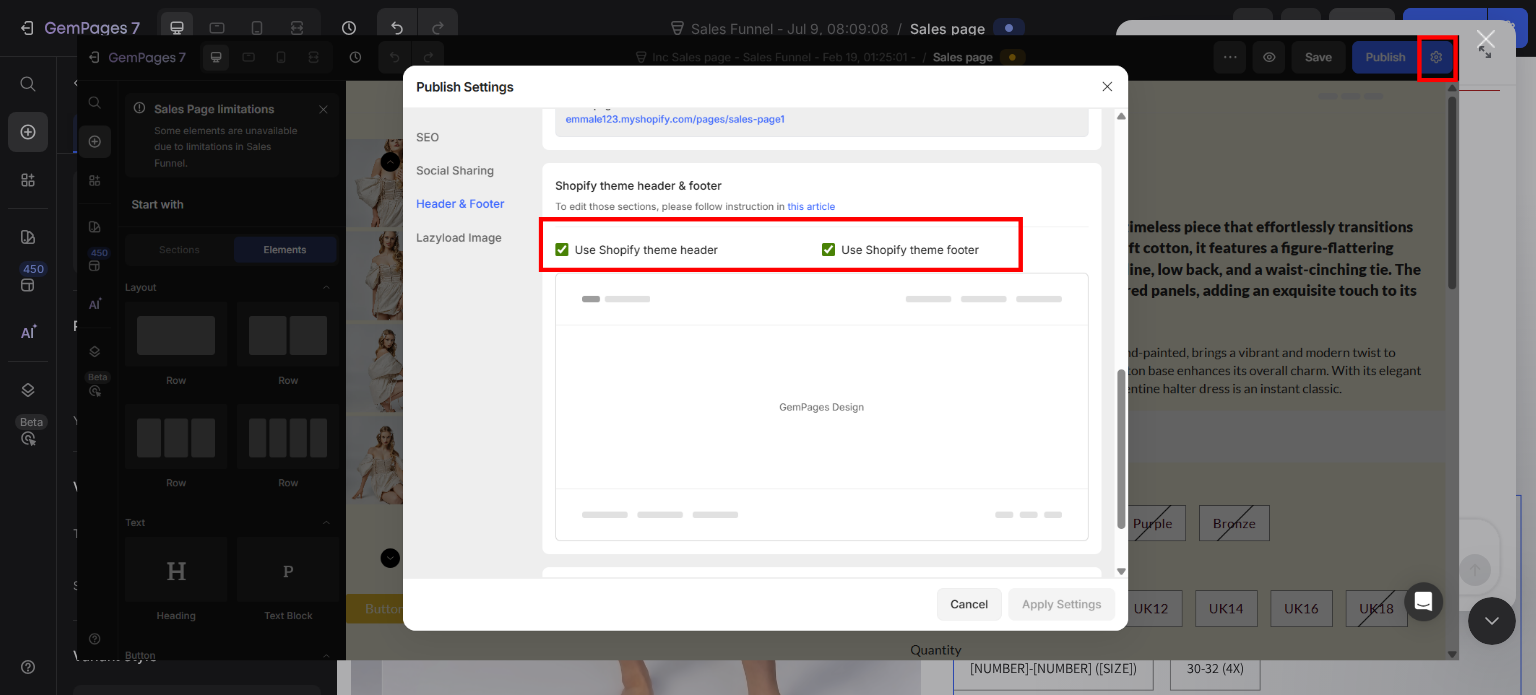 click at bounding box center [1486, 39] 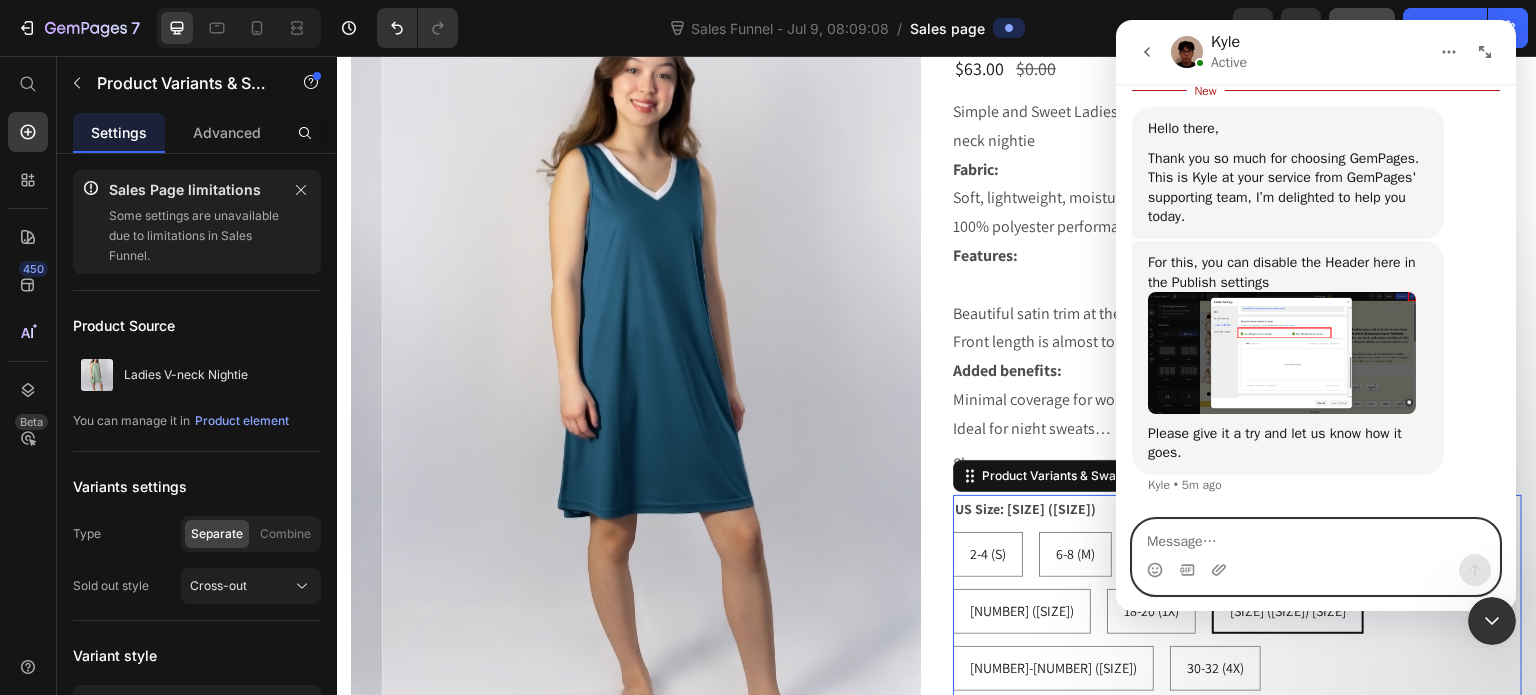 click at bounding box center (1316, 537) 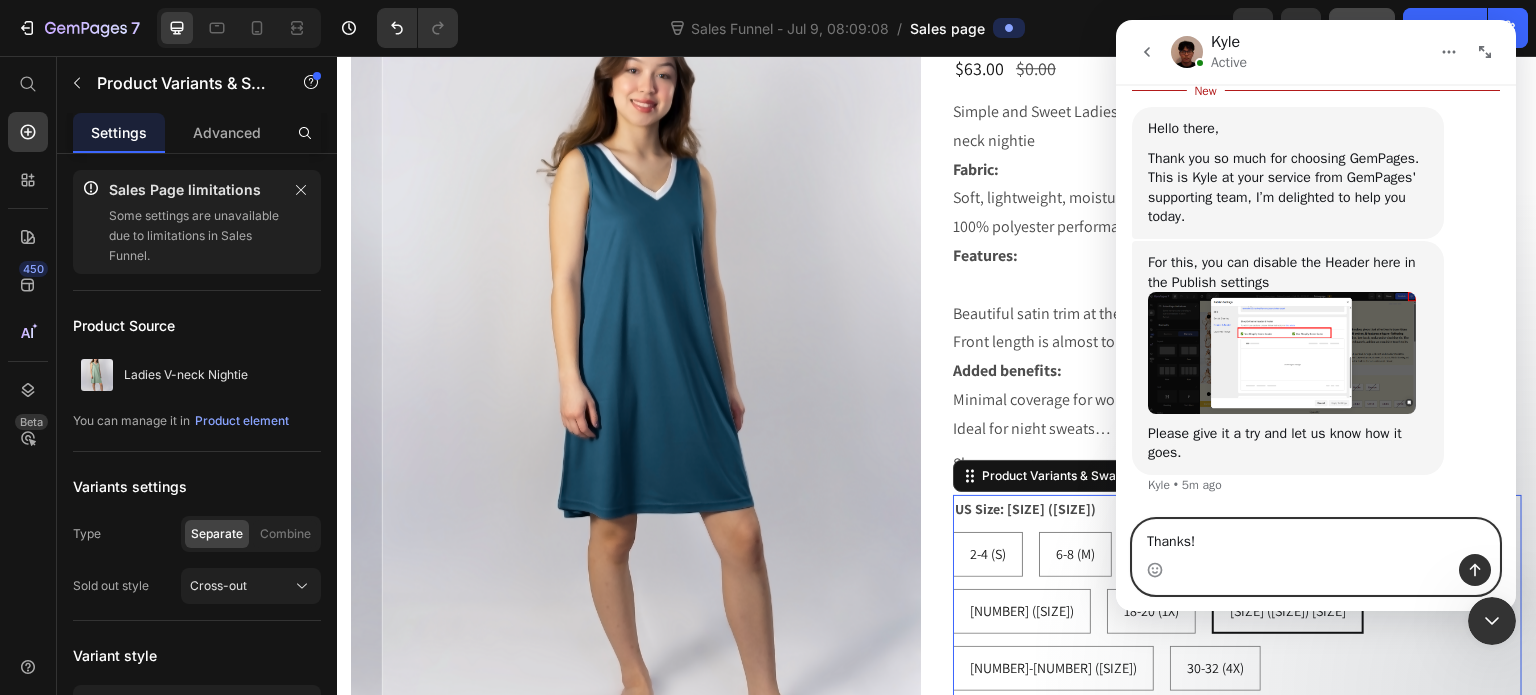 type on "Thanks!" 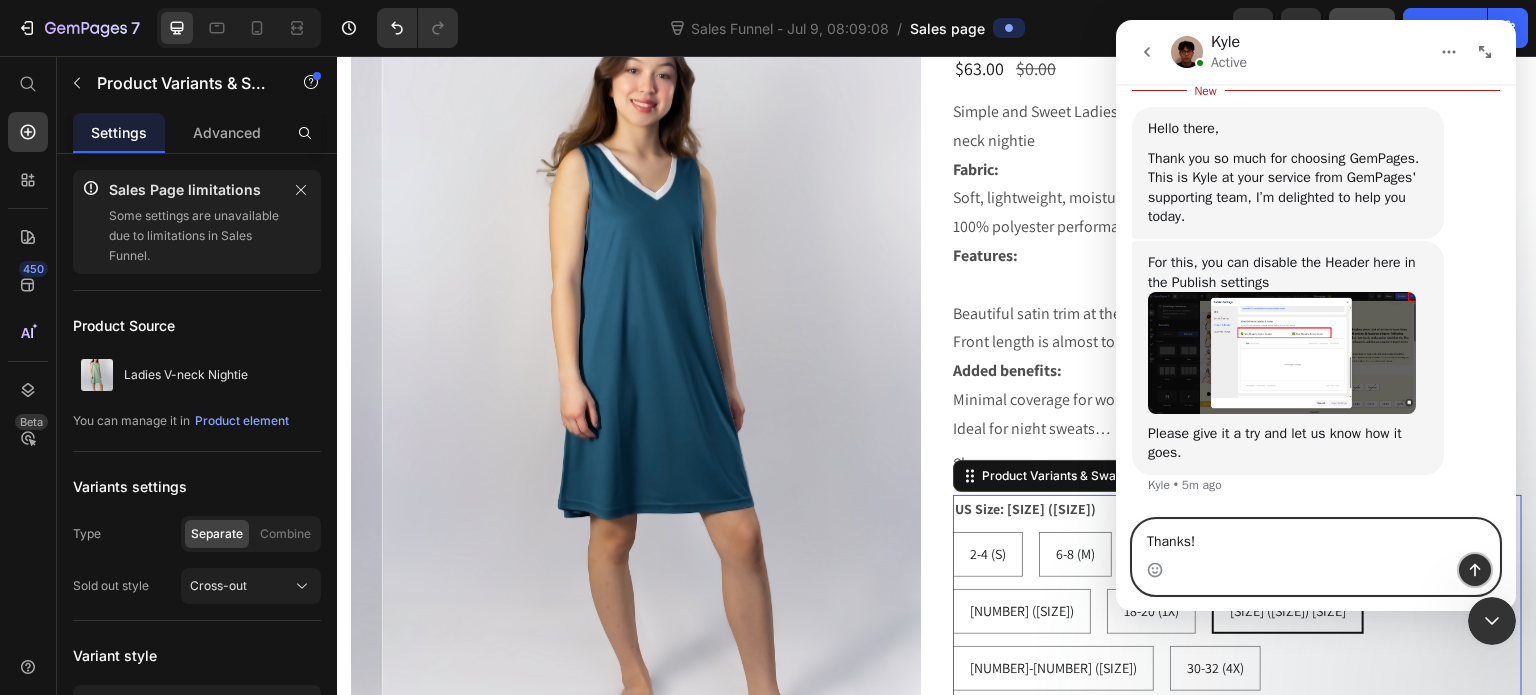 click 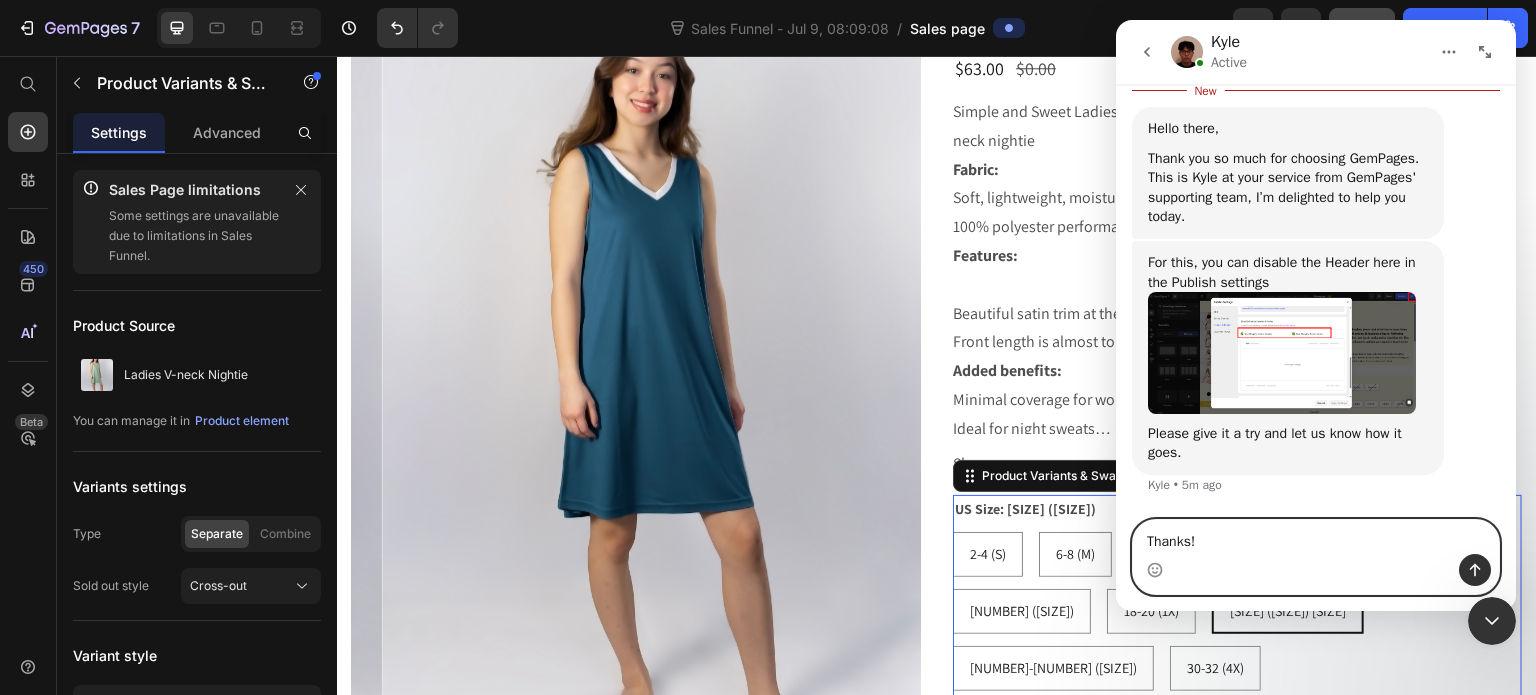 type 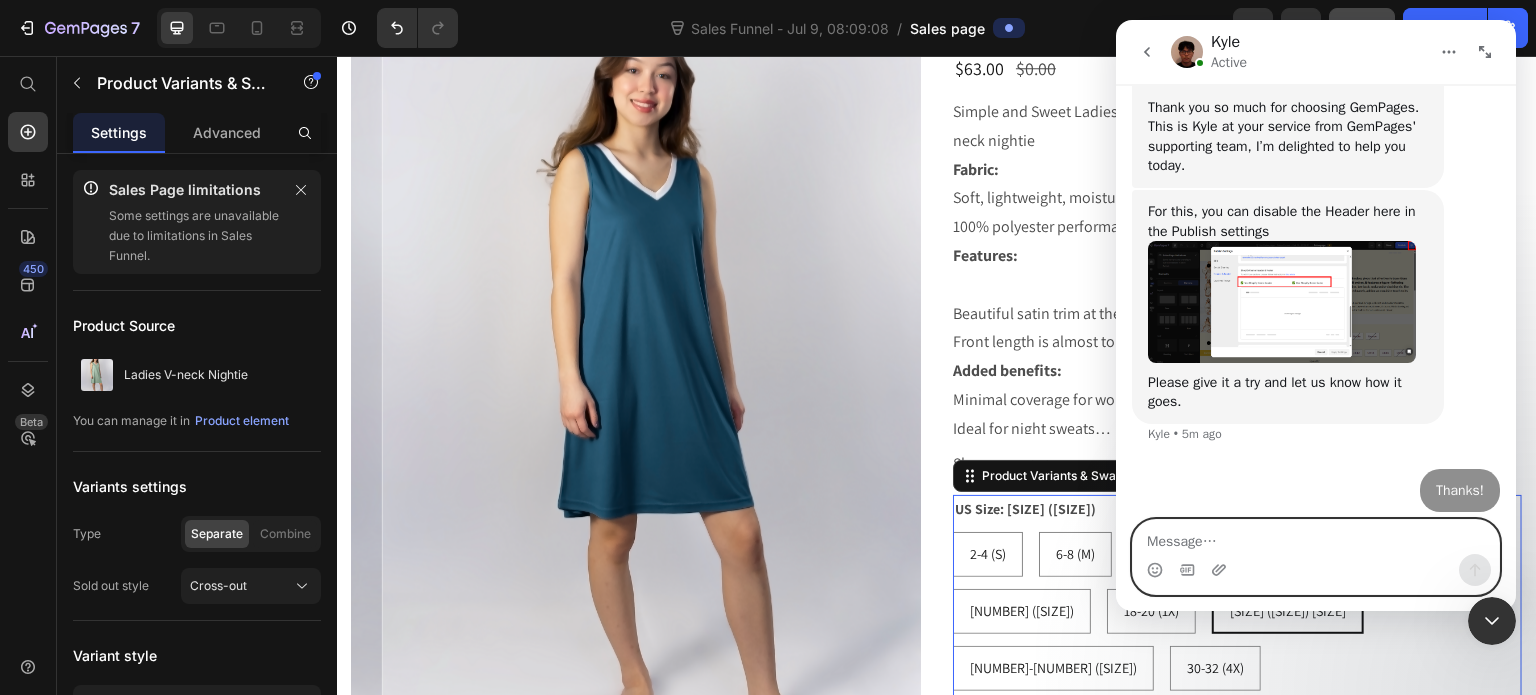 scroll, scrollTop: 2, scrollLeft: 0, axis: vertical 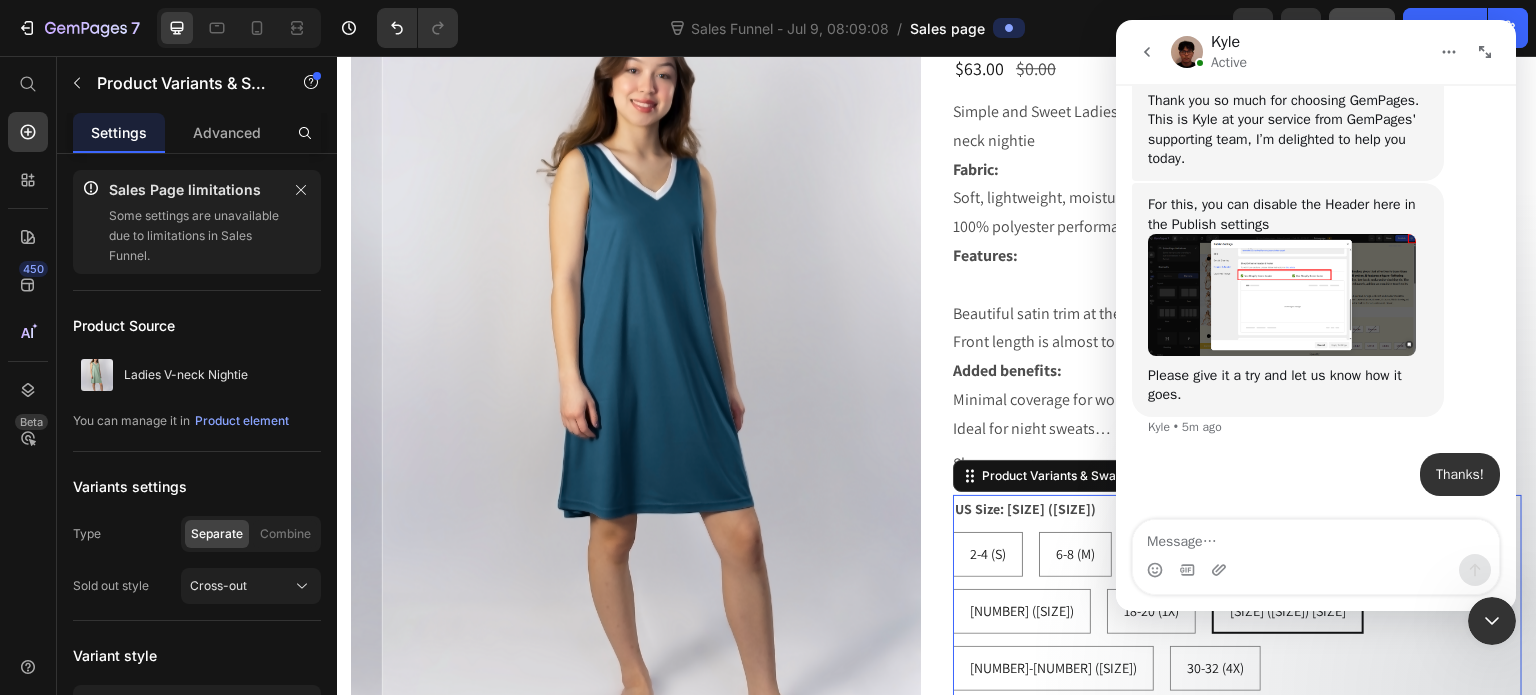click 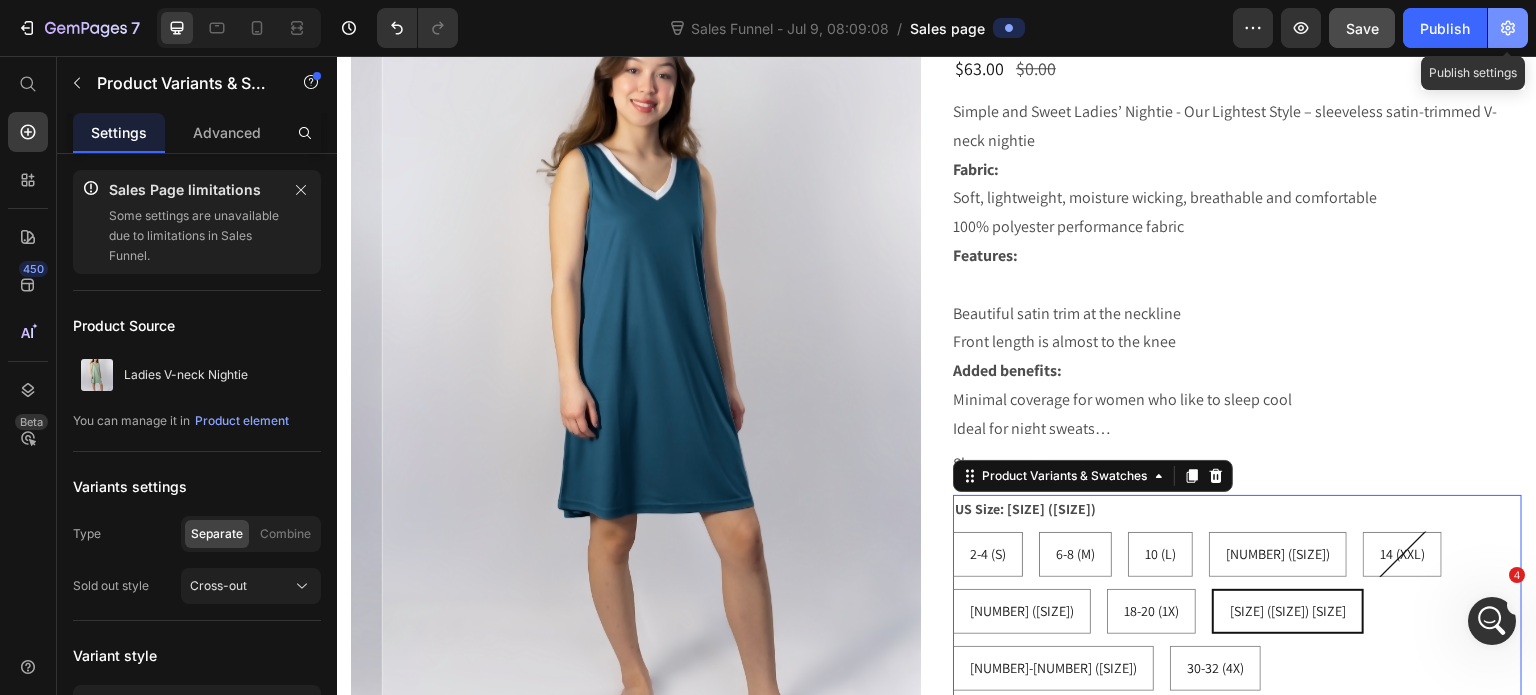 click 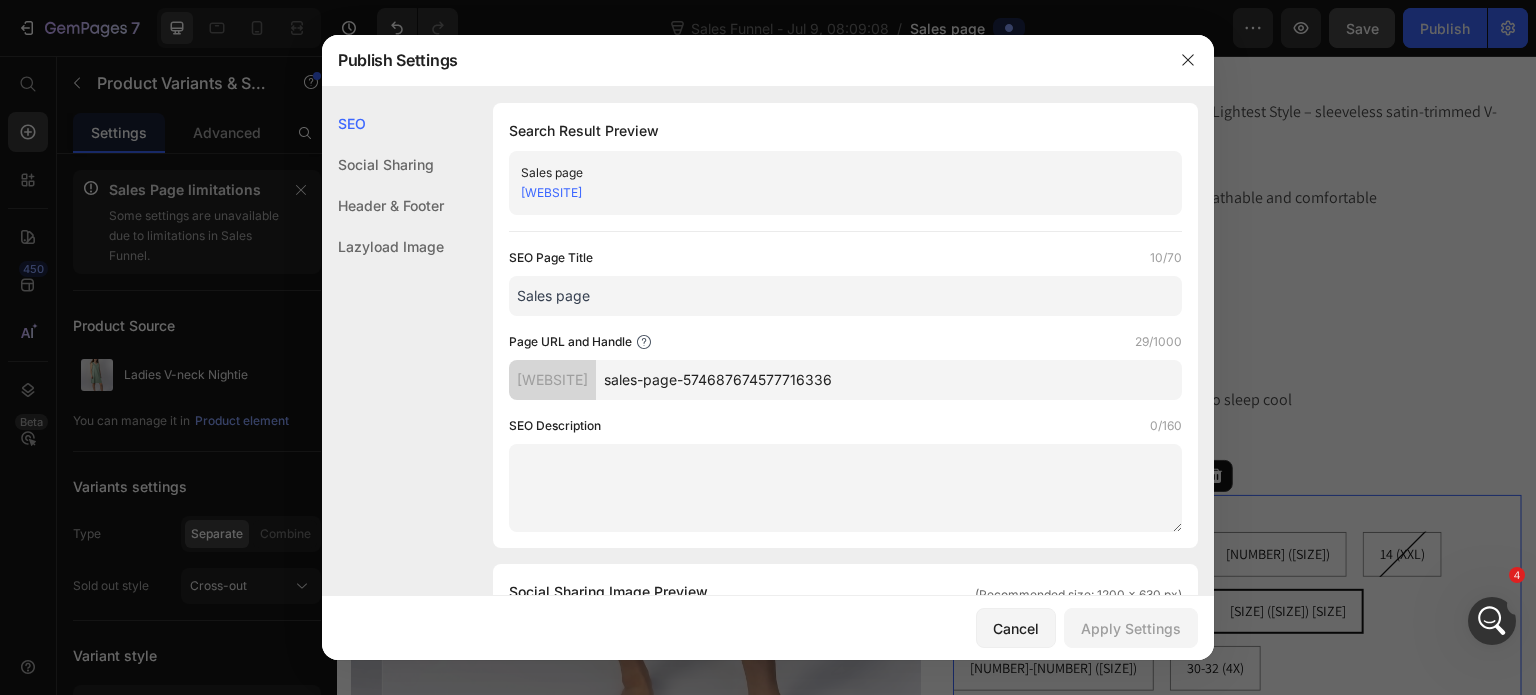 click on "Header & Footer" 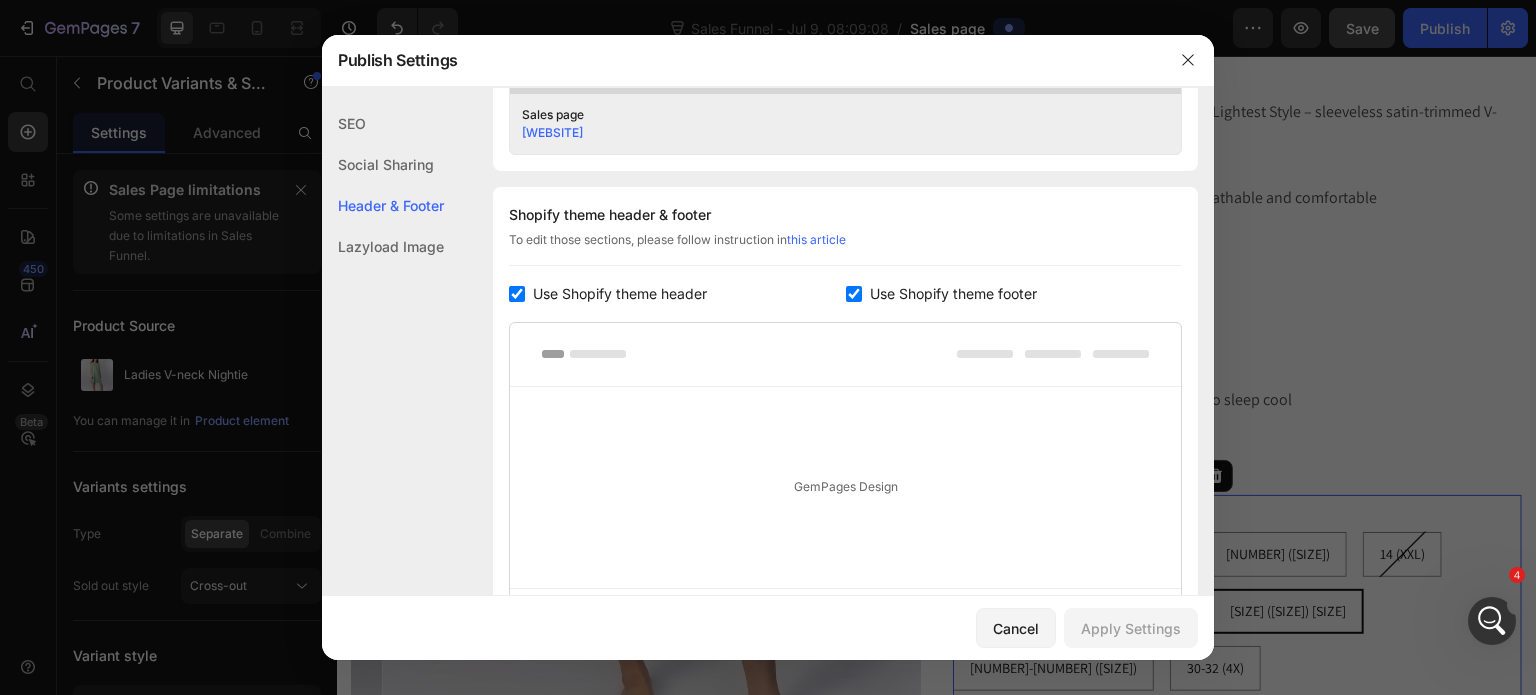 scroll, scrollTop: 936, scrollLeft: 0, axis: vertical 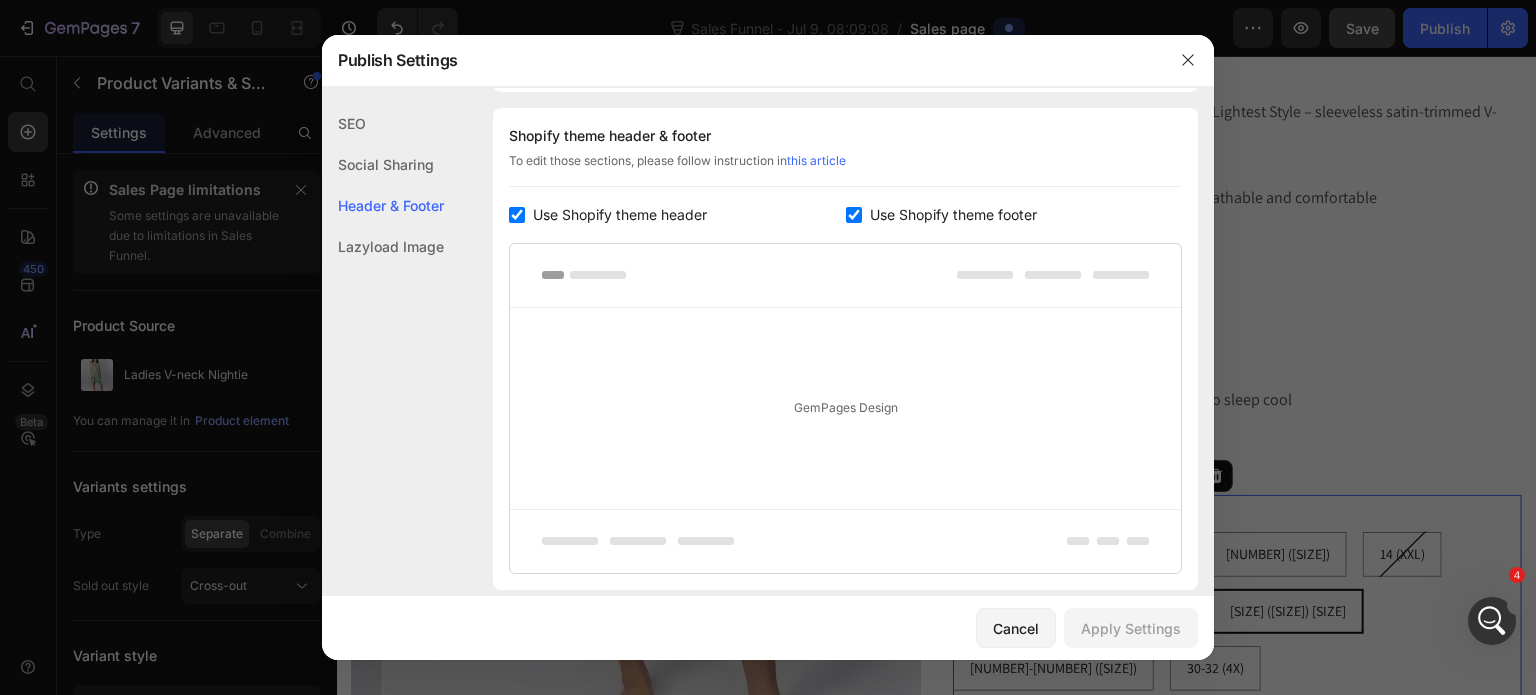click at bounding box center [517, 215] 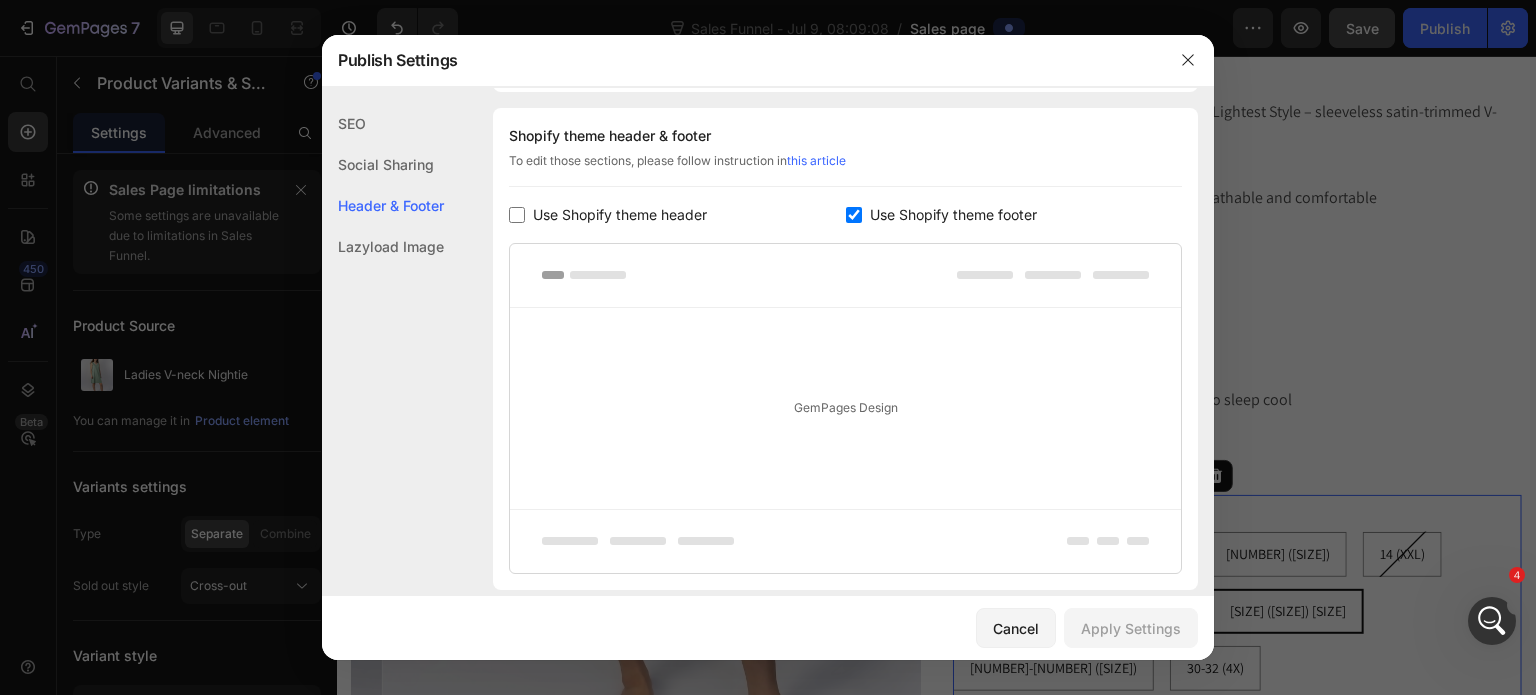 checkbox on "false" 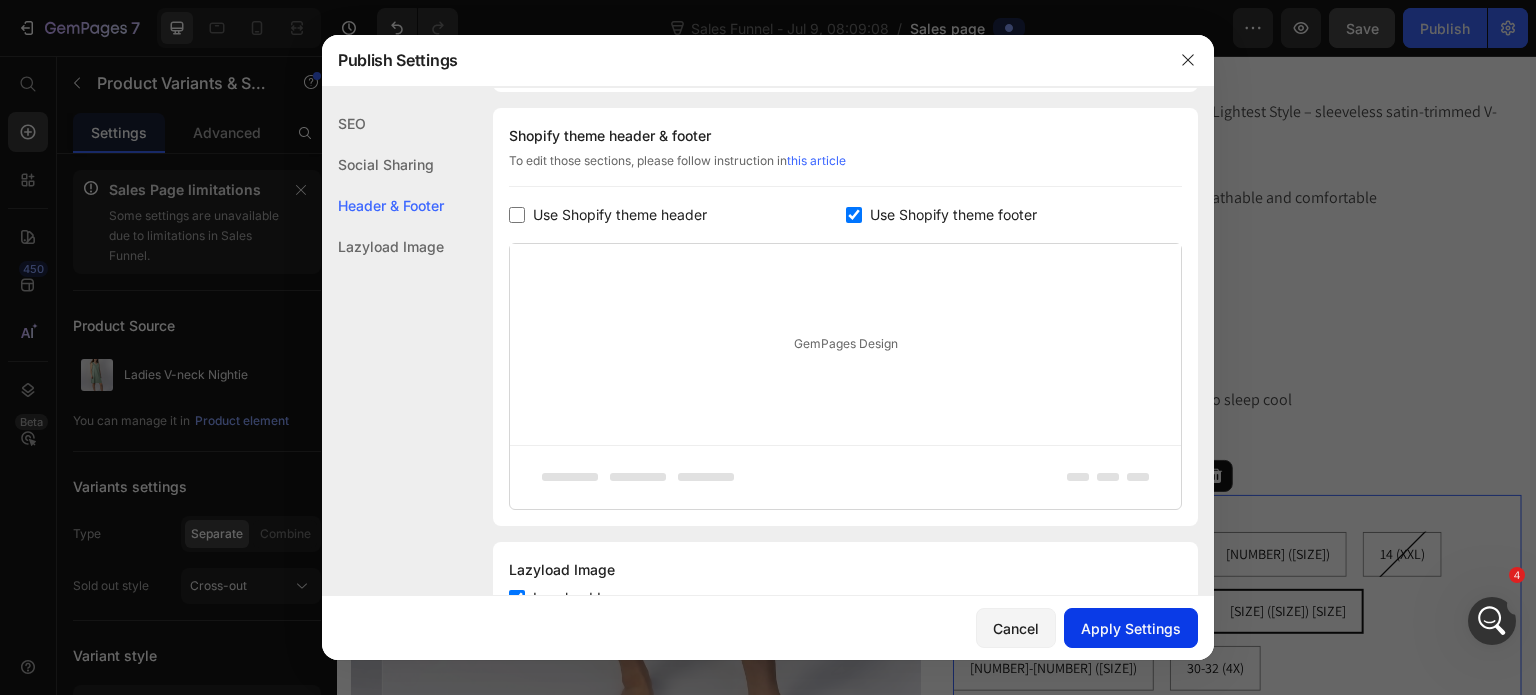 click on "Apply Settings" at bounding box center (1131, 628) 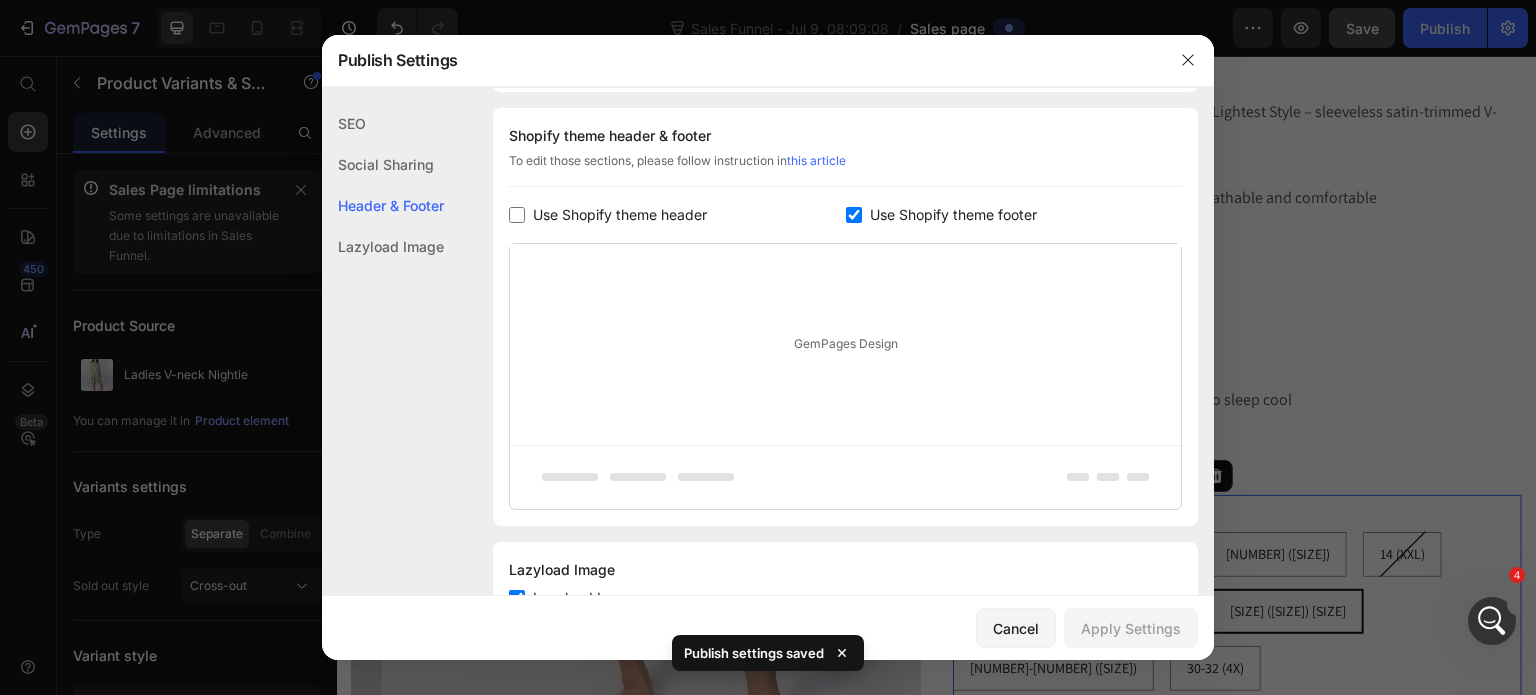 scroll, scrollTop: 1070, scrollLeft: 0, axis: vertical 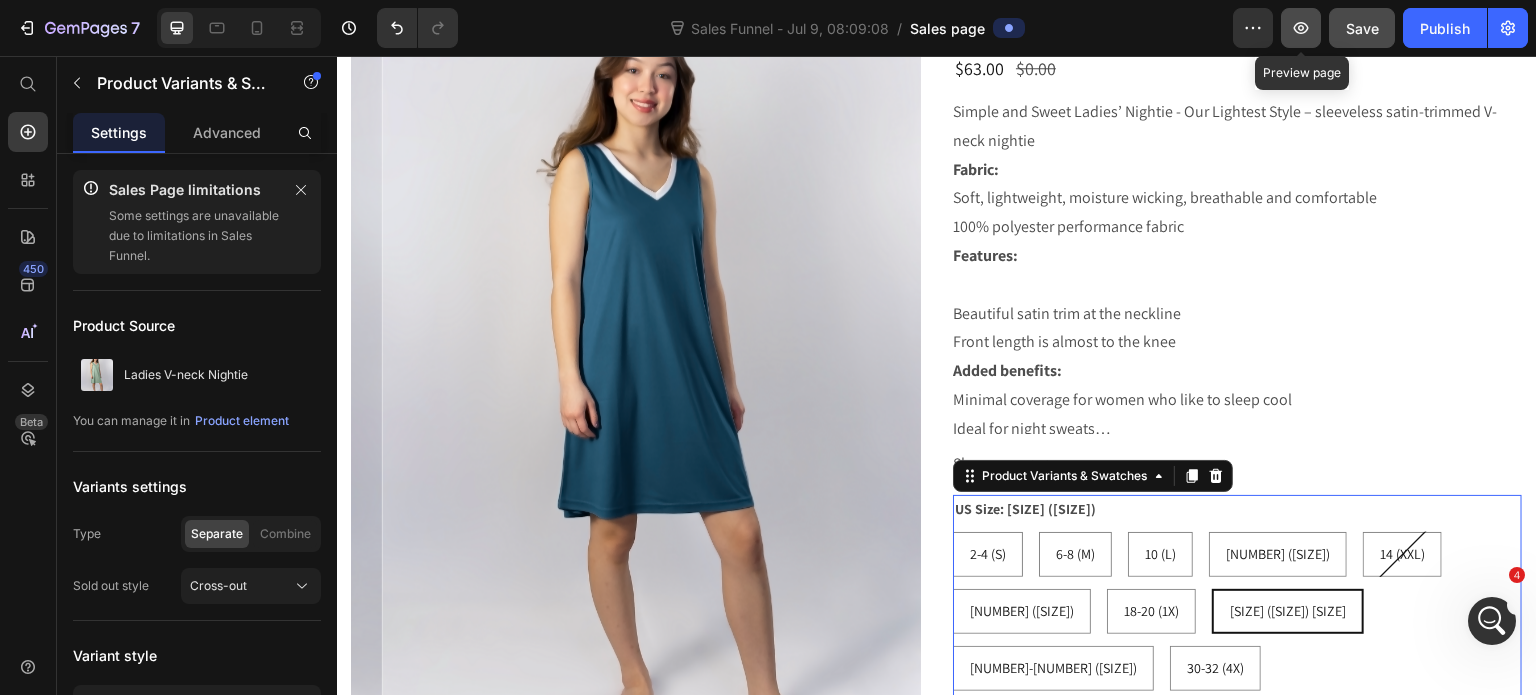 click 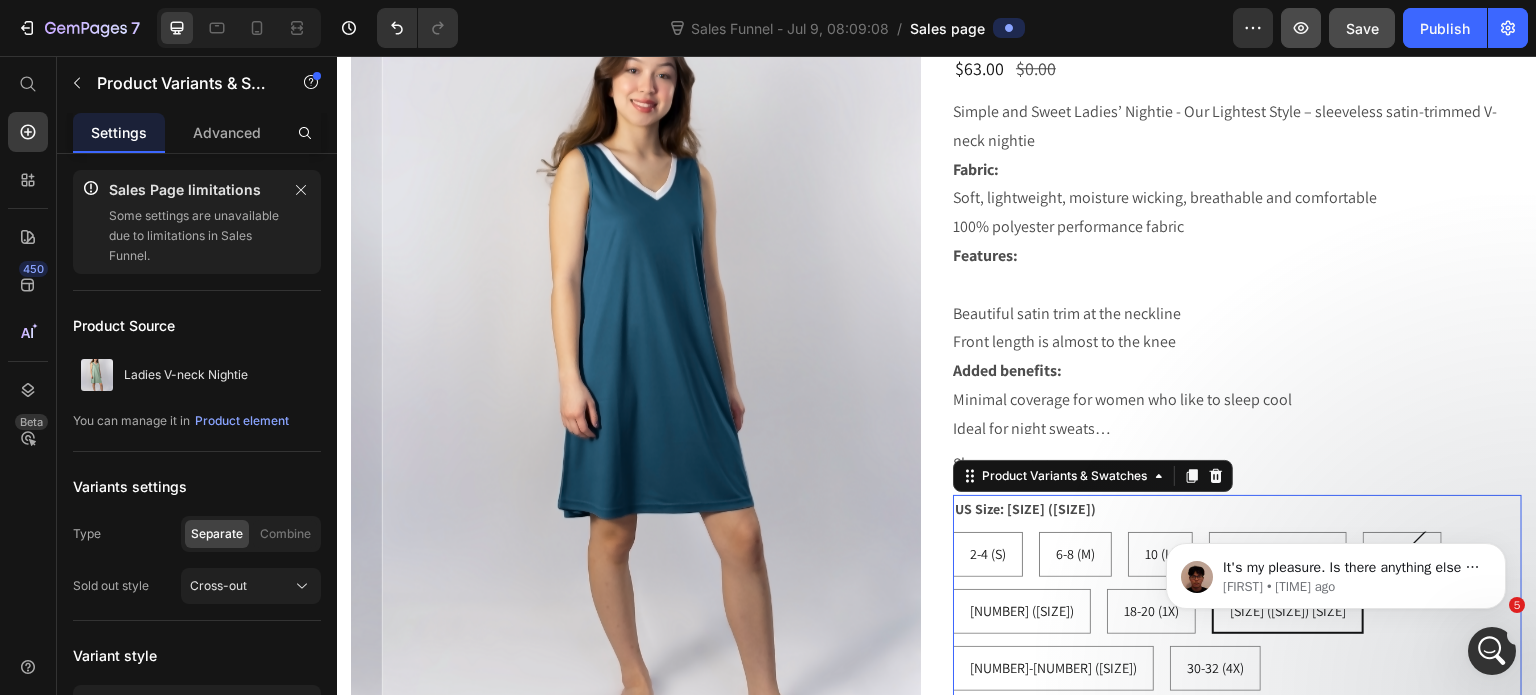 scroll, scrollTop: 0, scrollLeft: 0, axis: both 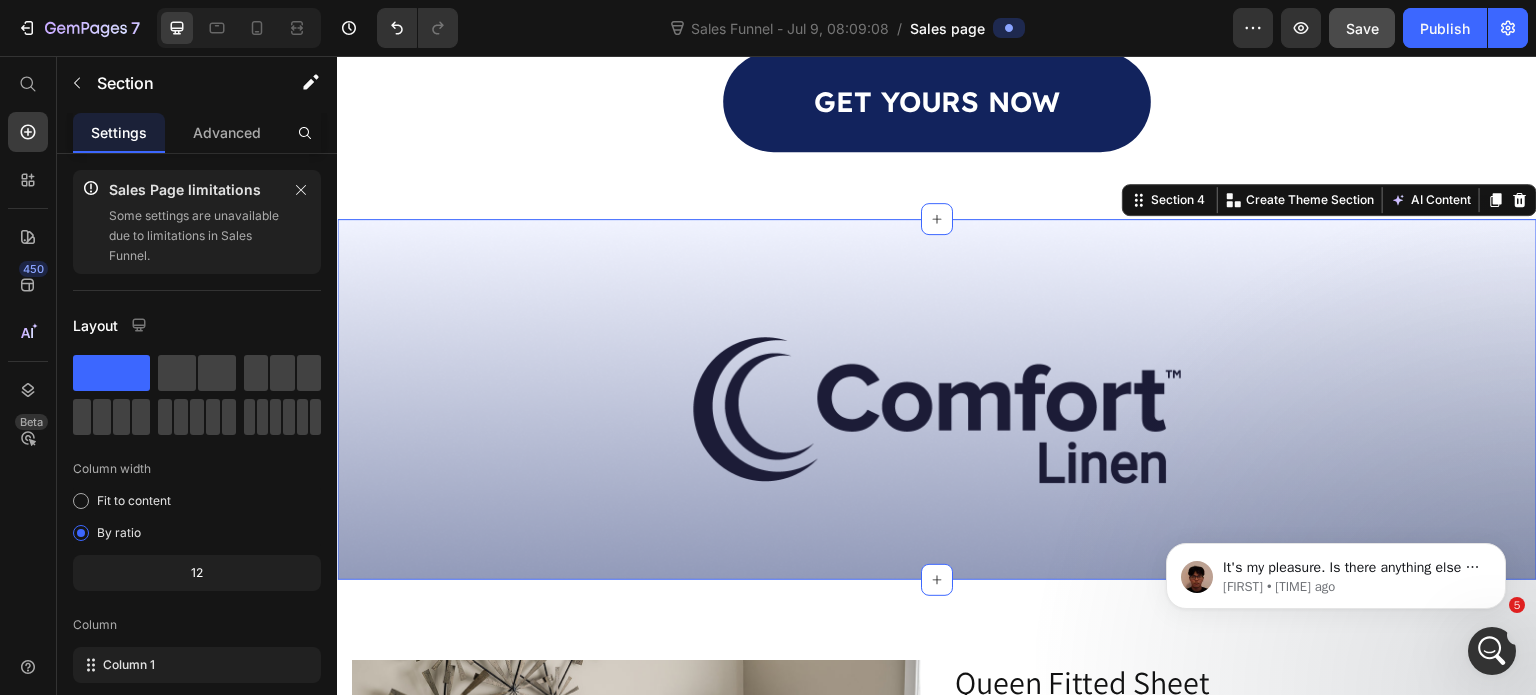 click on "Image Row Section 4   You can create reusable sections Create Theme Section AI Content Write with GemAI What would you like to describe here? Tone and Voice Persuasive Product Show more Generate" at bounding box center (937, 399) 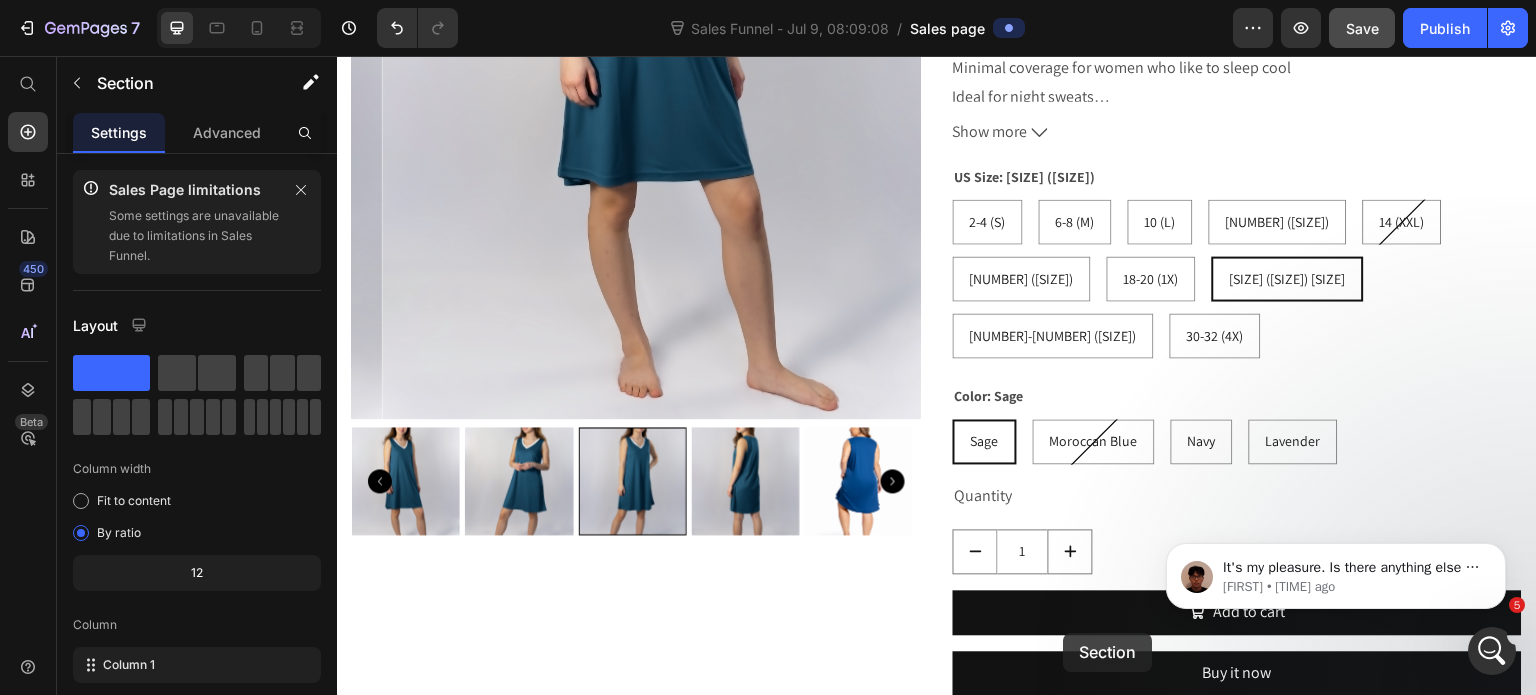 scroll, scrollTop: 6425, scrollLeft: 0, axis: vertical 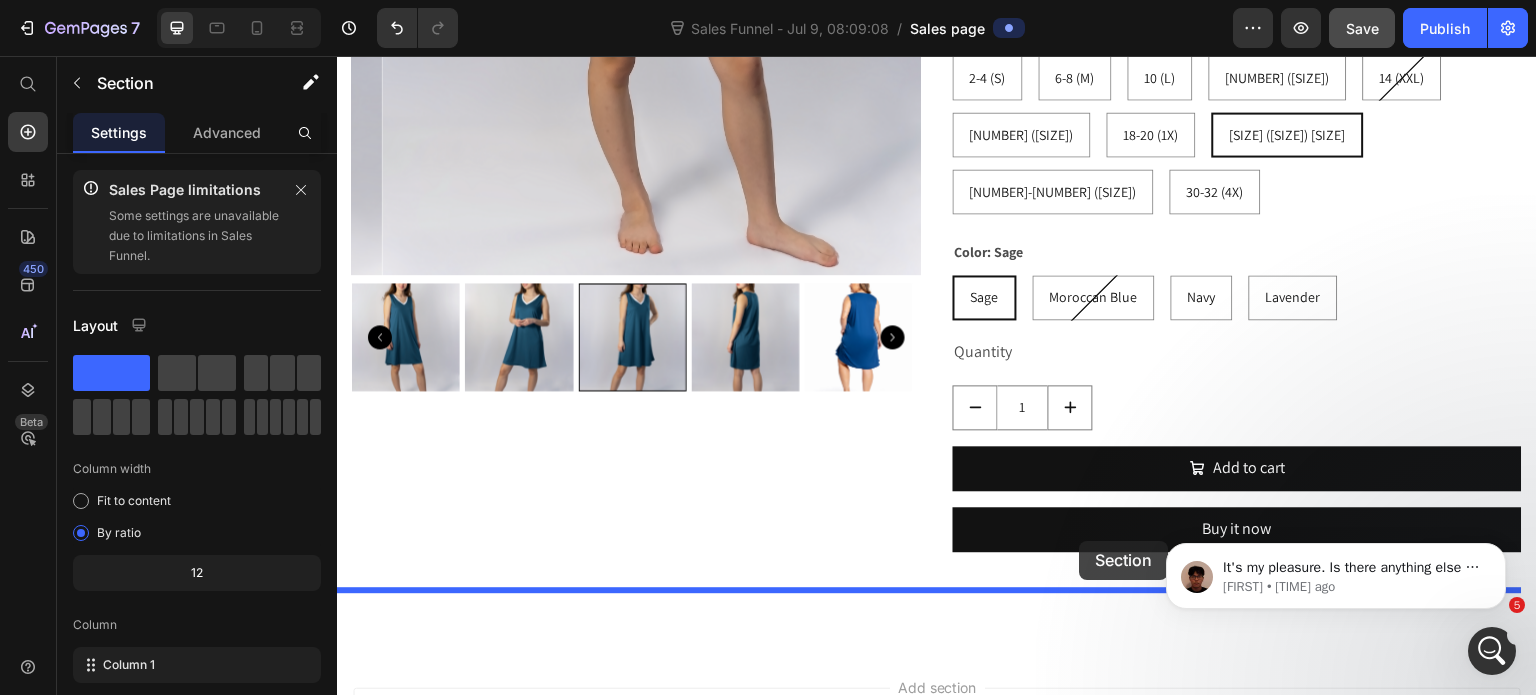 drag, startPoint x: 1131, startPoint y: 167, endPoint x: 1080, endPoint y: 541, distance: 377.46124 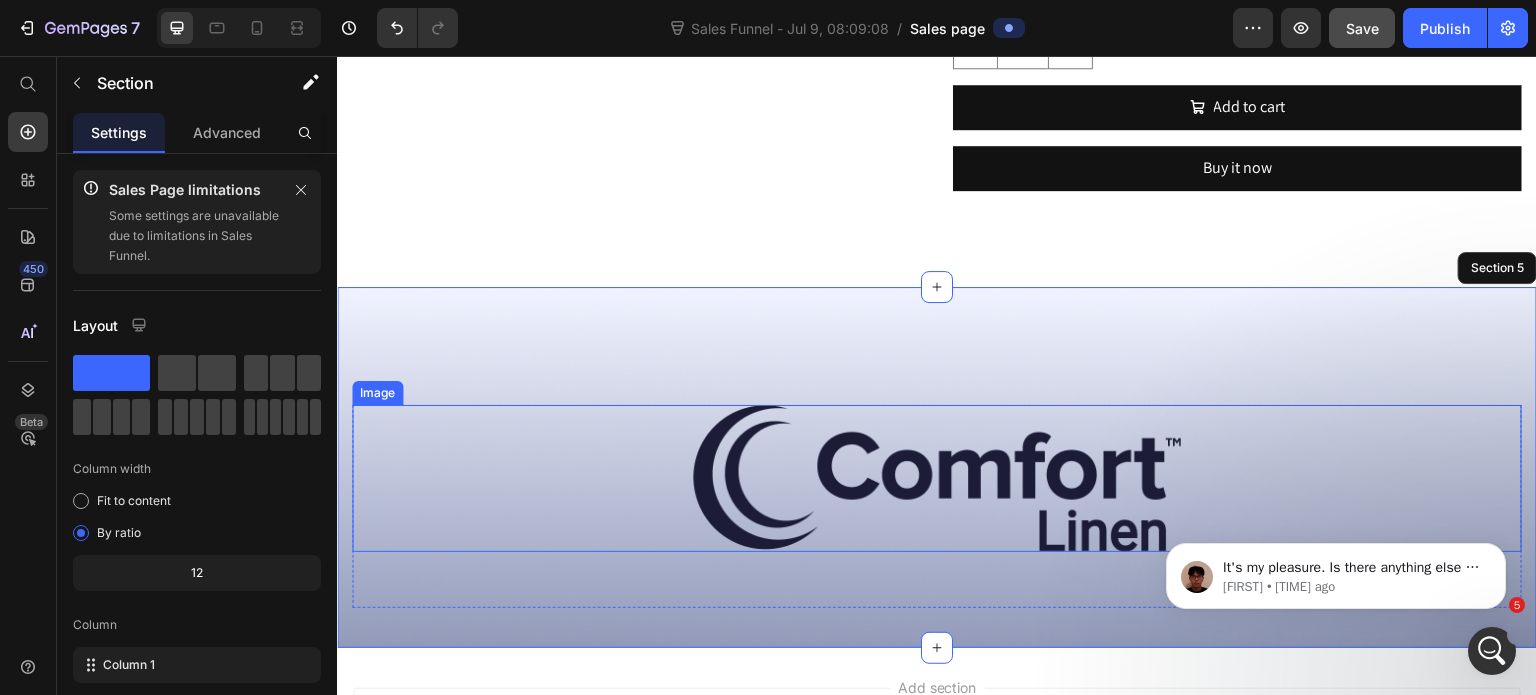 scroll, scrollTop: 6246, scrollLeft: 0, axis: vertical 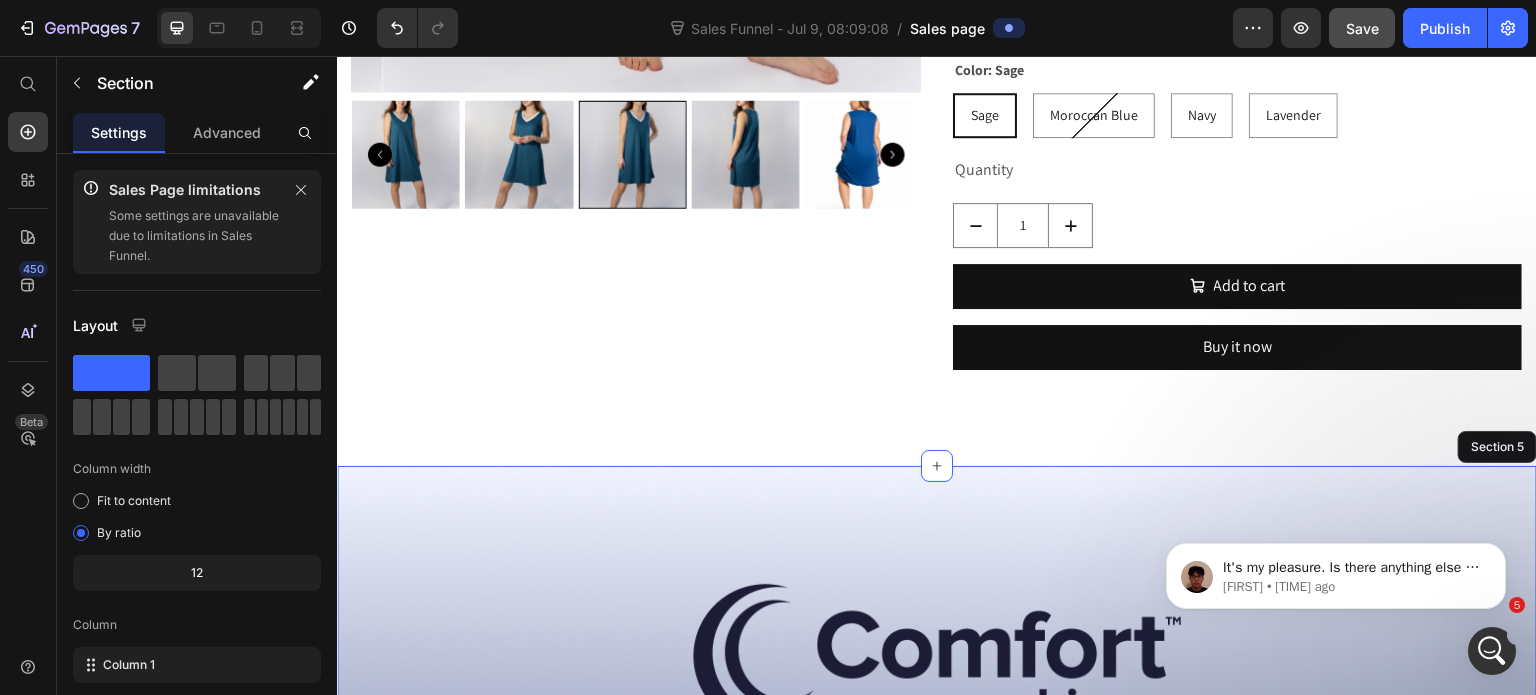 drag, startPoint x: 1520, startPoint y: 690, endPoint x: 1525, endPoint y: 464, distance: 226.0553 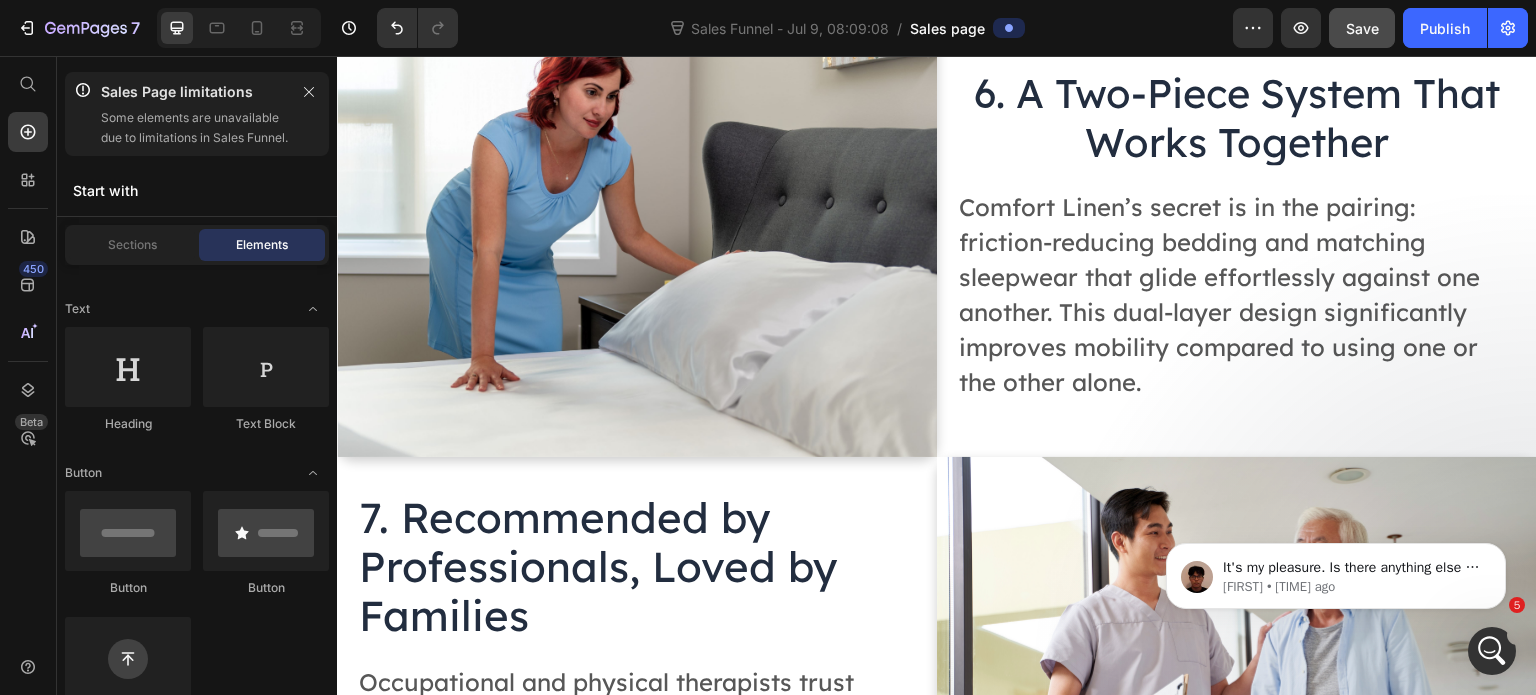 scroll, scrollTop: 1671, scrollLeft: 0, axis: vertical 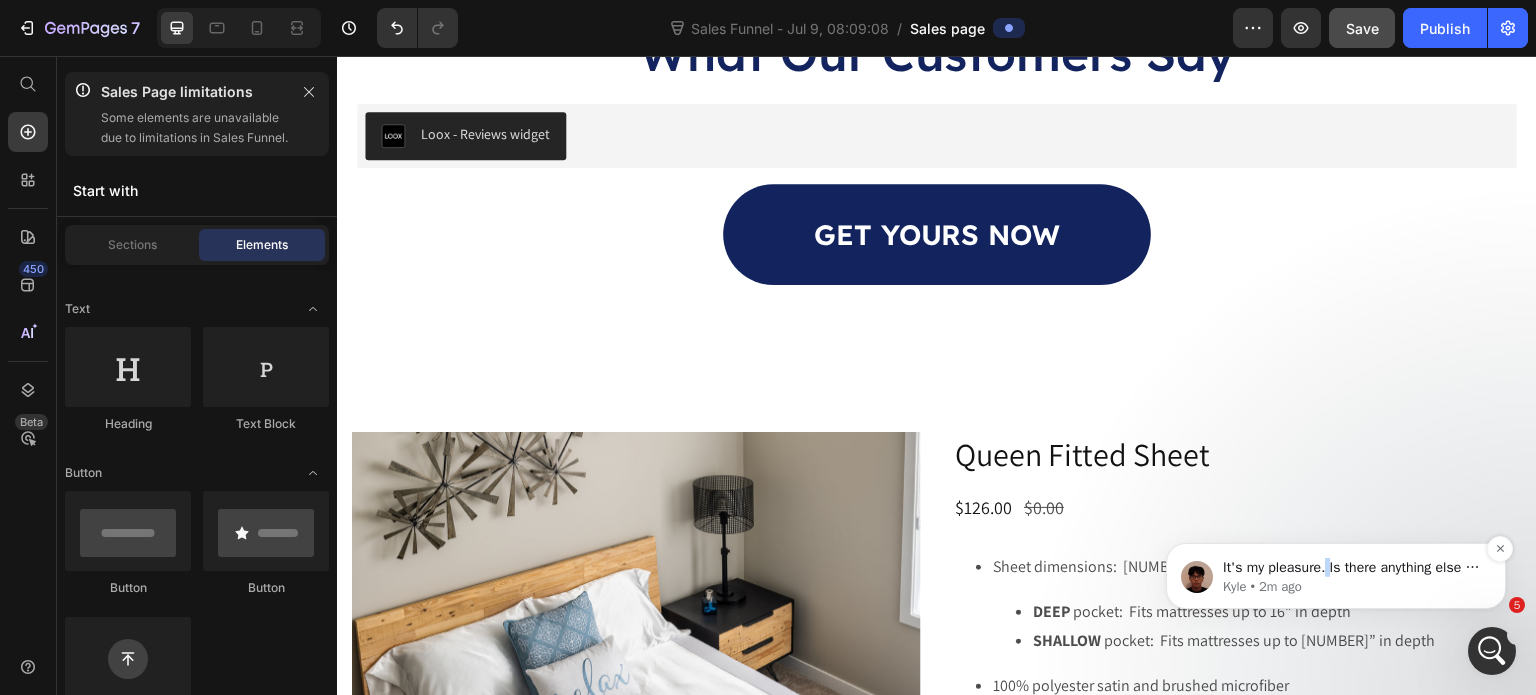 click on "It's my pleasure.   Is there anything else I can help you with? :)" at bounding box center (1352, 568) 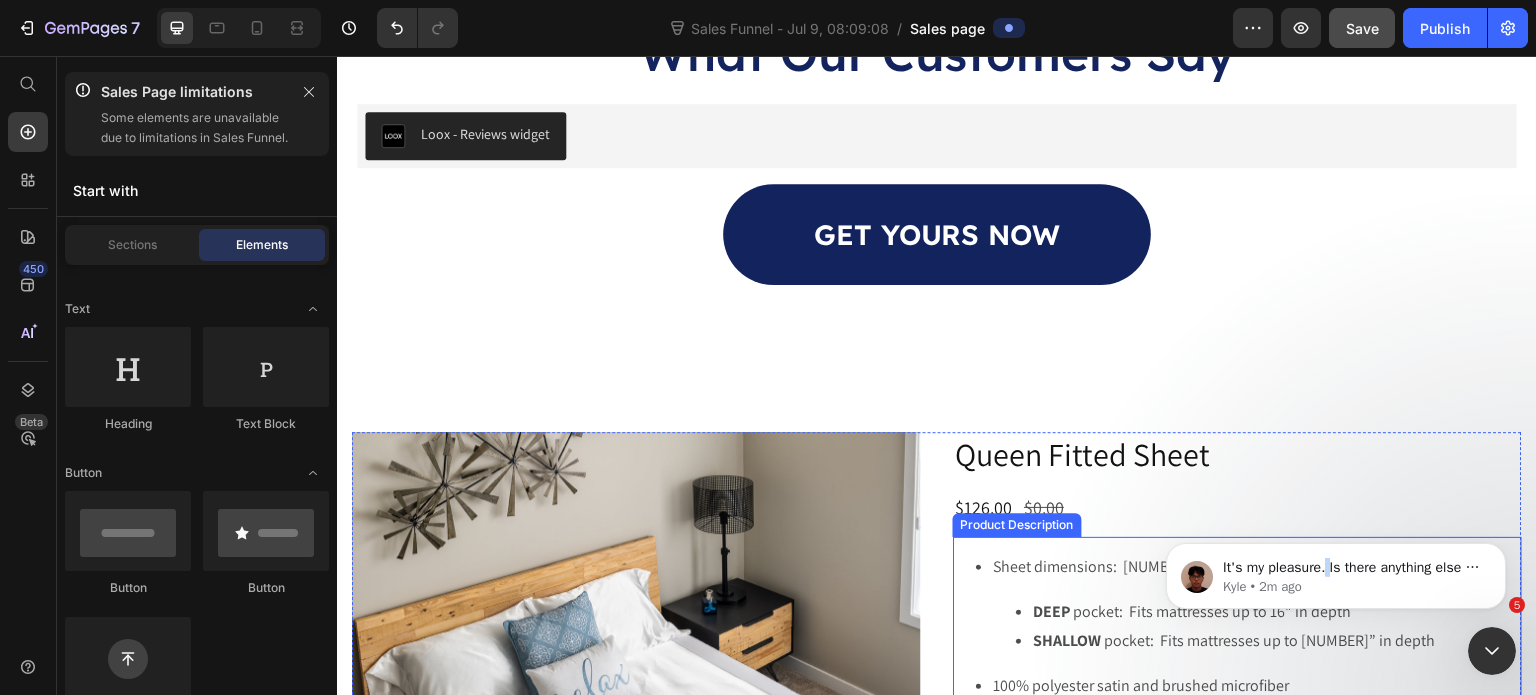 scroll, scrollTop: 0, scrollLeft: 0, axis: both 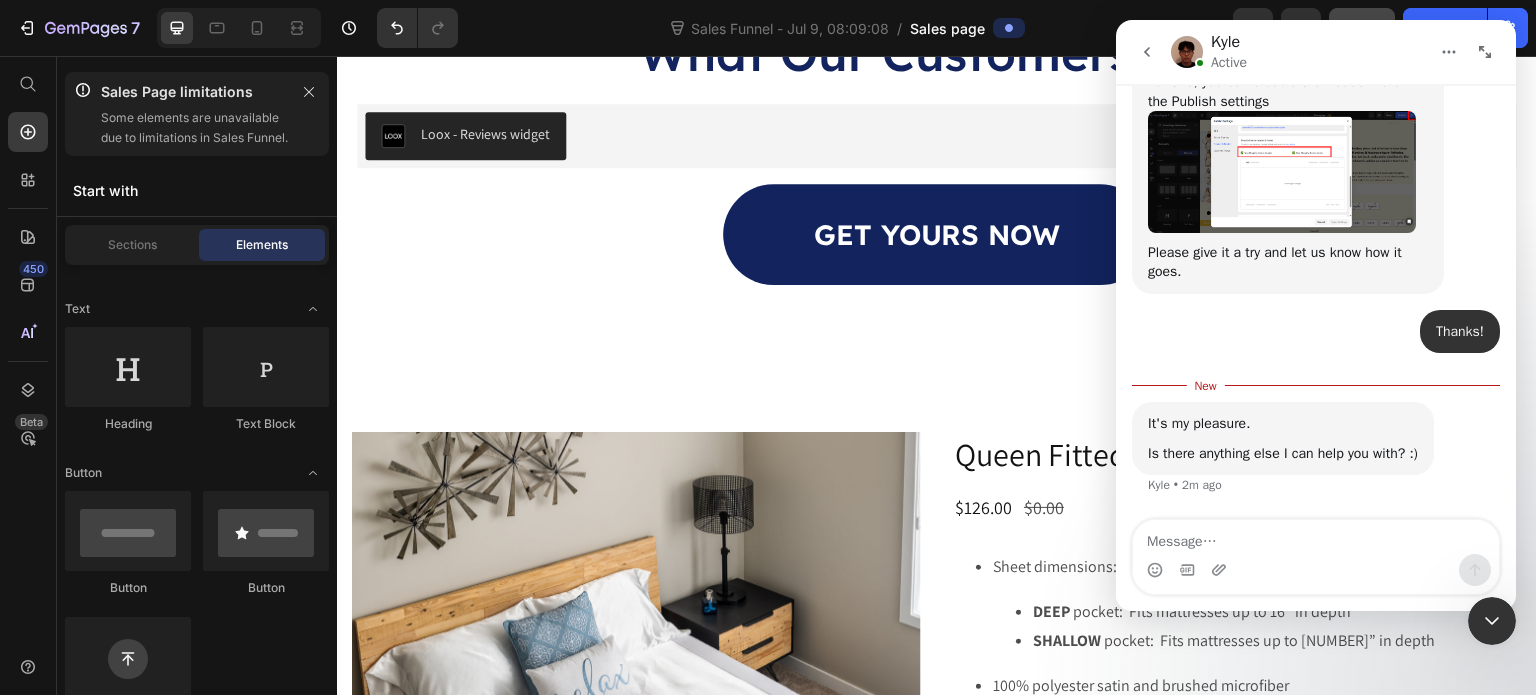 click at bounding box center (1316, 537) 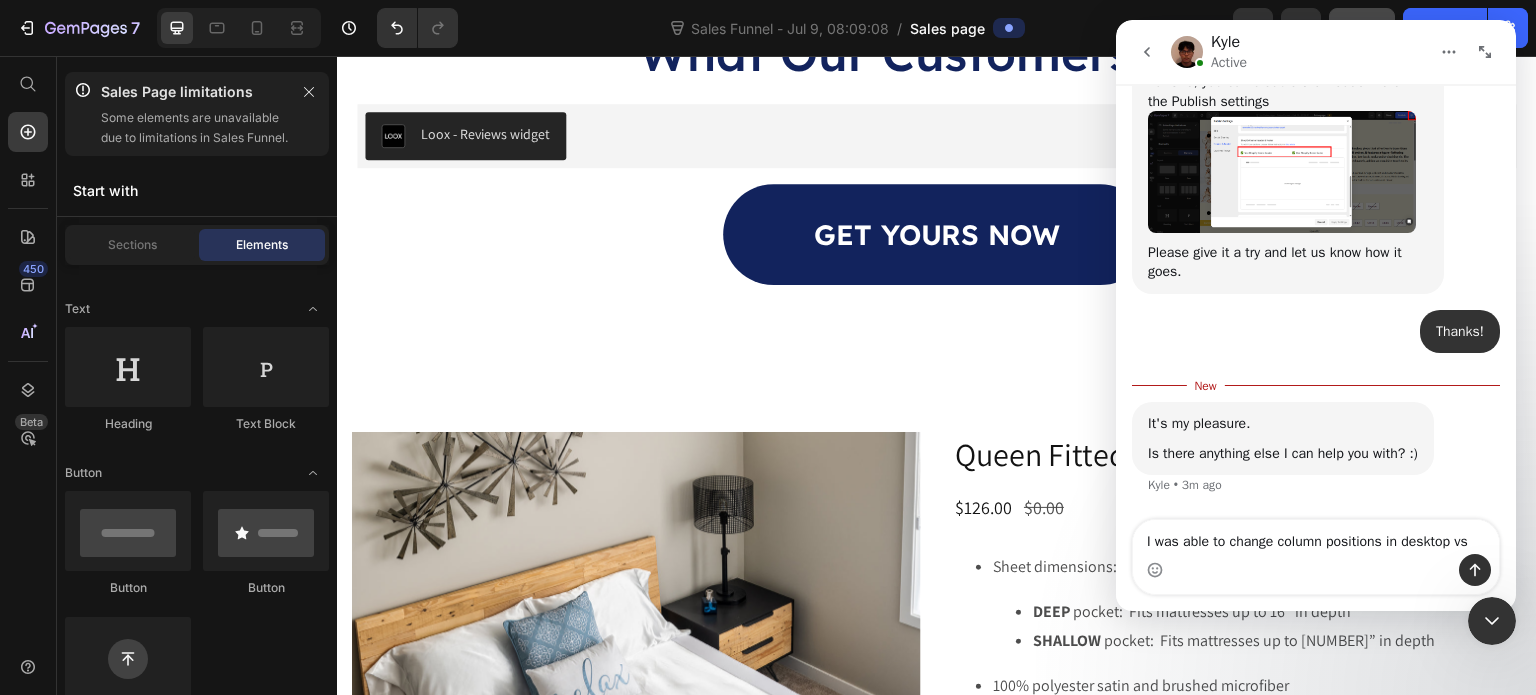 scroll, scrollTop: 1136, scrollLeft: 0, axis: vertical 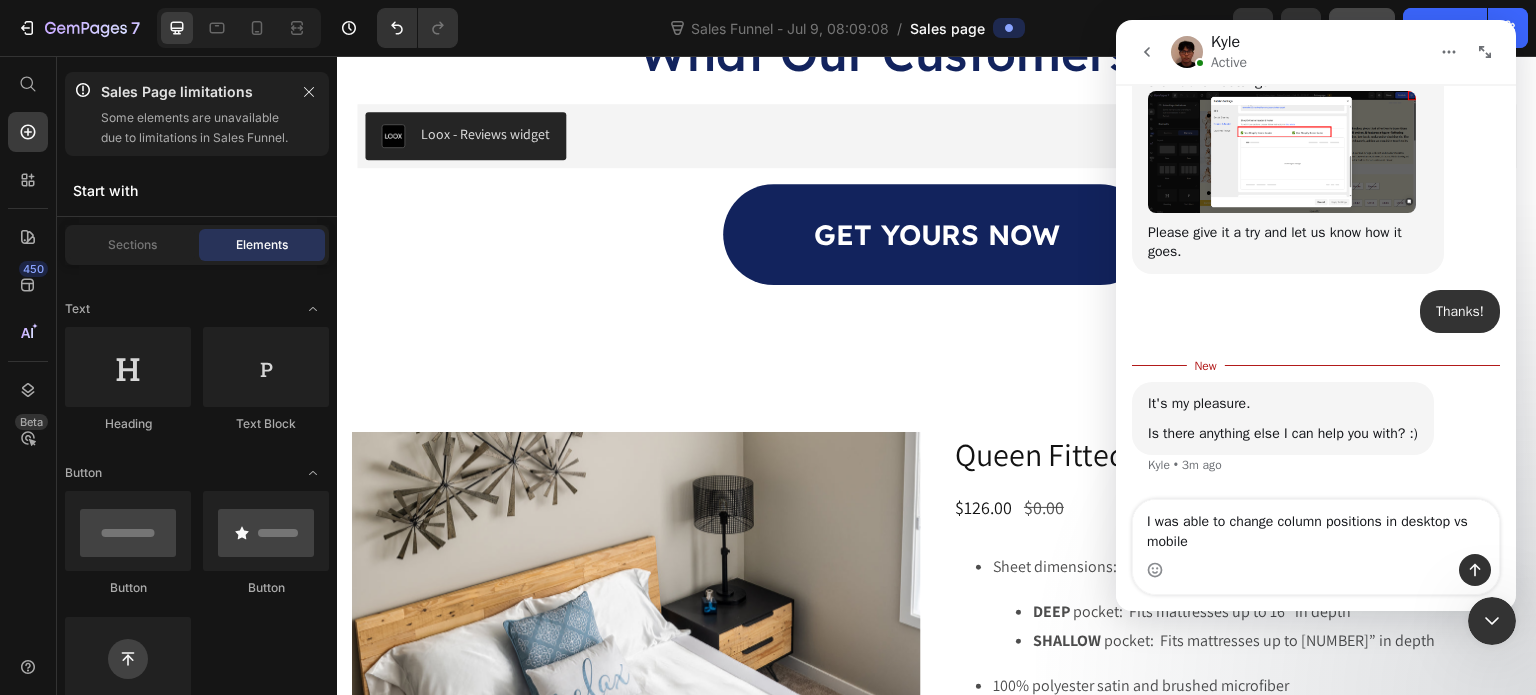 click at bounding box center [1316, 570] 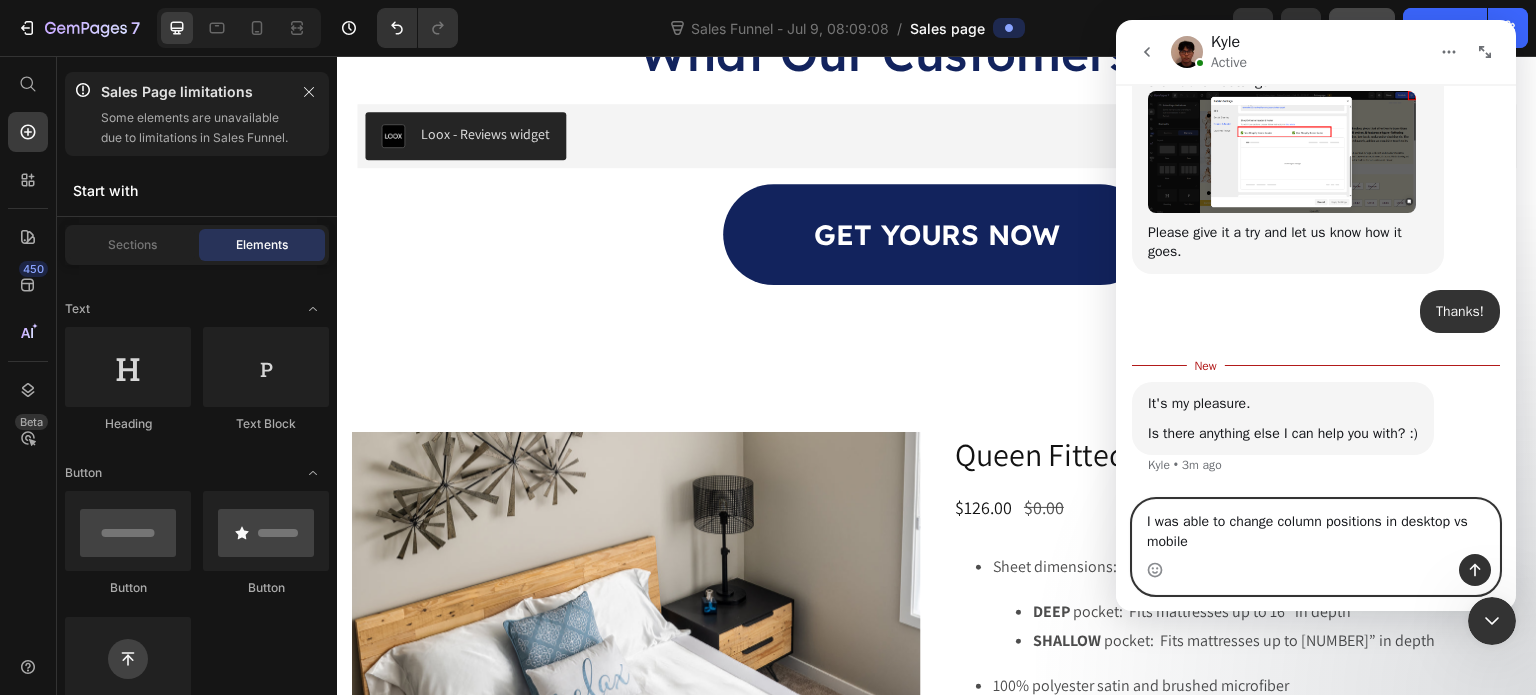 click on "I was able to change column positions in desktop vs mobile" at bounding box center [1316, 527] 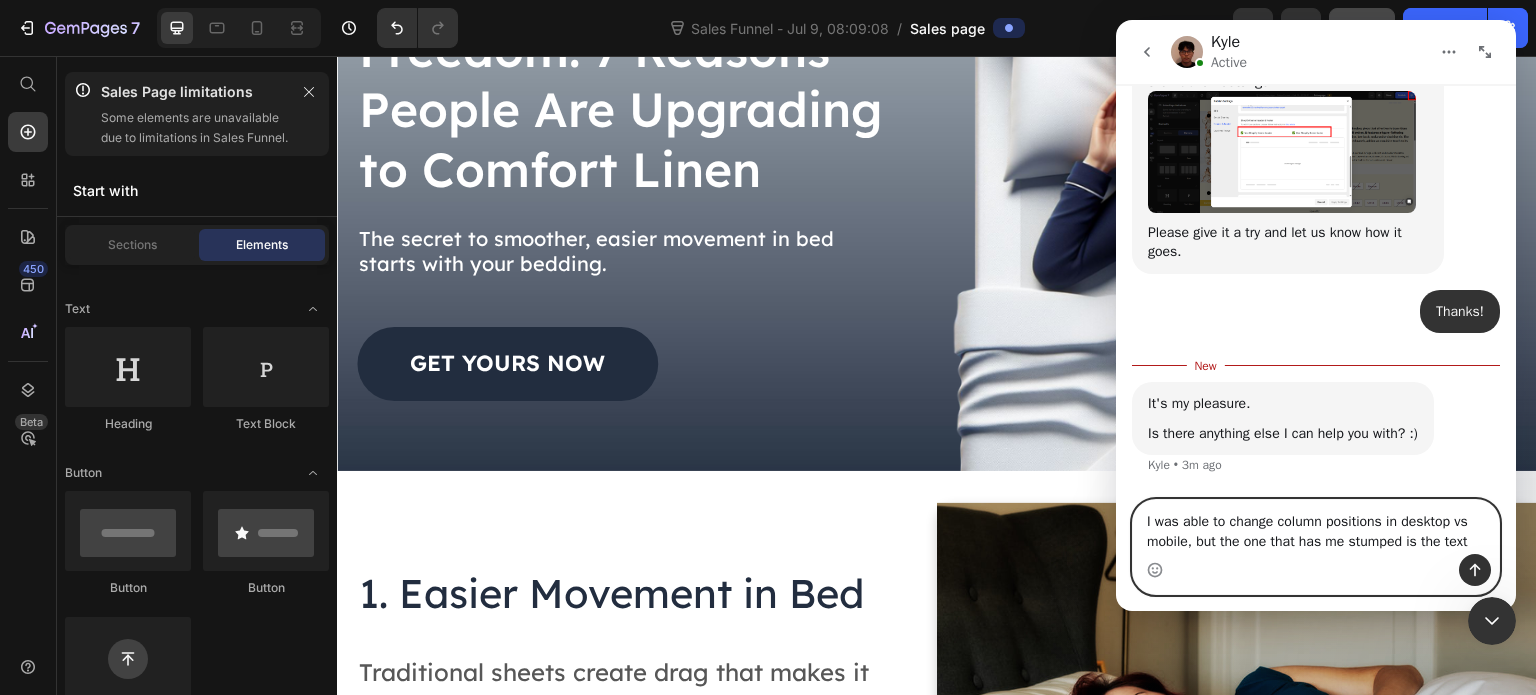 scroll, scrollTop: 375, scrollLeft: 0, axis: vertical 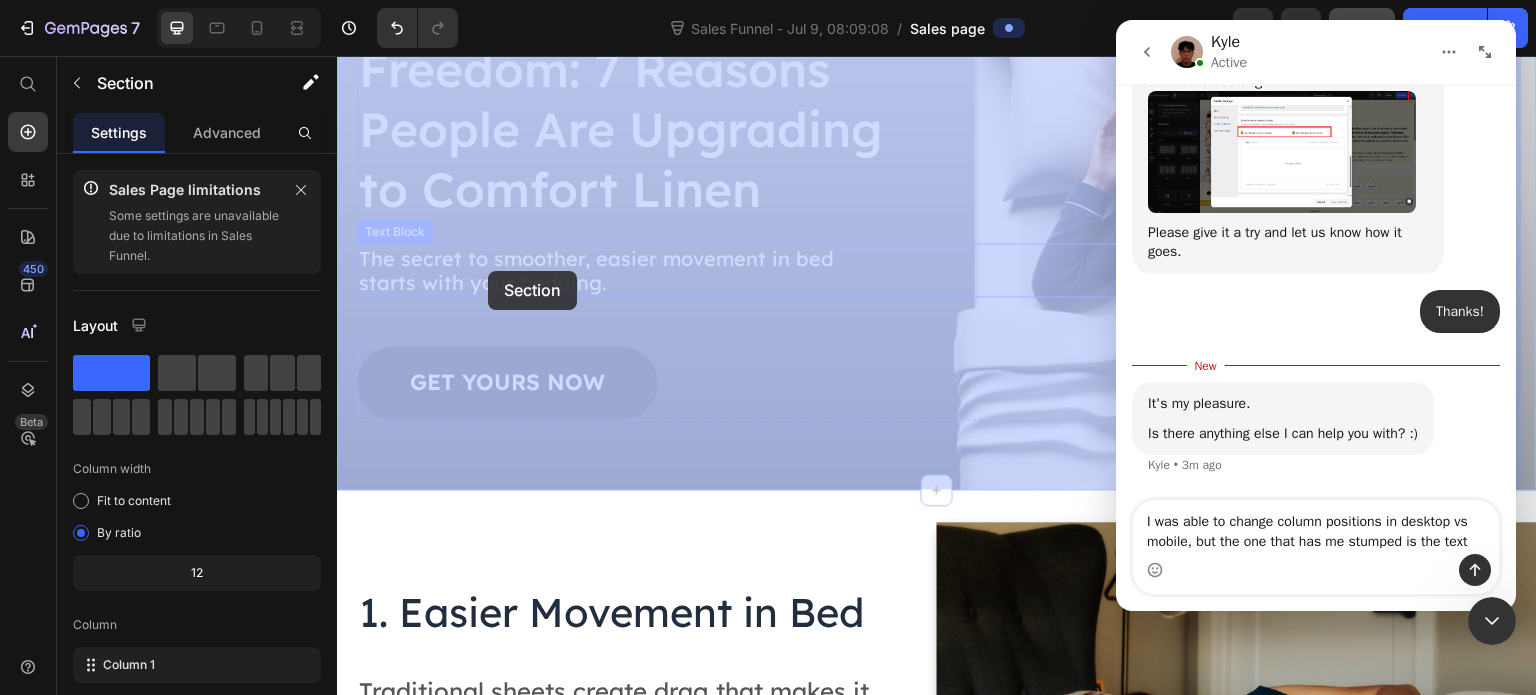 drag, startPoint x: 352, startPoint y: 256, endPoint x: 484, endPoint y: 268, distance: 132.54433 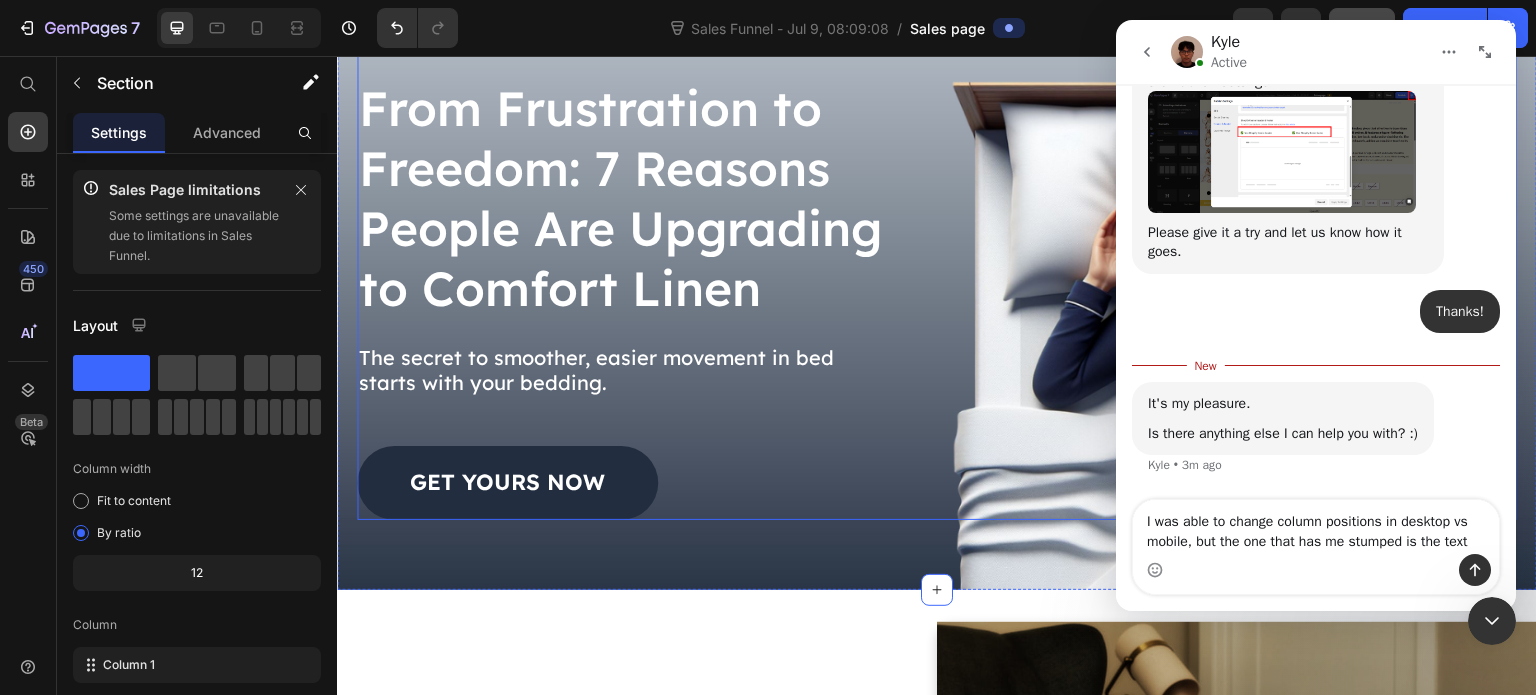 scroll, scrollTop: 300, scrollLeft: 0, axis: vertical 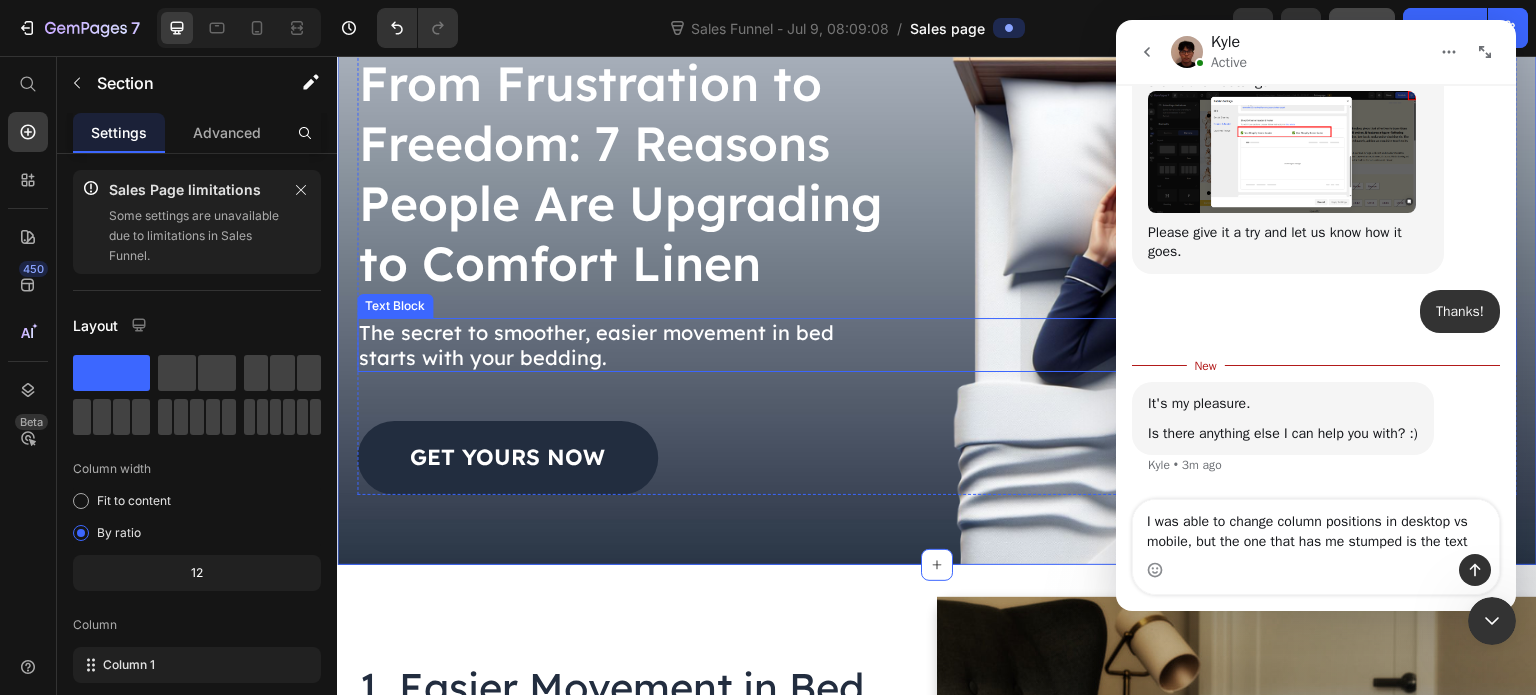 click on "starts with your bedding." at bounding box center (937, 357) 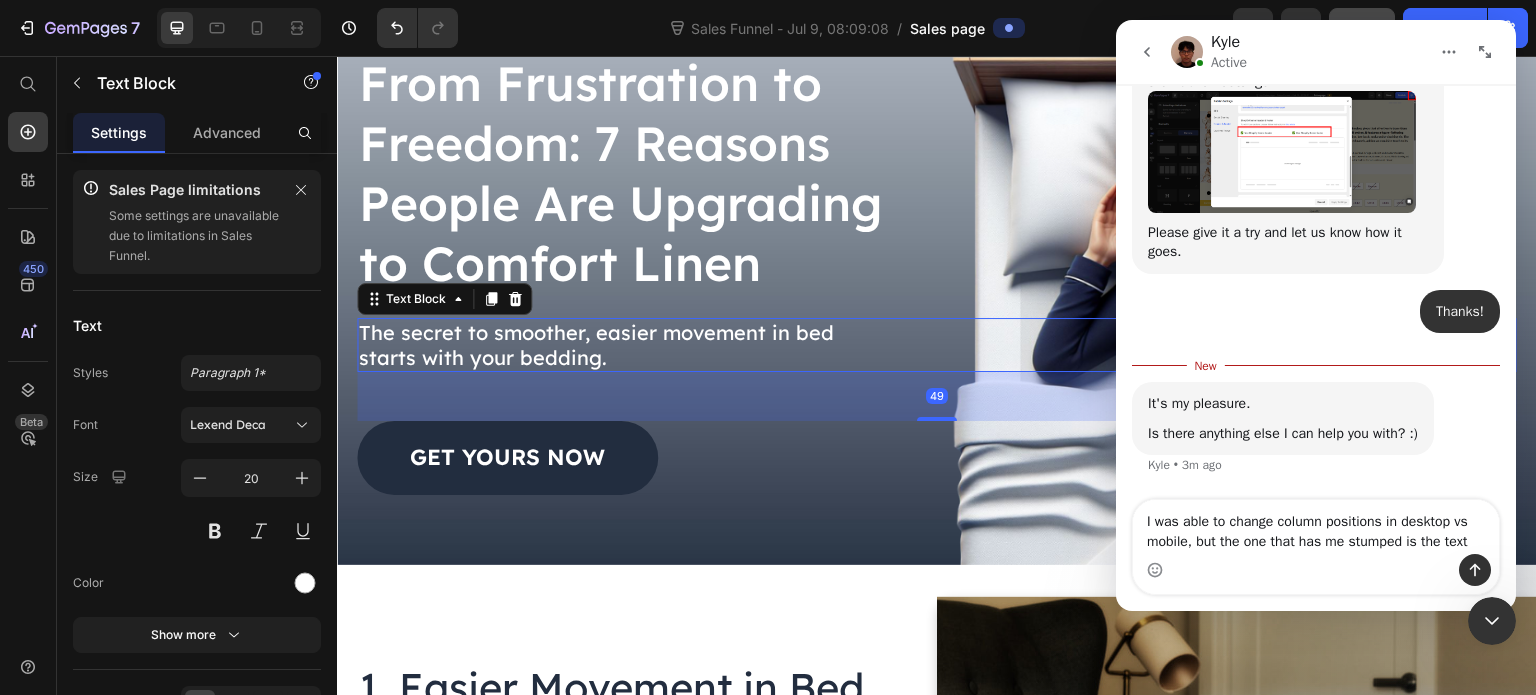 click on "starts with your bedding." at bounding box center [937, 357] 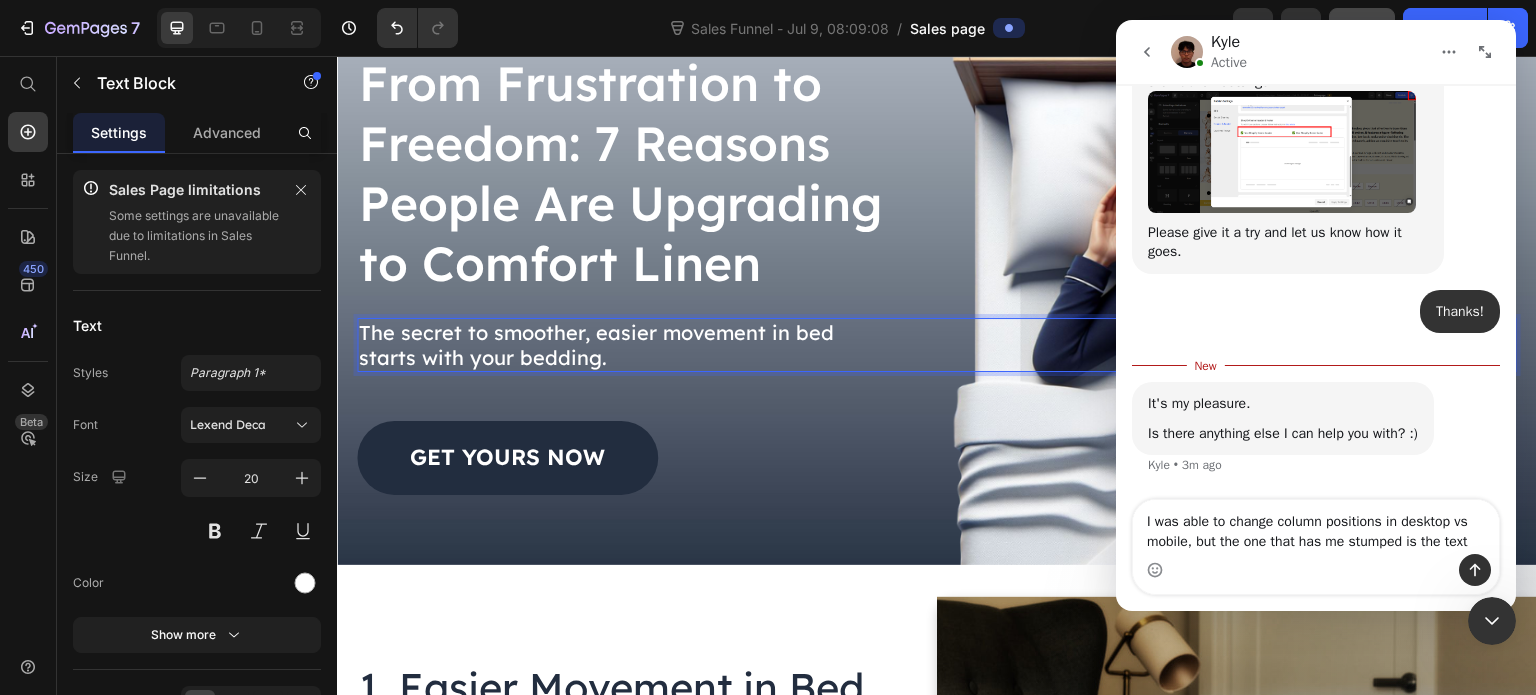 click on "starts with your bedding." at bounding box center (937, 357) 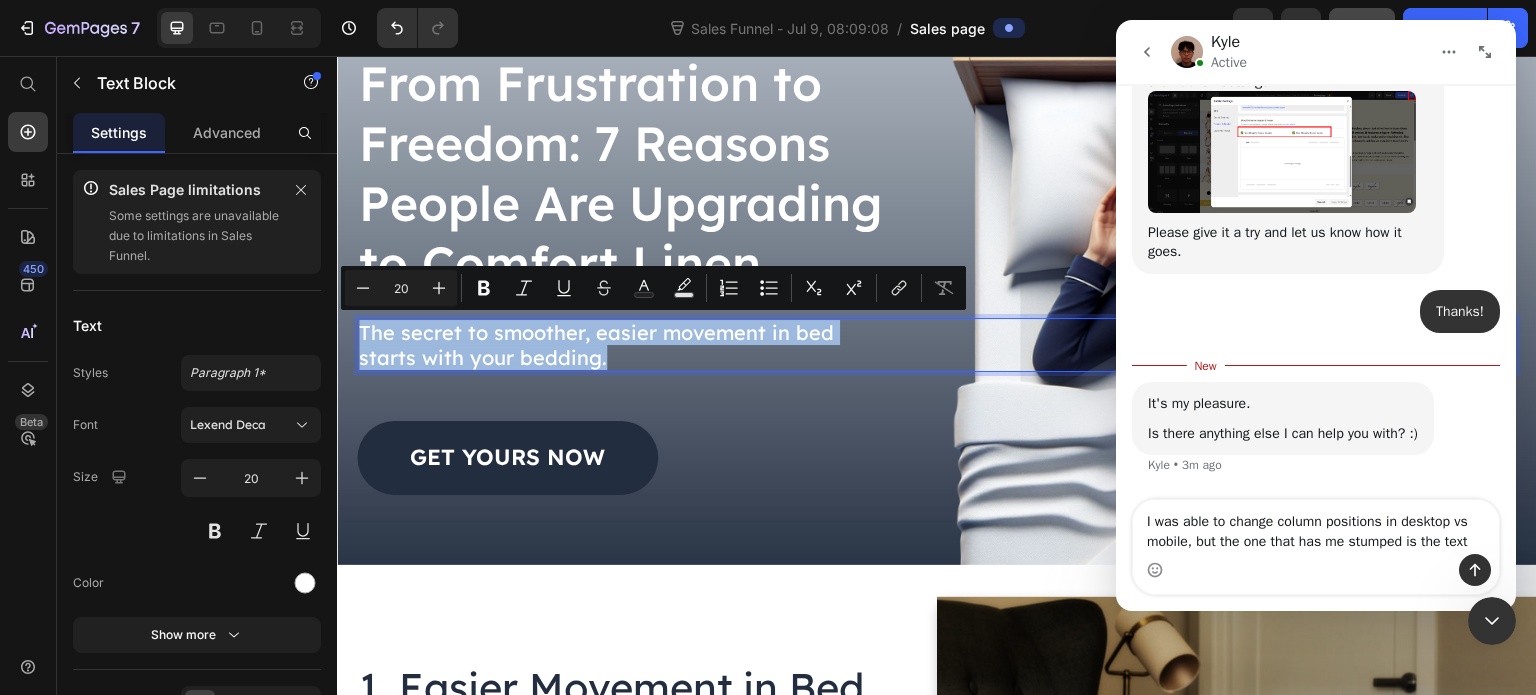 drag, startPoint x: 625, startPoint y: 349, endPoint x: 363, endPoint y: 327, distance: 262.92203 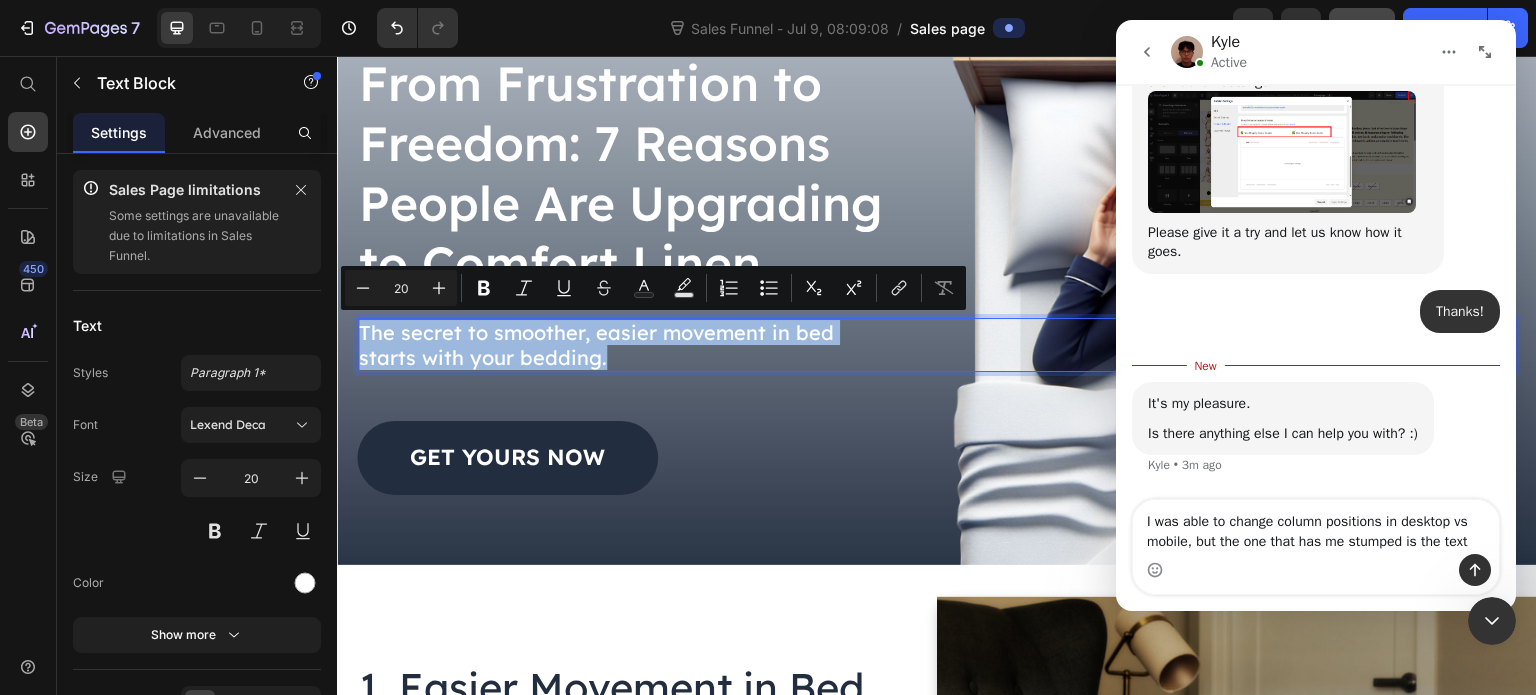 click on "The secret to smoother, easier movement in bed  starts with your bedding." at bounding box center [937, 345] 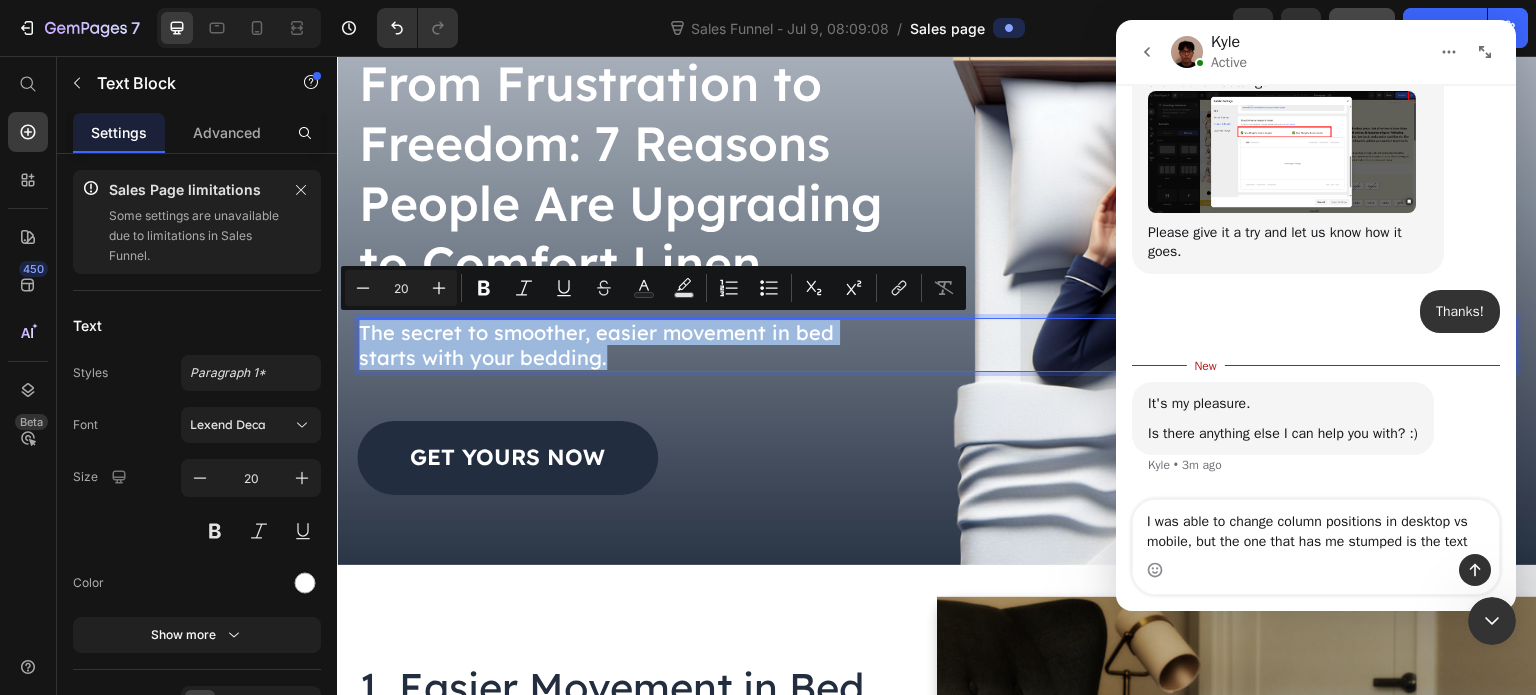 copy on "The secret to smoother, easier movement in bed  starts with your bedding." 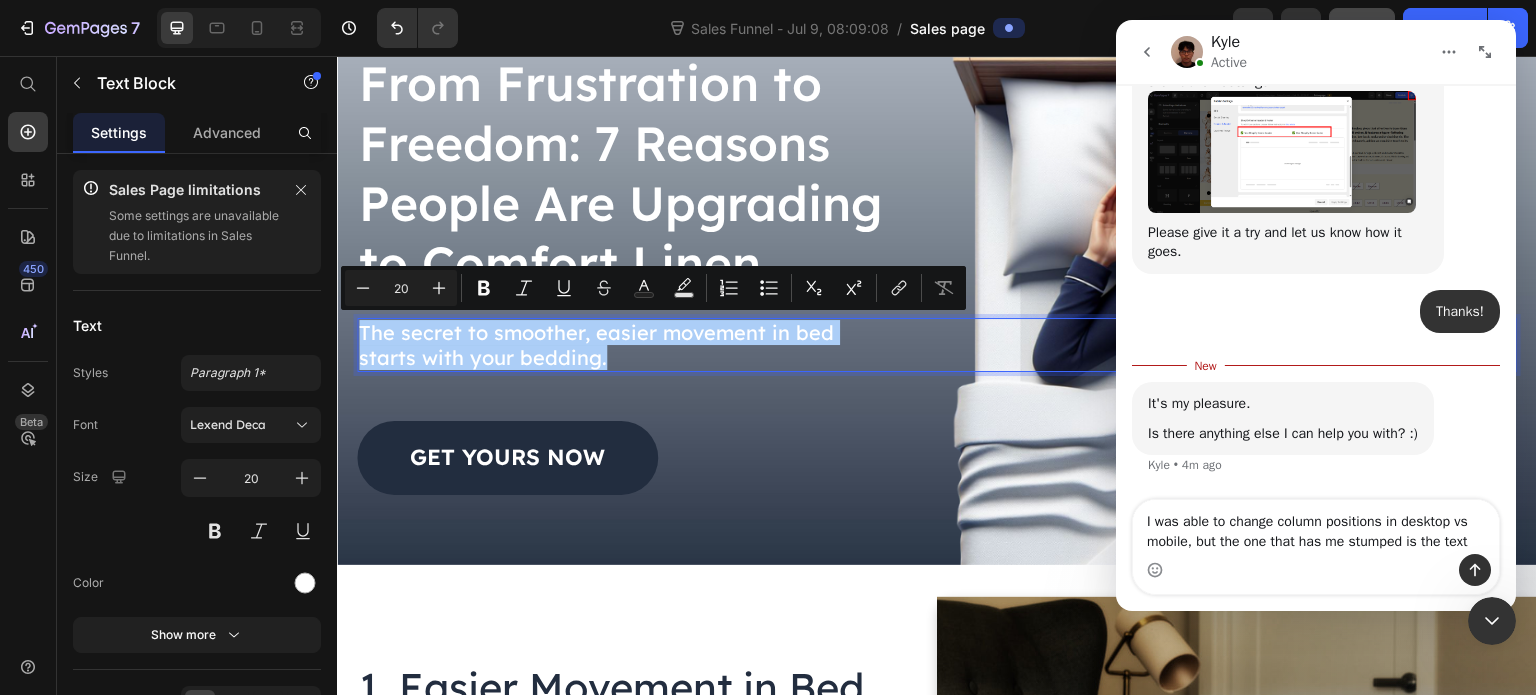 click at bounding box center (1316, 570) 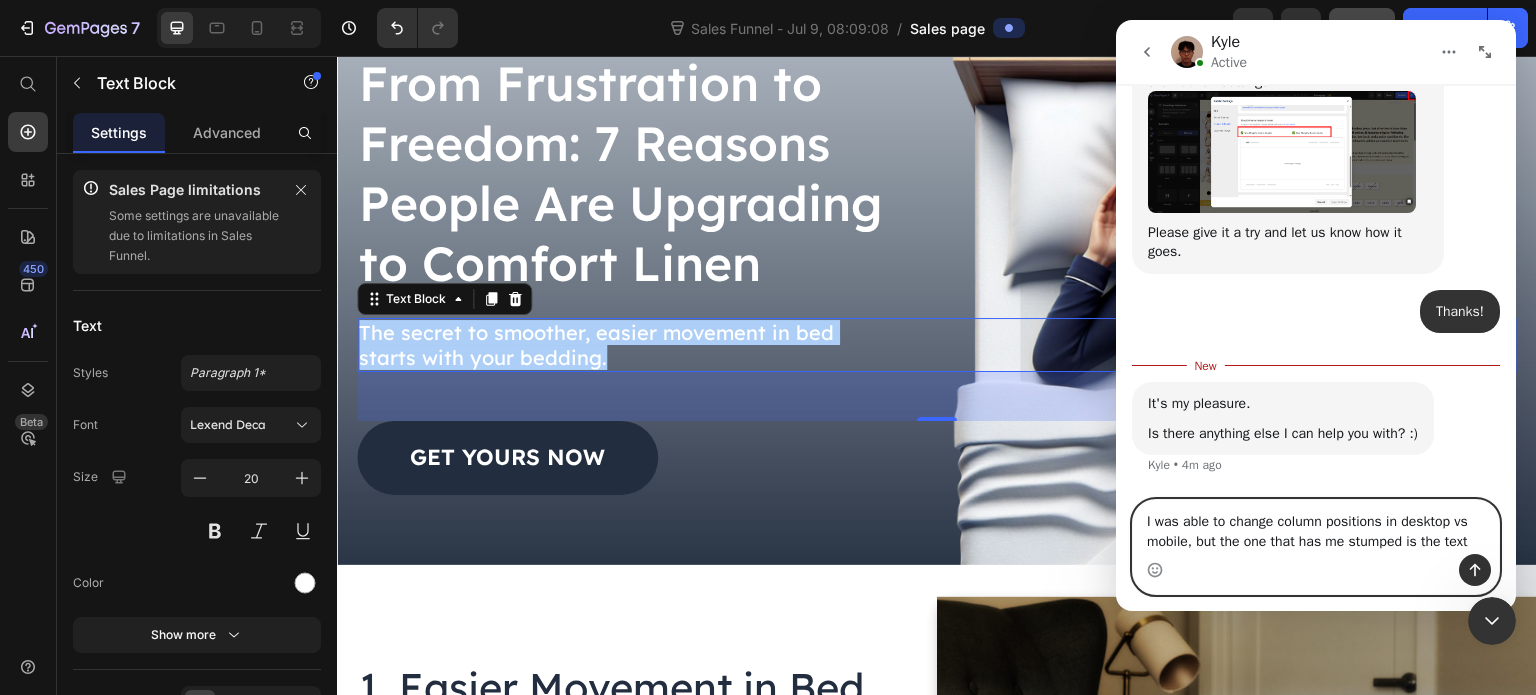 click on "I was able to change column positions in desktop vs mobile, but the one that has me stumped is the text" at bounding box center [1316, 527] 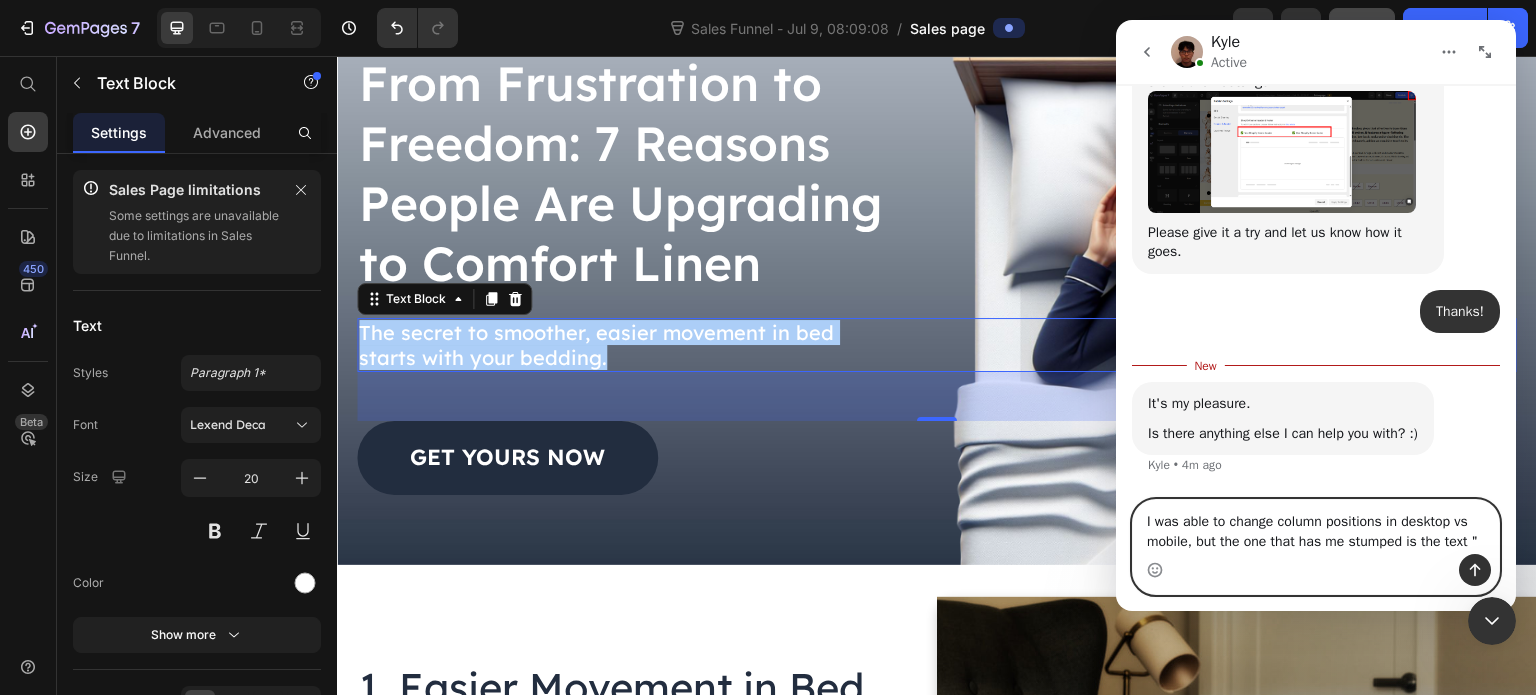 paste on "The secret to smoother, easier movement in bed
starts with your bedding." 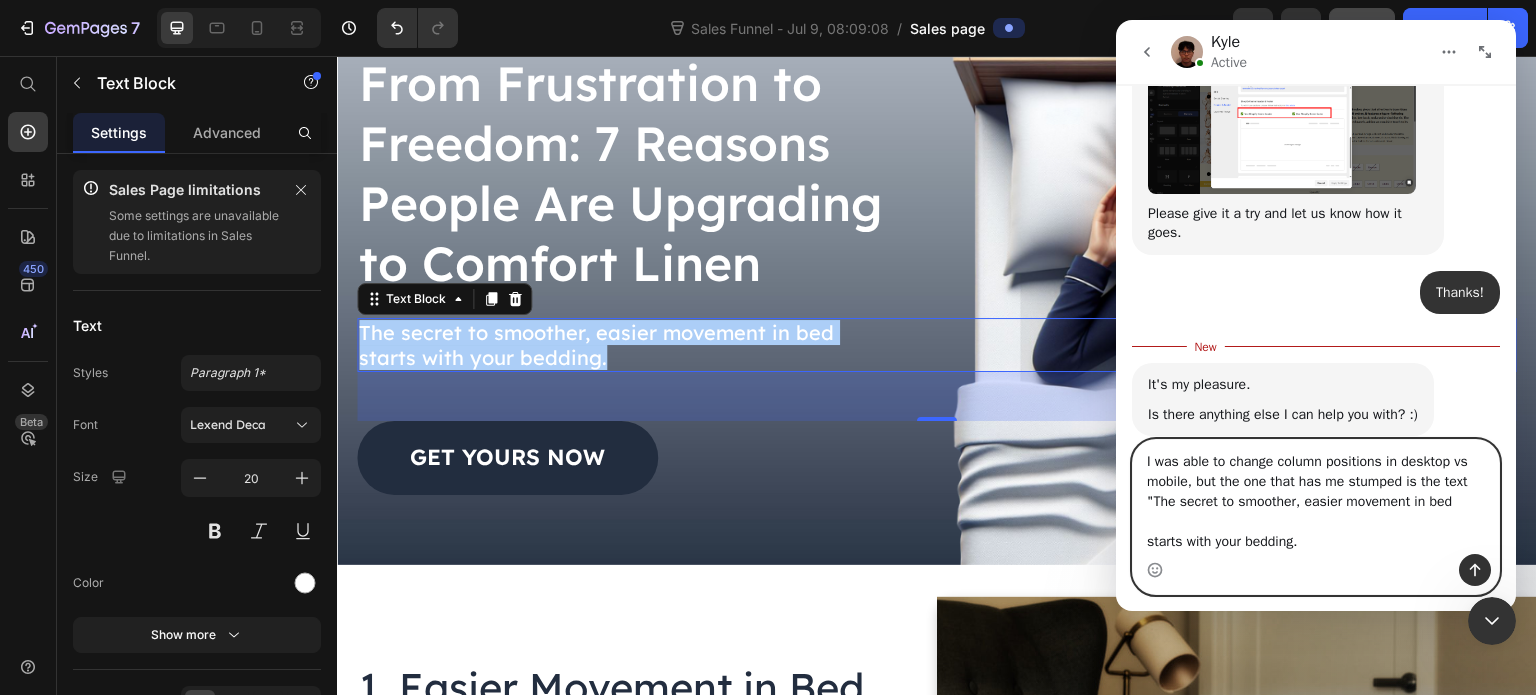 scroll, scrollTop: 1196, scrollLeft: 0, axis: vertical 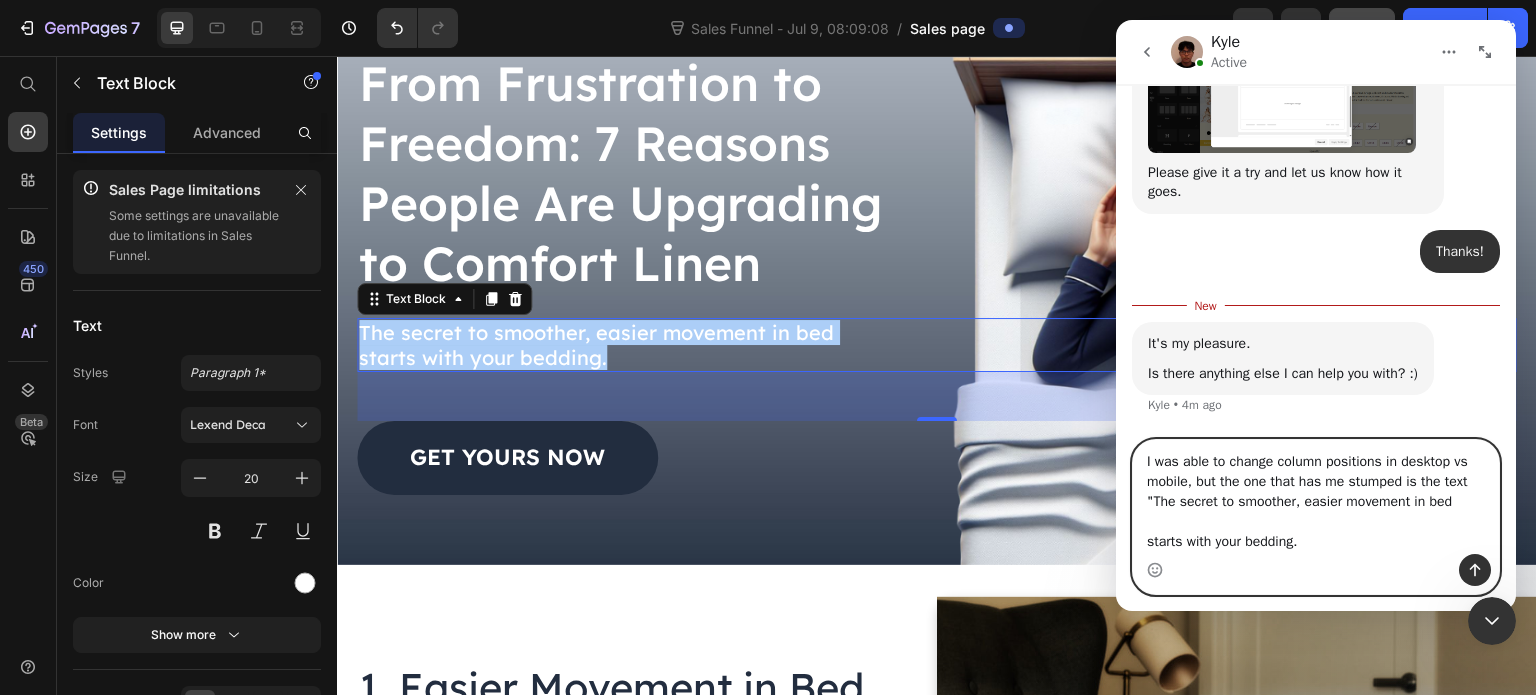 click on "I was able to change column positions in desktop vs mobile, but the one that has me stumped is the text "The secret to smoother, easier movement in bed
starts with your bedding." at bounding box center (1316, 497) 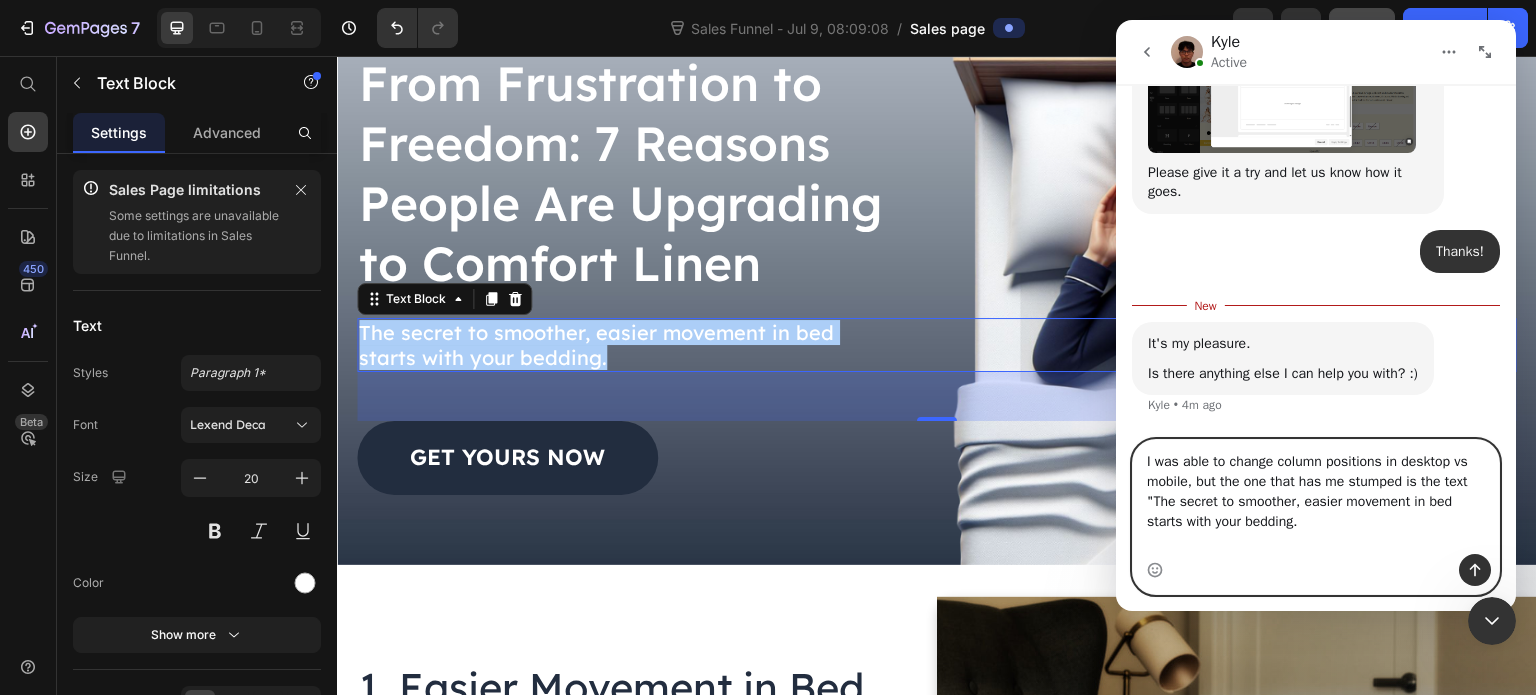 scroll, scrollTop: 1176, scrollLeft: 0, axis: vertical 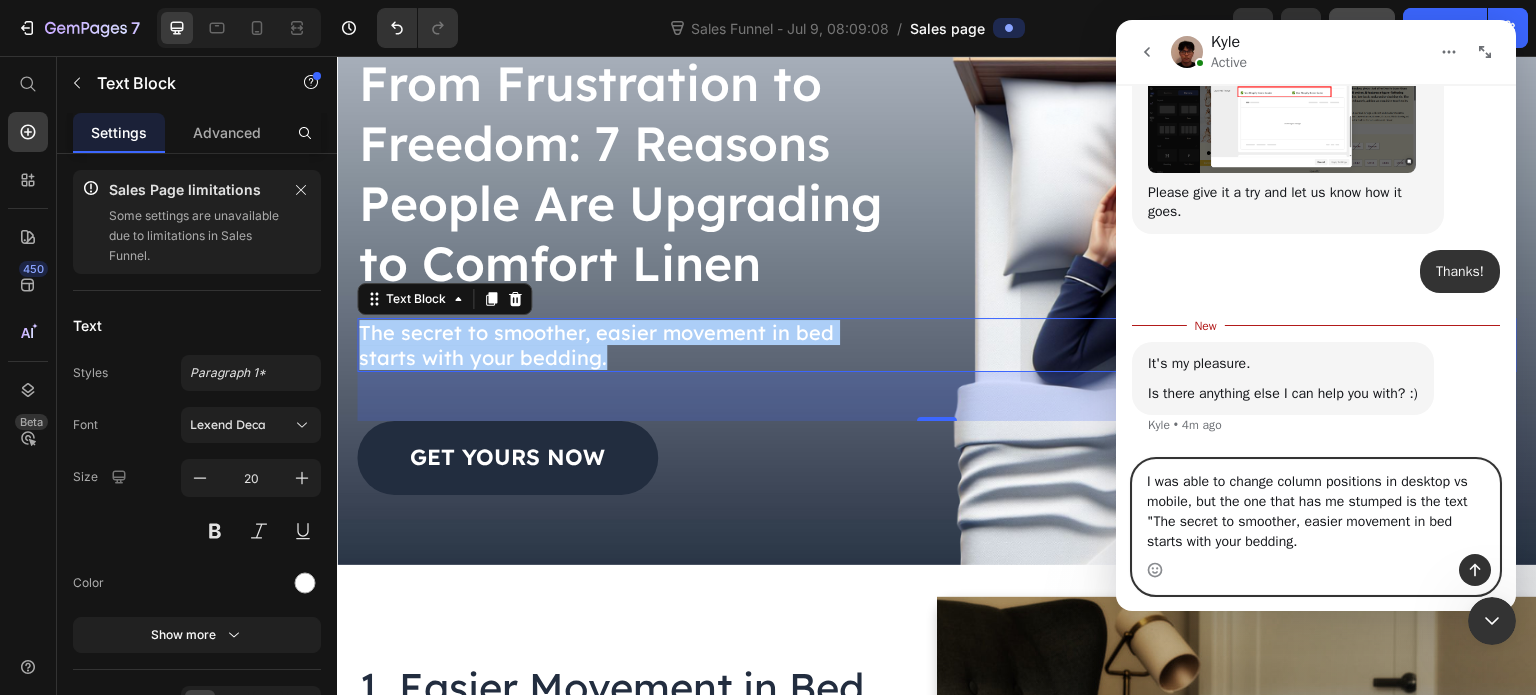 click on "I was able to change column positions in desktop vs mobile, but the one that has me stumped is the text "The secret to smoother, easier movement in bed
starts with your bedding." at bounding box center [1316, 507] 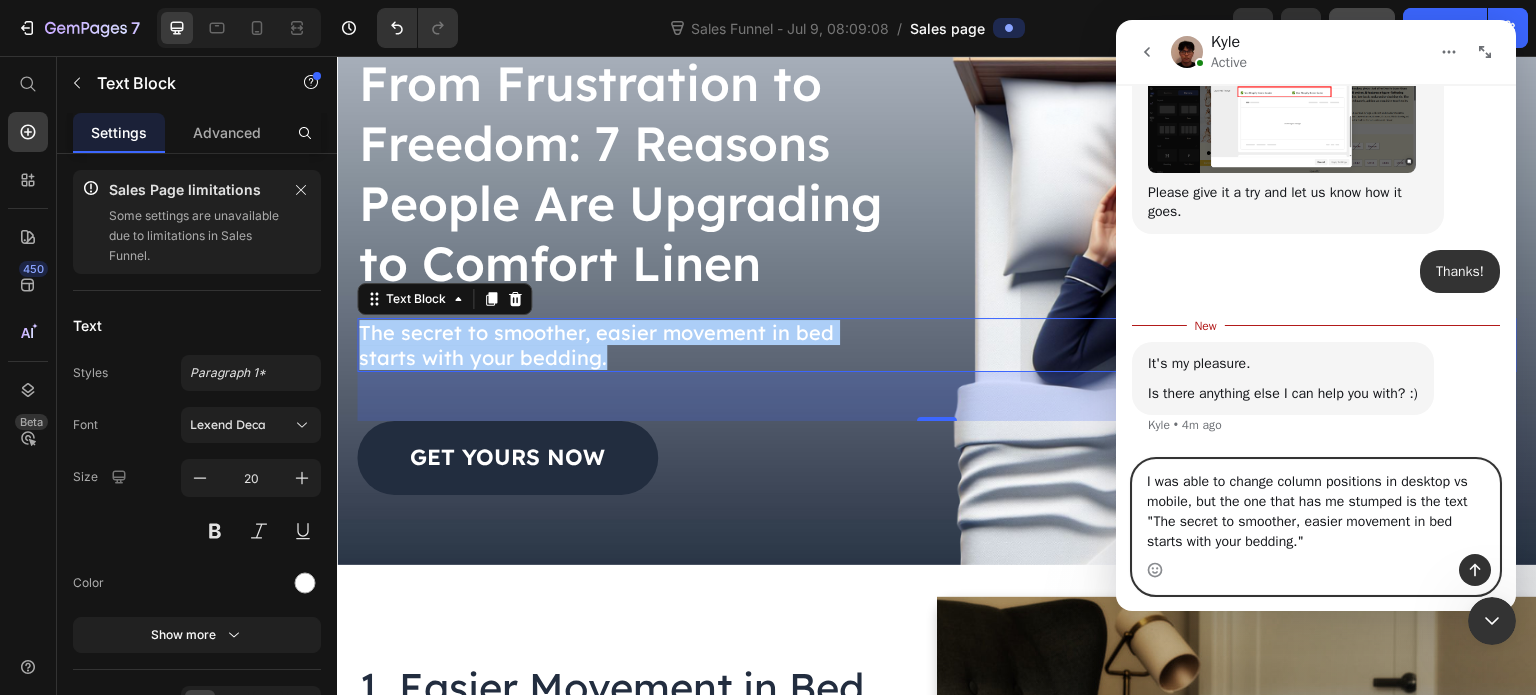 click on "I was able to change column positions in desktop vs mobile, but the one that has me stumped is the text "The secret to smoother, easier movement in bed
starts with your bedding."" at bounding box center (1316, 507) 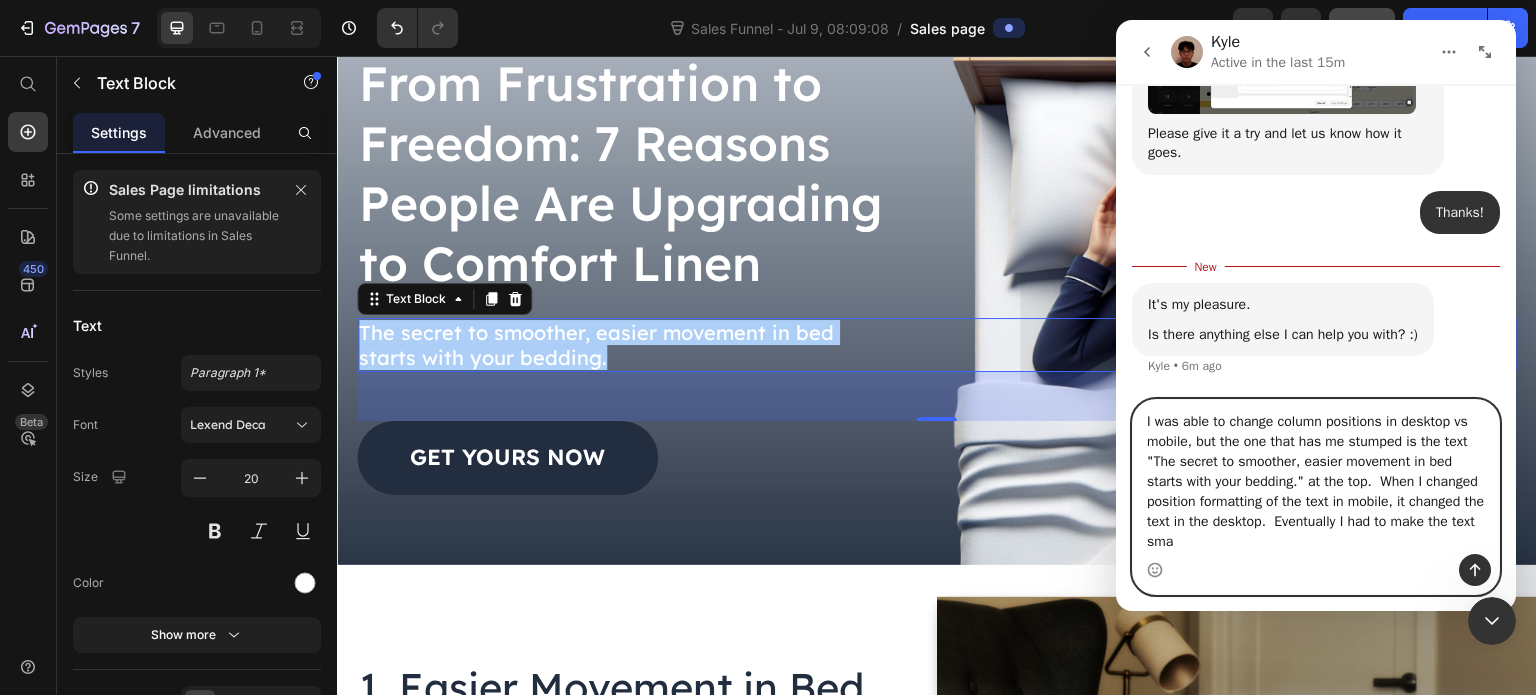 scroll, scrollTop: 1236, scrollLeft: 0, axis: vertical 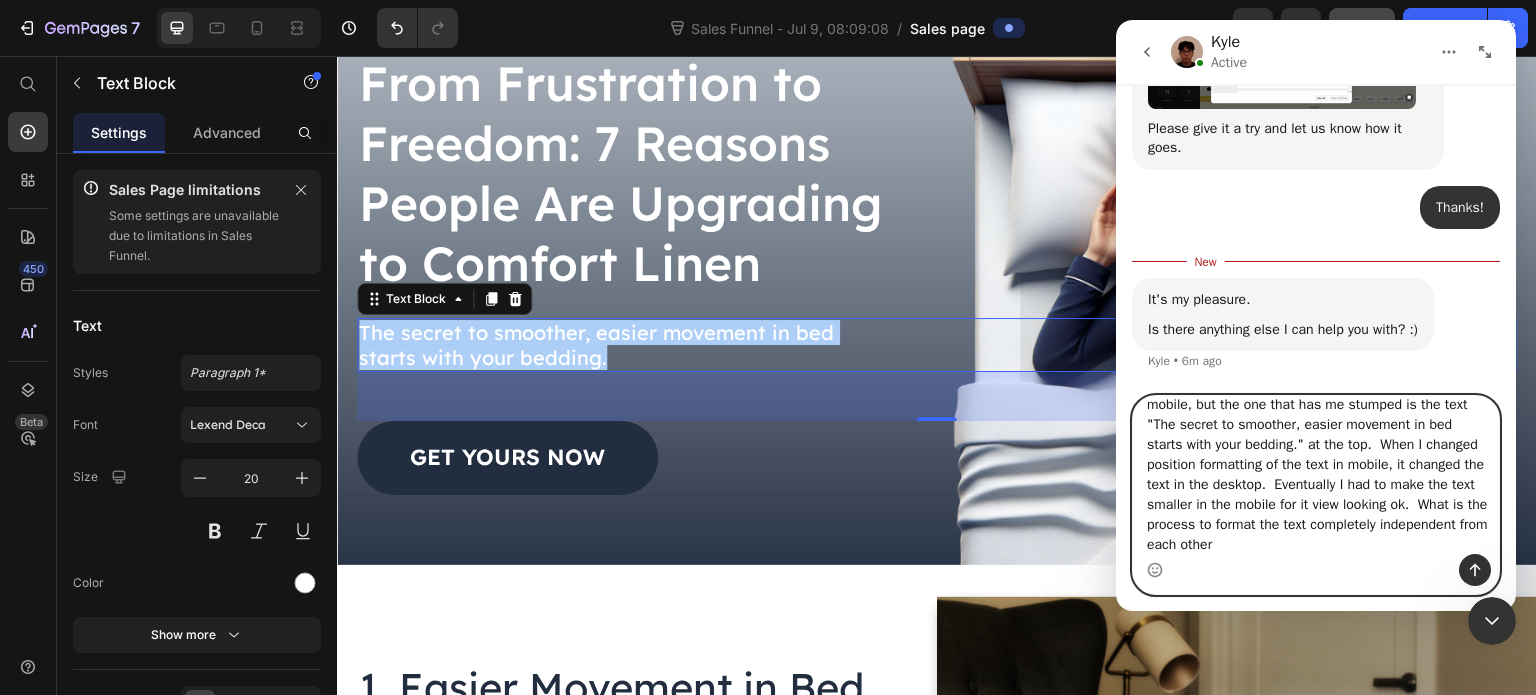 type on "I was able to change column positions in desktop vs mobile, but the one that has me stumped is the text "The secret to smoother, easier movement in bed
starts with your bedding." at the top.  When I changed position formatting of the text in mobile, it changed the text in the desktop.  Eventually I had to make the text smaller in the mobile for it view looking ok.  What is the process to format the text completely independent from each other?" 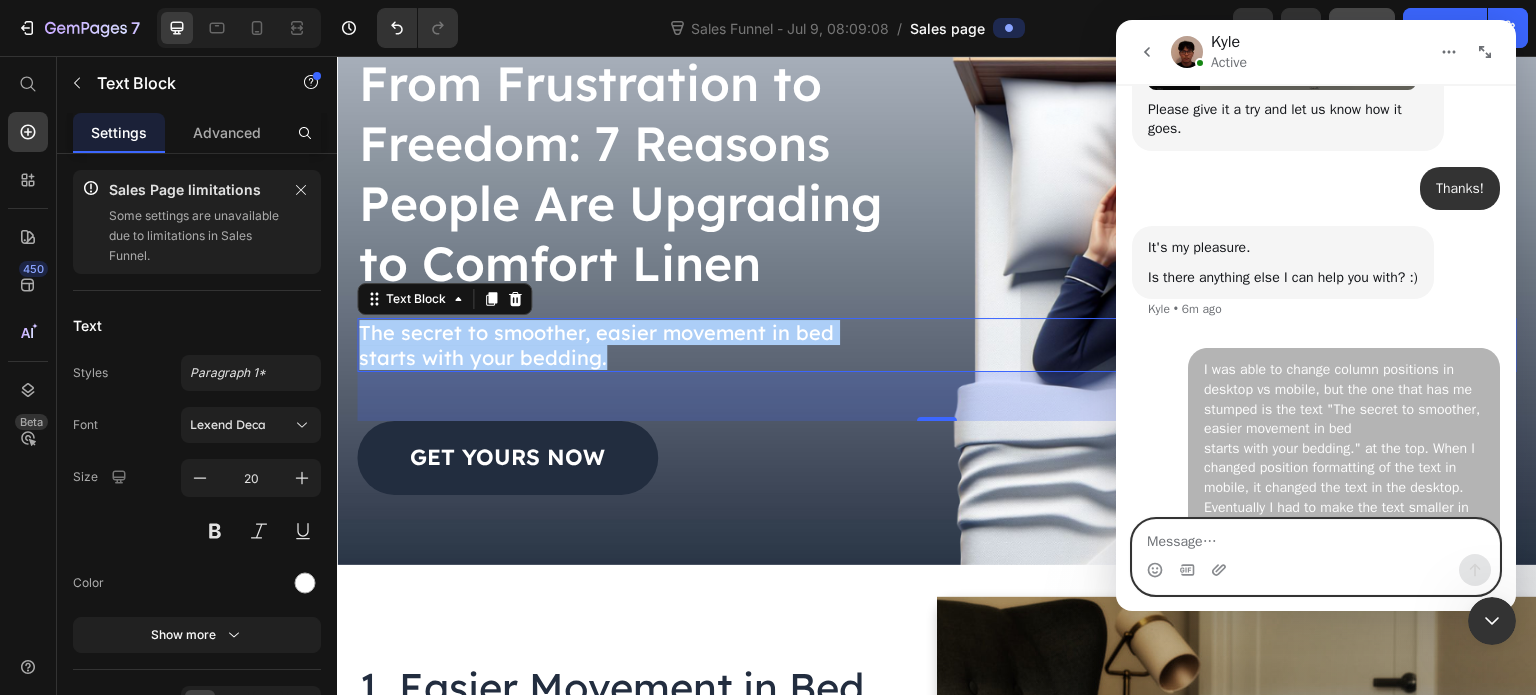 scroll, scrollTop: 0, scrollLeft: 0, axis: both 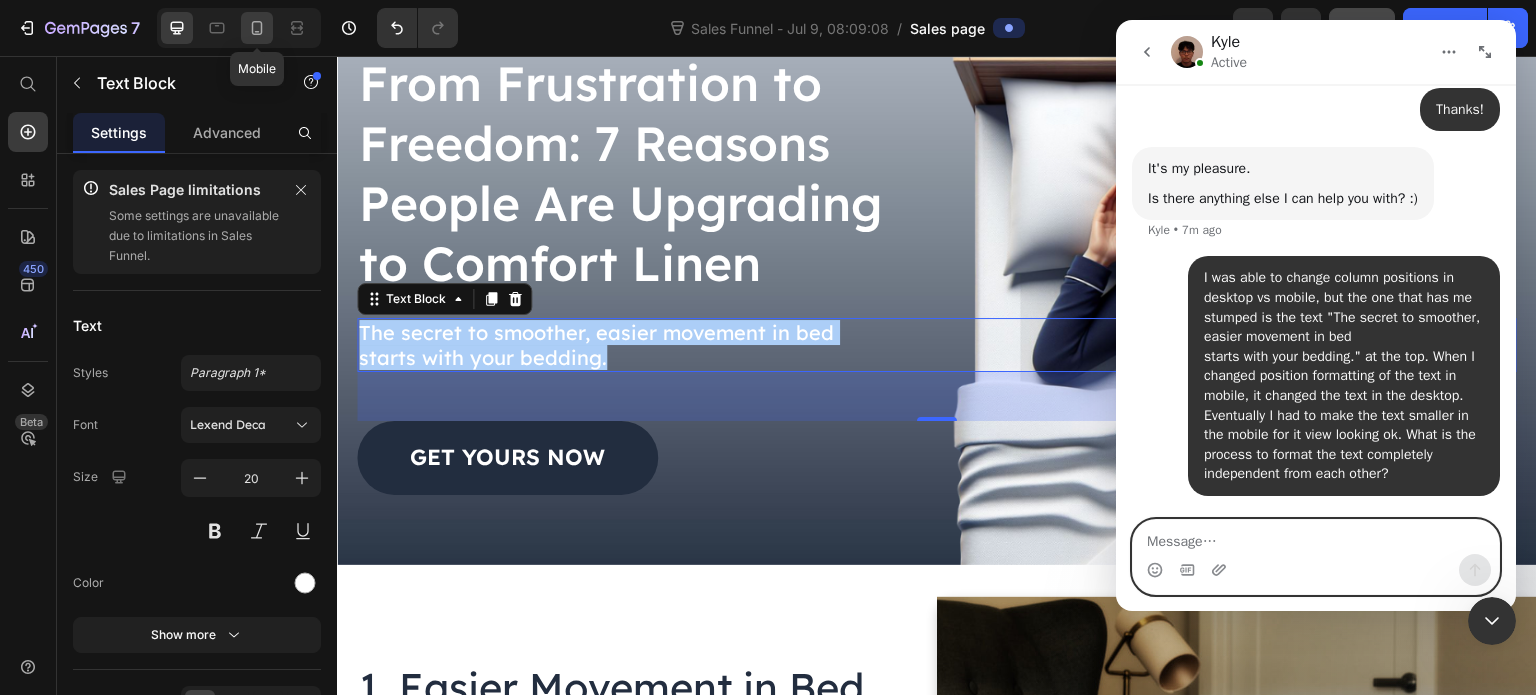 type 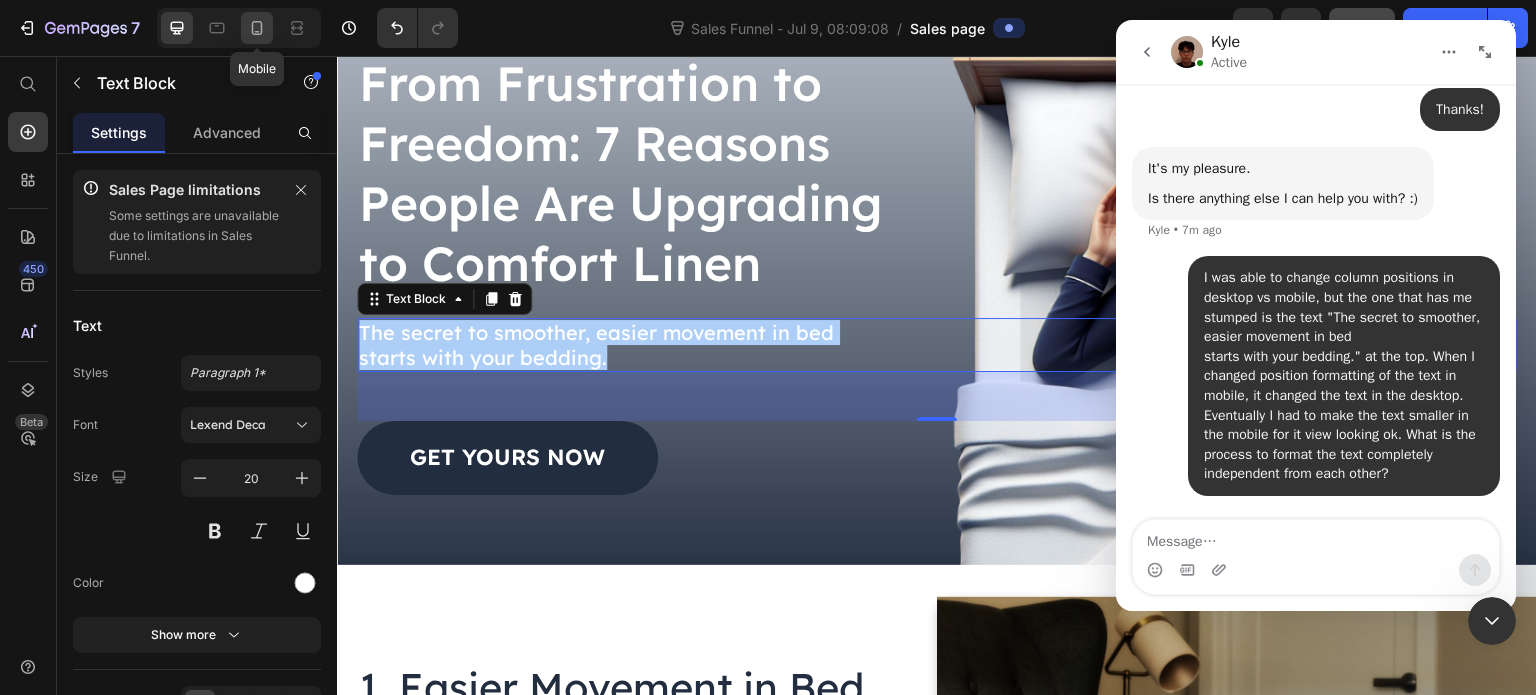 click 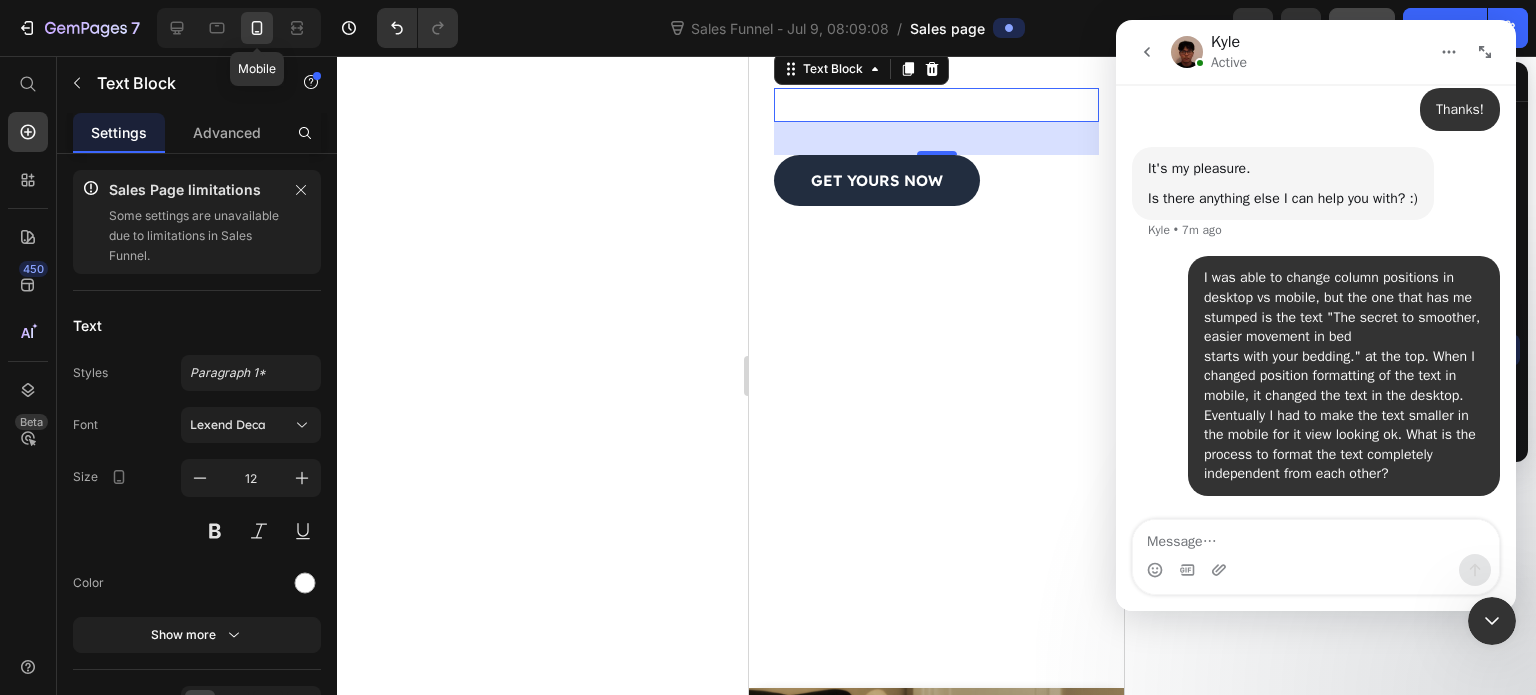 scroll, scrollTop: 373, scrollLeft: 0, axis: vertical 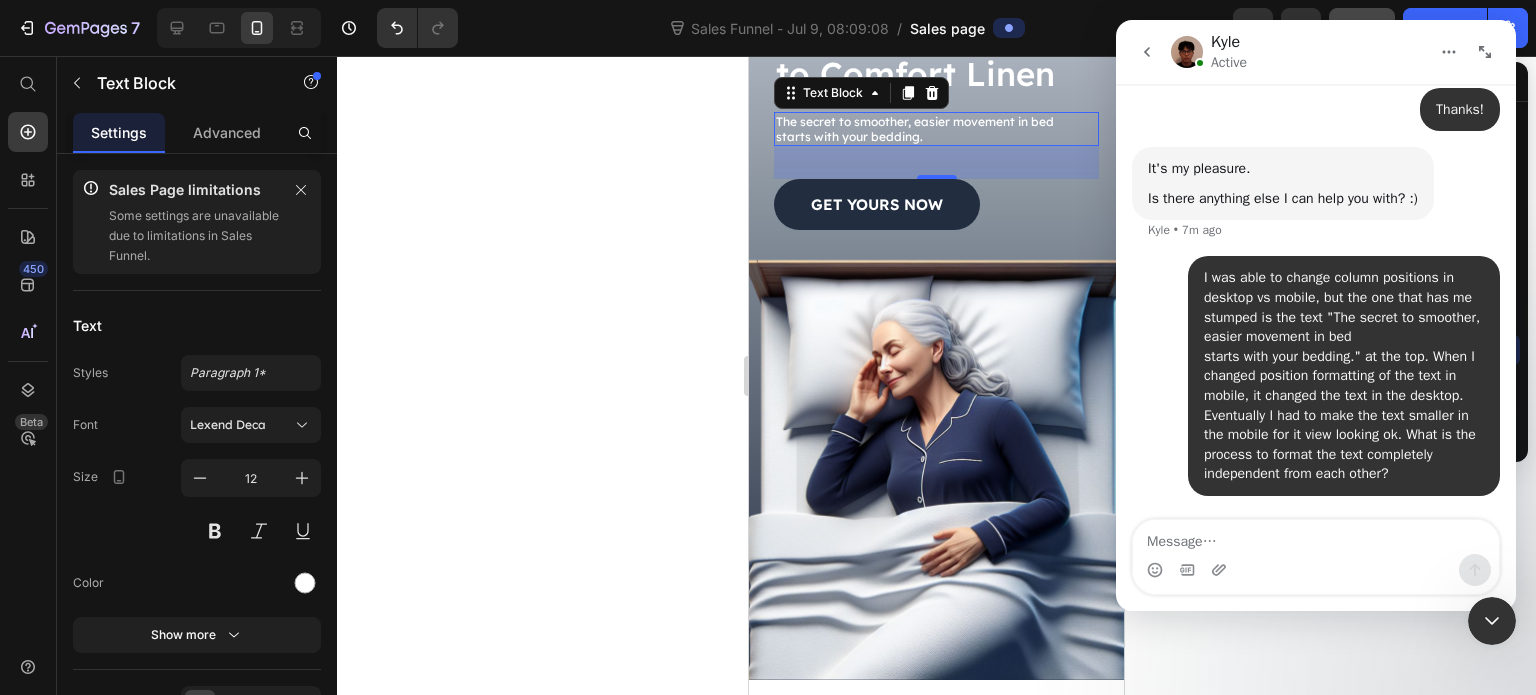 click 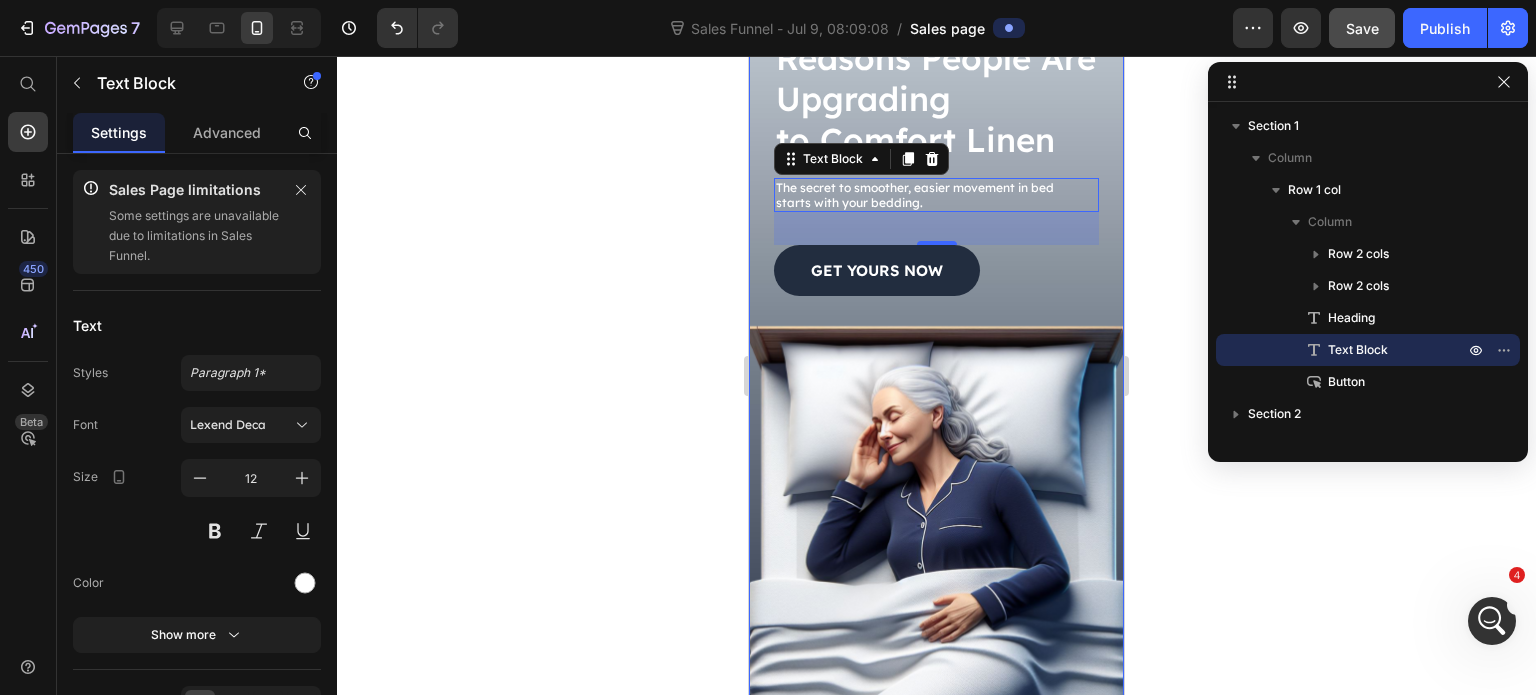 scroll, scrollTop: 298, scrollLeft: 0, axis: vertical 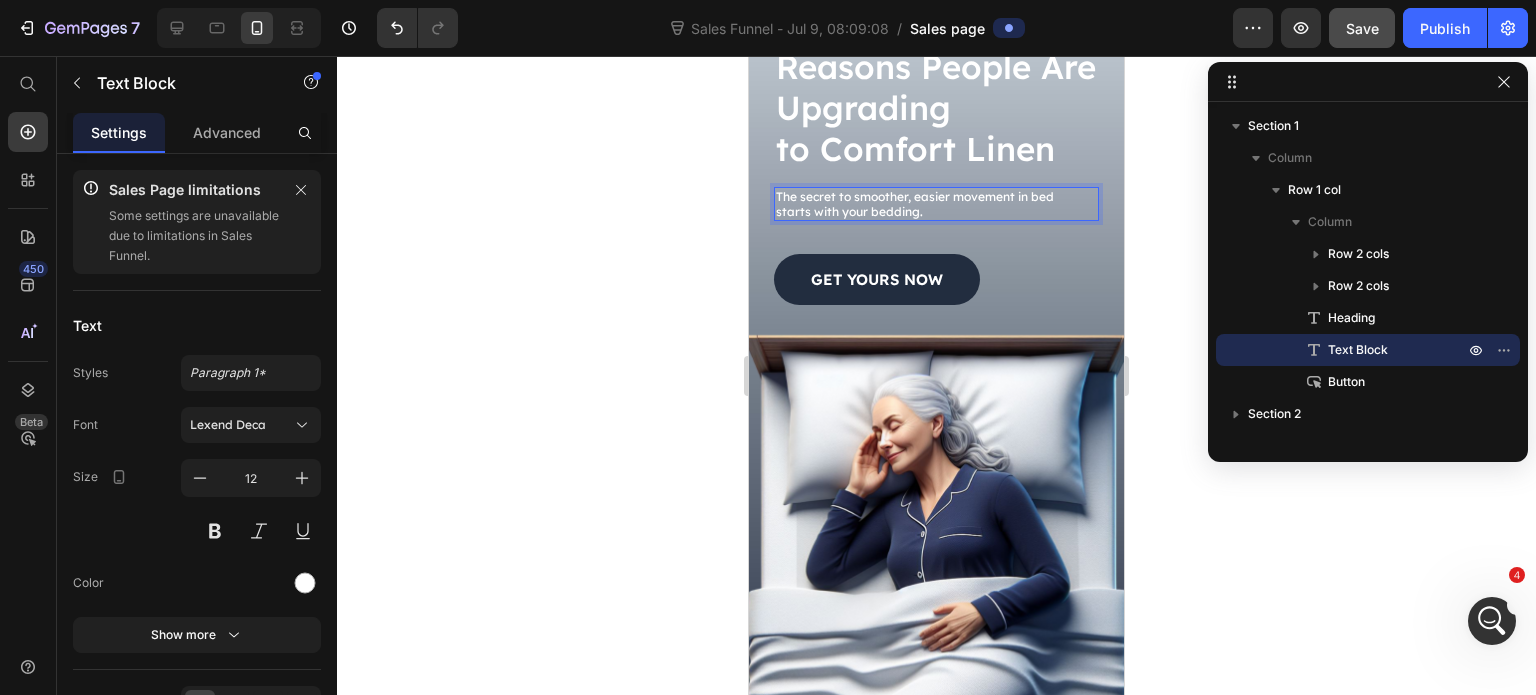 click on "starts with your bedding." at bounding box center (936, 211) 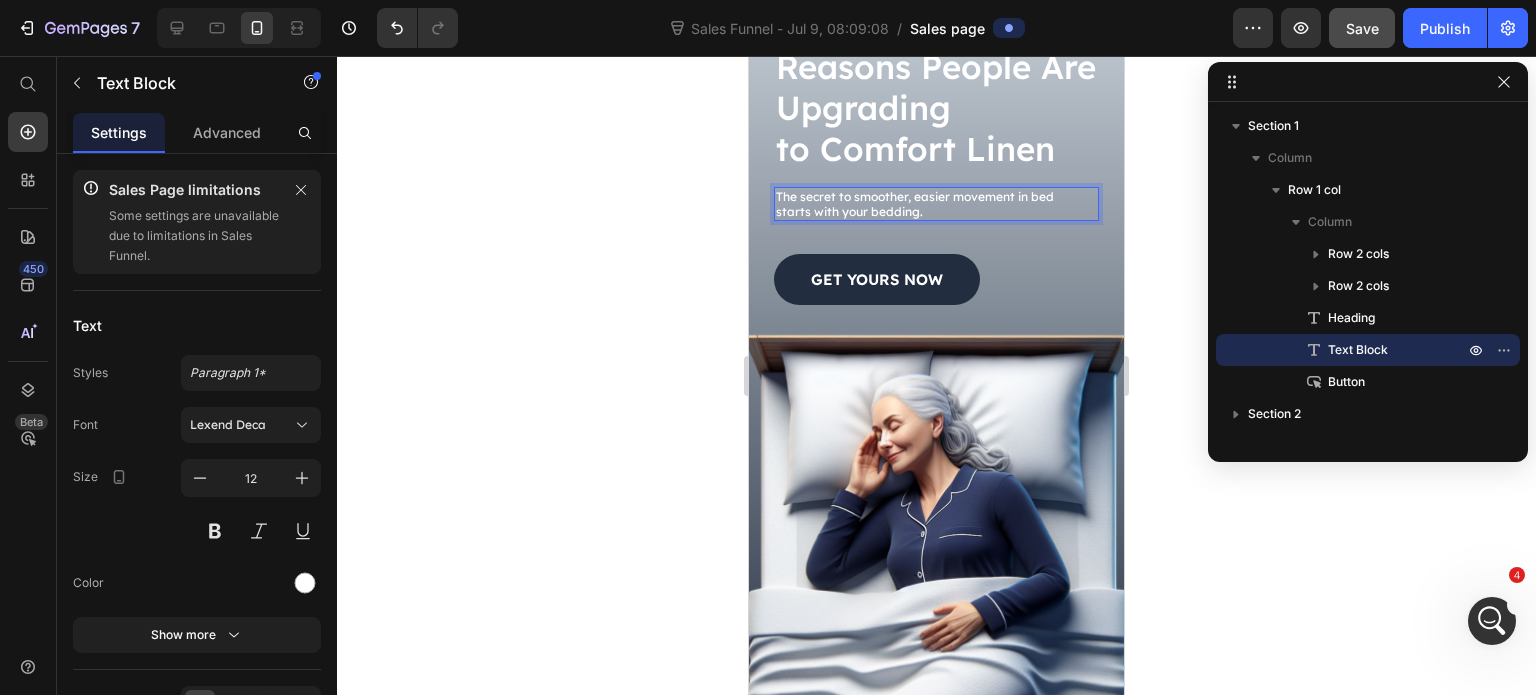 scroll, scrollTop: 1415, scrollLeft: 0, axis: vertical 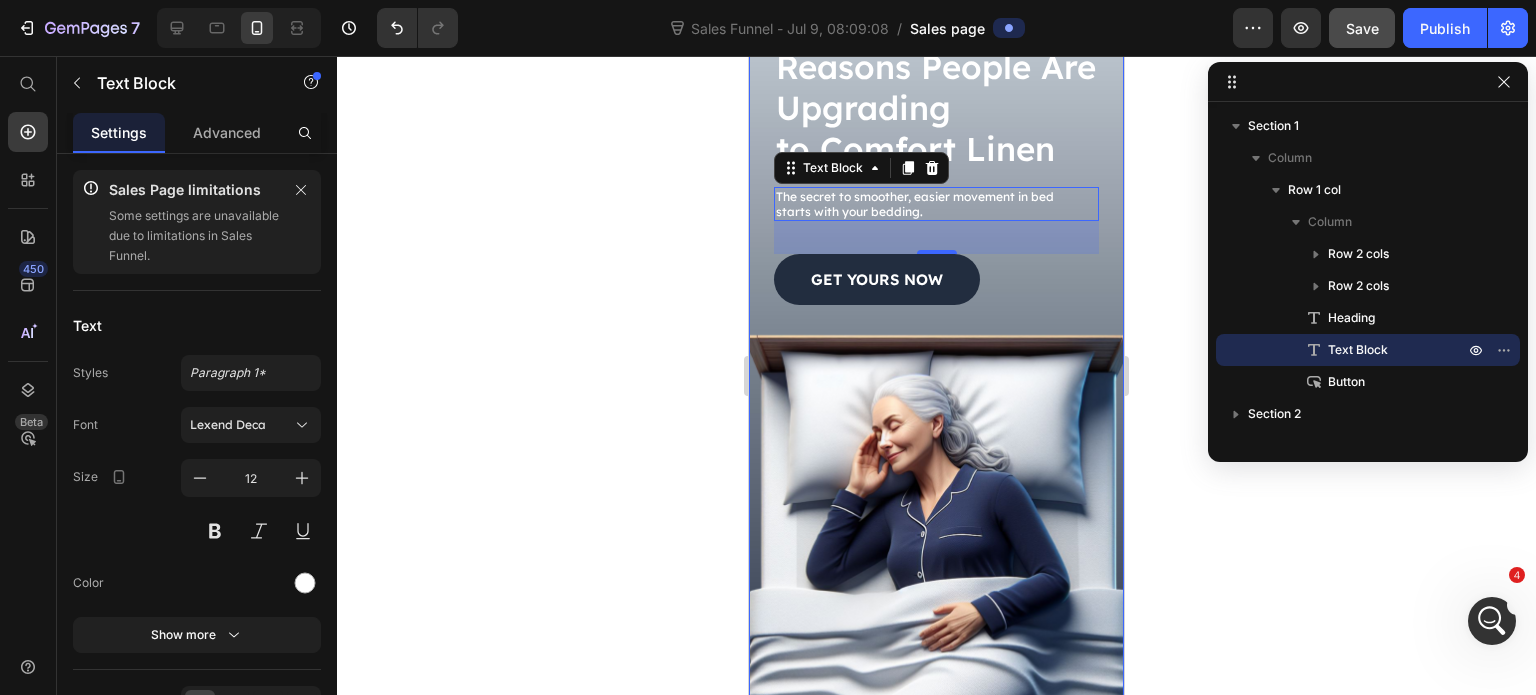 click 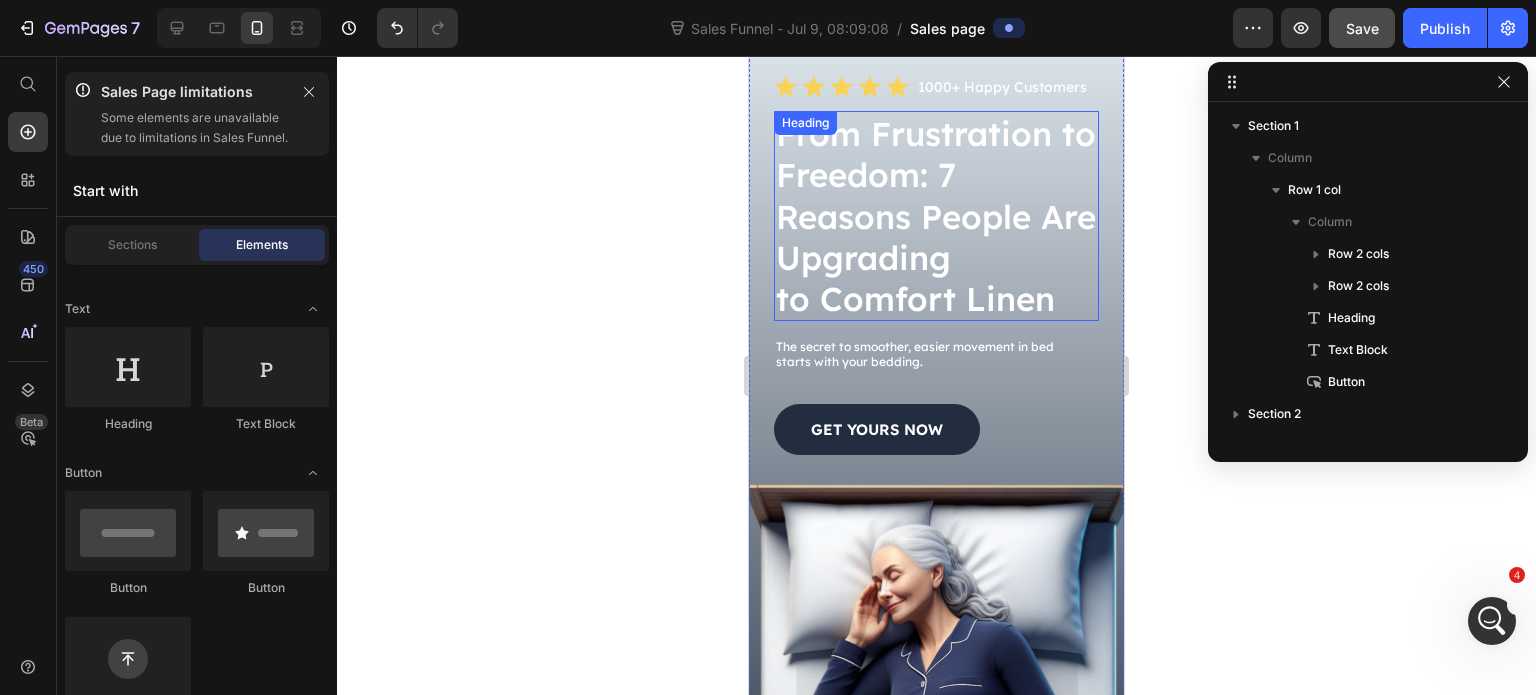 scroll, scrollTop: 148, scrollLeft: 0, axis: vertical 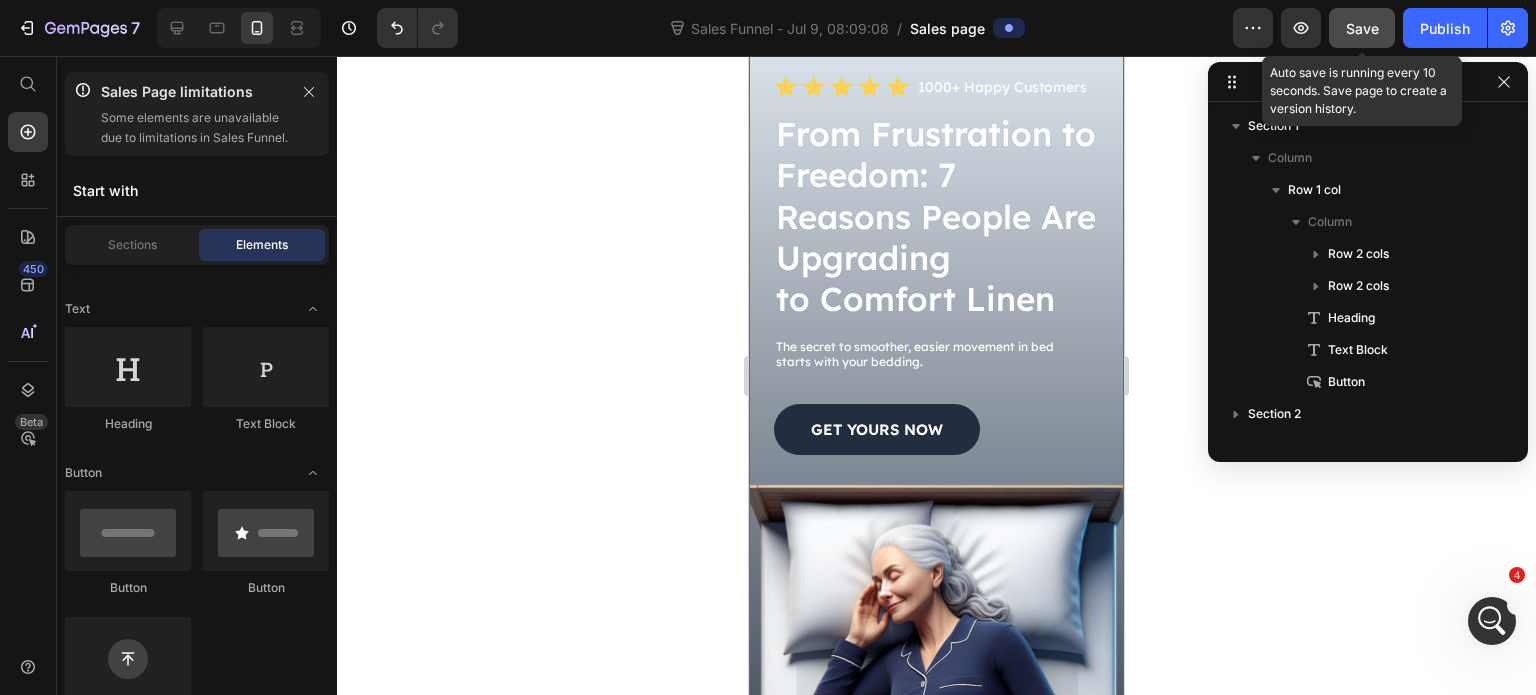 click on "Save" at bounding box center (1362, 28) 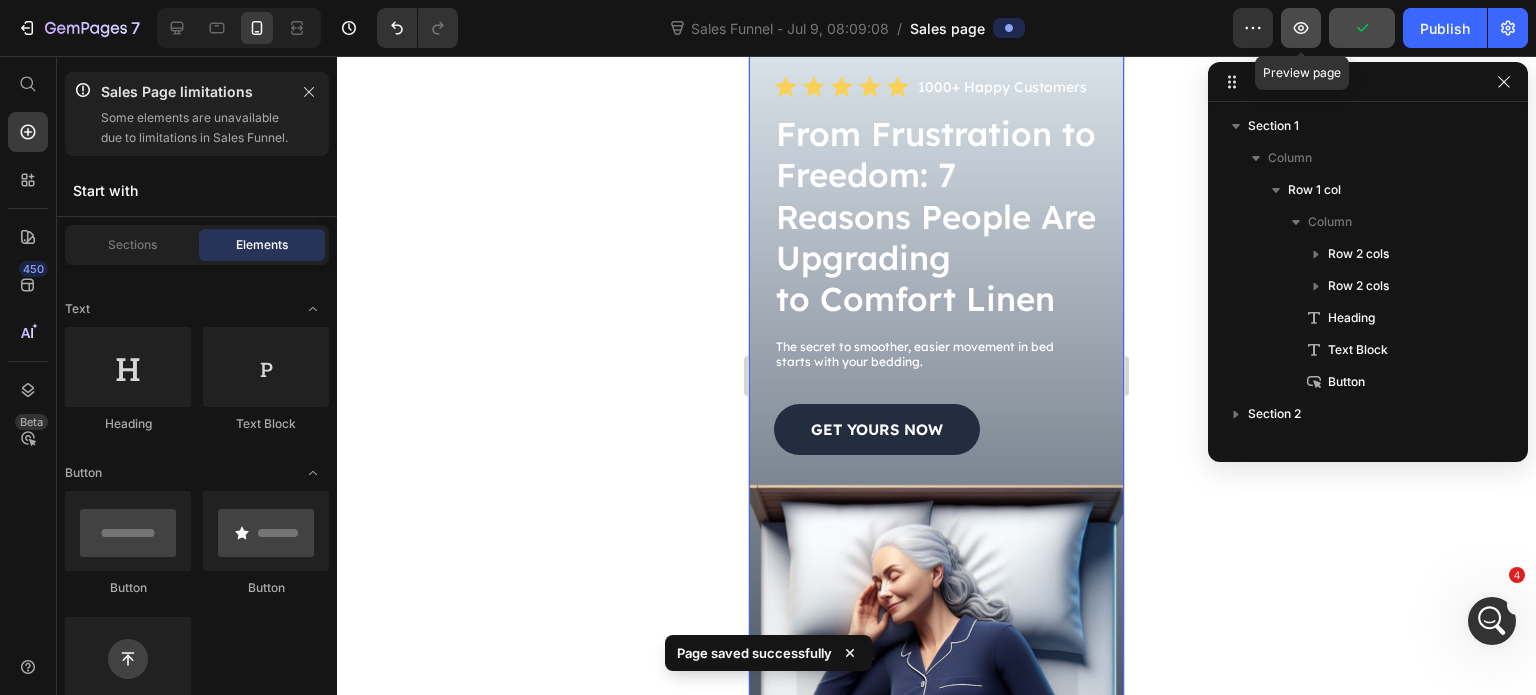click 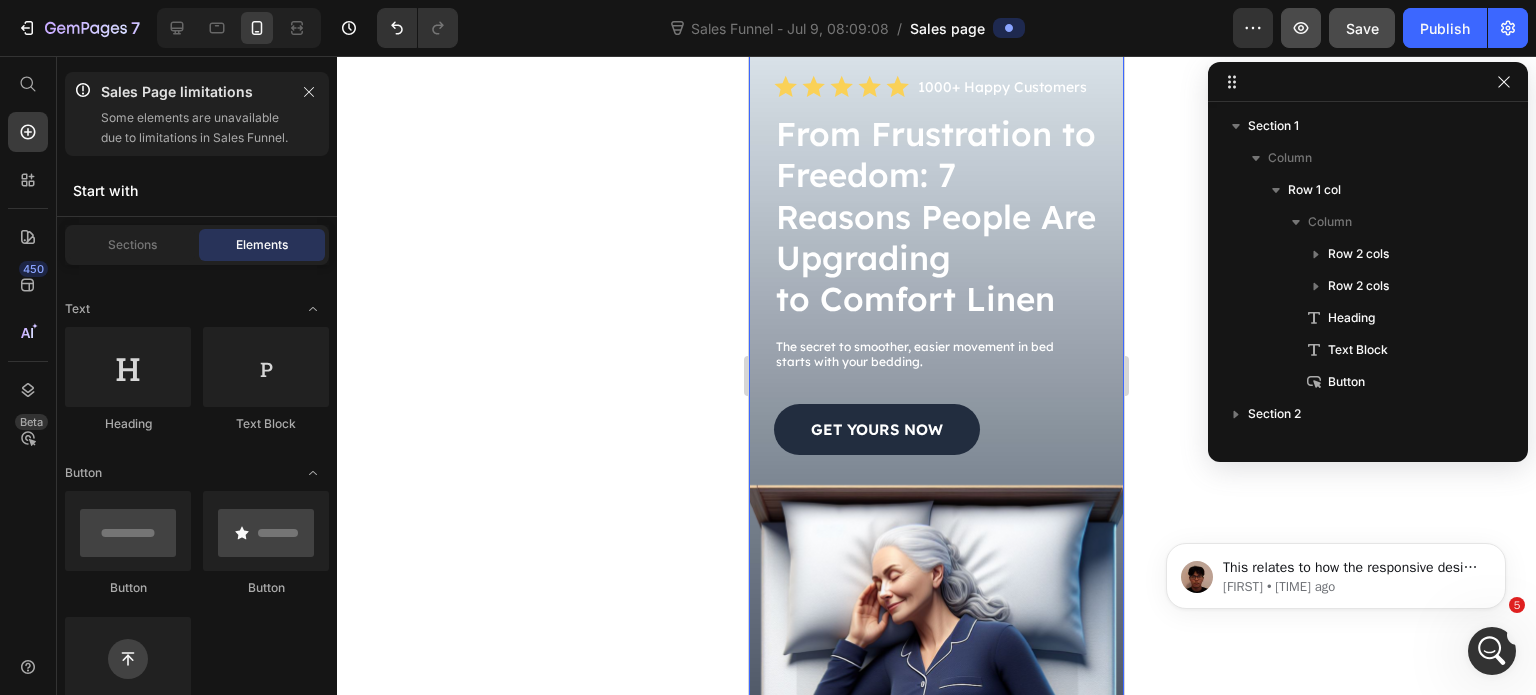scroll, scrollTop: 0, scrollLeft: 0, axis: both 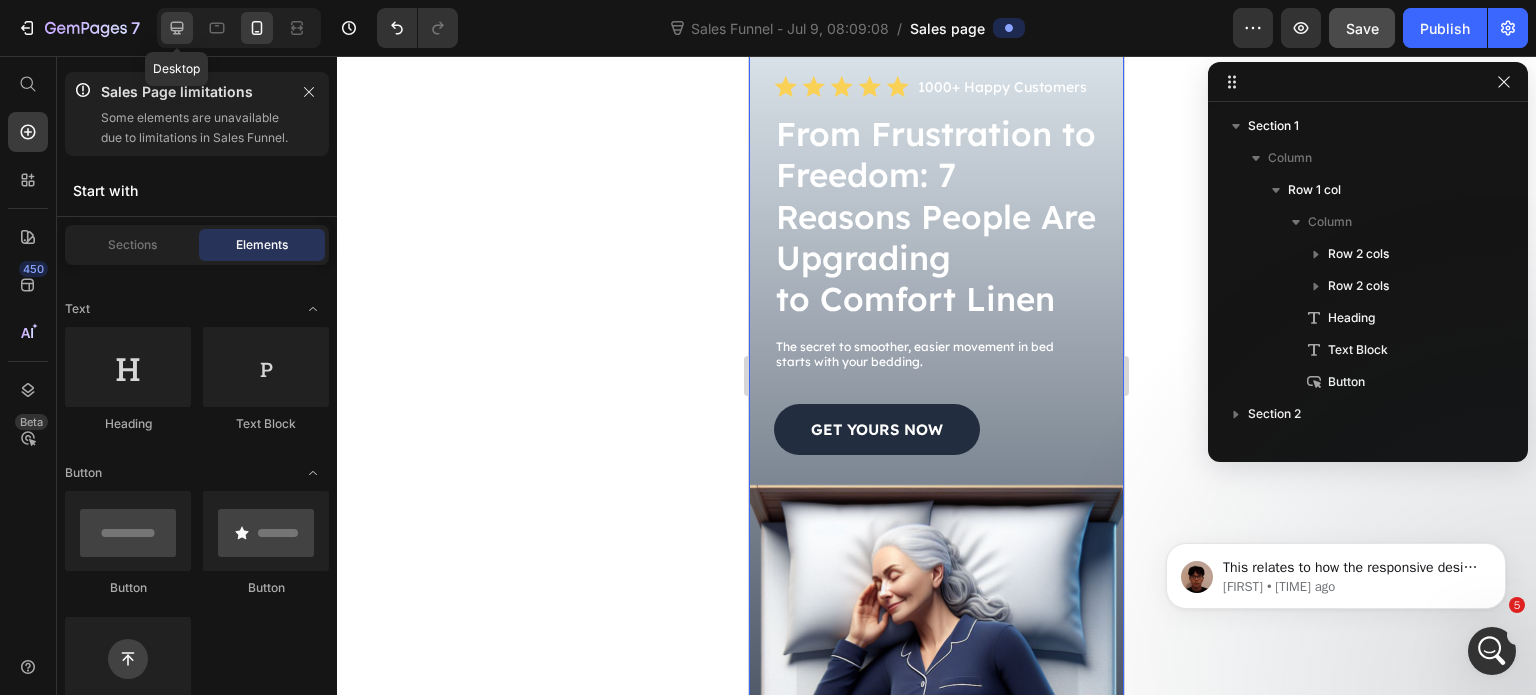 click 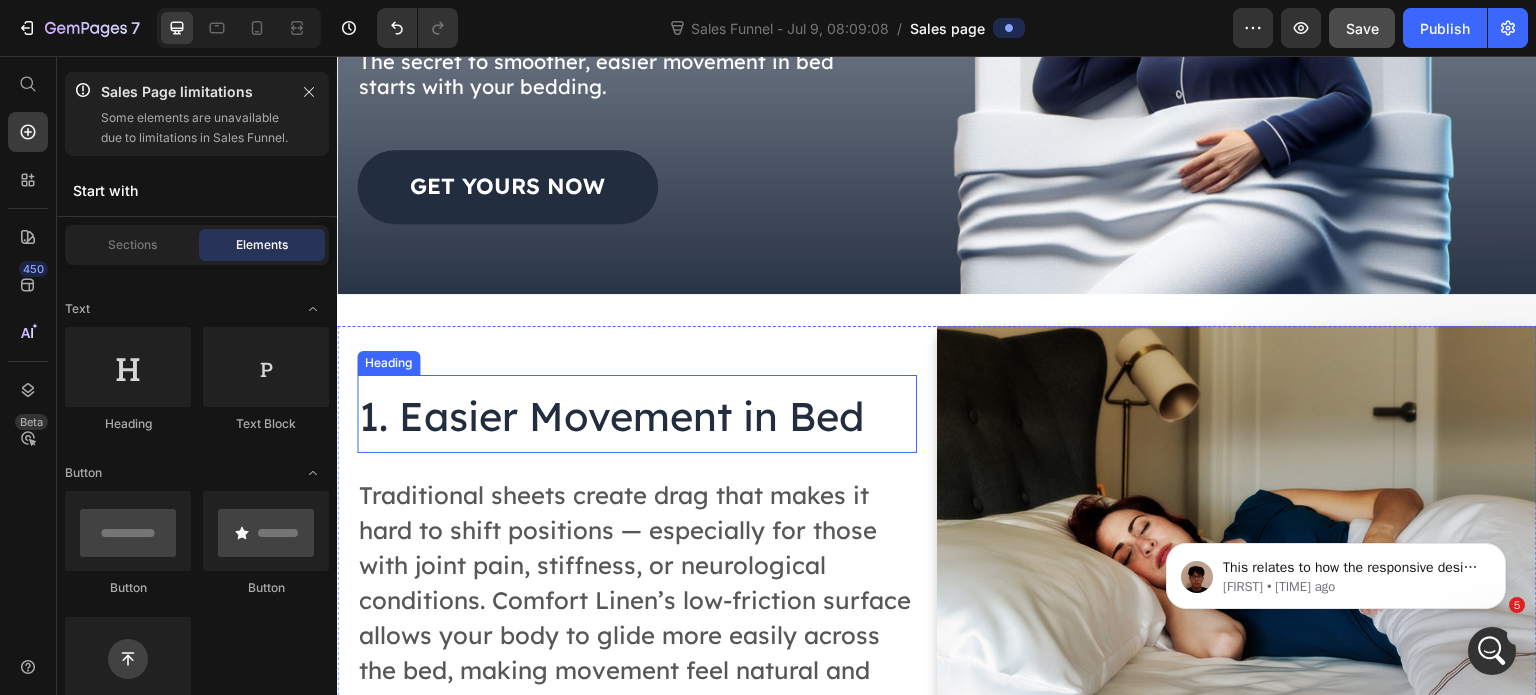 scroll, scrollTop: 573, scrollLeft: 0, axis: vertical 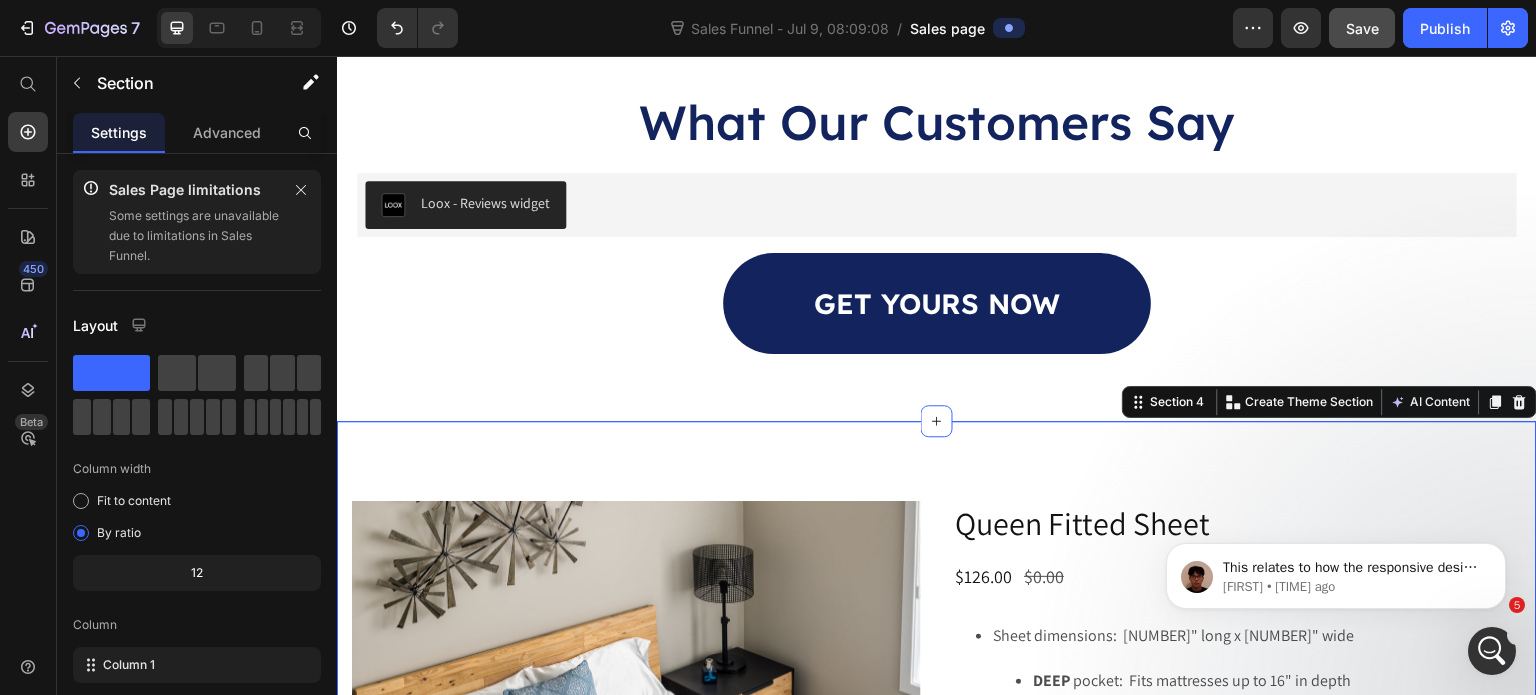 click on "Product Images Queen Fitted Sheet Product Title $126.00 Product Price $0.00 Product Price Row
Sheet dimensions: 80" long x 60" wide
DEEP pocket: Fits mattresses up to 16" in depth
SHALLOW pocket: Fits mattresses up to 13” in depth
100% polyester satin and brushed microfiber
Features an ultra-smooth center panel surrounded by a soft microfiber fabric for safety, comfort and grip
Designed with your comfort and mobility in mind, this Queen fitted bed sheet features a luxurious satin center panel that facilitates unrestricted movement. The surrounding fabric has greater friction for grip, aiding in easy repositioning with your feet and preventing any accidental falls out of bed.
Intended Use:
For beds and people found everywhere
Homes
Care homes
RV’s
Away from home take along our Travel Sheet size for cruise ships and hotels - Accessories
Show more Product Description Color: White 1" at bounding box center (937, 1525) 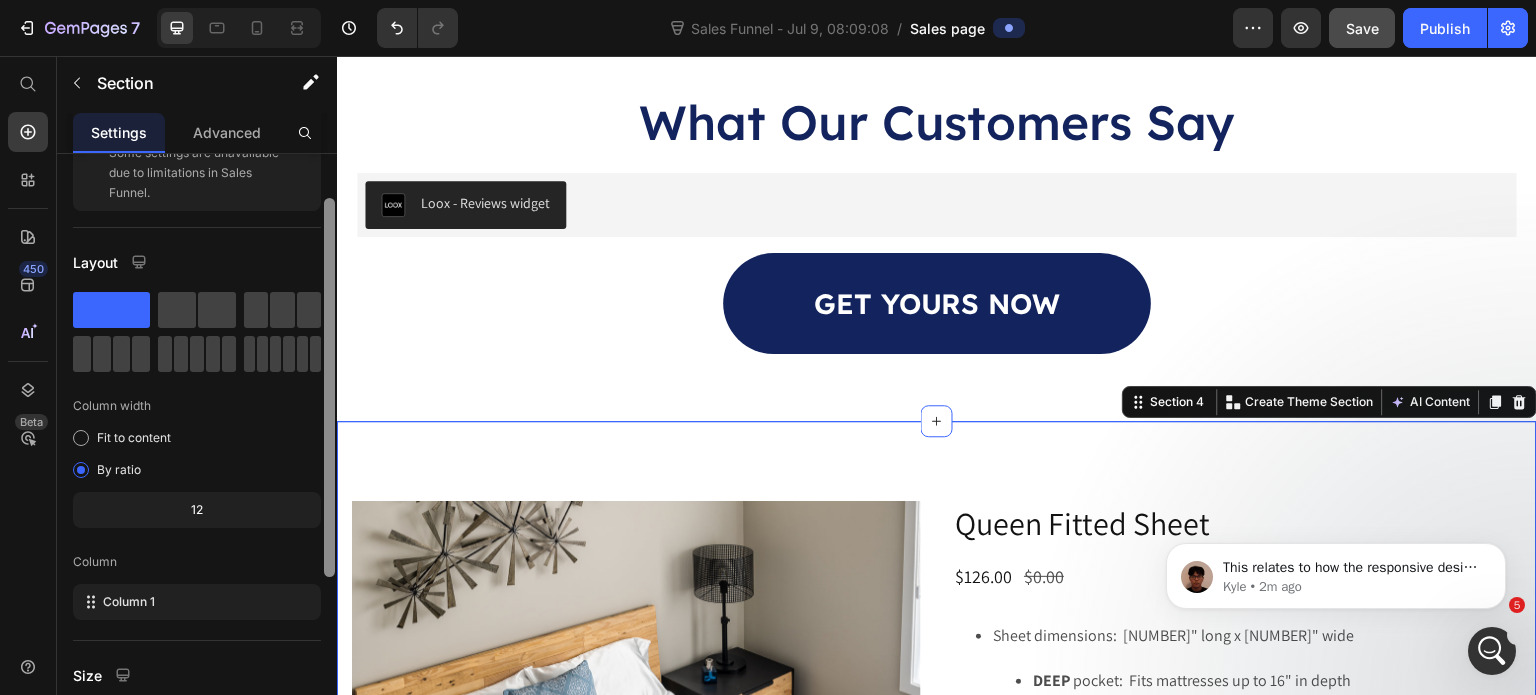 scroll, scrollTop: 0, scrollLeft: 0, axis: both 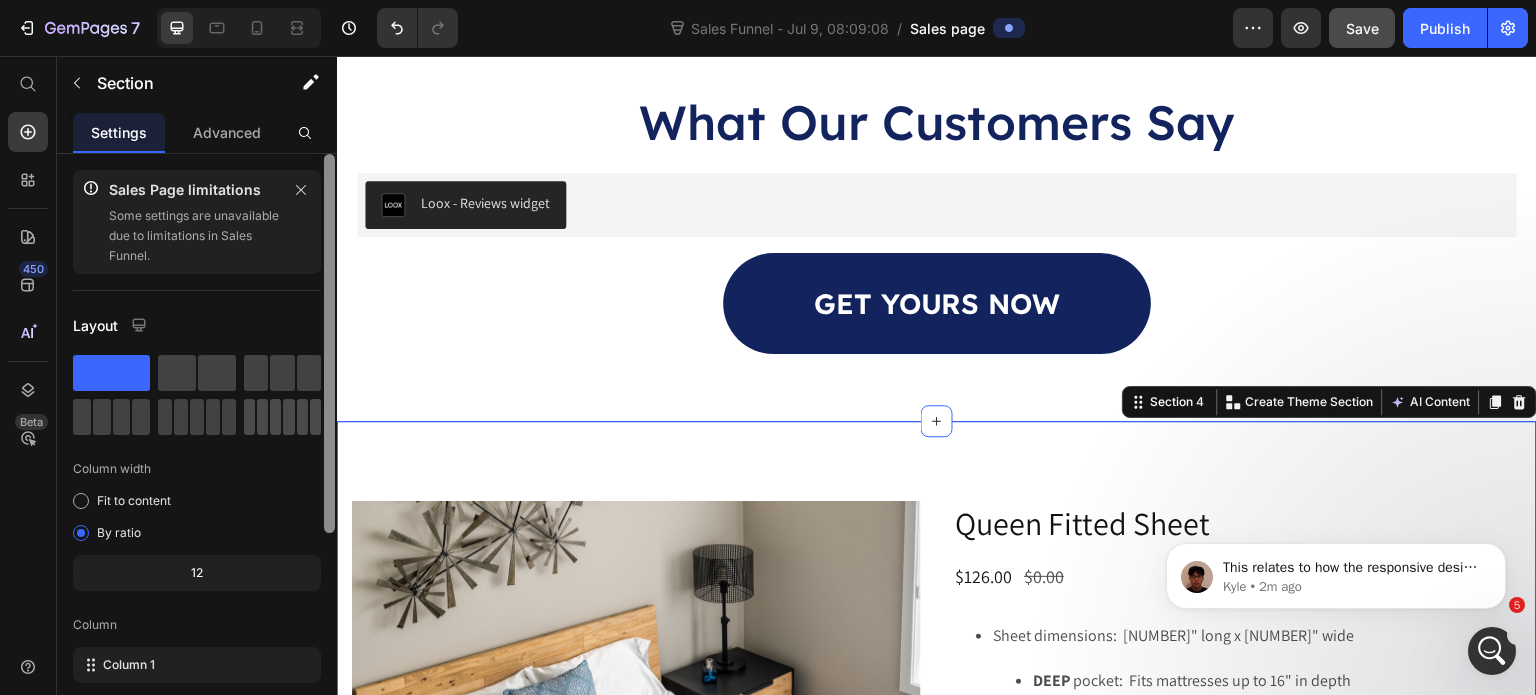 drag, startPoint x: 325, startPoint y: 501, endPoint x: 306, endPoint y: 413, distance: 90.02777 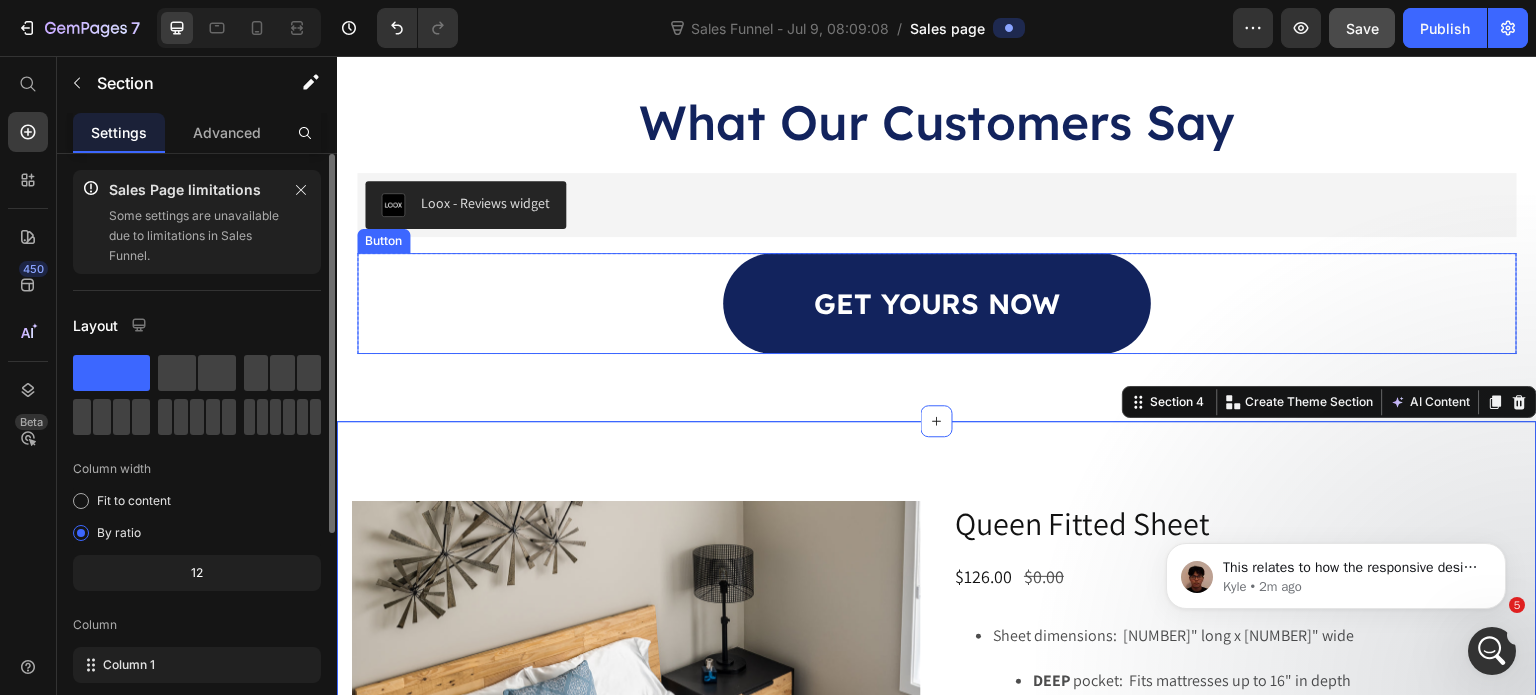 click on "GET YOURS NOW" at bounding box center [937, 303] 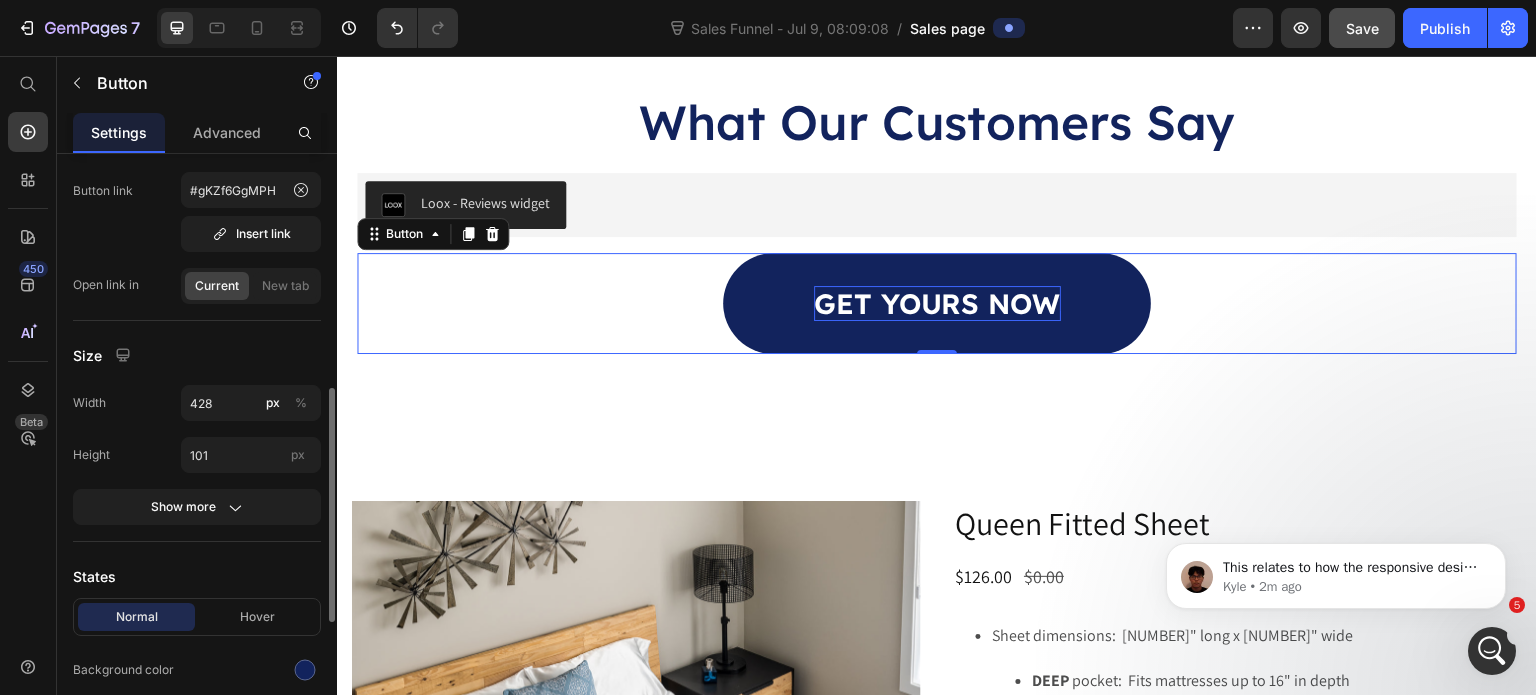 scroll, scrollTop: 198, scrollLeft: 0, axis: vertical 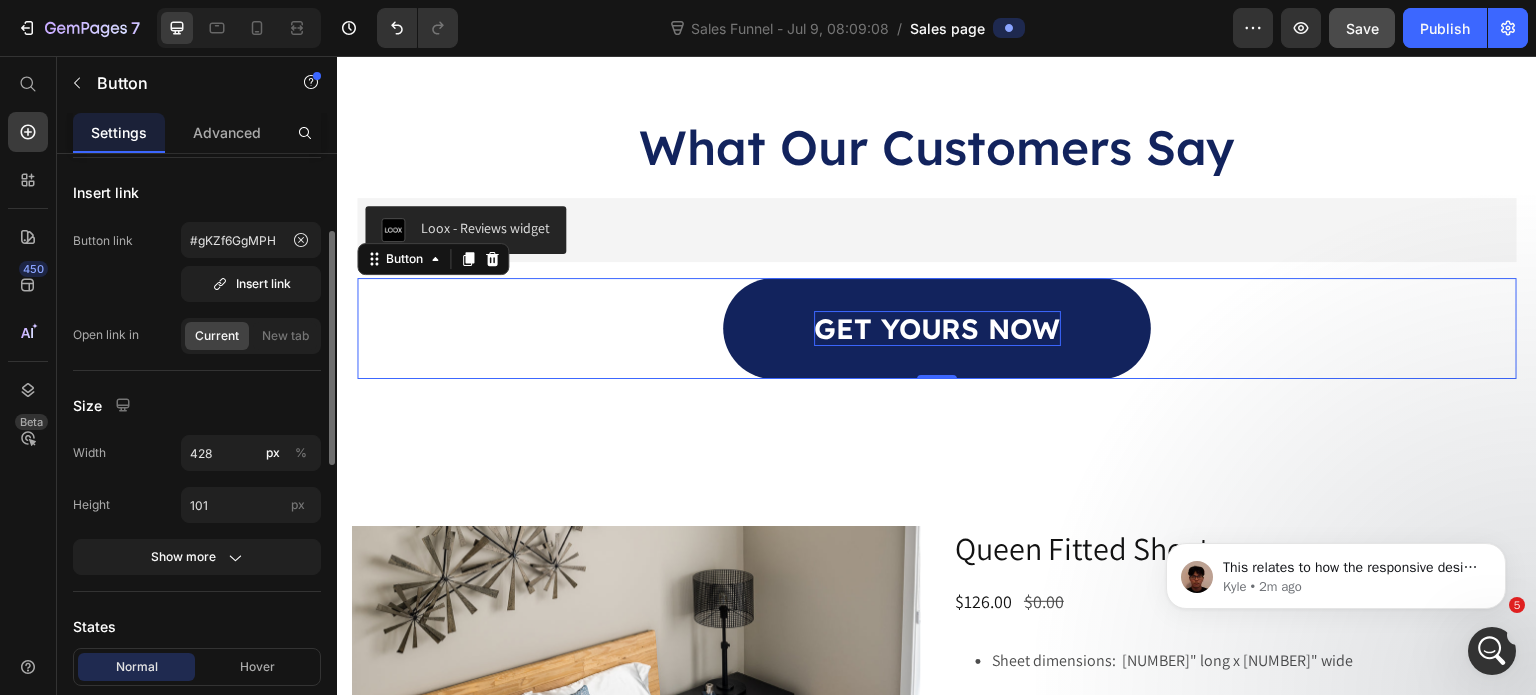 click on "GET YOURS NOW" at bounding box center (937, 328) 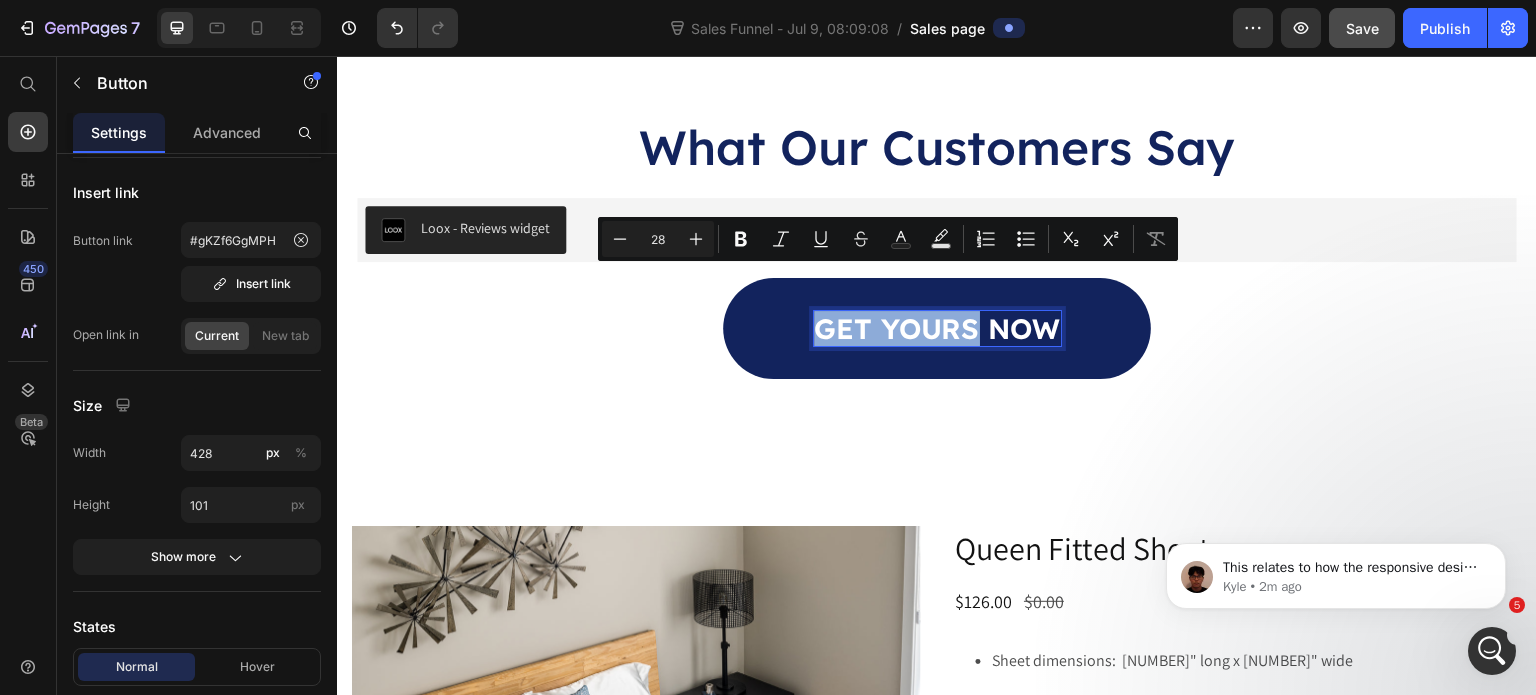drag, startPoint x: 974, startPoint y: 285, endPoint x: 938, endPoint y: 338, distance: 64.070274 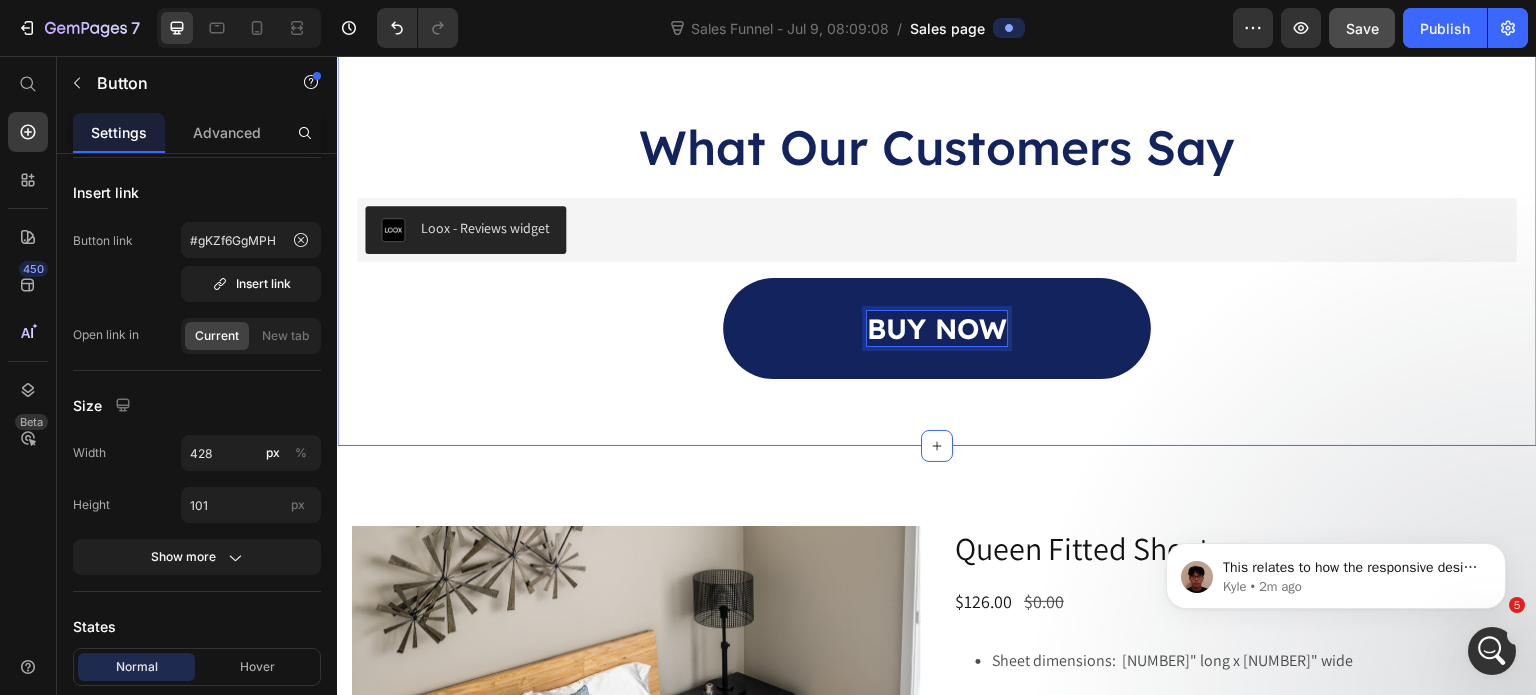 click on "What Our Customers Say Heading Loox - Reviews widget Loox BUY NOW Button   0 Row Section 3" at bounding box center (937, 225) 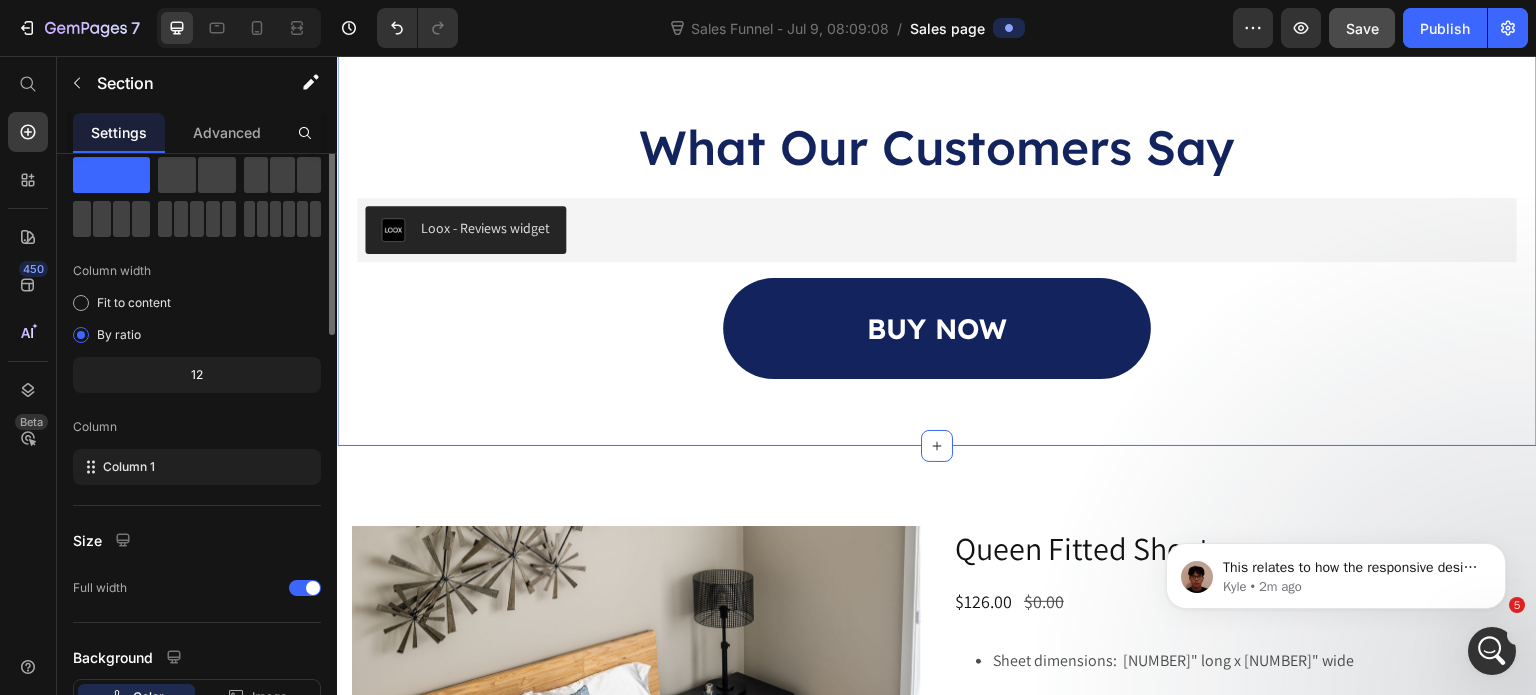 scroll, scrollTop: 0, scrollLeft: 0, axis: both 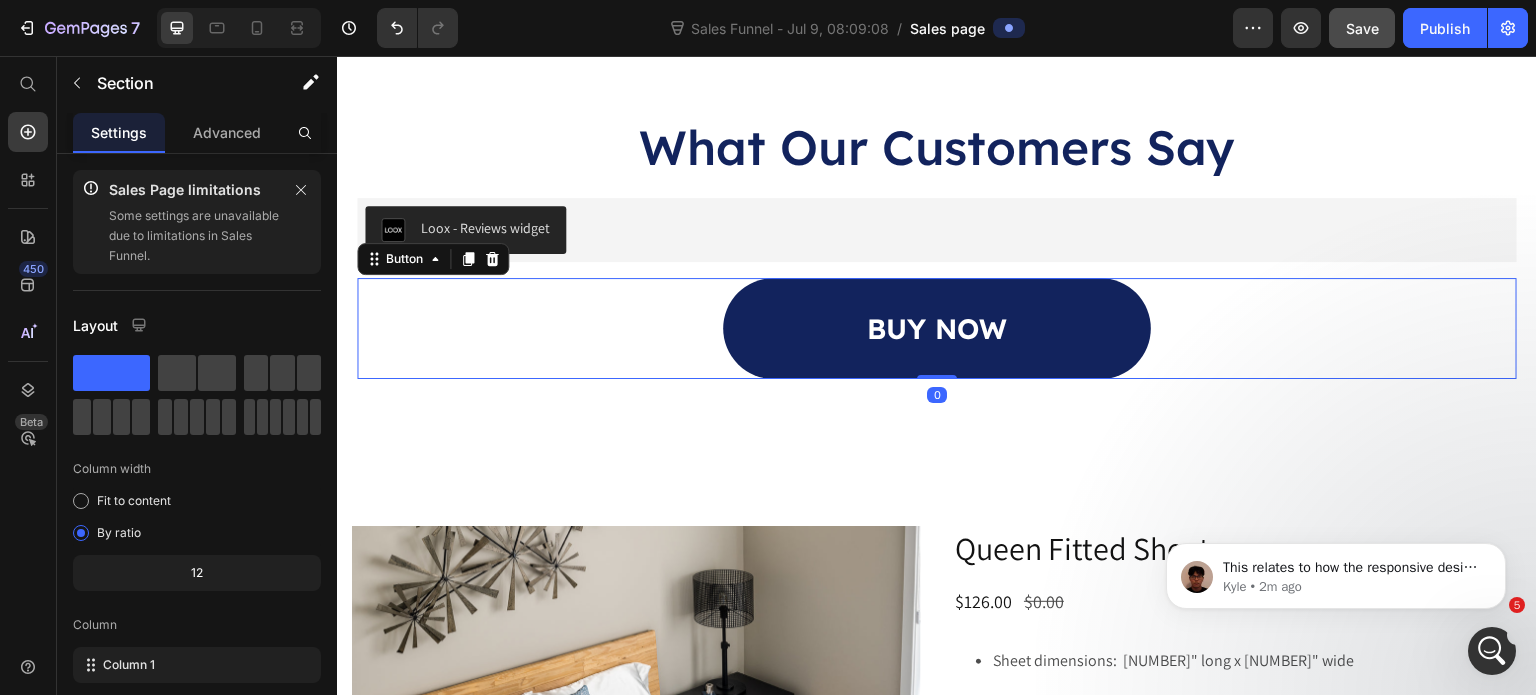 click on "BUY NOW" at bounding box center [937, 328] 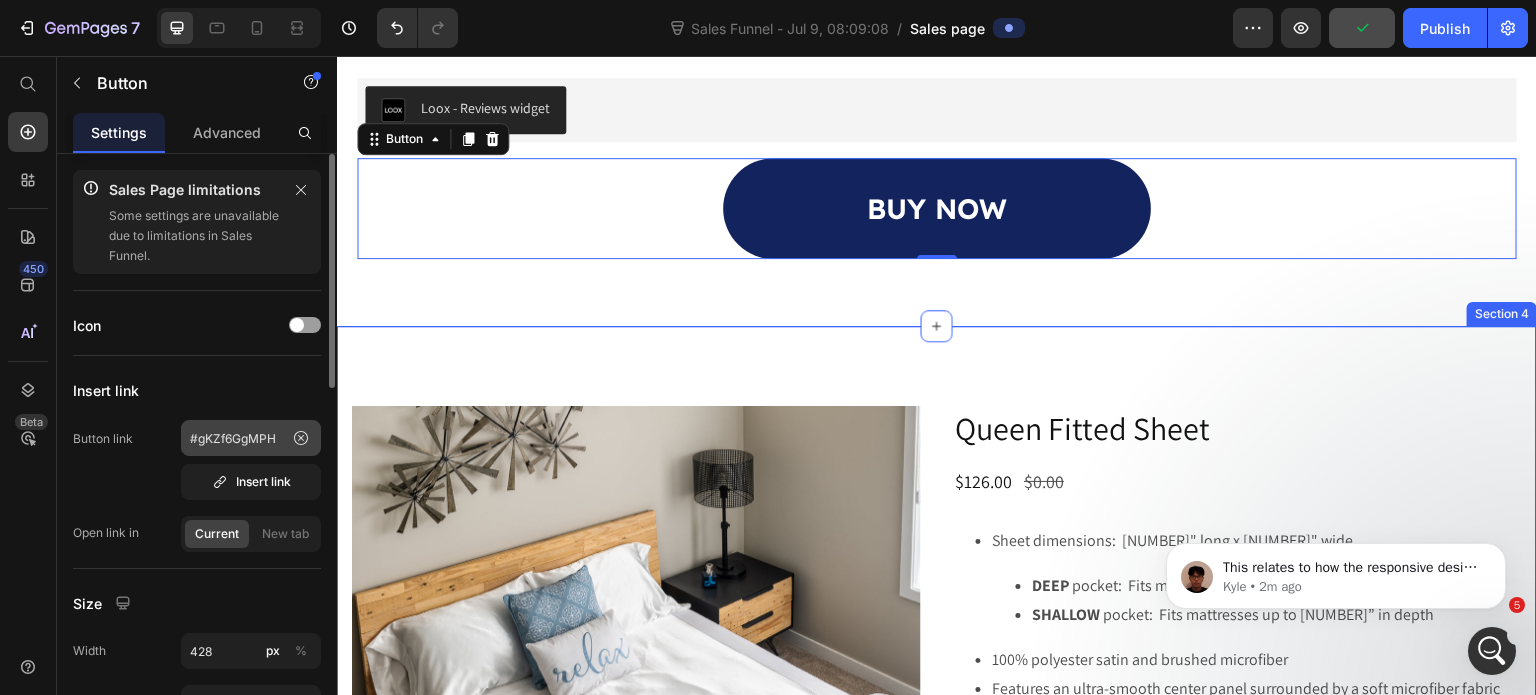 scroll, scrollTop: 4221, scrollLeft: 0, axis: vertical 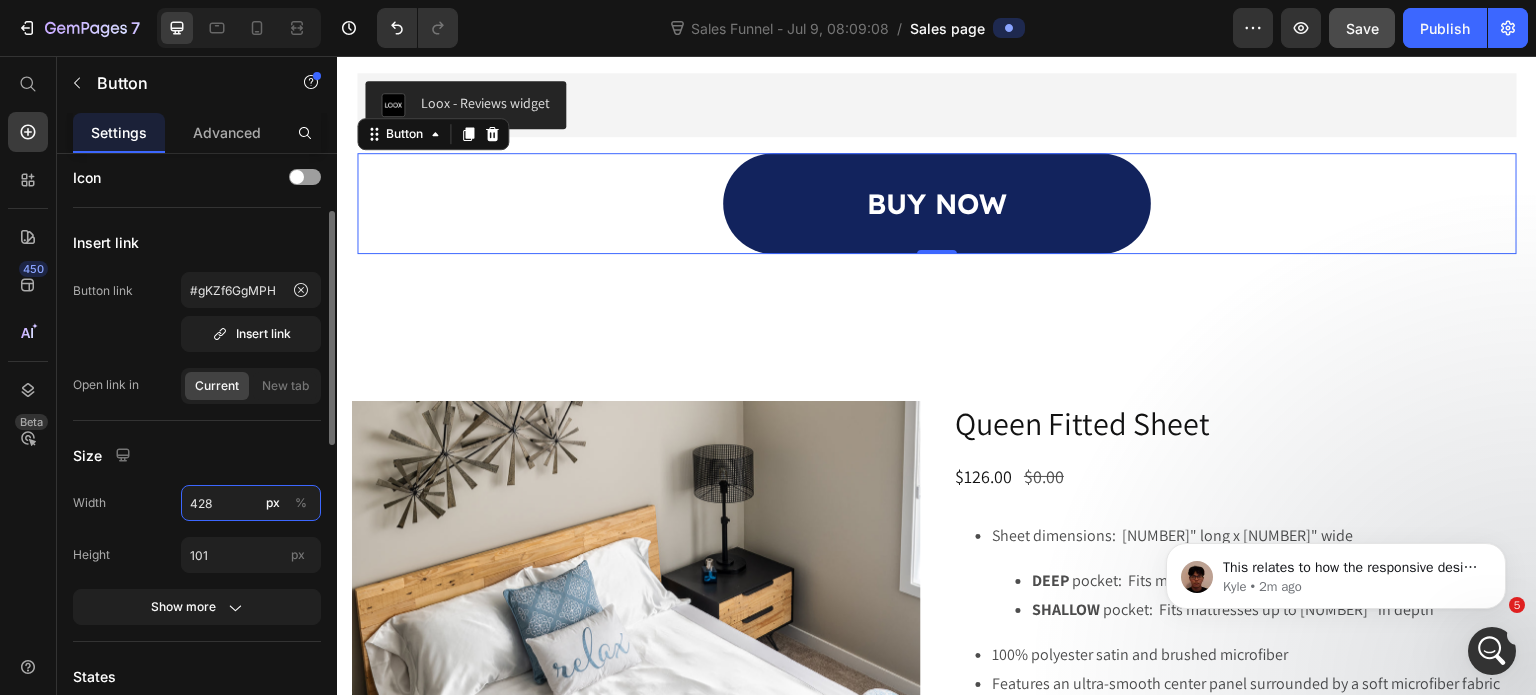 click on "428" at bounding box center [251, 503] 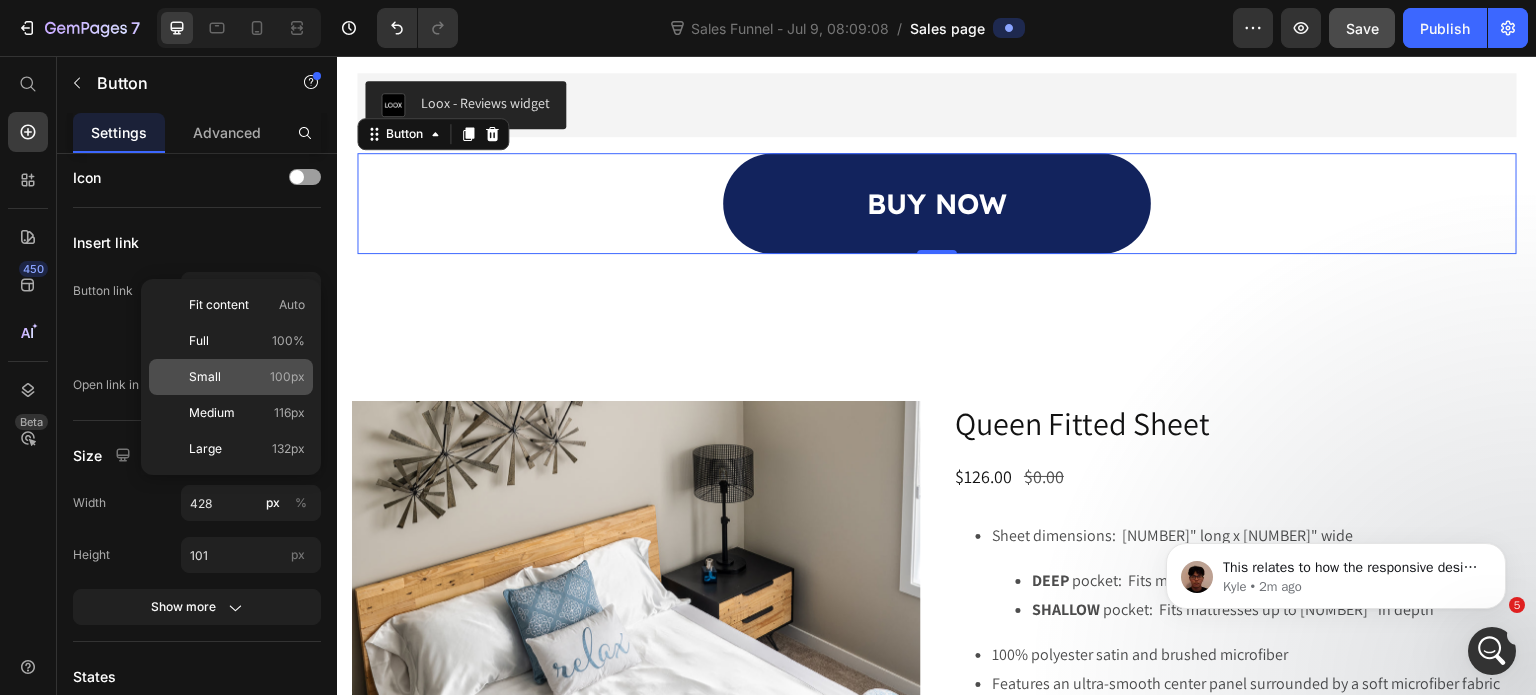 click on "100px" at bounding box center (287, 377) 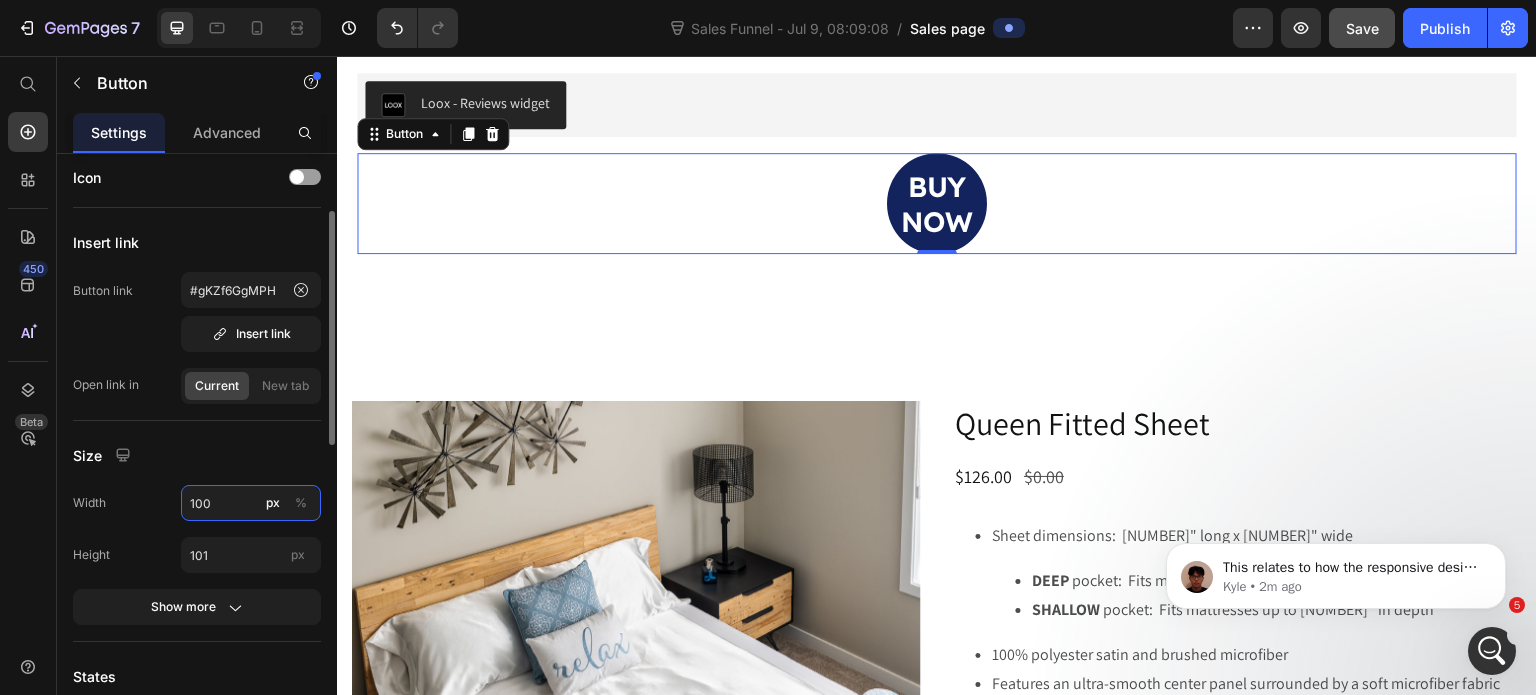 click on "100" at bounding box center [251, 503] 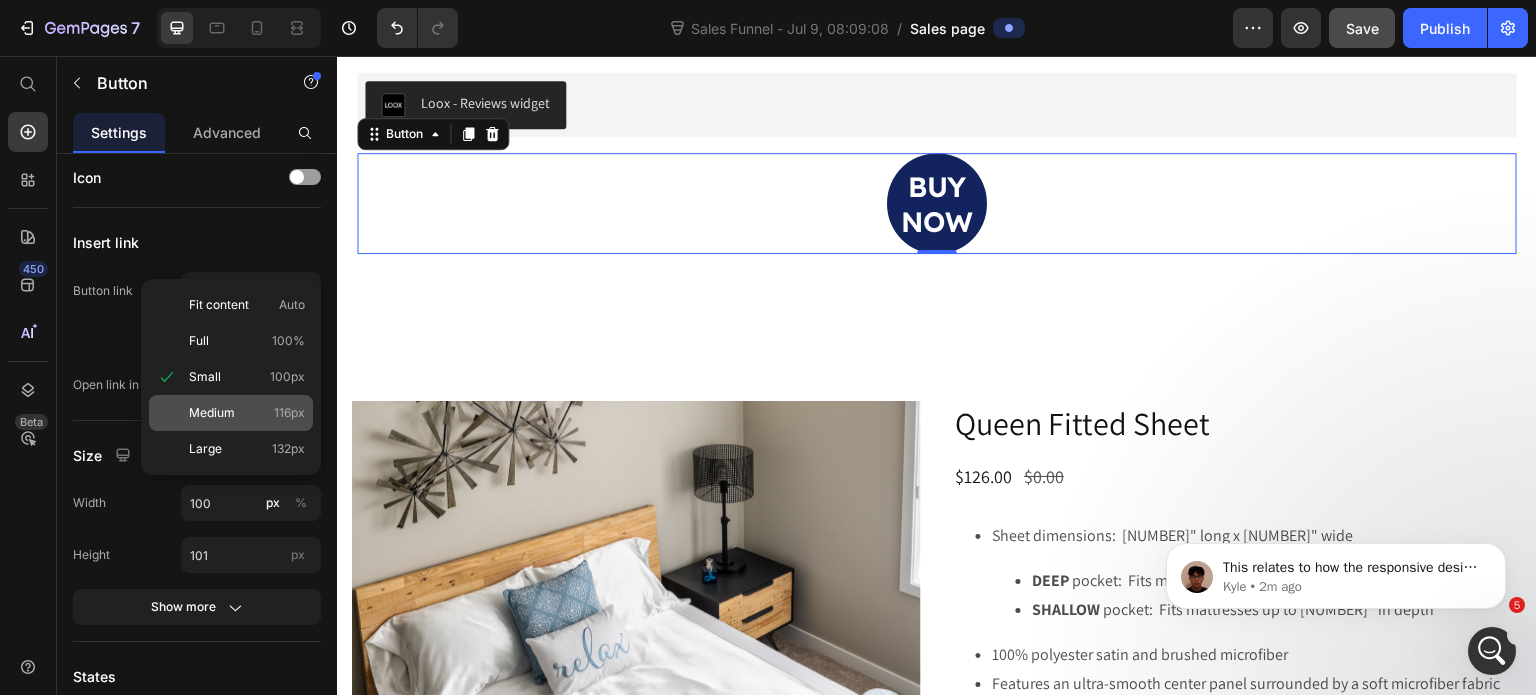 click on "Medium" at bounding box center (212, 413) 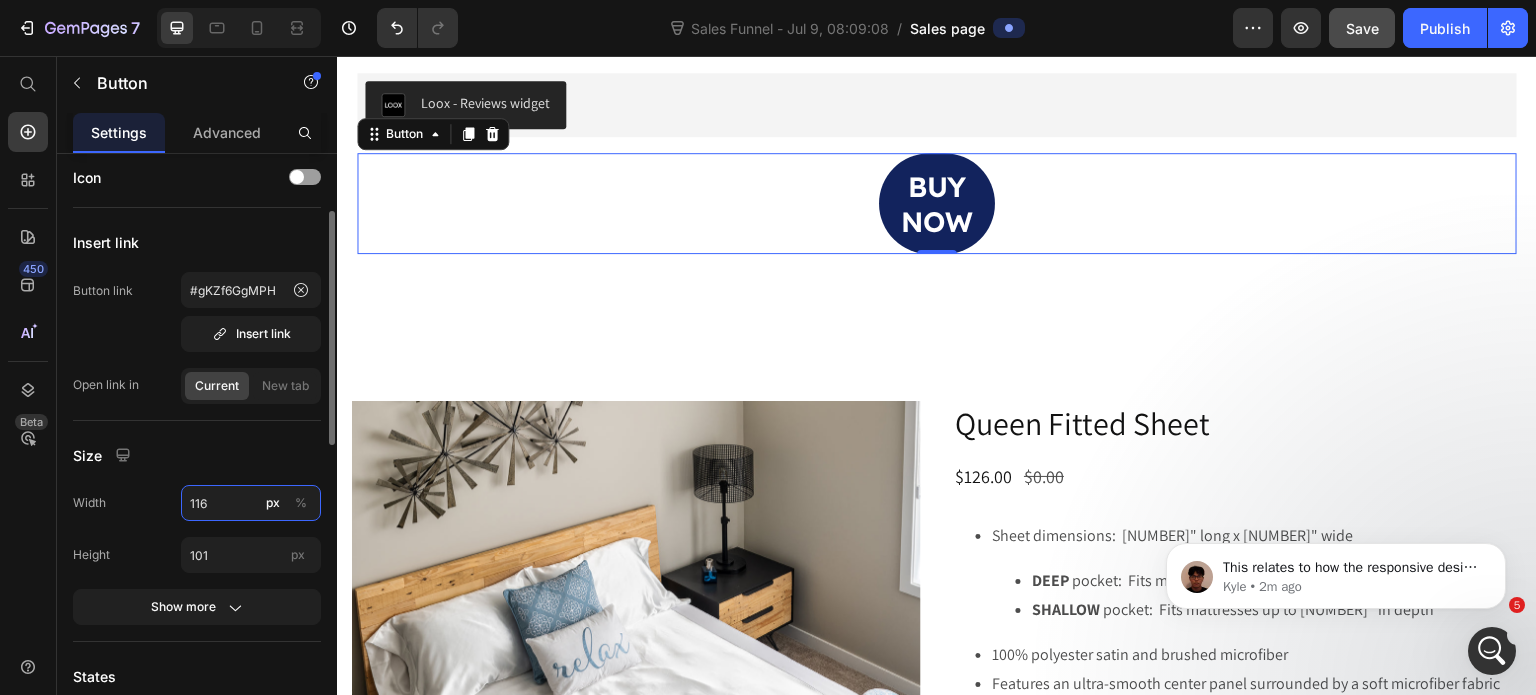 click on "116" at bounding box center (251, 503) 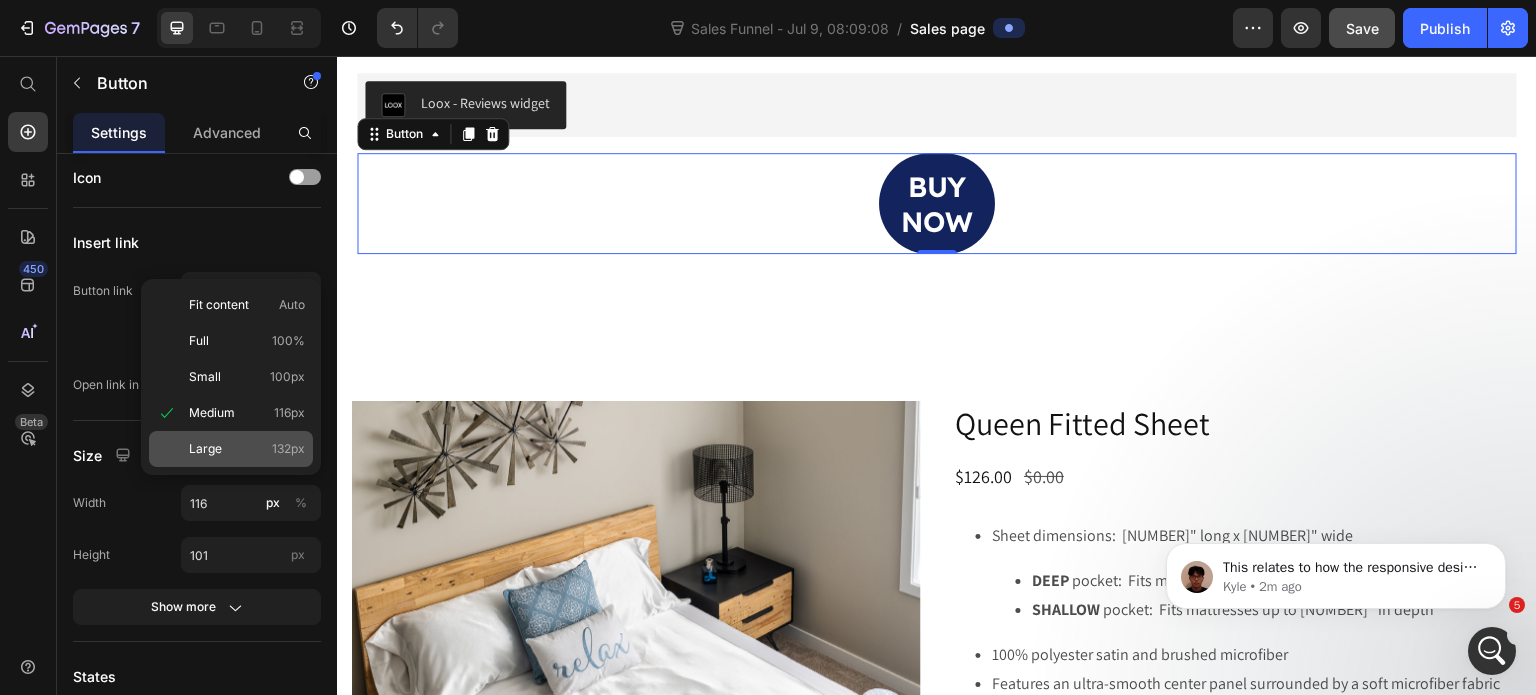 click on "Large" at bounding box center (205, 449) 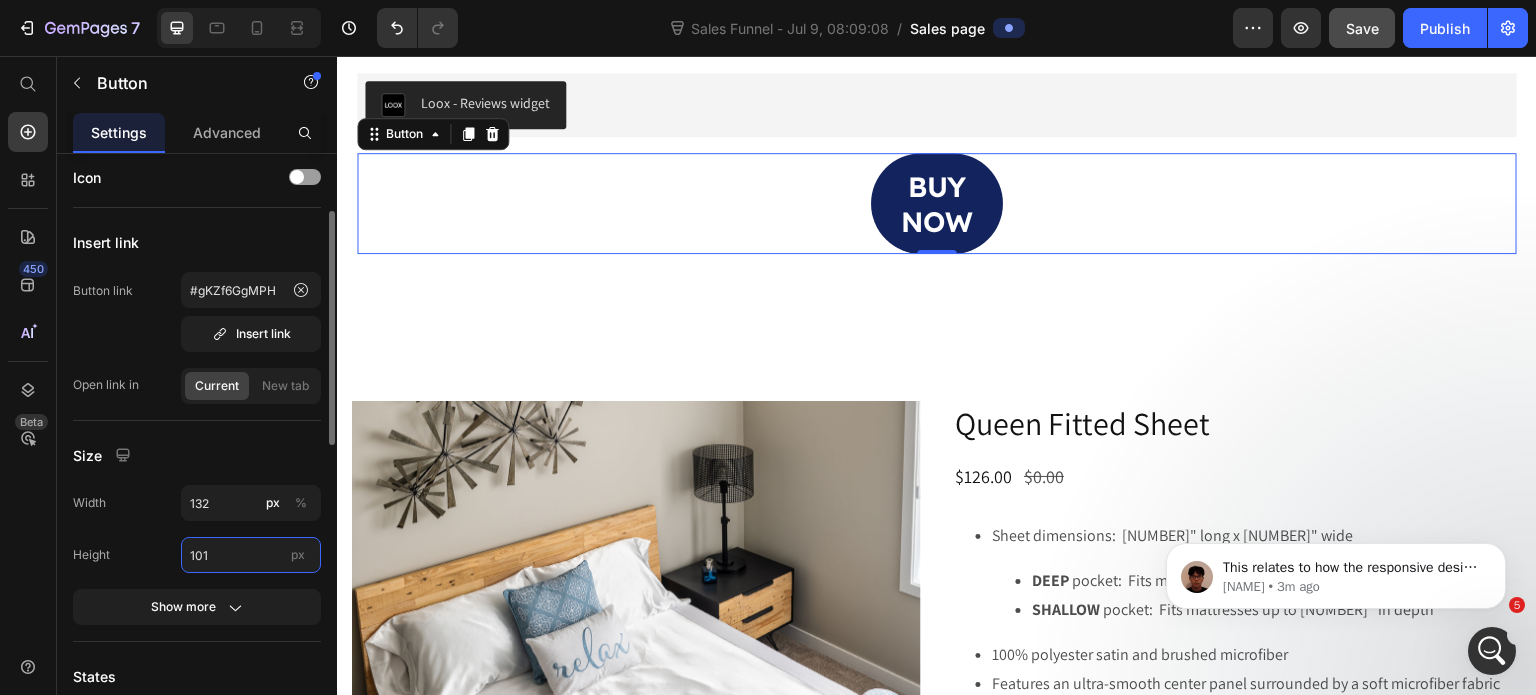 click on "101" at bounding box center (251, 555) 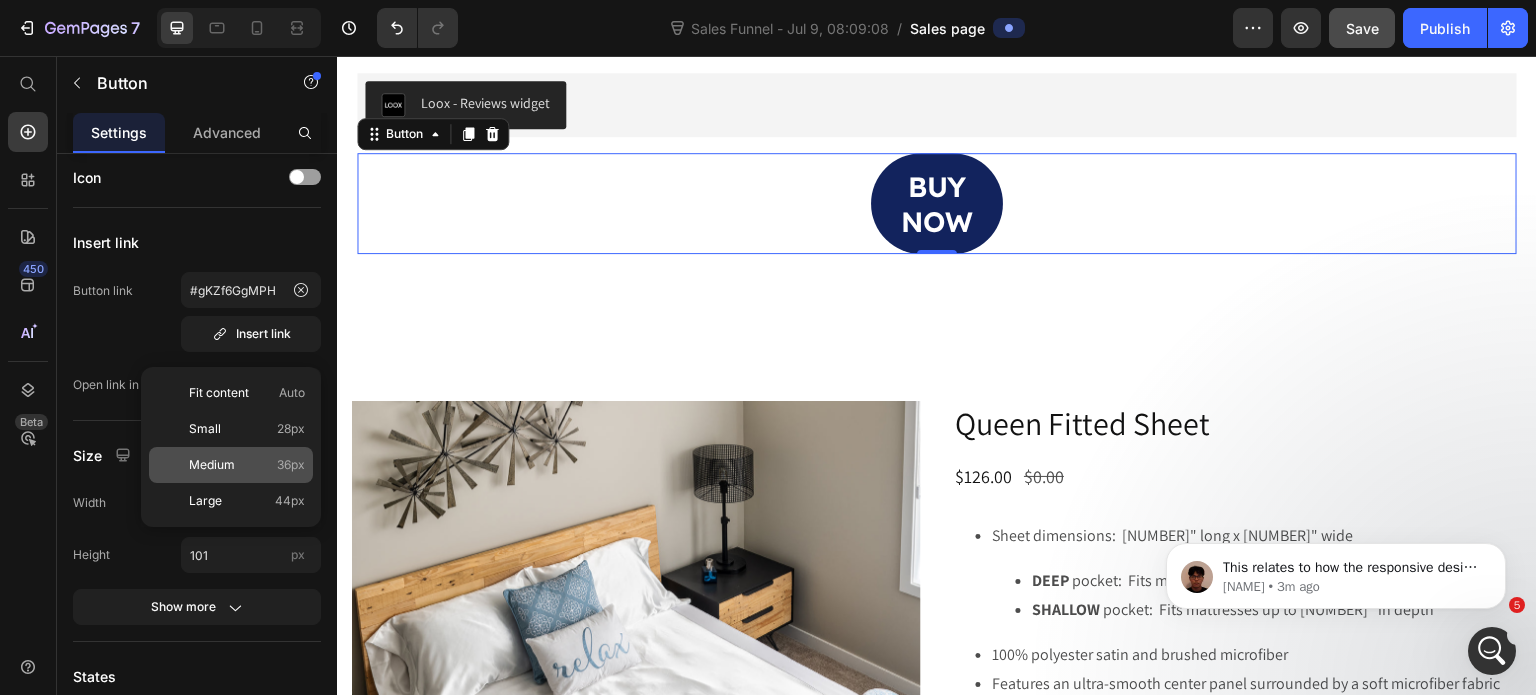click on "Medium 36px" at bounding box center (247, 465) 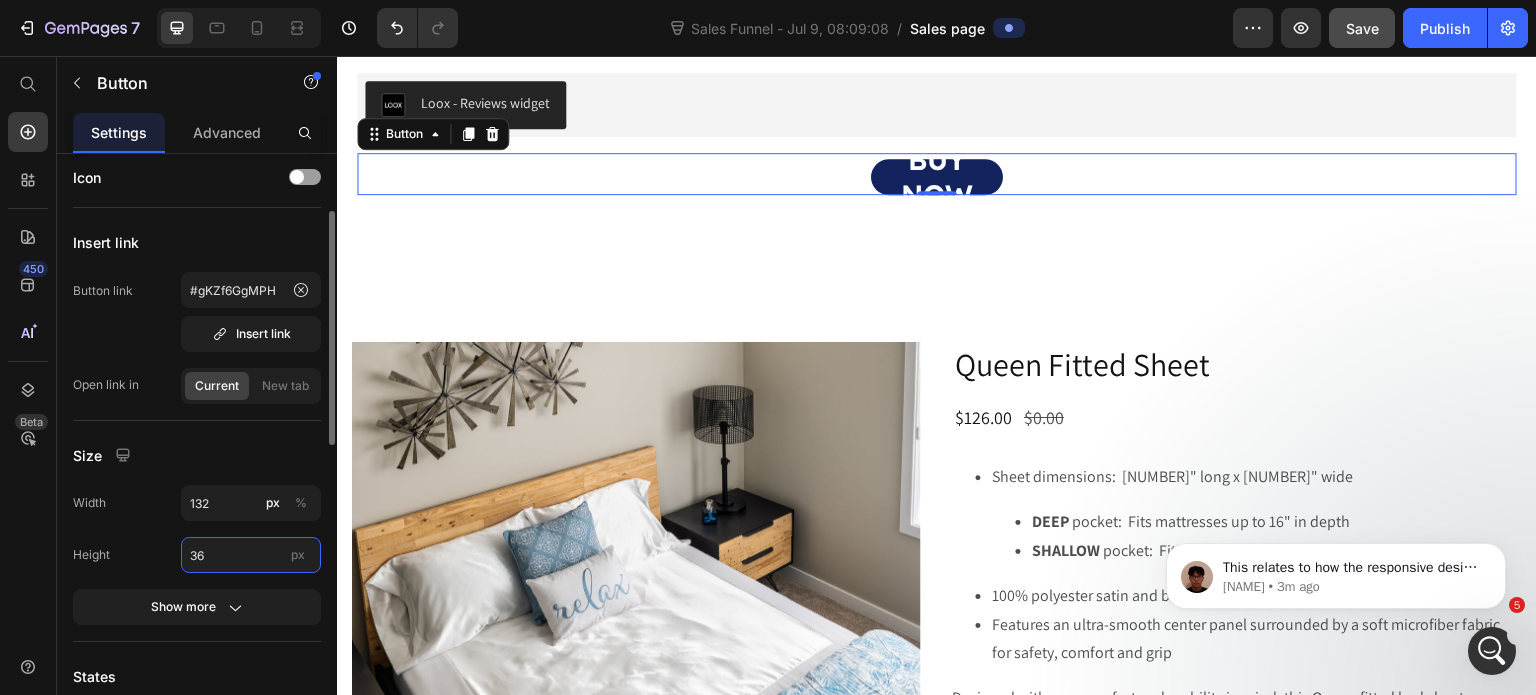 click on "36" at bounding box center [251, 555] 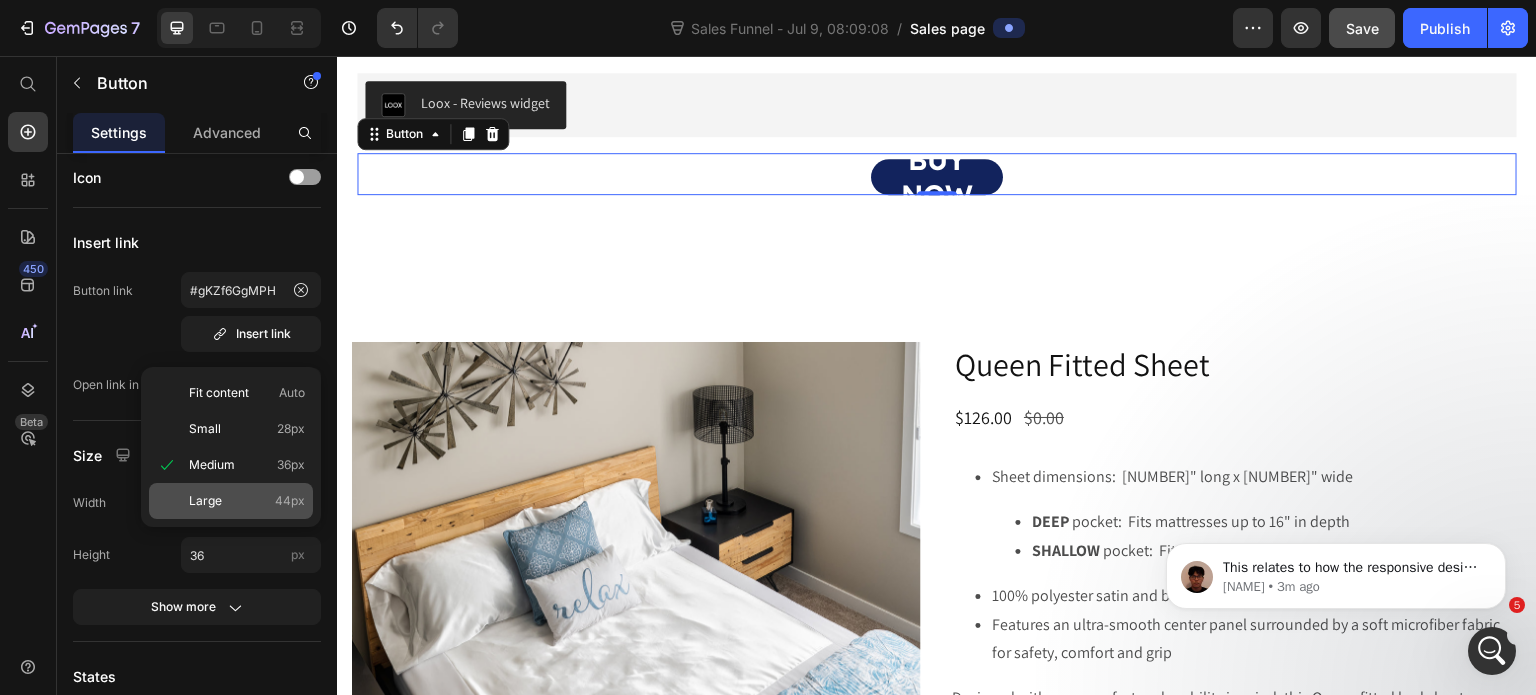 click on "Large 44px" 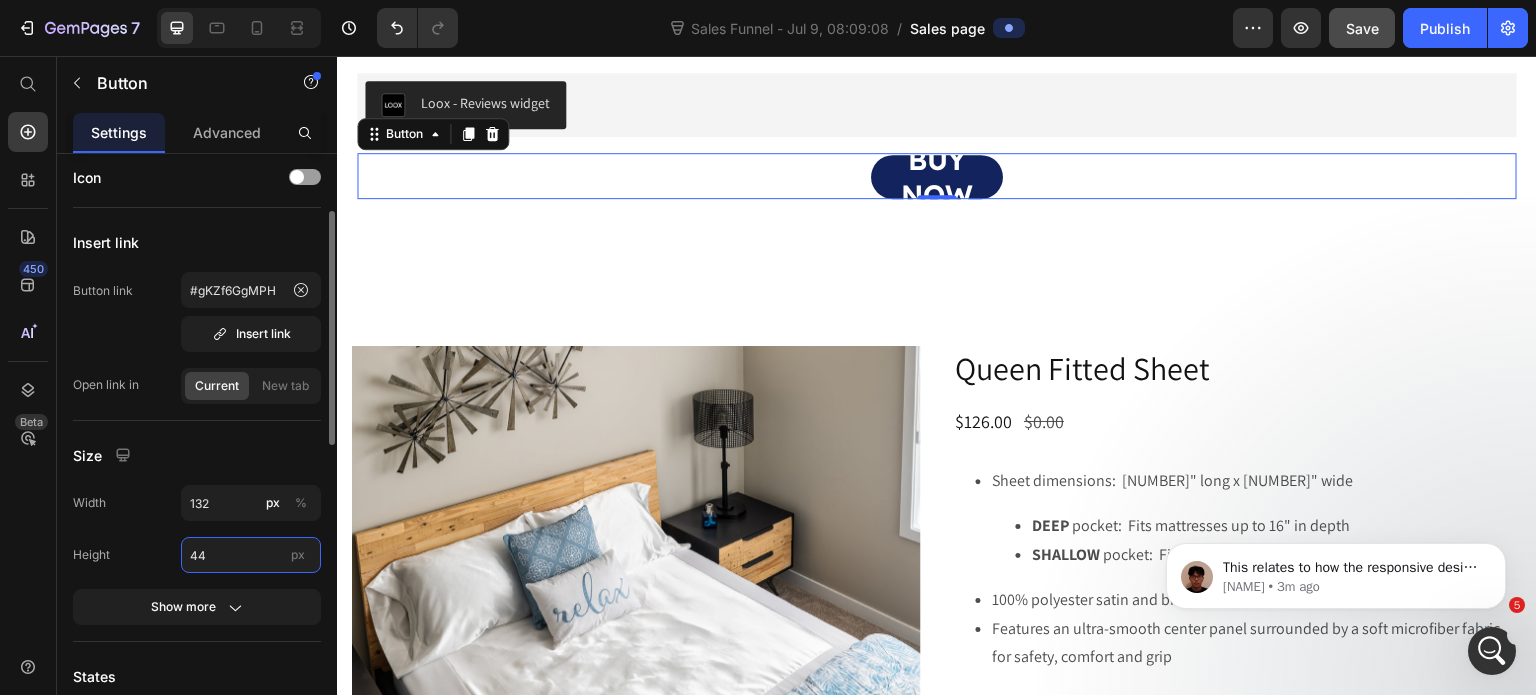 click on "44" at bounding box center [251, 555] 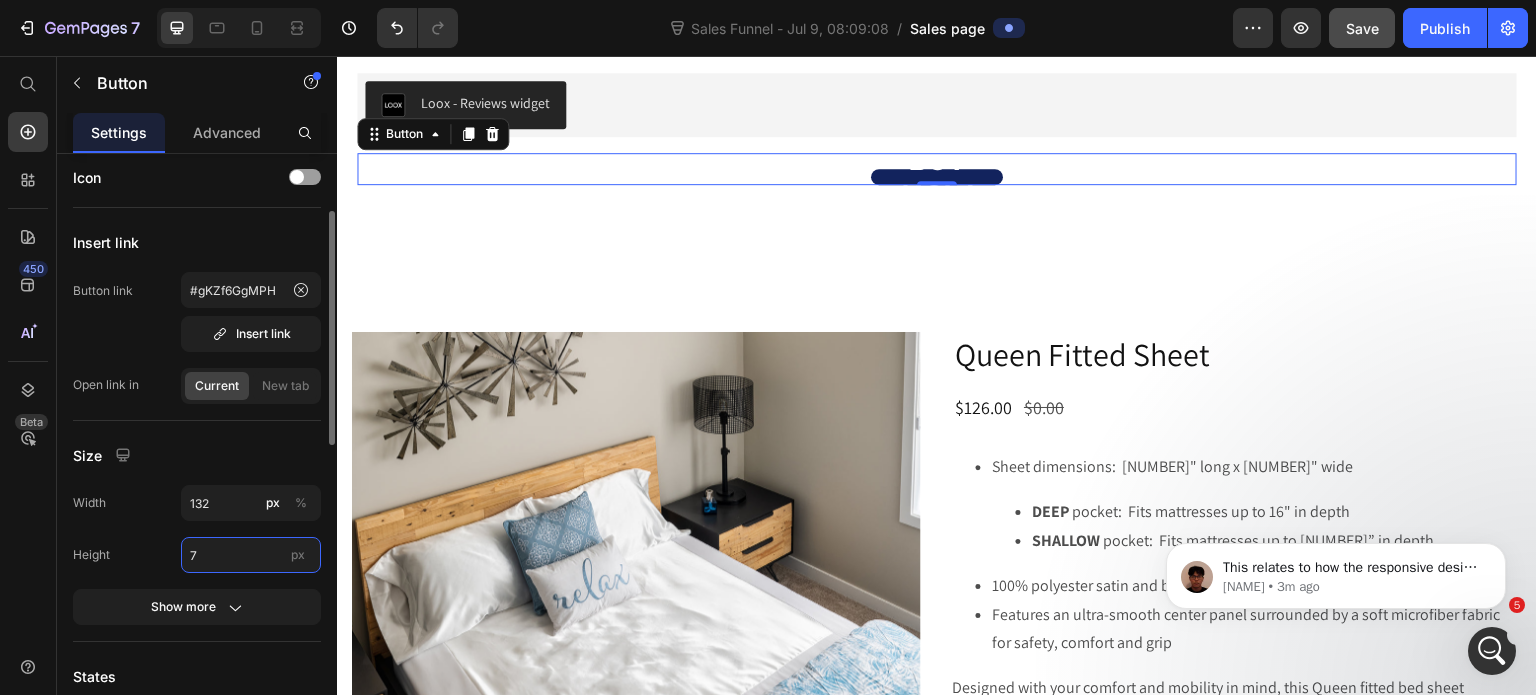 type on "75" 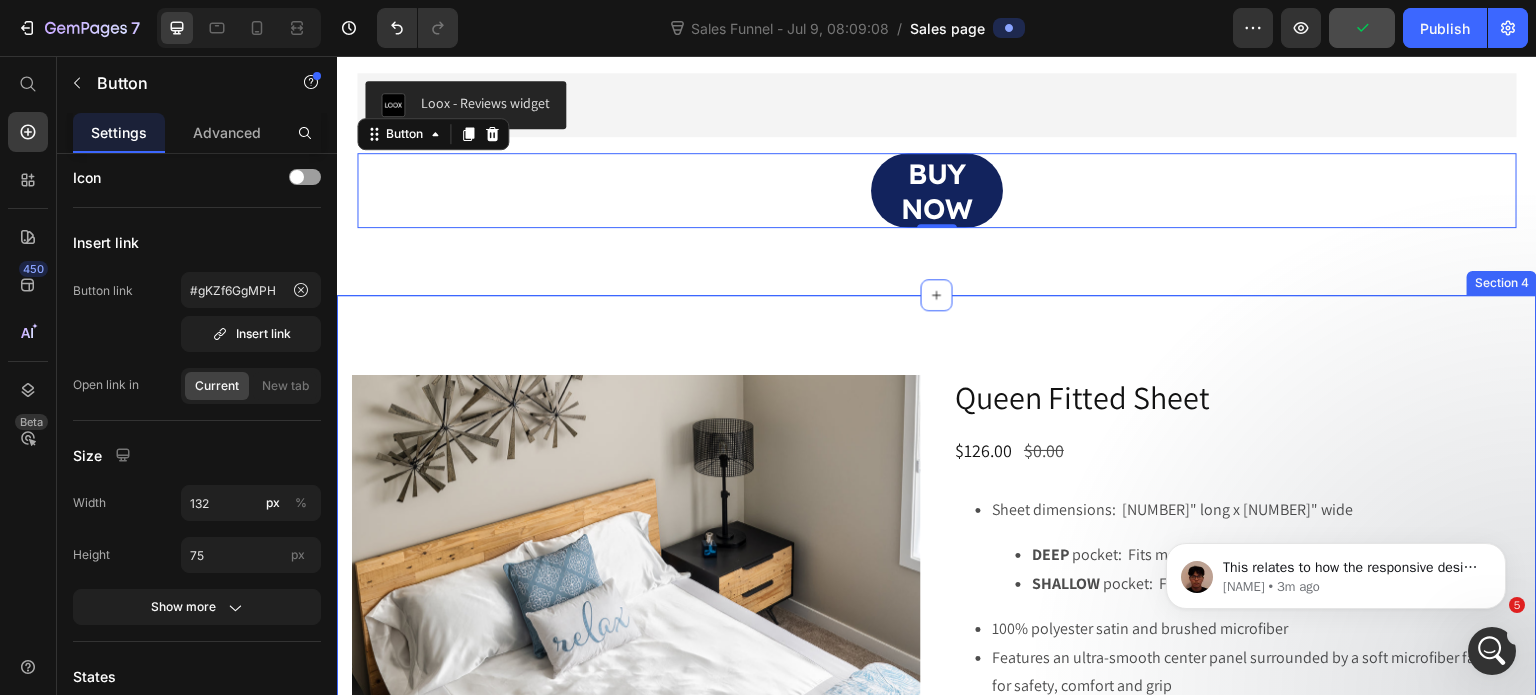 click on "Product Images Queen Fitted Sheet Product Title $126.00 Product Price $0.00 Product Price Row
Sheet dimensions: 80" long x 60" wide
DEEP pocket: Fits mattresses up to 16" in depth
SHALLOW pocket: Fits mattresses up to 13” in depth
100% polyester satin and brushed microfiber
Features an ultra-smooth center panel surrounded by a soft microfiber fabric for safety, comfort and grip
Designed with your comfort and mobility in mind, this Queen fitted bed sheet features a luxurious satin center panel that facilitates unrestricted movement. The surrounding fabric has greater friction for grip, aiding in easy repositioning with your feet and preventing any accidental falls out of bed.
Intended Use:
For beds and people found everywhere
Homes
Care homes
RV’s
Away from home take along our Travel Sheet size for cruise ships and hotels - Accessories
Show more Product Description Color: White 1" at bounding box center (937, 1399) 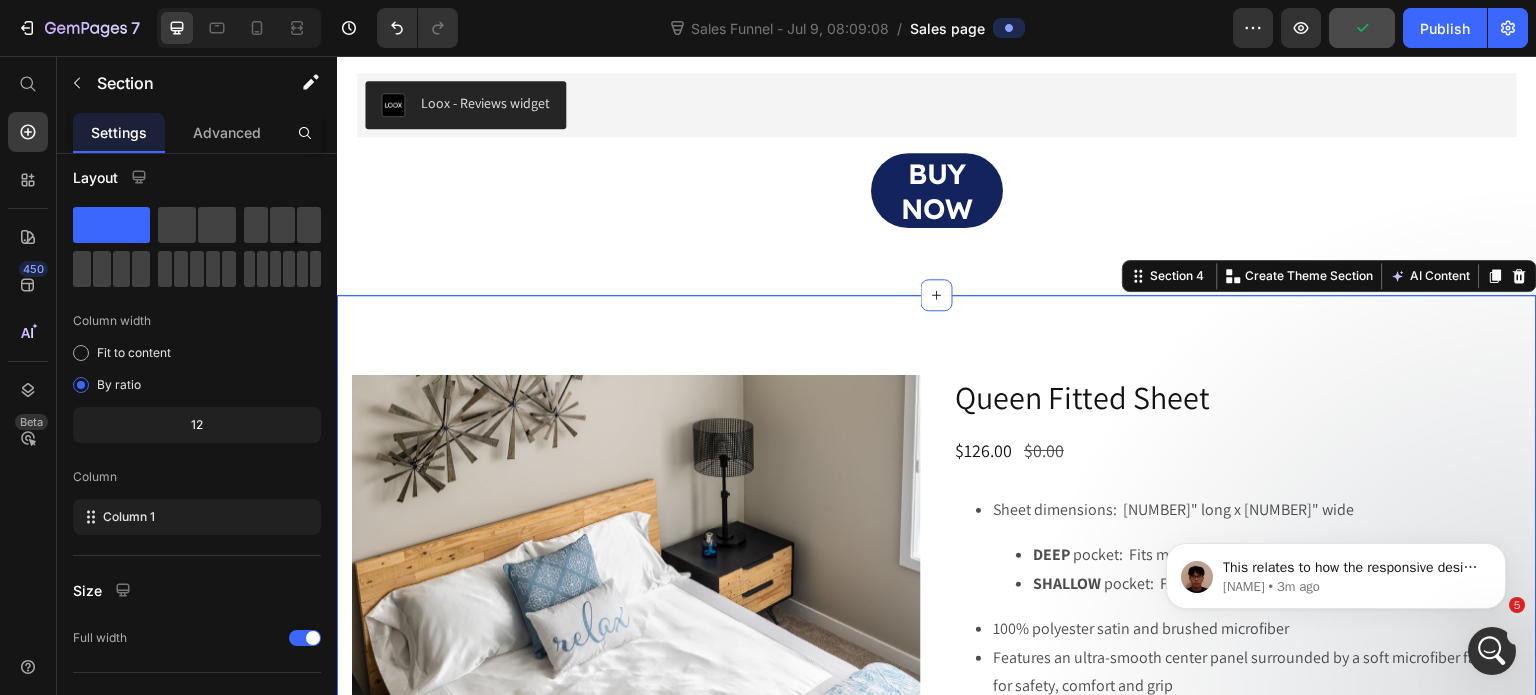 scroll, scrollTop: 0, scrollLeft: 0, axis: both 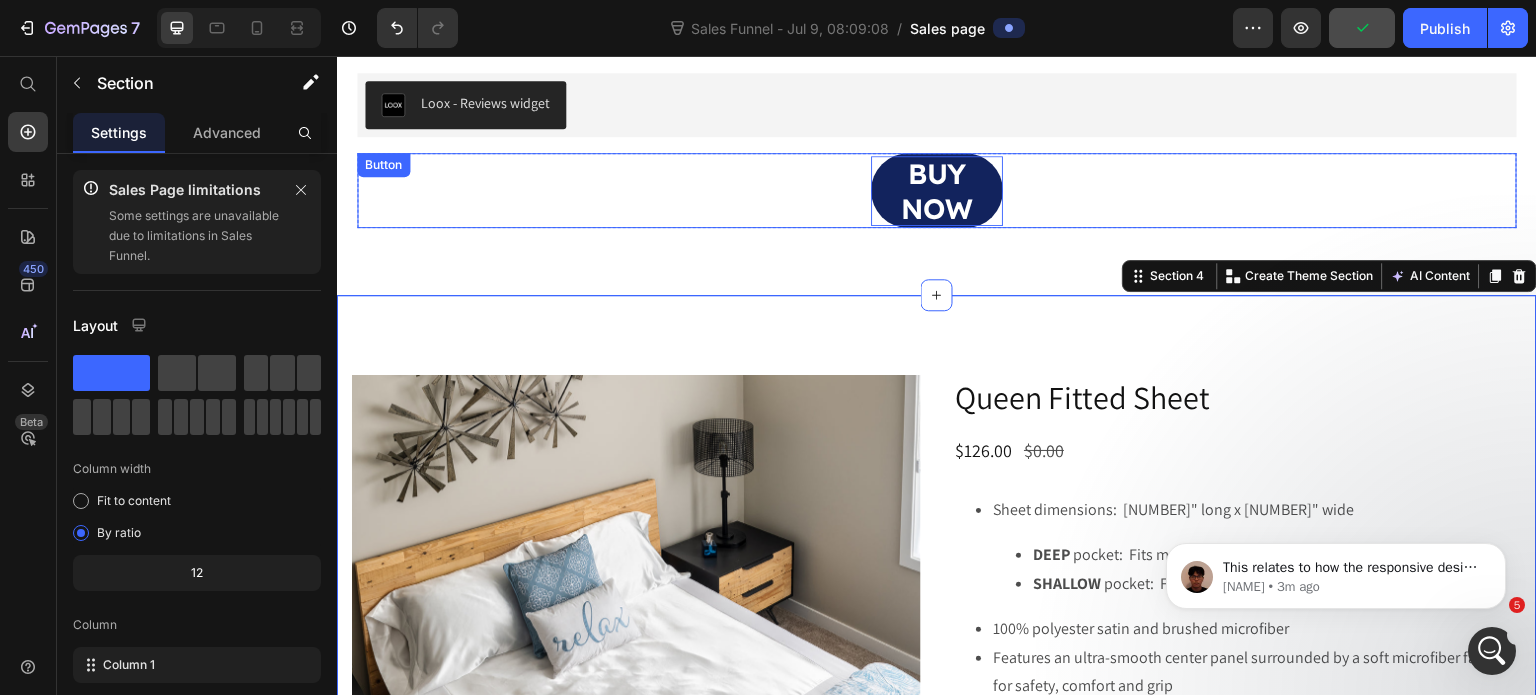 click on "BUY NOW" at bounding box center (937, 191) 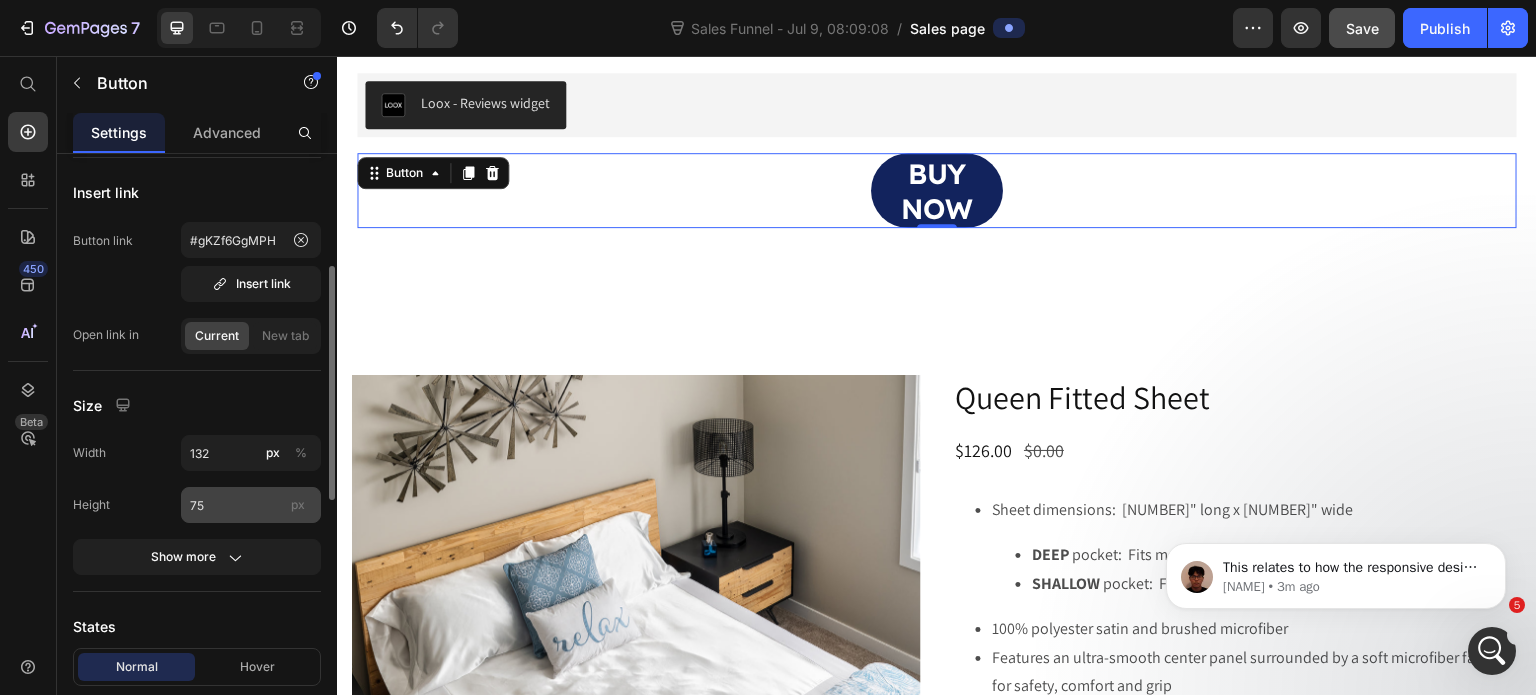 scroll, scrollTop: 297, scrollLeft: 0, axis: vertical 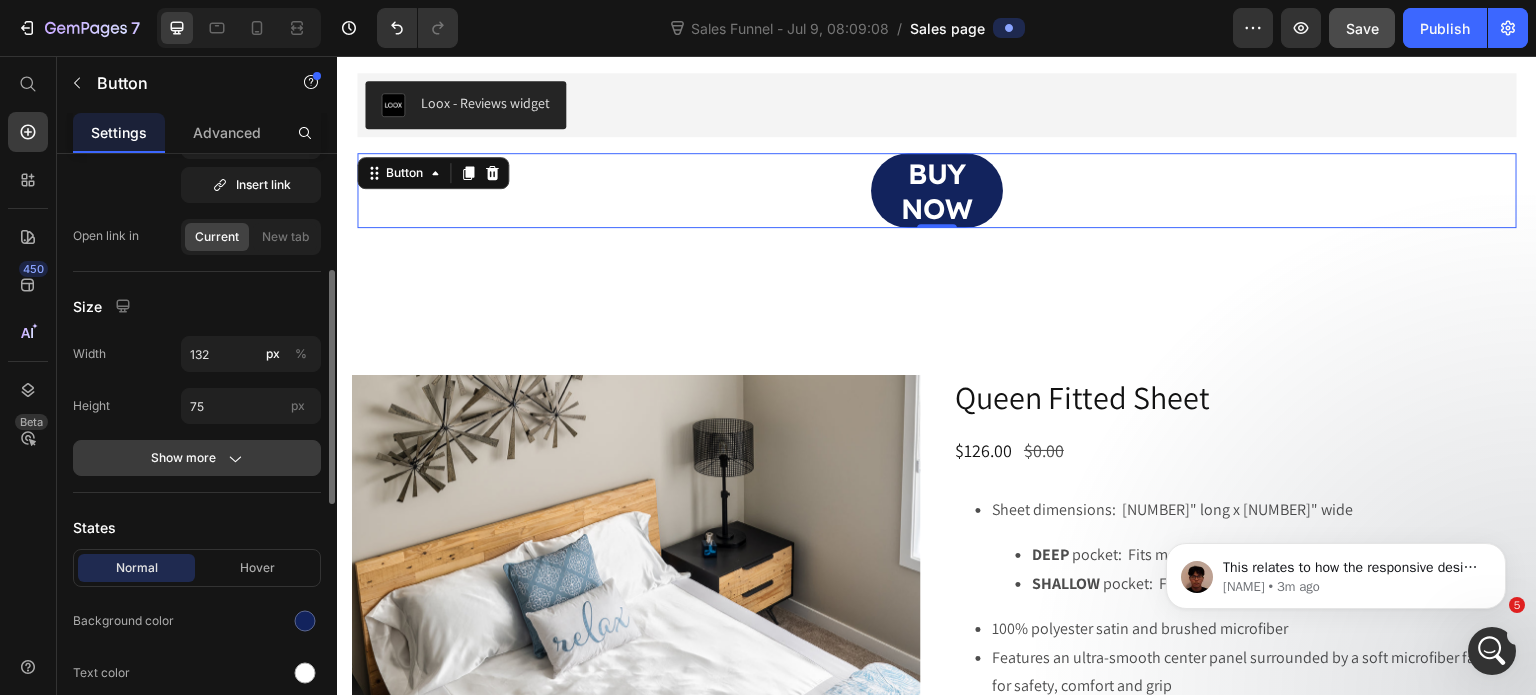 click on "Show more" 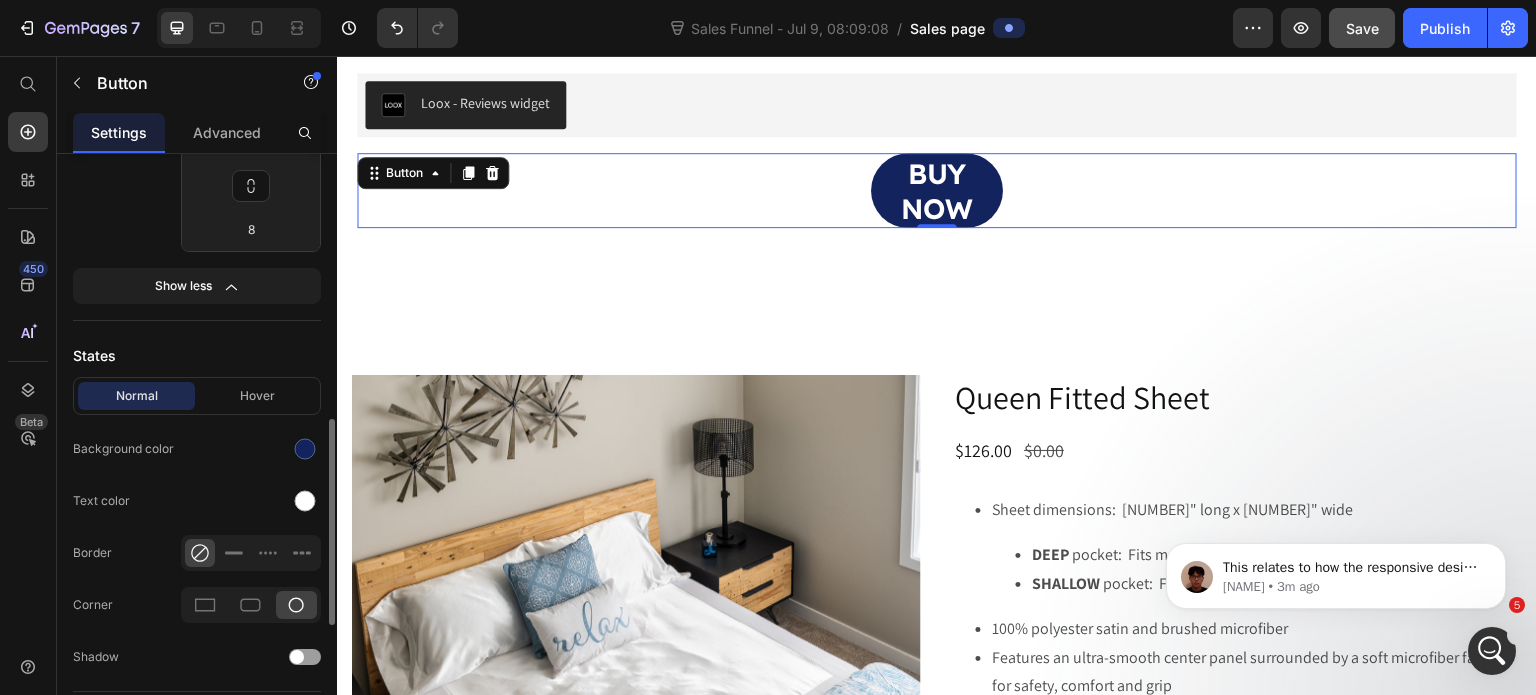 scroll, scrollTop: 768, scrollLeft: 0, axis: vertical 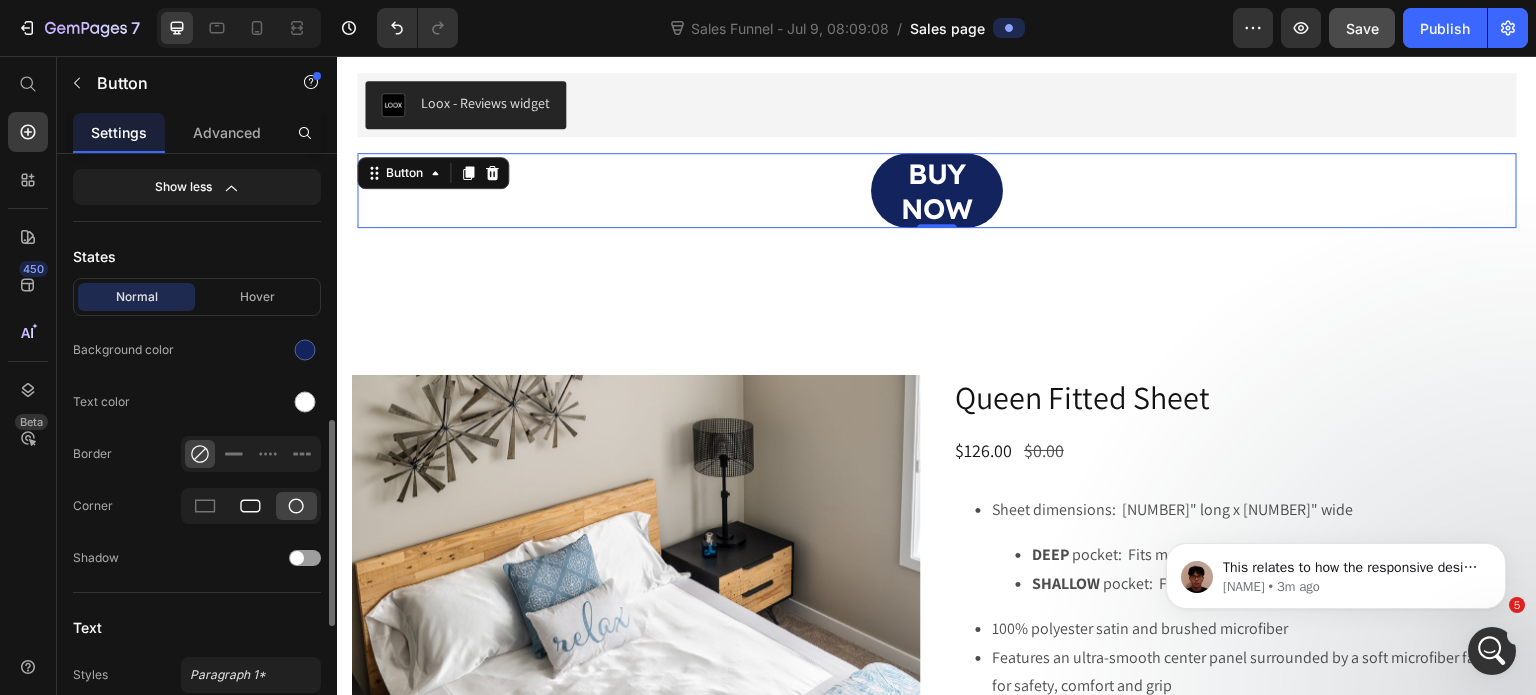 click 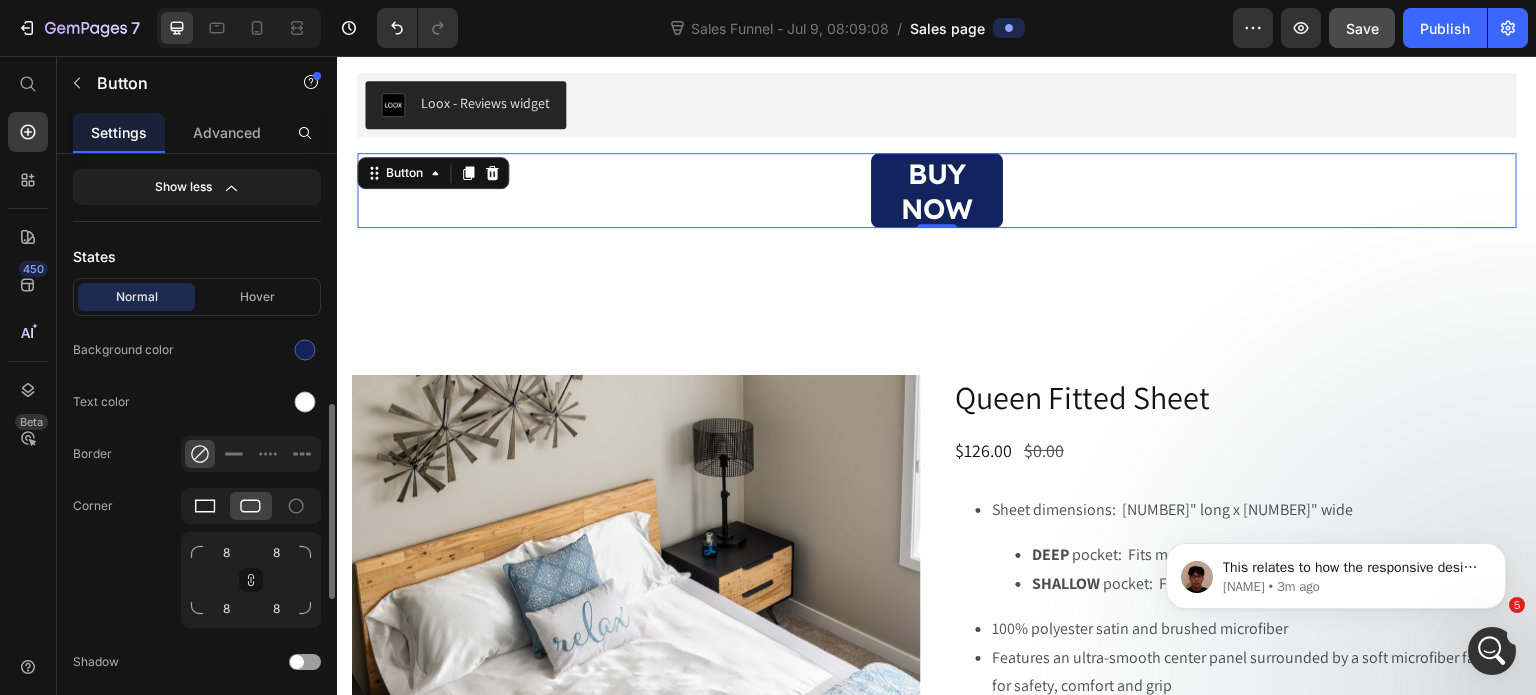 click 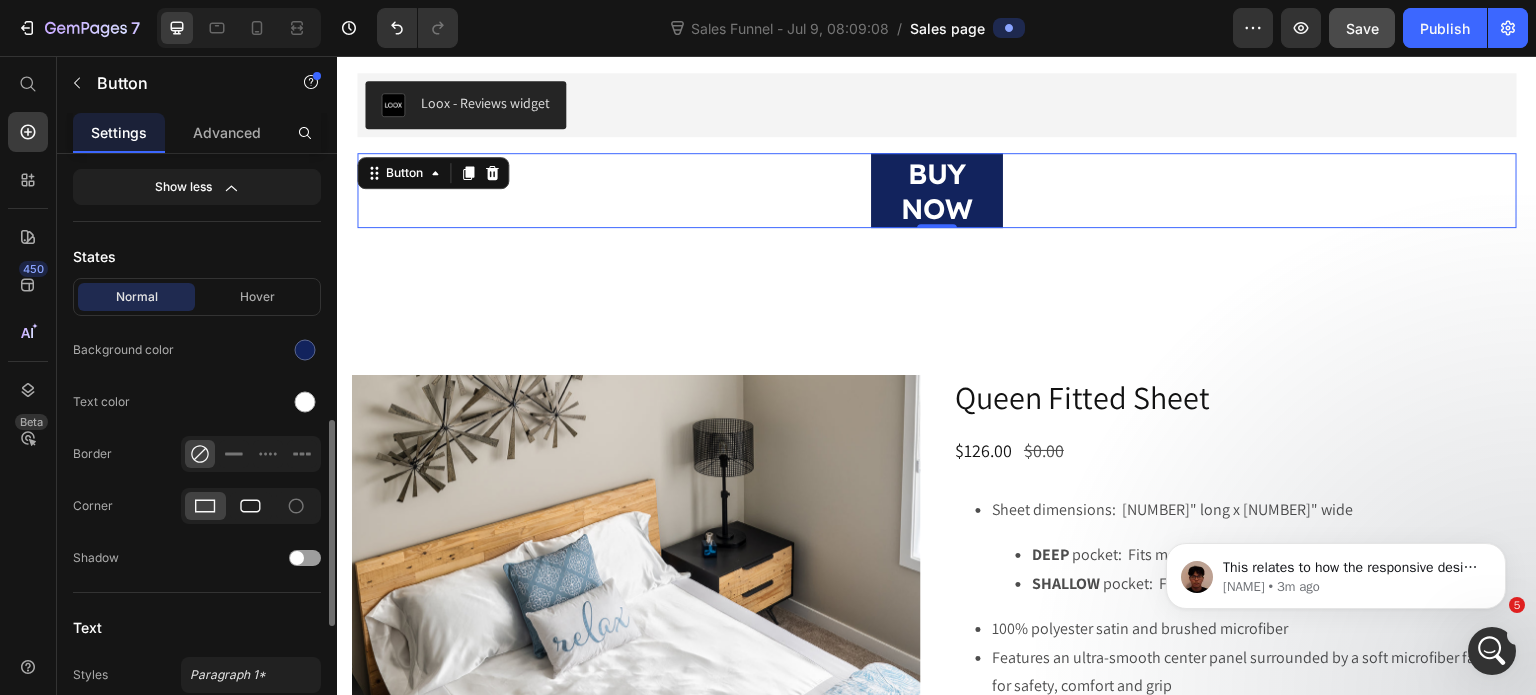 click 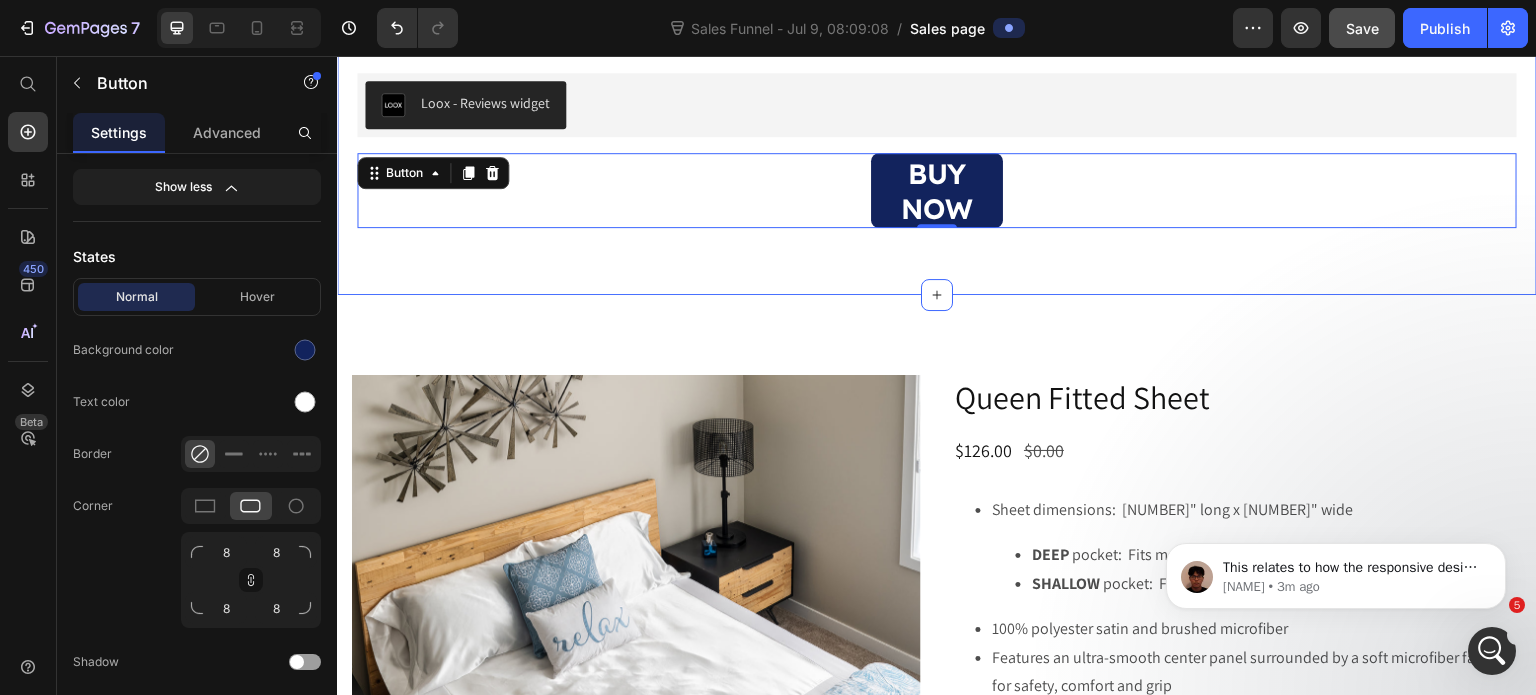 click on "What Our Customers Say Heading Loox - Reviews widget Loox BUY NOW Button   0 Row Section 3" at bounding box center [937, 87] 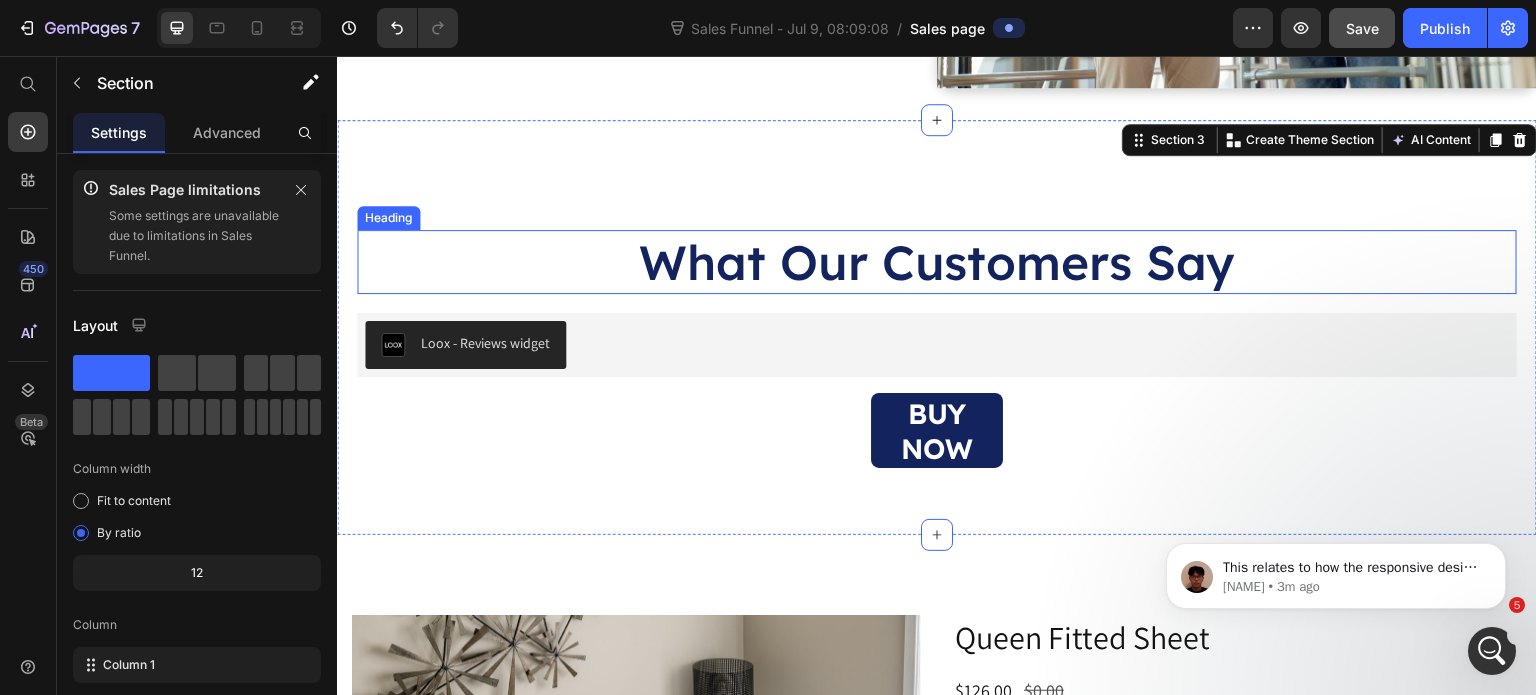scroll, scrollTop: 3971, scrollLeft: 0, axis: vertical 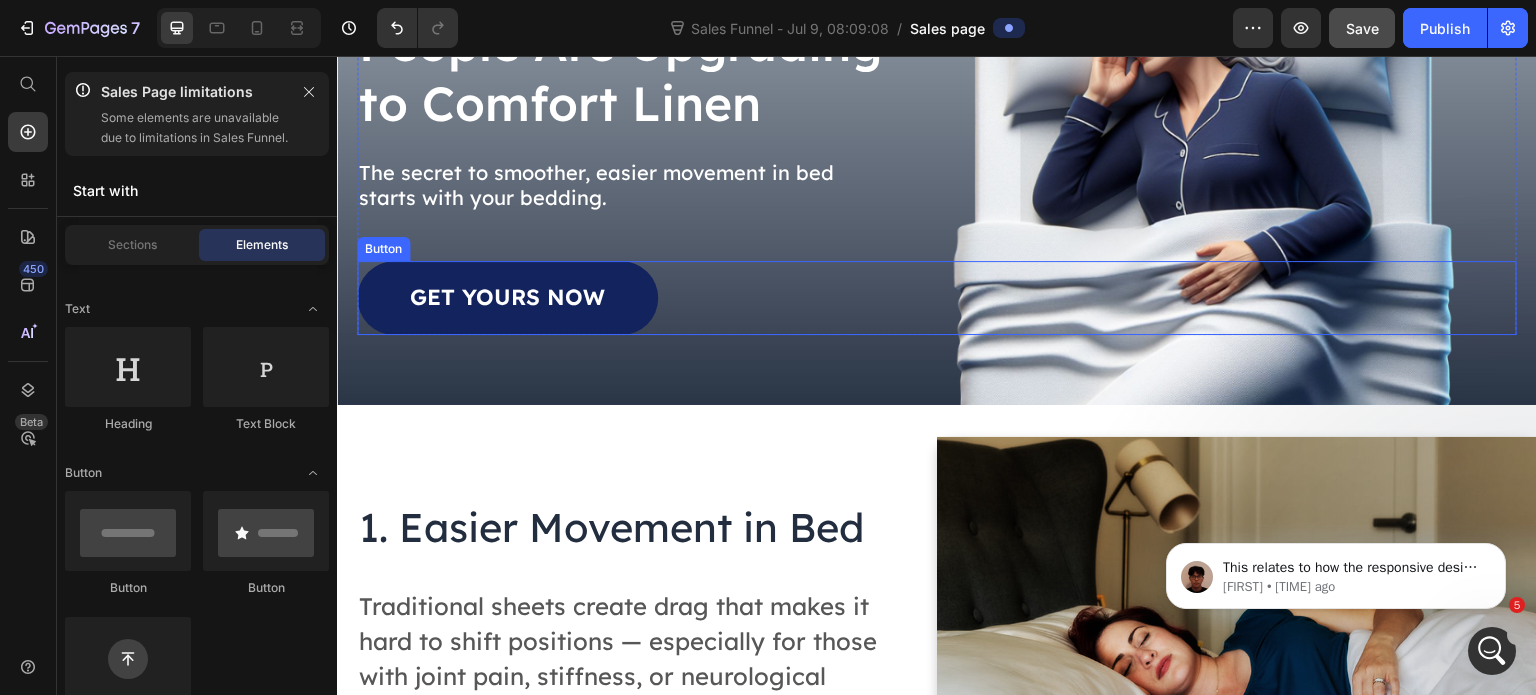 click on "GET YOURS NOW" at bounding box center [507, 298] 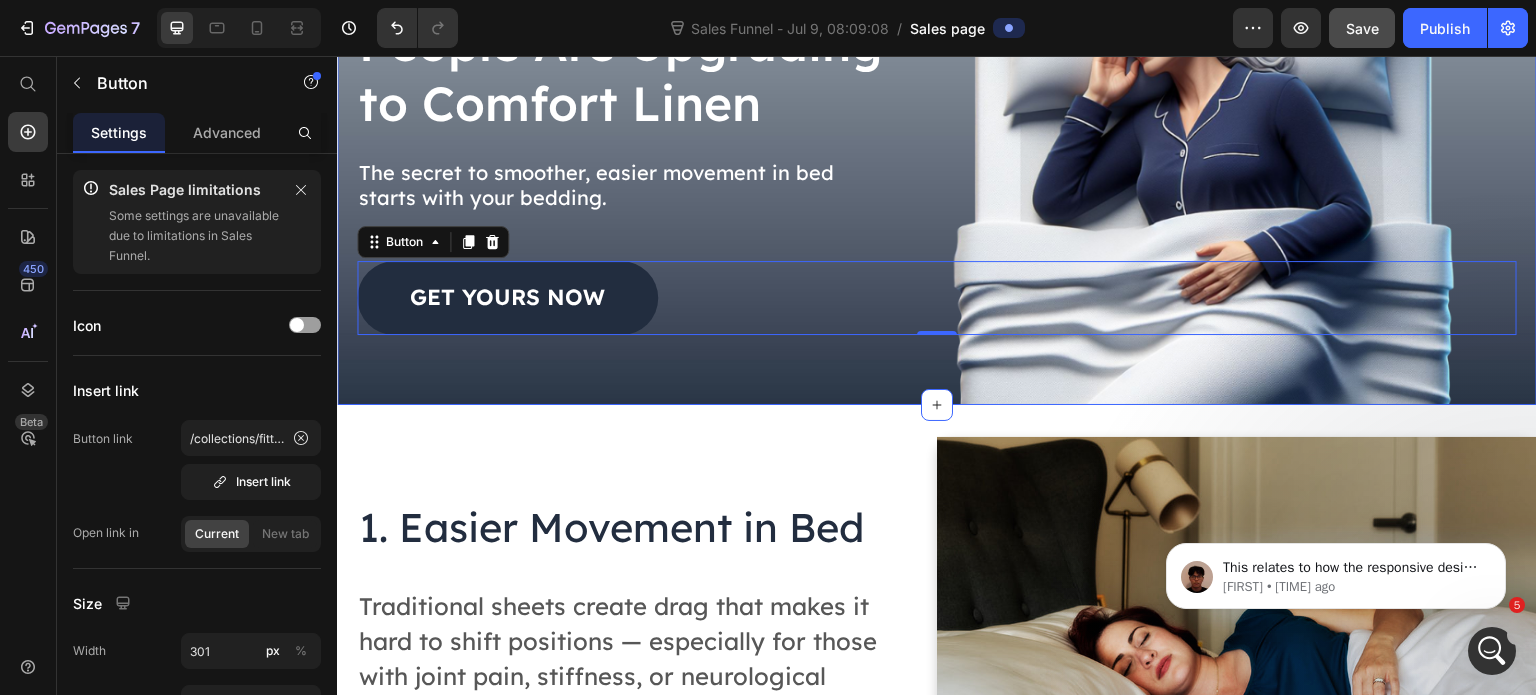 click on "Image
Drop element here Row
Icon
Icon
Icon
Icon
Icon Icon List 1000+ Happy Customers Text Block Row From Frustration to Freedom: 7 Reasons People Are Upgrading to Comfort Linen  Heading The secret to smoother, easier movement in bed  starts with your bedding. Text Block GET YOURS NOW Button   0 Row Section 1" at bounding box center (937, 21) 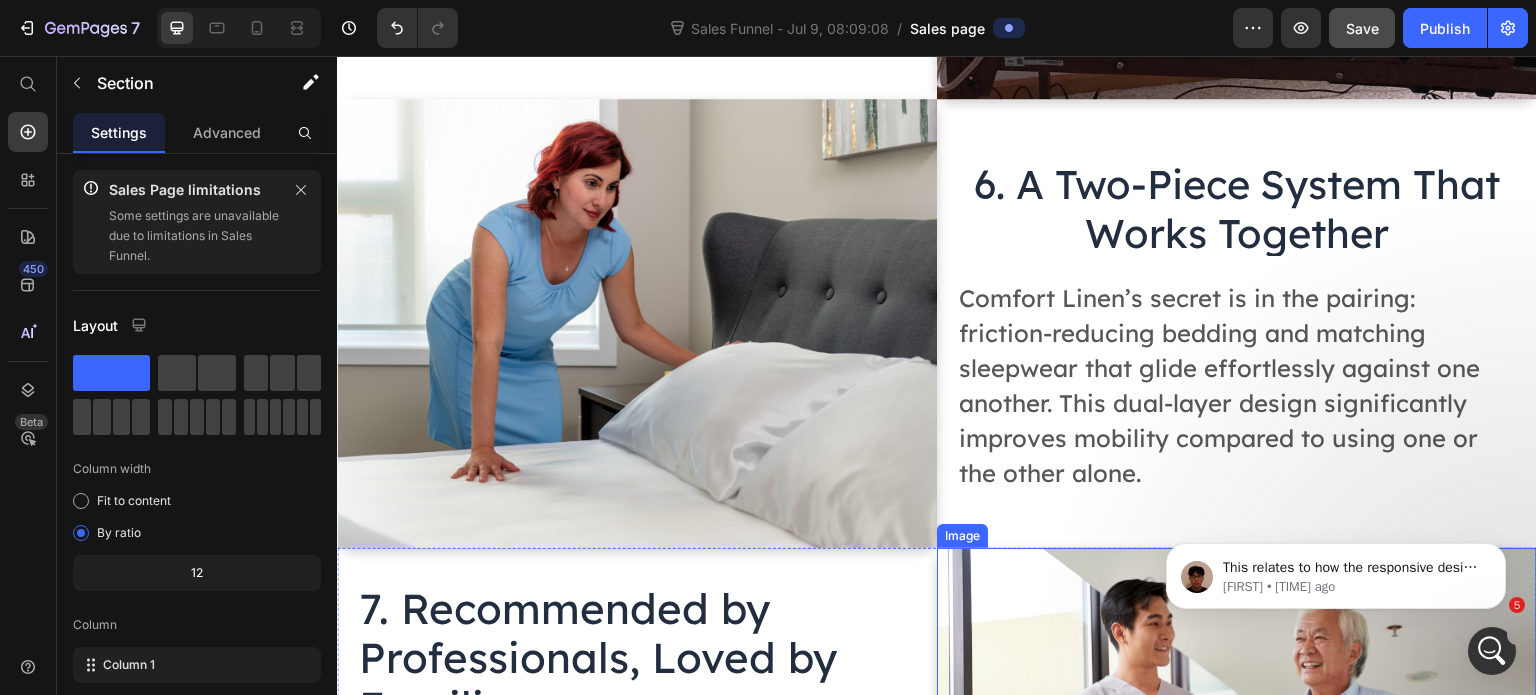 scroll, scrollTop: 3084, scrollLeft: 0, axis: vertical 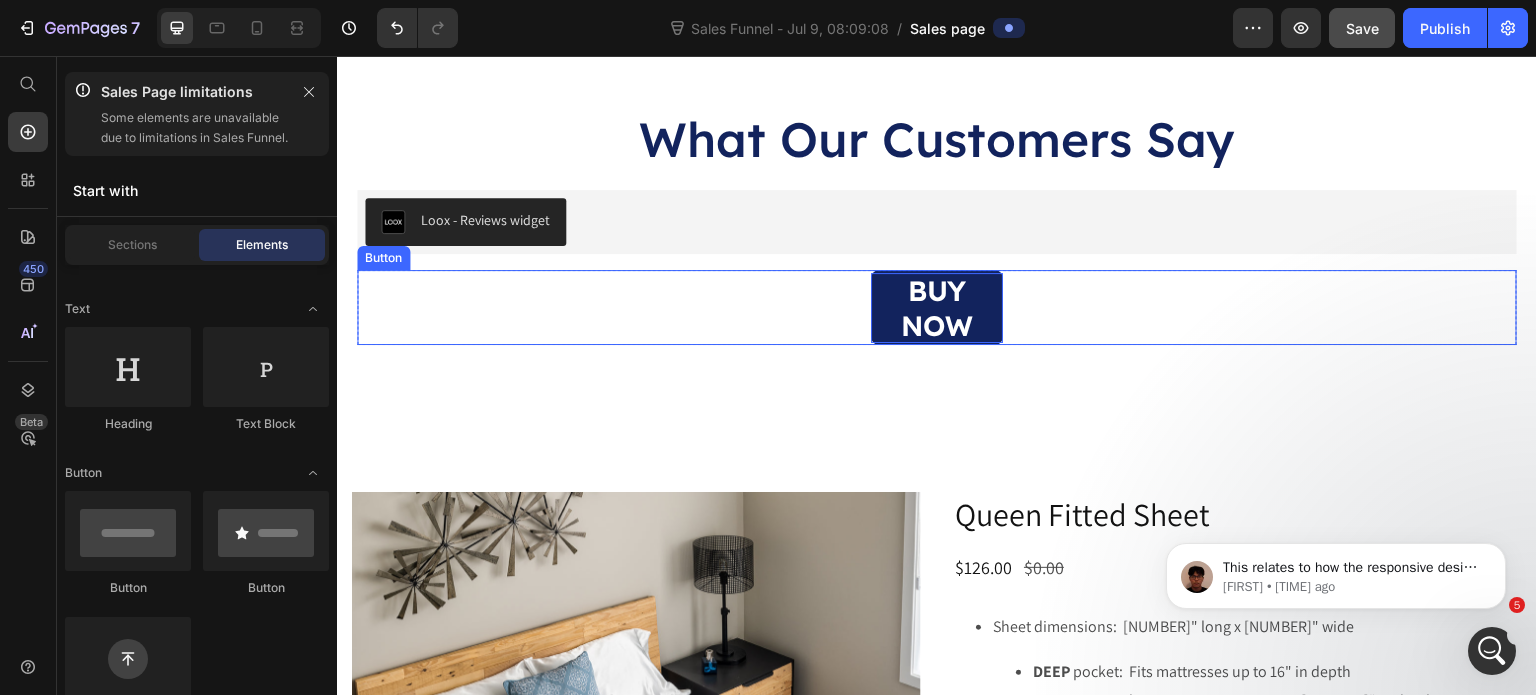 click on "BUY NOW" at bounding box center (937, 308) 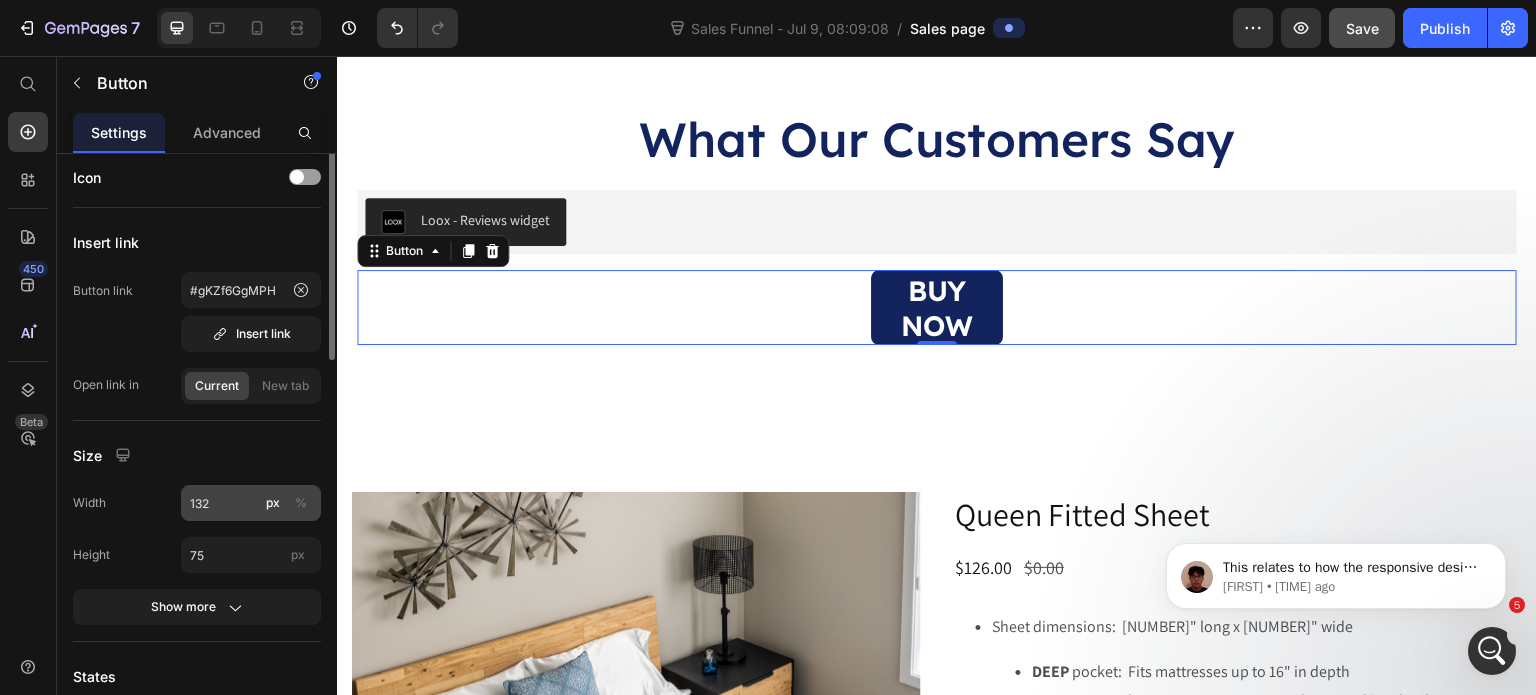 scroll, scrollTop: 248, scrollLeft: 0, axis: vertical 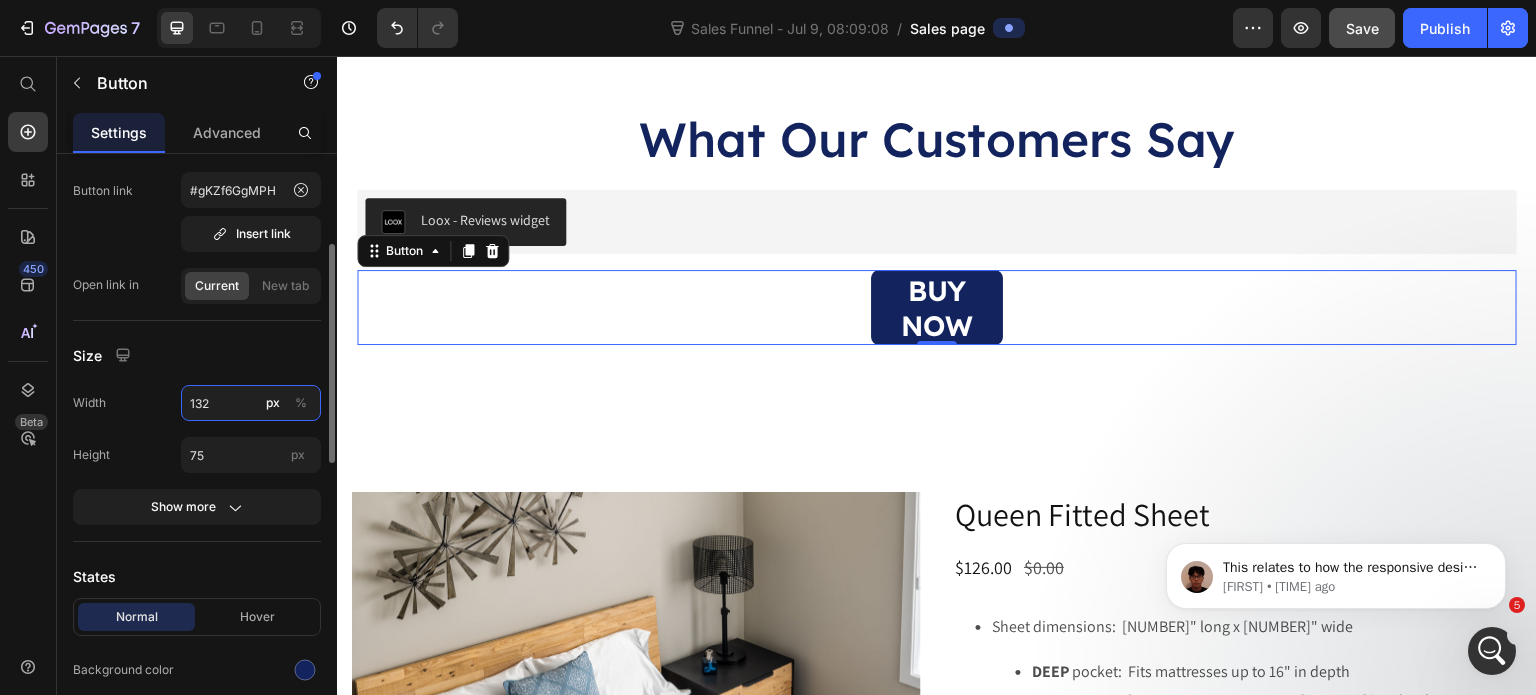 click on "132" at bounding box center (251, 403) 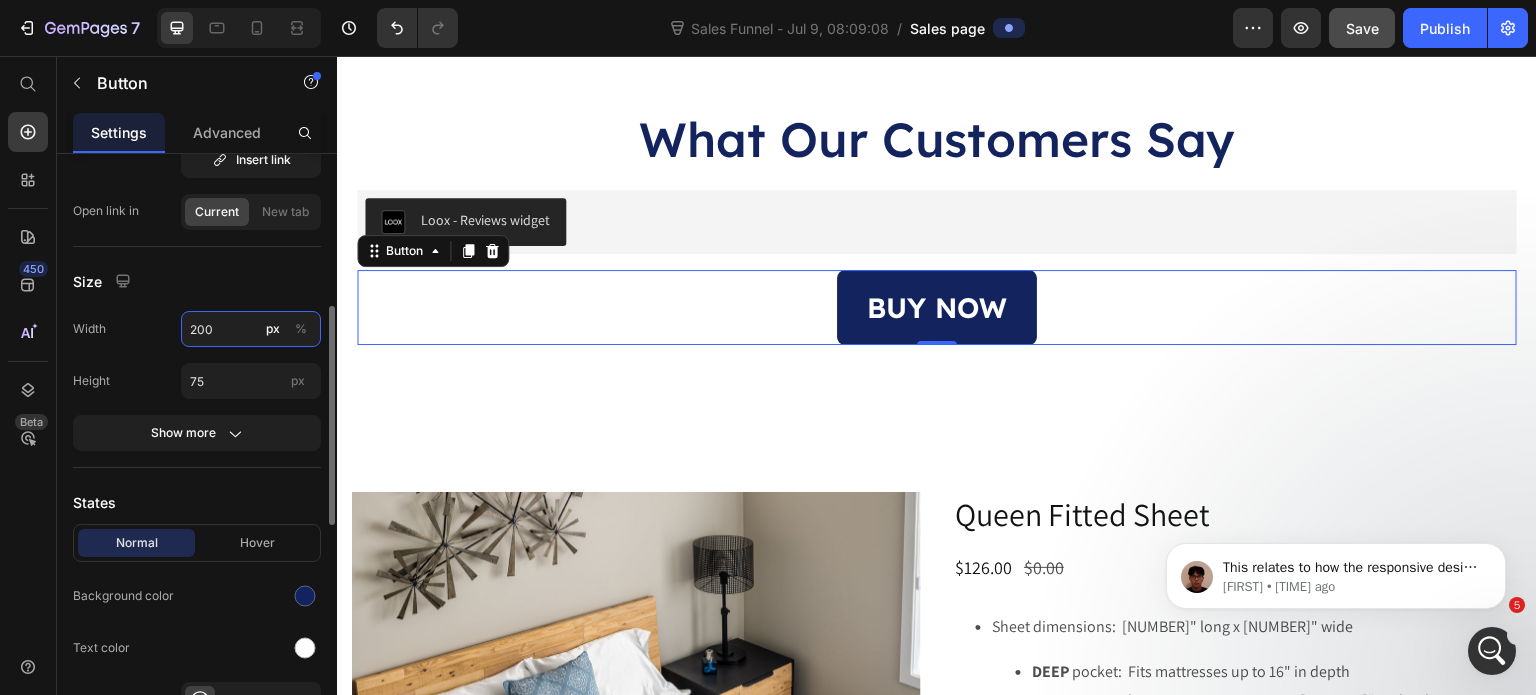 scroll, scrollTop: 372, scrollLeft: 0, axis: vertical 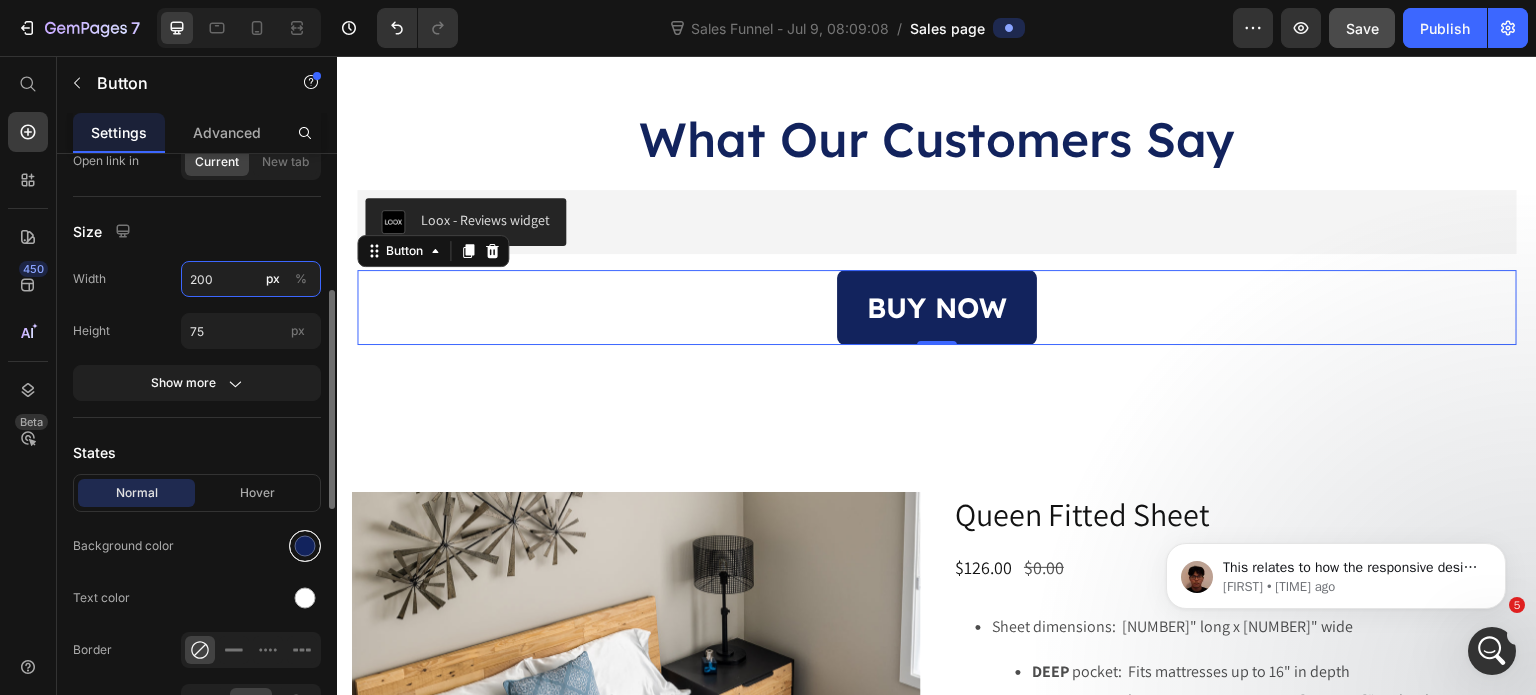 type on "200" 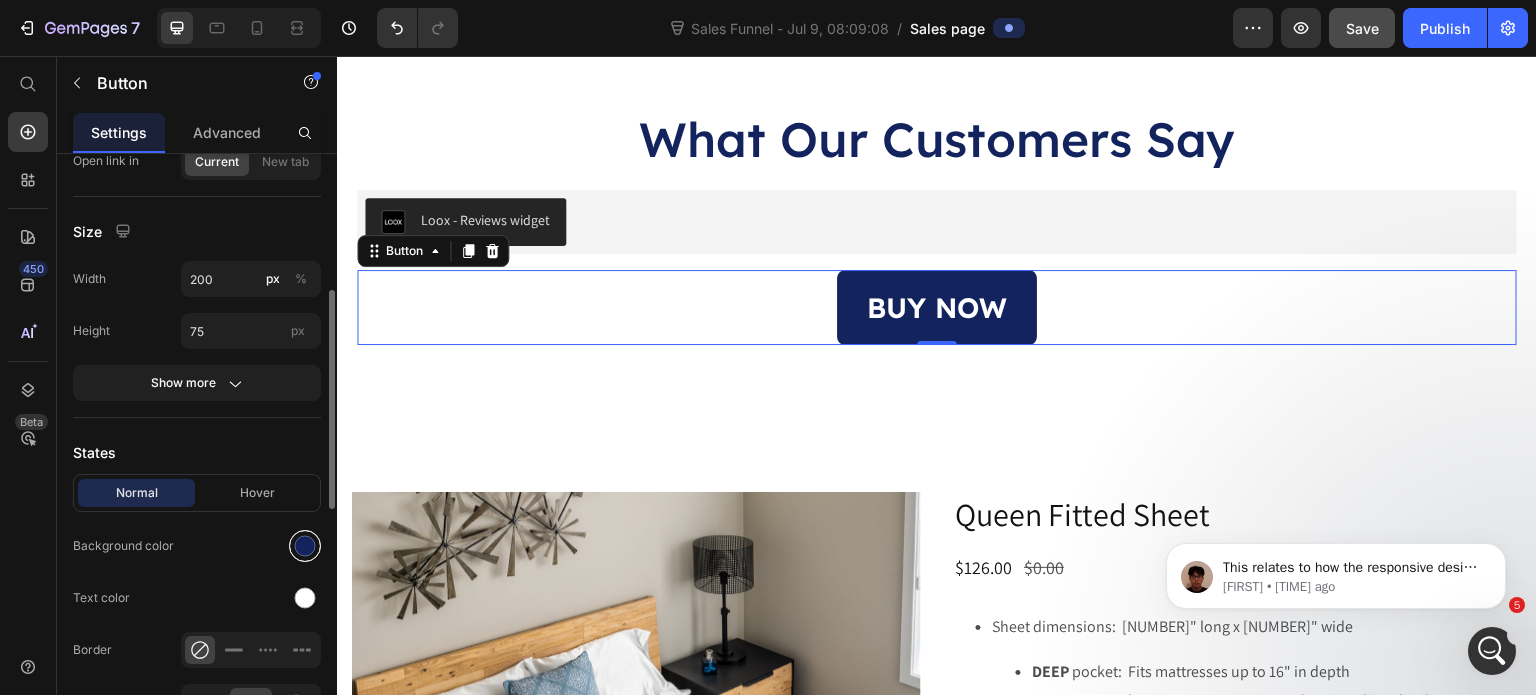 click at bounding box center [305, 546] 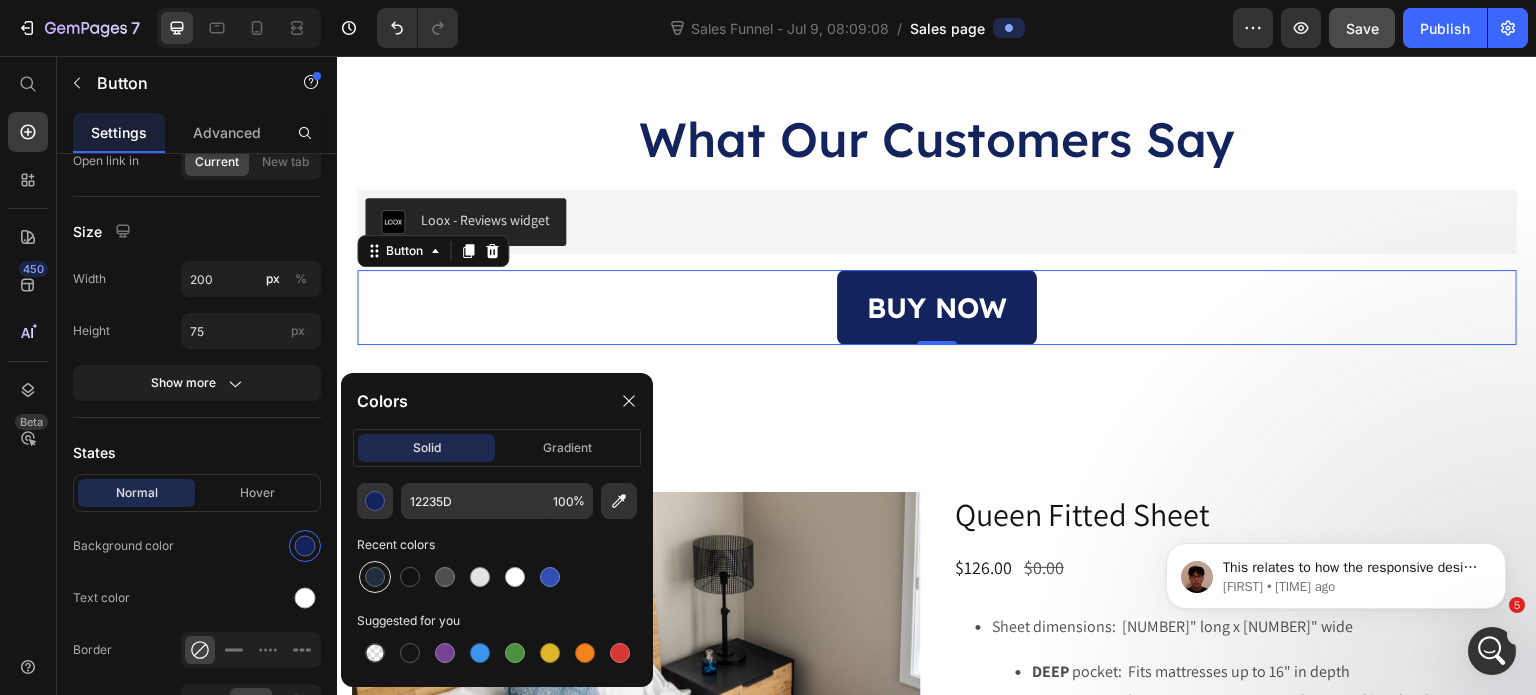 click at bounding box center [375, 577] 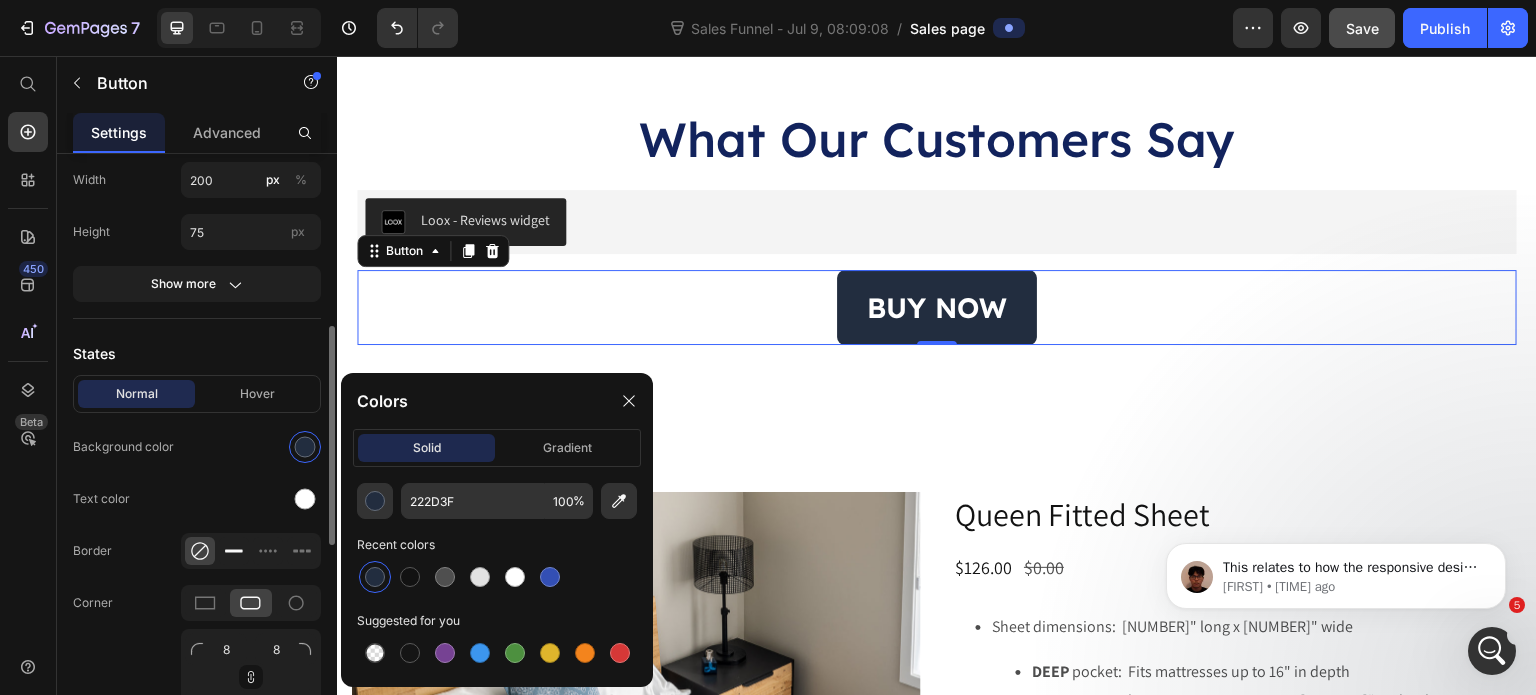 scroll, scrollTop: 496, scrollLeft: 0, axis: vertical 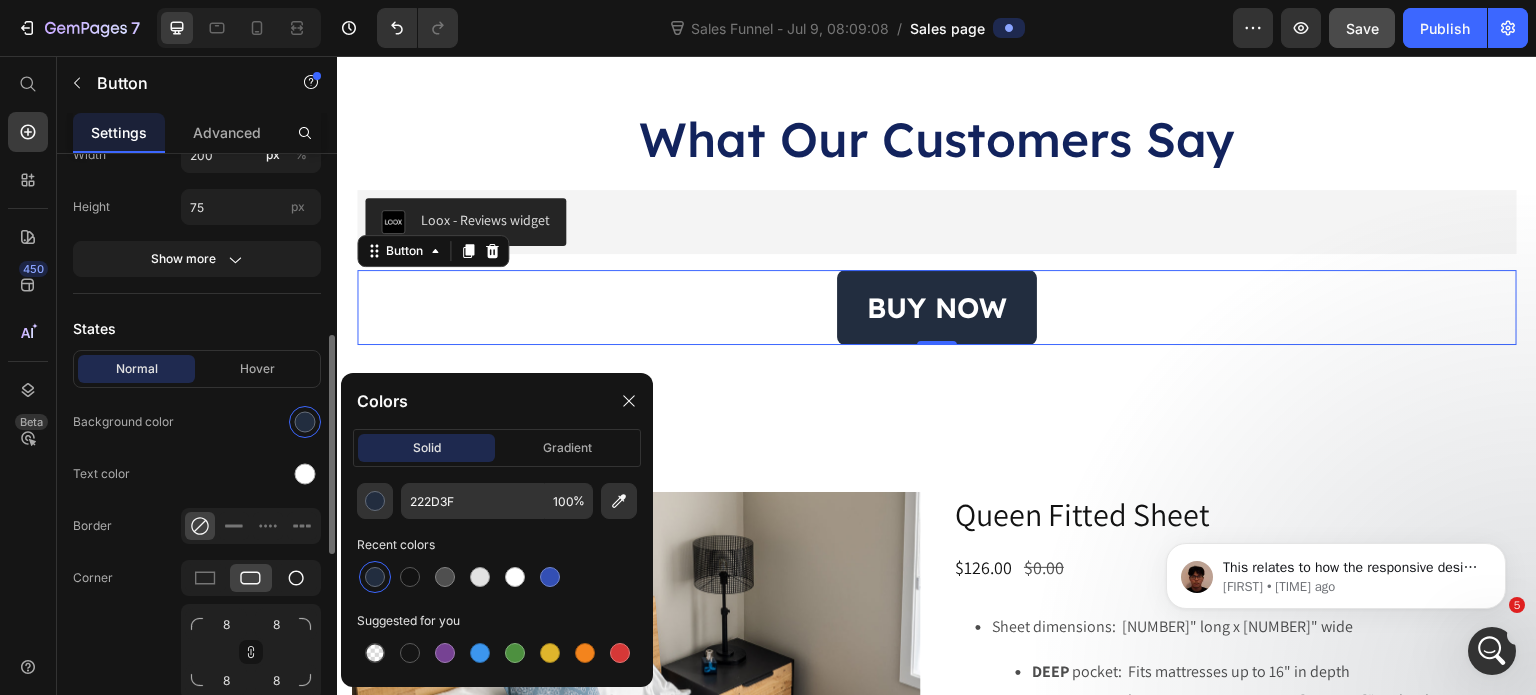 click 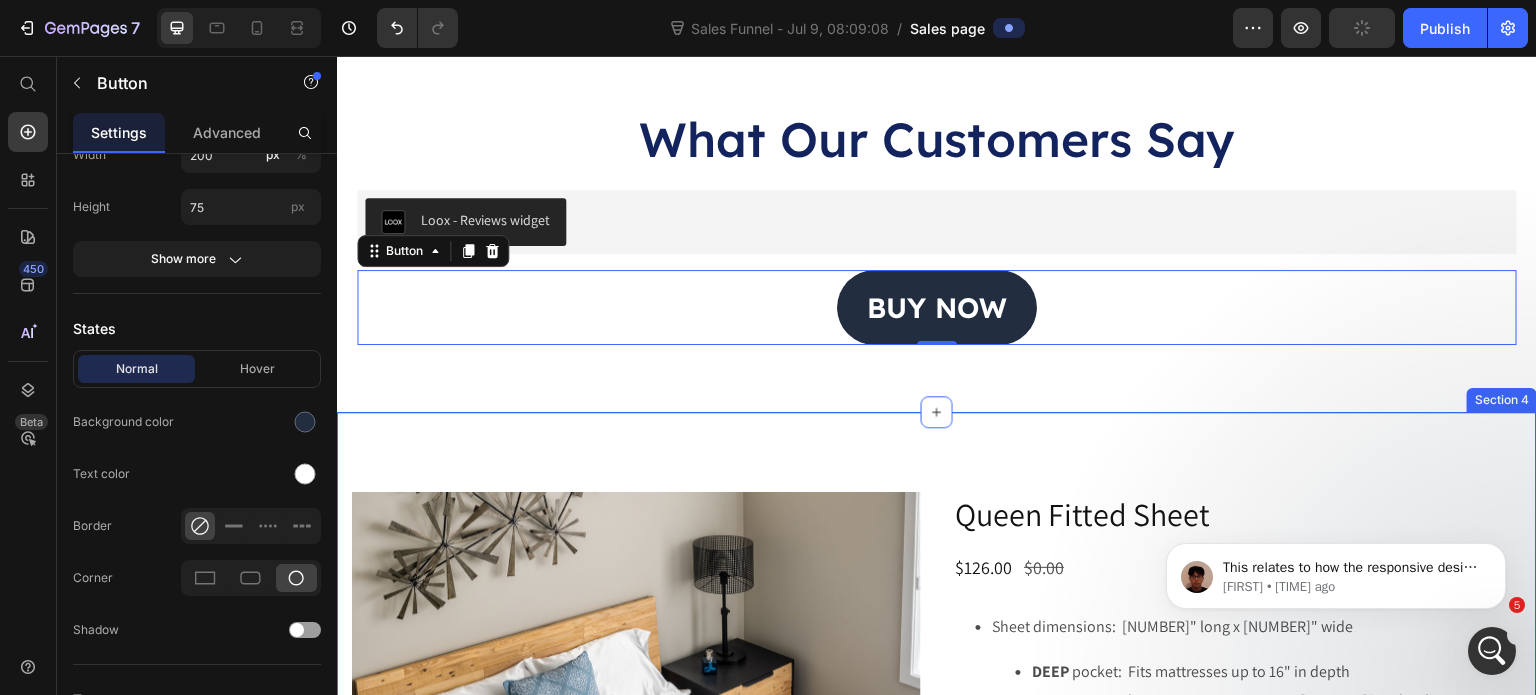 click on "Product Images Queen Fitted Sheet Product Title $126.00 Product Price $0.00 Product Price Row
Sheet dimensions: 80" long x 60" wide
DEEP pocket: Fits mattresses up to 16" in depth
SHALLOW pocket: Fits mattresses up to 13” in depth
100% polyester satin and brushed microfiber
Features an ultra-smooth center panel surrounded by a soft microfiber fabric for safety, comfort and grip
Designed with your comfort and mobility in mind, this Queen fitted bed sheet features a luxurious satin center panel that facilitates unrestricted movement. The surrounding fabric has greater friction for grip, aiding in easy repositioning with your feet and preventing any accidental falls out of bed.
Intended Use:
For beds and people found everywhere
Homes
Care homes
RV’s
Away from home take along our Travel Sheet size for cruise ships and hotels - Accessories
Show more Product Description Color: White 1" at bounding box center [937, 1516] 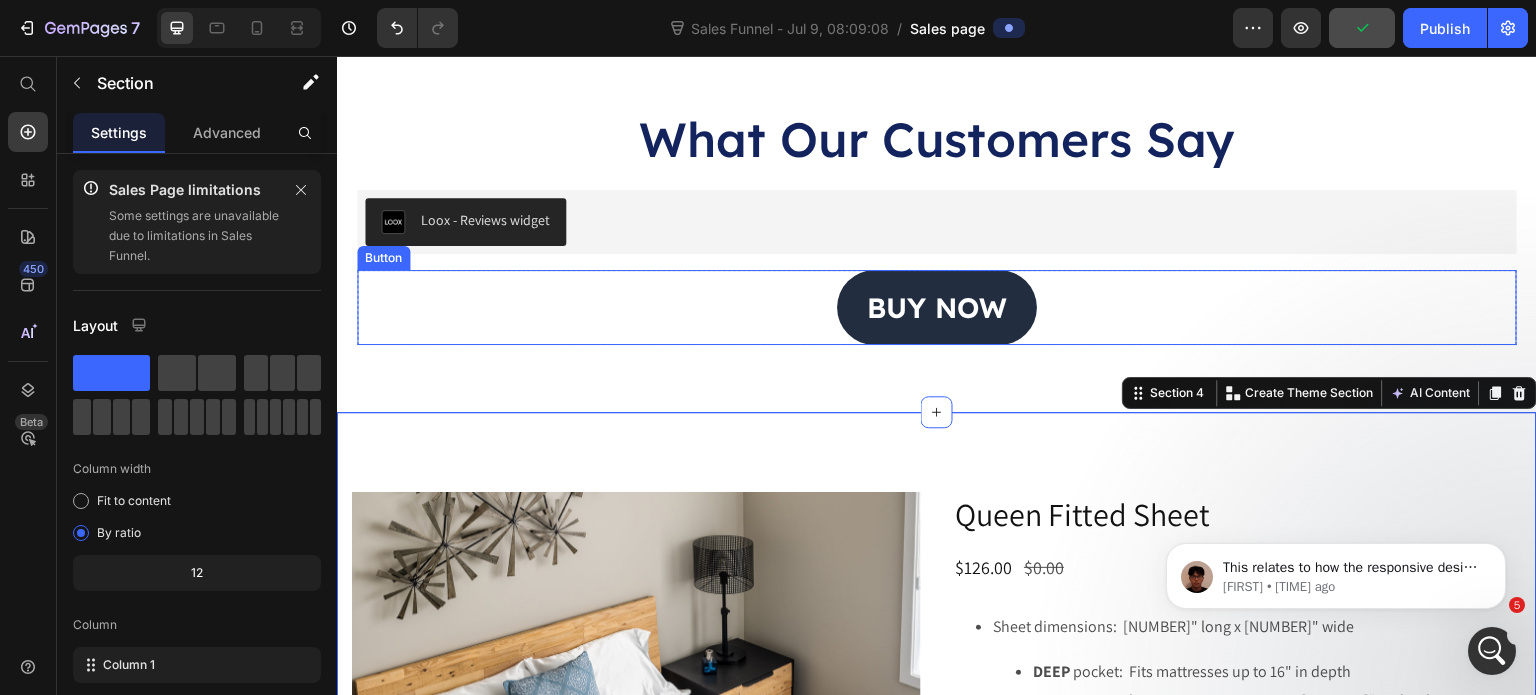 click on "BUY NOW Button" at bounding box center (937, 307) 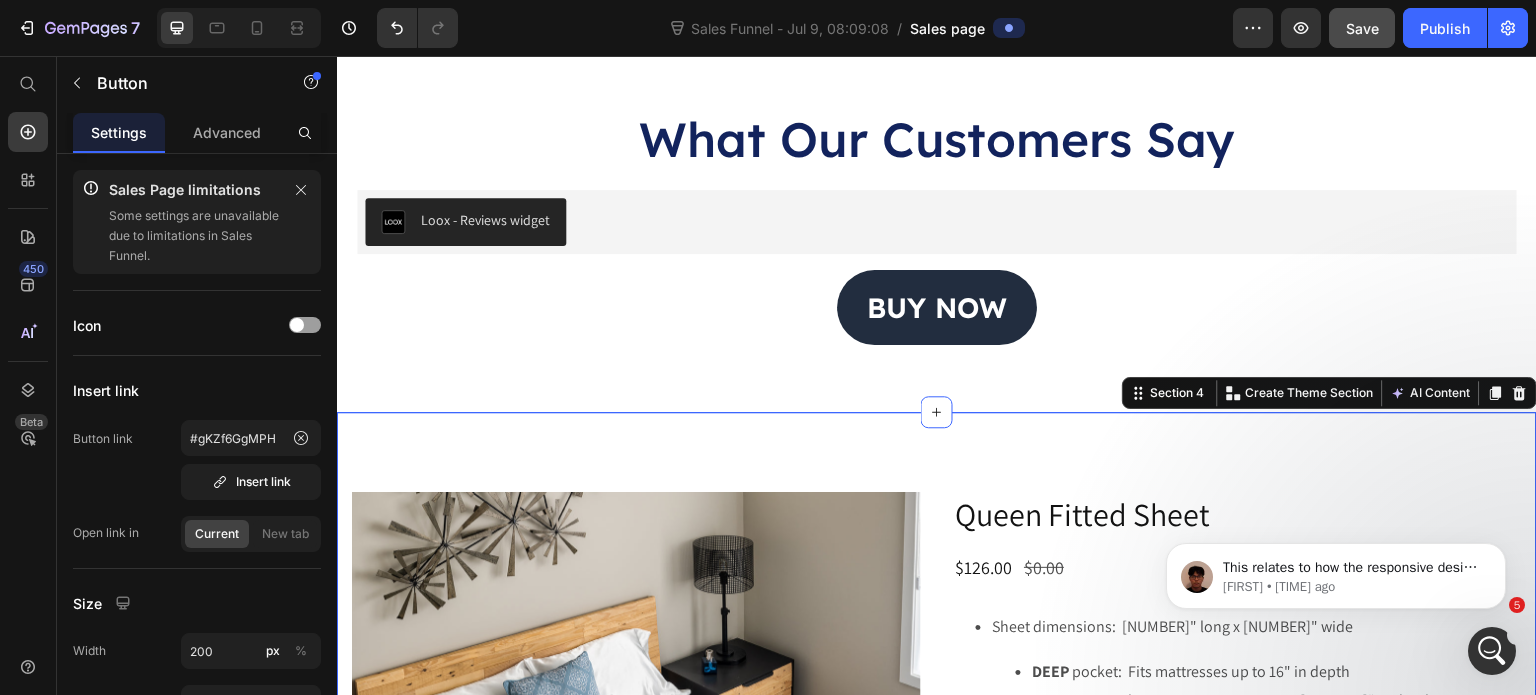 click on "Product Images Queen Fitted Sheet Product Title $126.00 Product Price $0.00 Product Price Row
Sheet dimensions: 80" long x 60" wide
DEEP pocket: Fits mattresses up to 16" in depth
SHALLOW pocket: Fits mattresses up to 13” in depth
100% polyester satin and brushed microfiber
Features an ultra-smooth center panel surrounded by a soft microfiber fabric for safety, comfort and grip
Designed with your comfort and mobility in mind, this Queen fitted bed sheet features a luxurious satin center panel that facilitates unrestricted movement. The surrounding fabric has greater friction for grip, aiding in easy repositioning with your feet and preventing any accidental falls out of bed.
Intended Use:
For beds and people found everywhere
Homes
Care homes
RV’s
Away from home take along our Travel Sheet size for cruise ships and hotels - Accessories
Show more Product Description Color: White 1" at bounding box center [937, 1516] 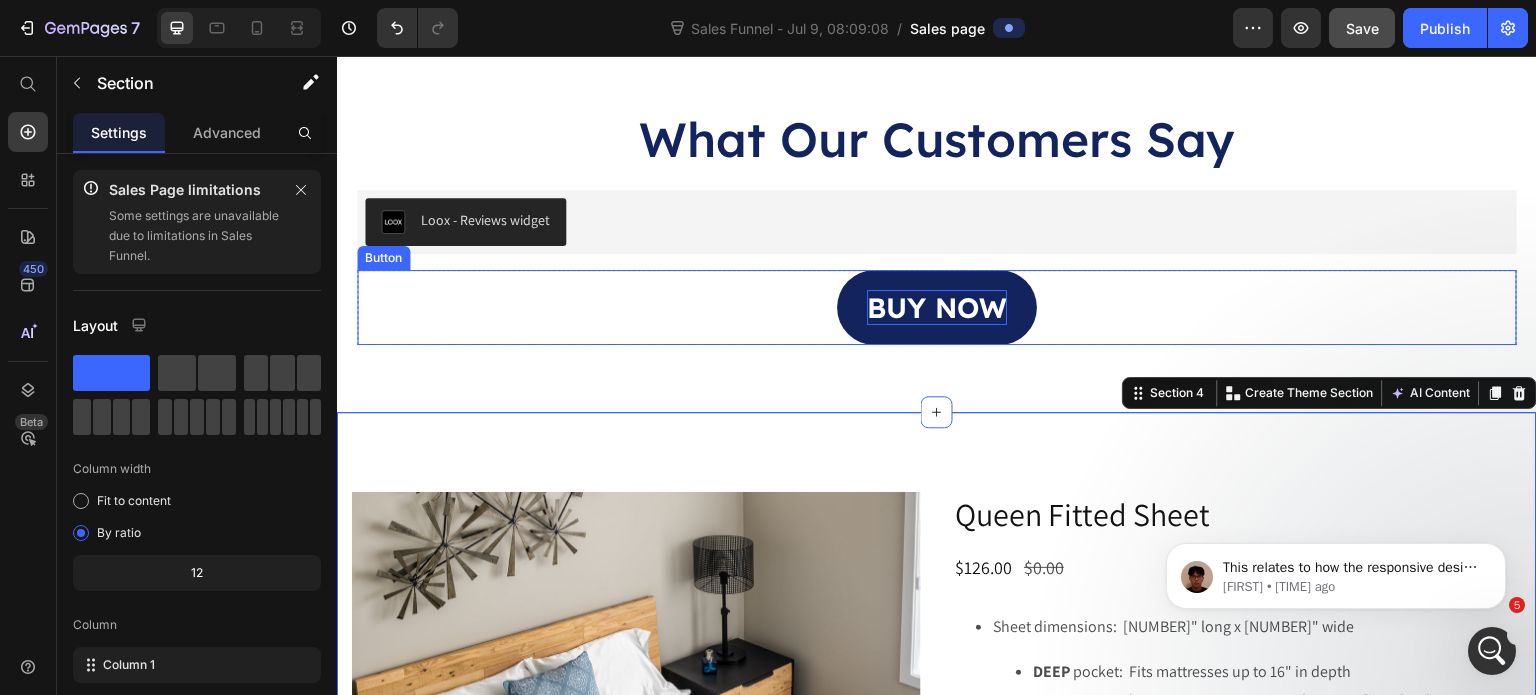 click on "BUY NOW" at bounding box center (937, 307) 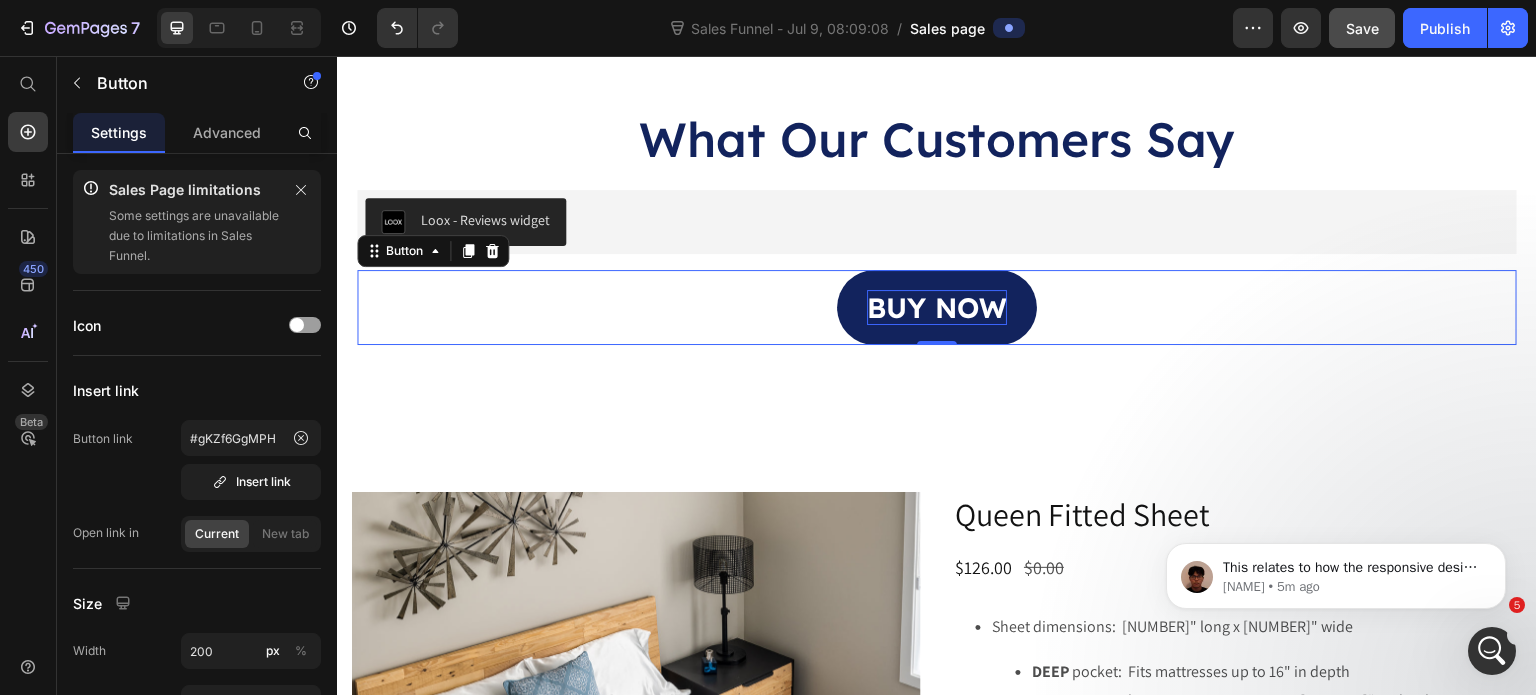 click on "BUY NOW" at bounding box center [937, 307] 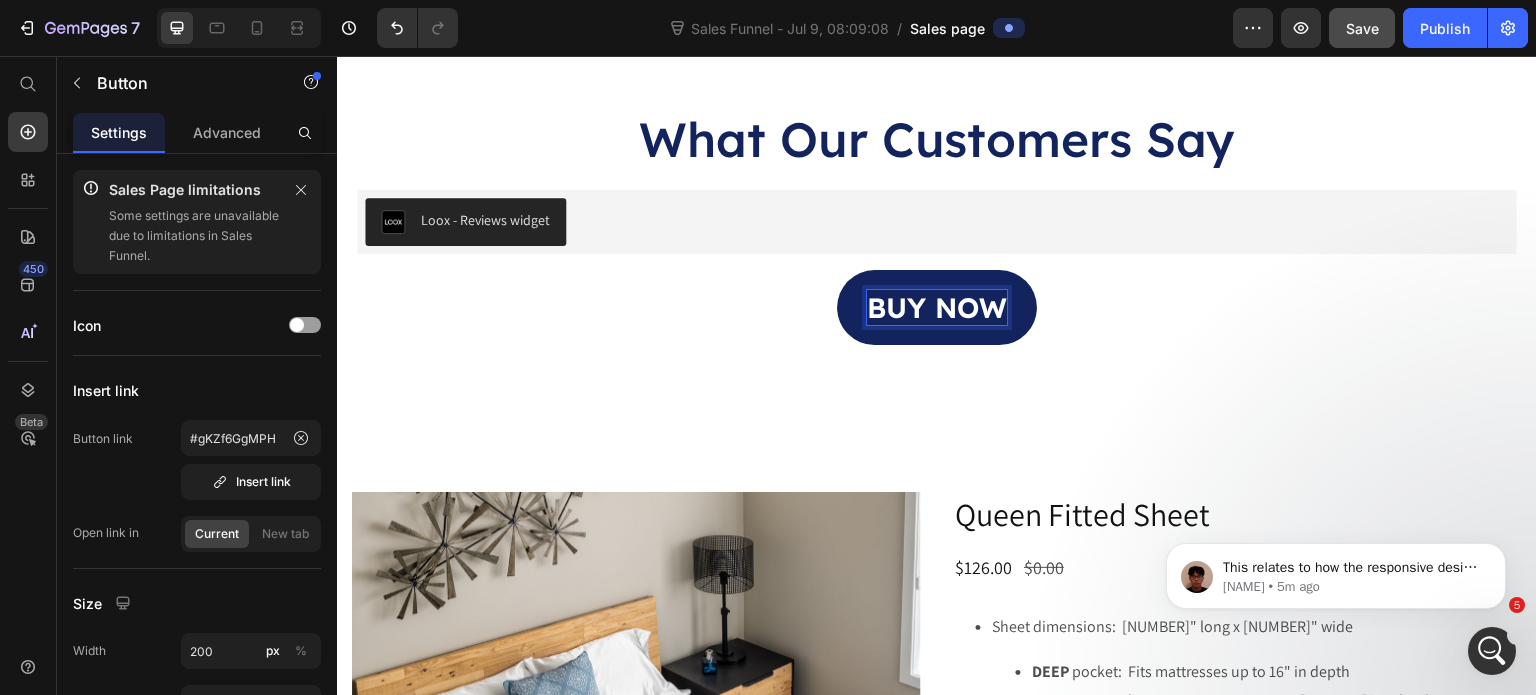 click on "BUY NOW" at bounding box center [937, 307] 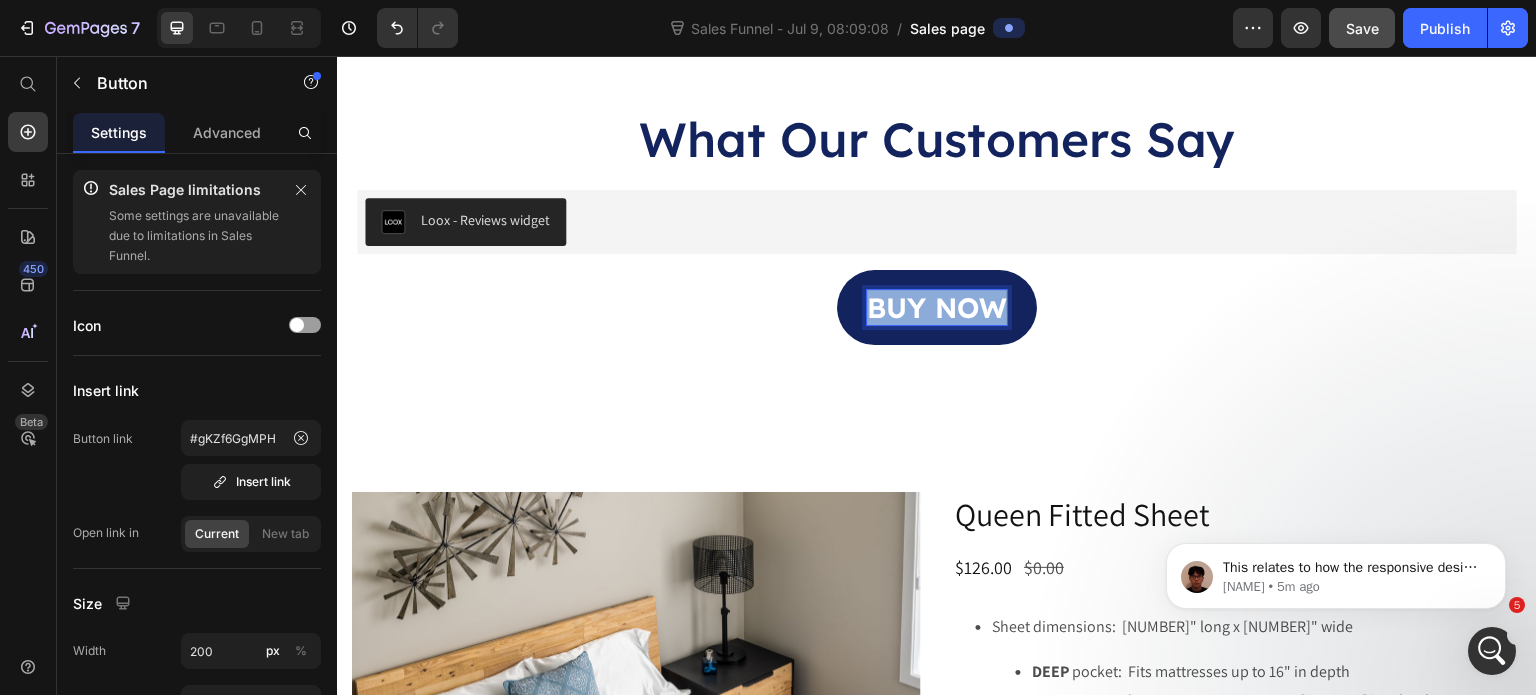 drag, startPoint x: 865, startPoint y: 269, endPoint x: 998, endPoint y: 264, distance: 133.09395 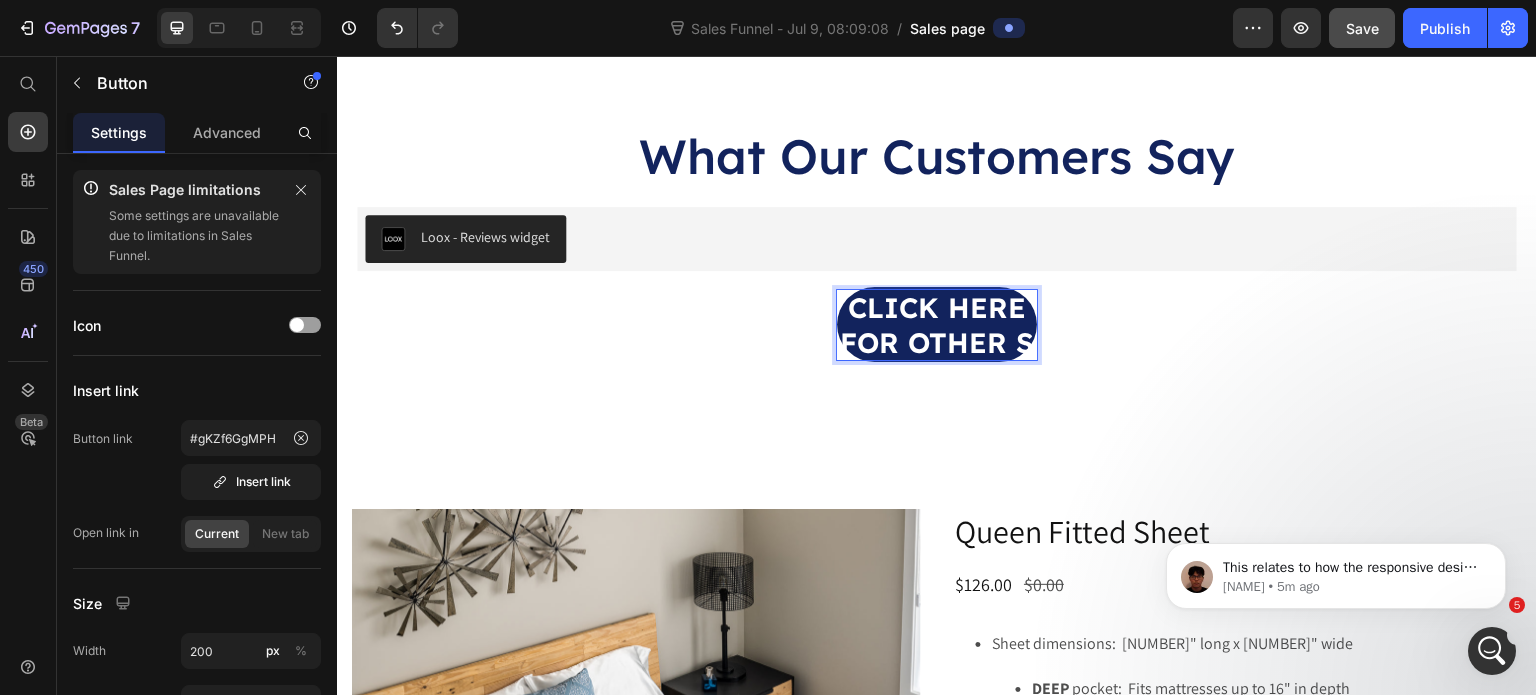scroll, scrollTop: 4075, scrollLeft: 0, axis: vertical 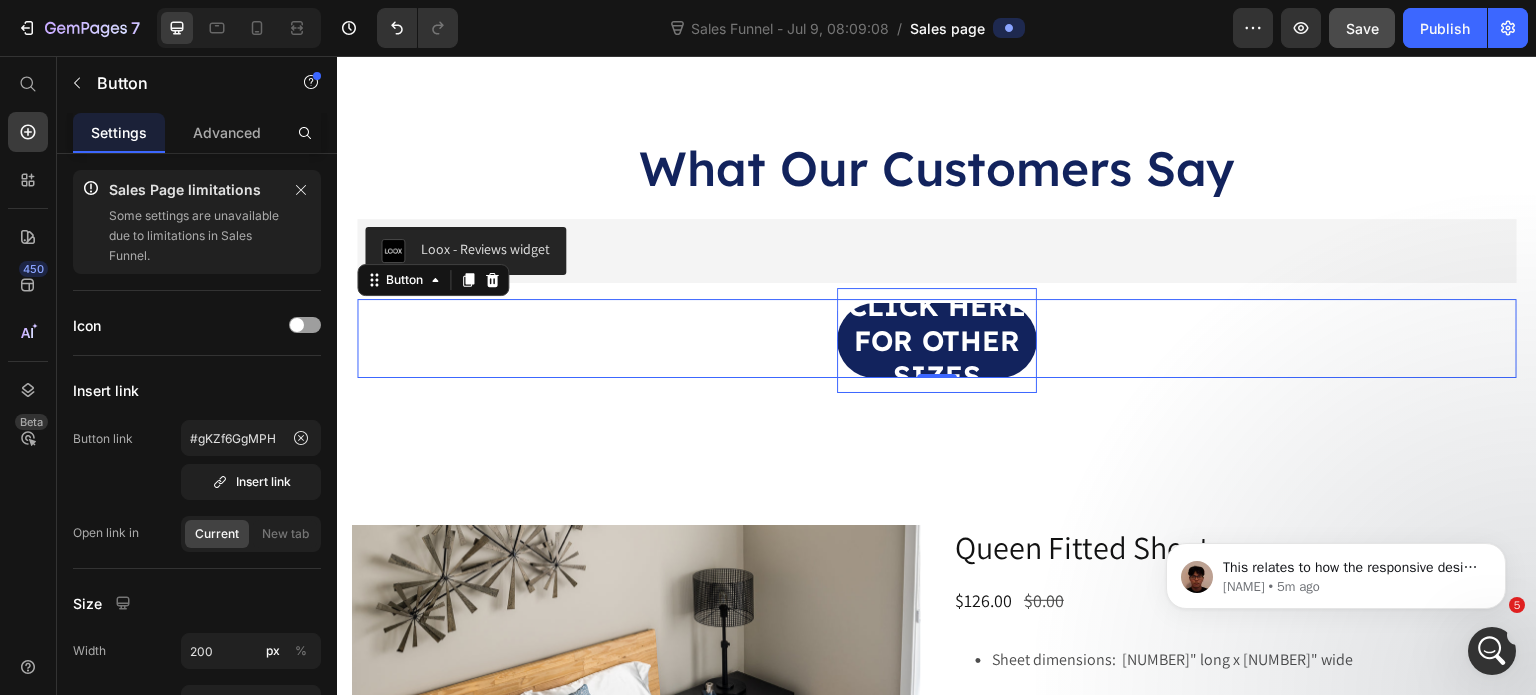 click on "click here for other sizes Button   0" at bounding box center [937, 338] 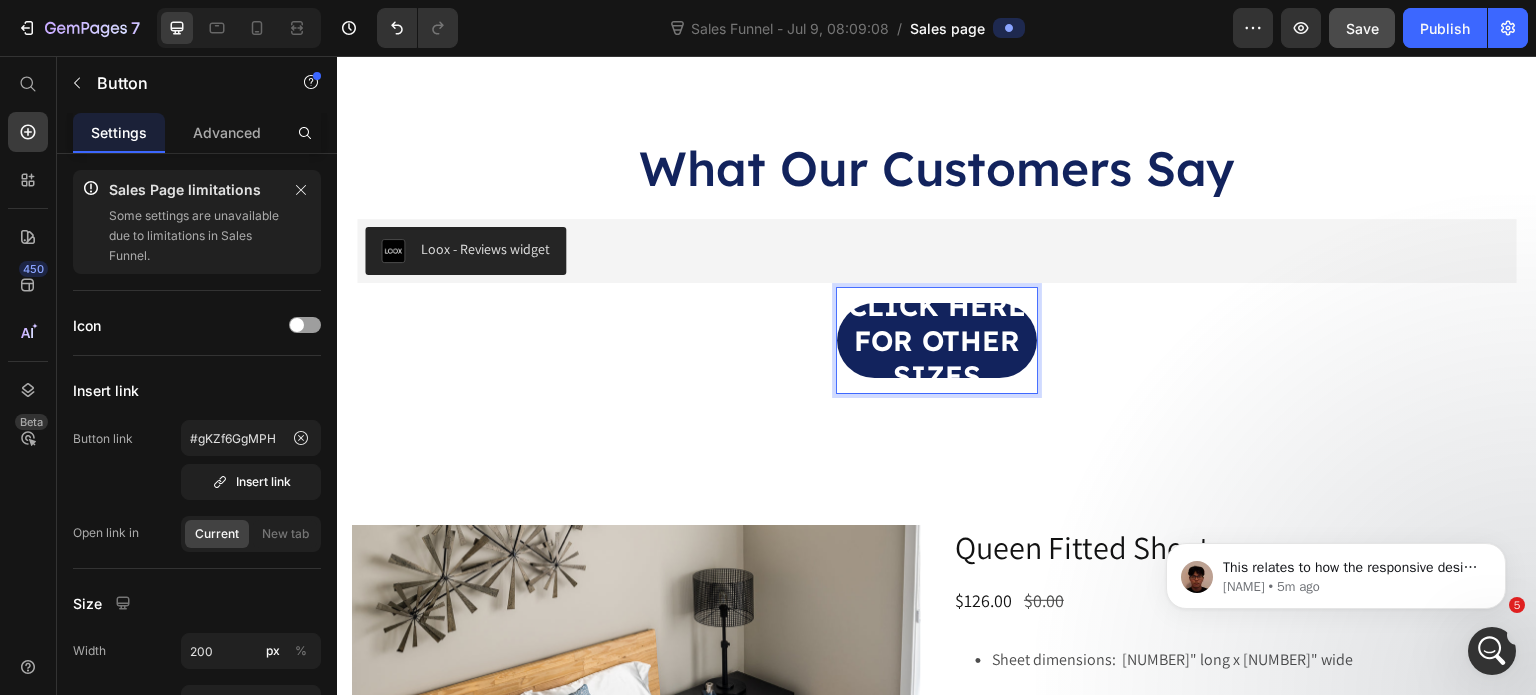 click on "click here for other sizes" at bounding box center (937, 340) 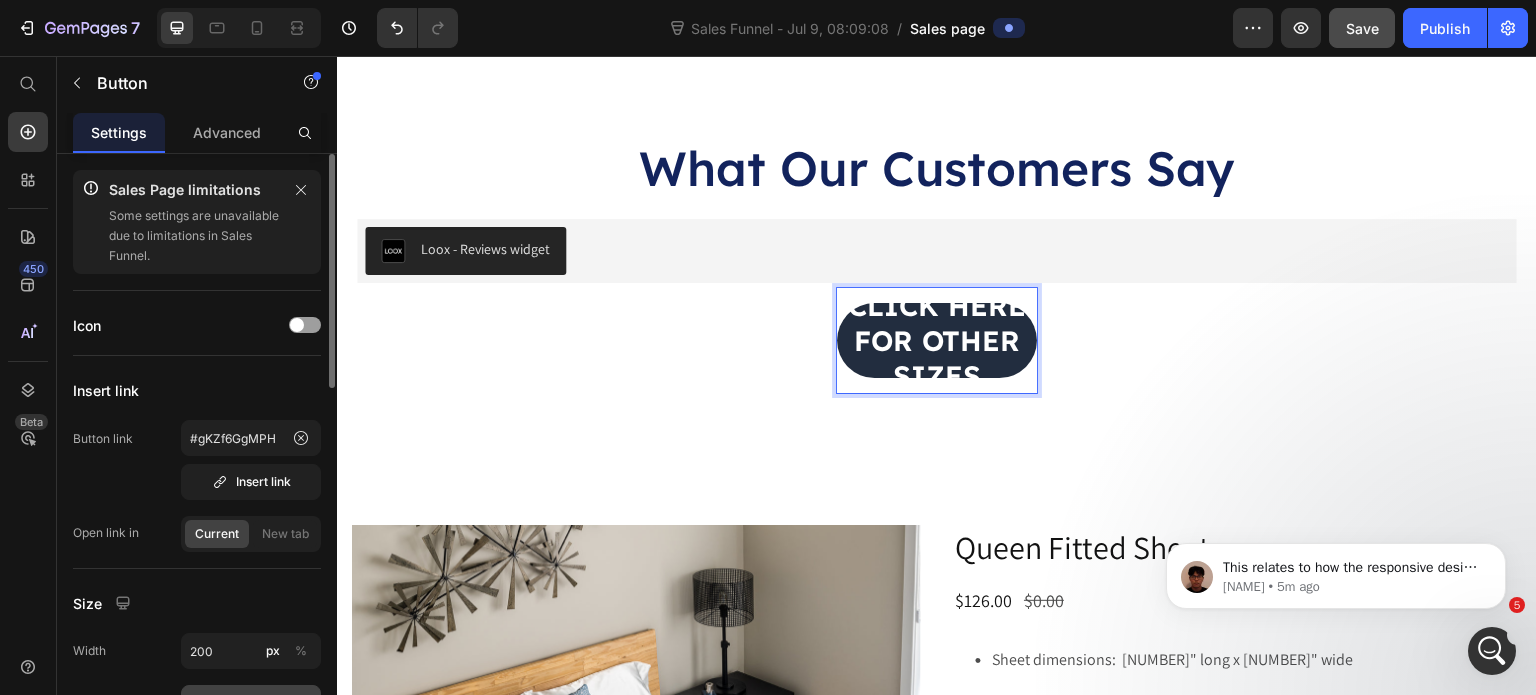 scroll, scrollTop: 74, scrollLeft: 0, axis: vertical 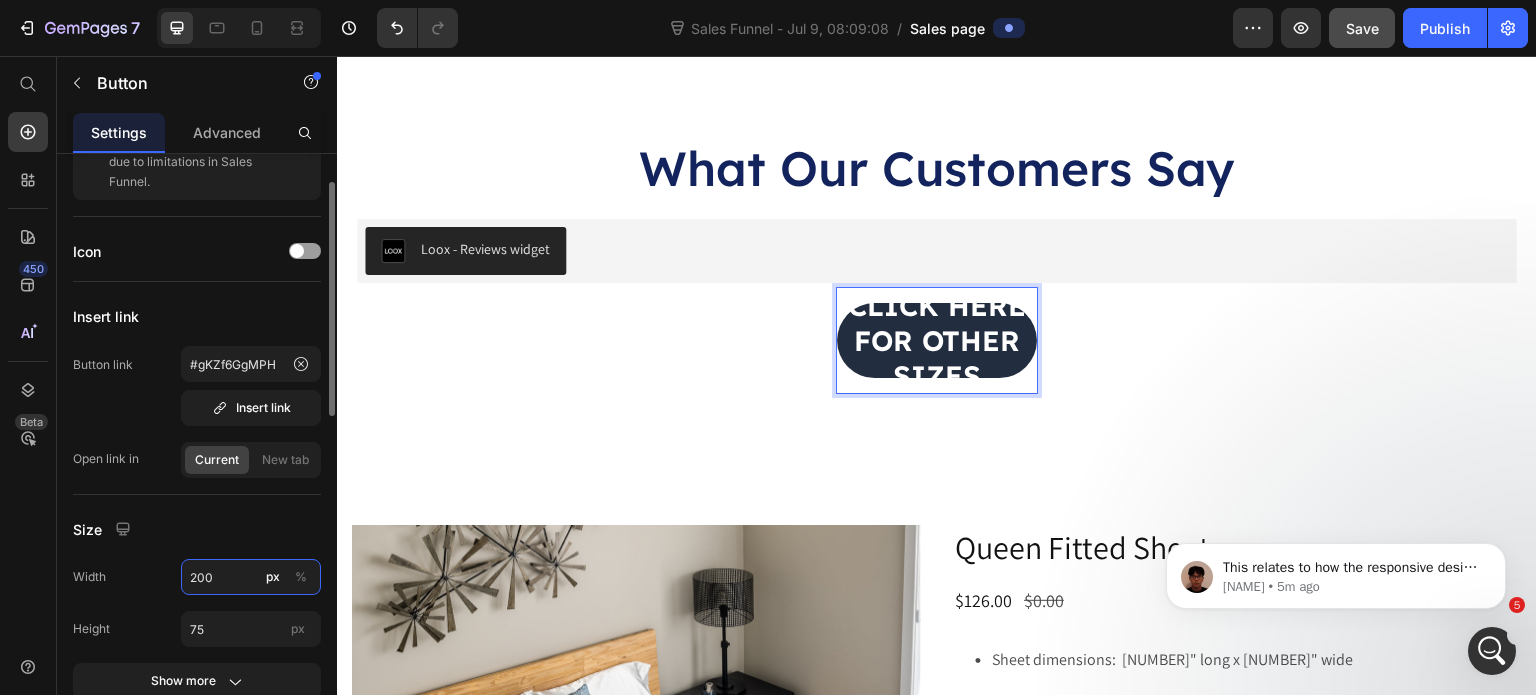 click on "200" at bounding box center [251, 577] 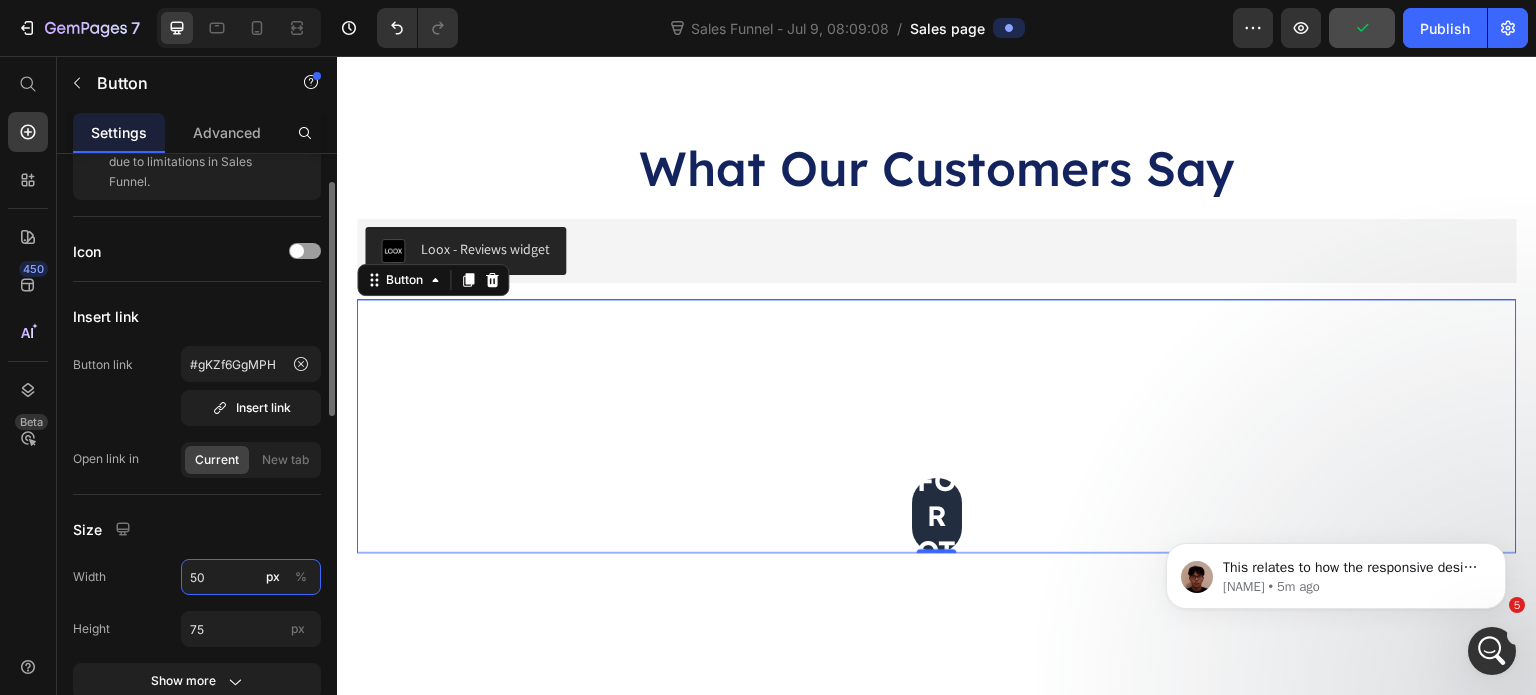 type on "500" 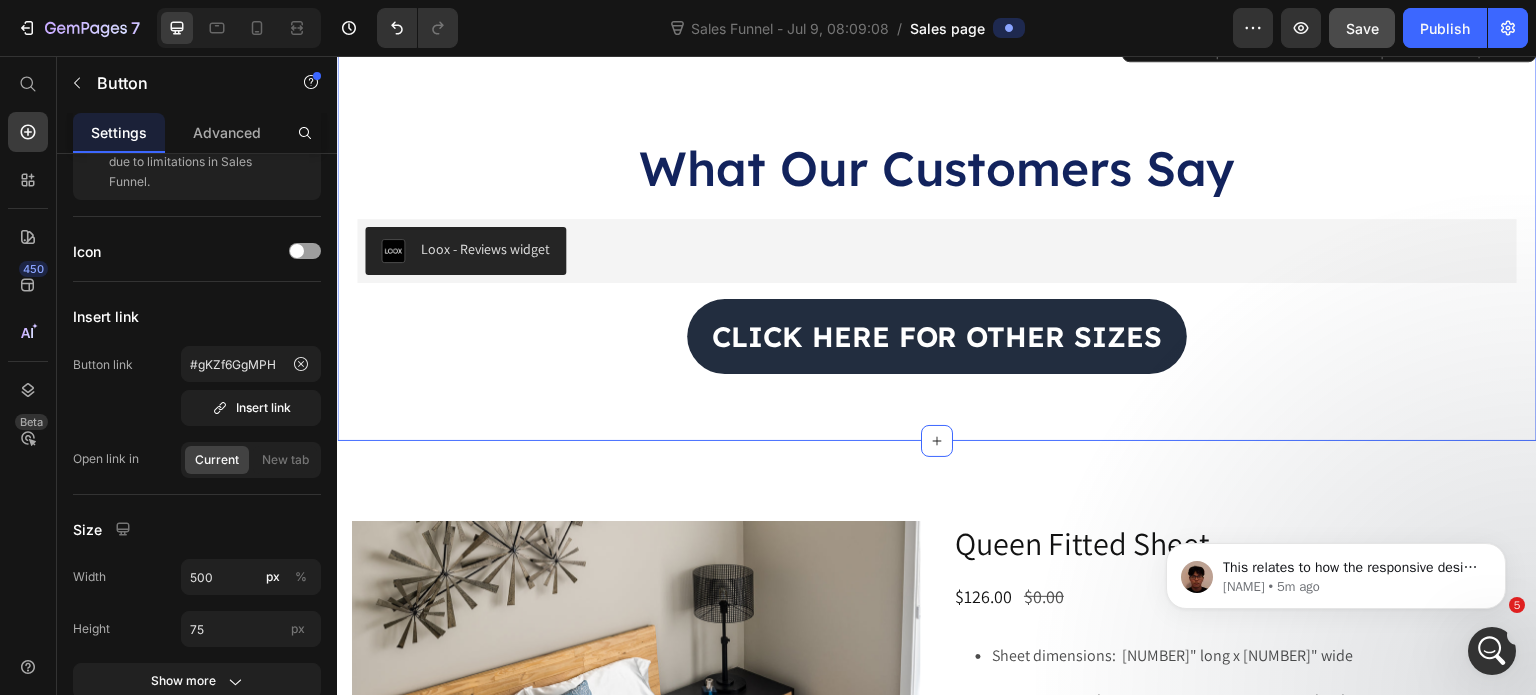 click on "What Our Customers Say Heading Loox - Reviews widget Loox click here for other sizes Button Row Section 3   You can create reusable sections Create Theme Section AI Content Write with GemAI What would you like to describe here? Tone and Voice Persuasive Product Hospital Flat Sheet 2025 (Twill & Elastic Corners) Show more Generate" at bounding box center (937, 233) 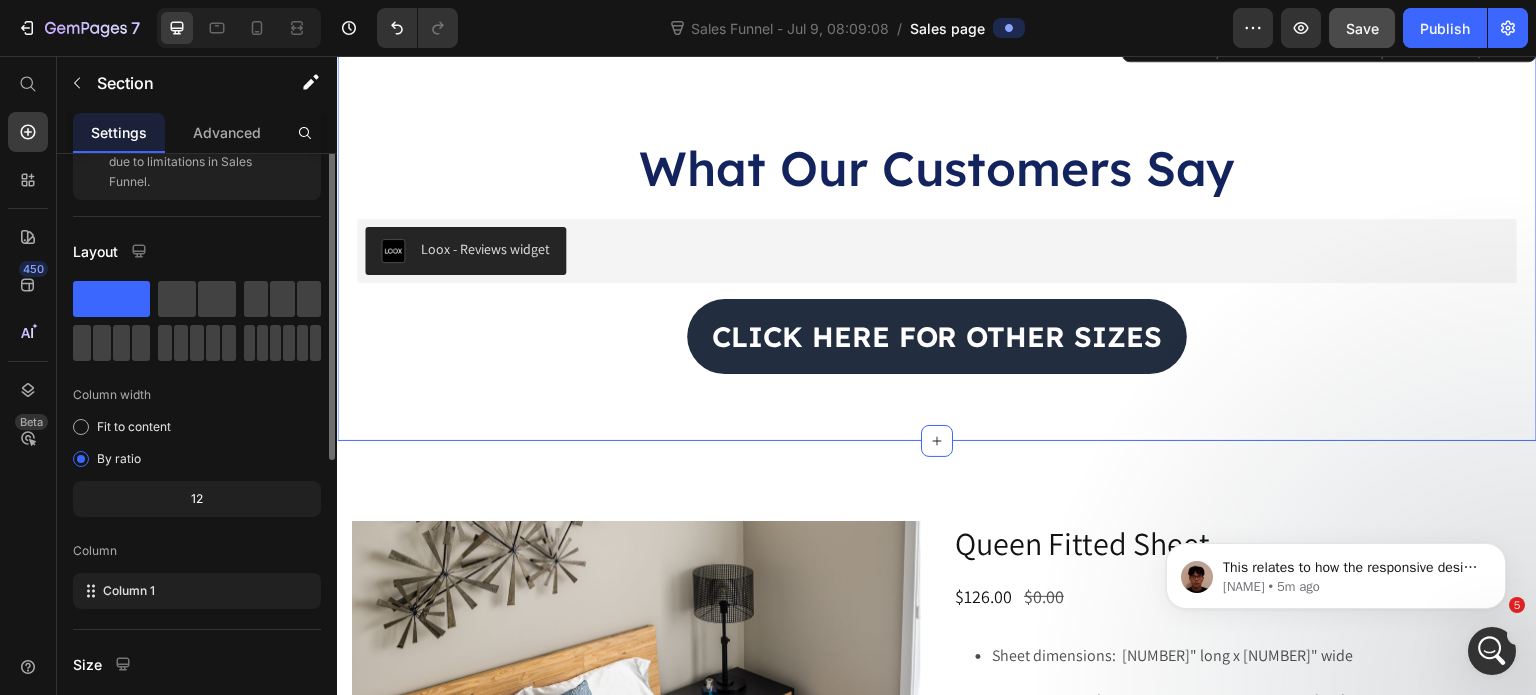 scroll, scrollTop: 0, scrollLeft: 0, axis: both 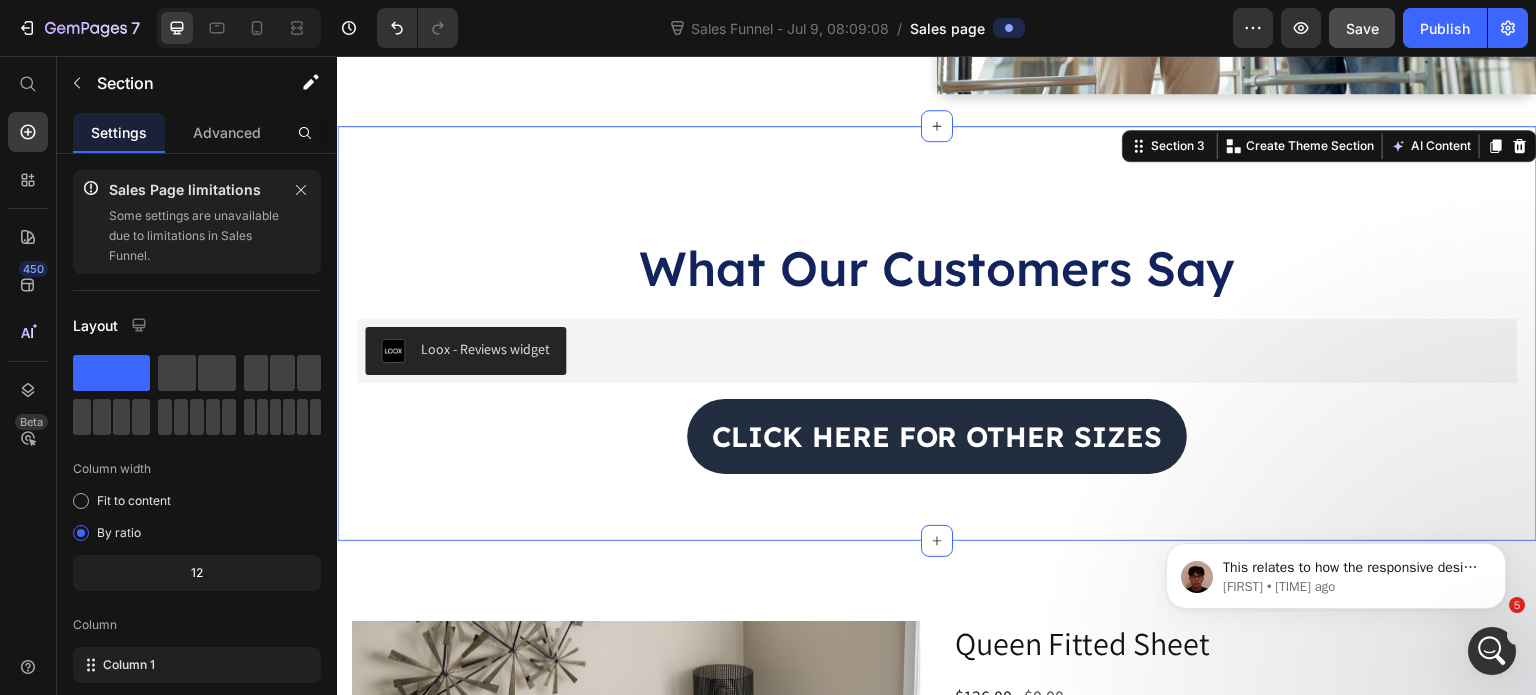 click on "What Our Customers Say Heading Loox - Reviews widget Loox click here for other sizes Button Row Section 3   You can create reusable sections Create Theme Section AI Content Write with GemAI What would you like to describe here? Tone and Voice Persuasive Product Hospital Flat Sheet 2025 (Twill & Elastic Corners) Show more Generate" at bounding box center [937, 333] 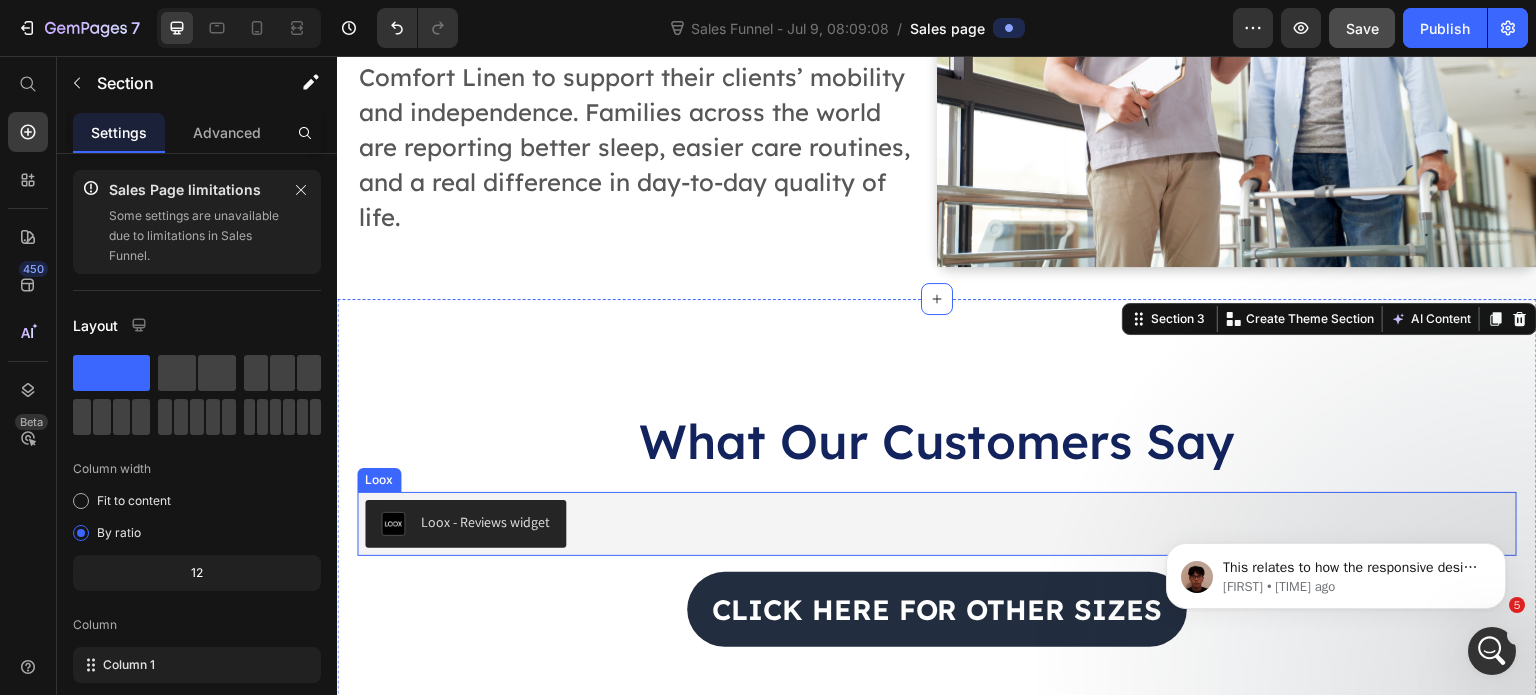 scroll, scrollTop: 3800, scrollLeft: 0, axis: vertical 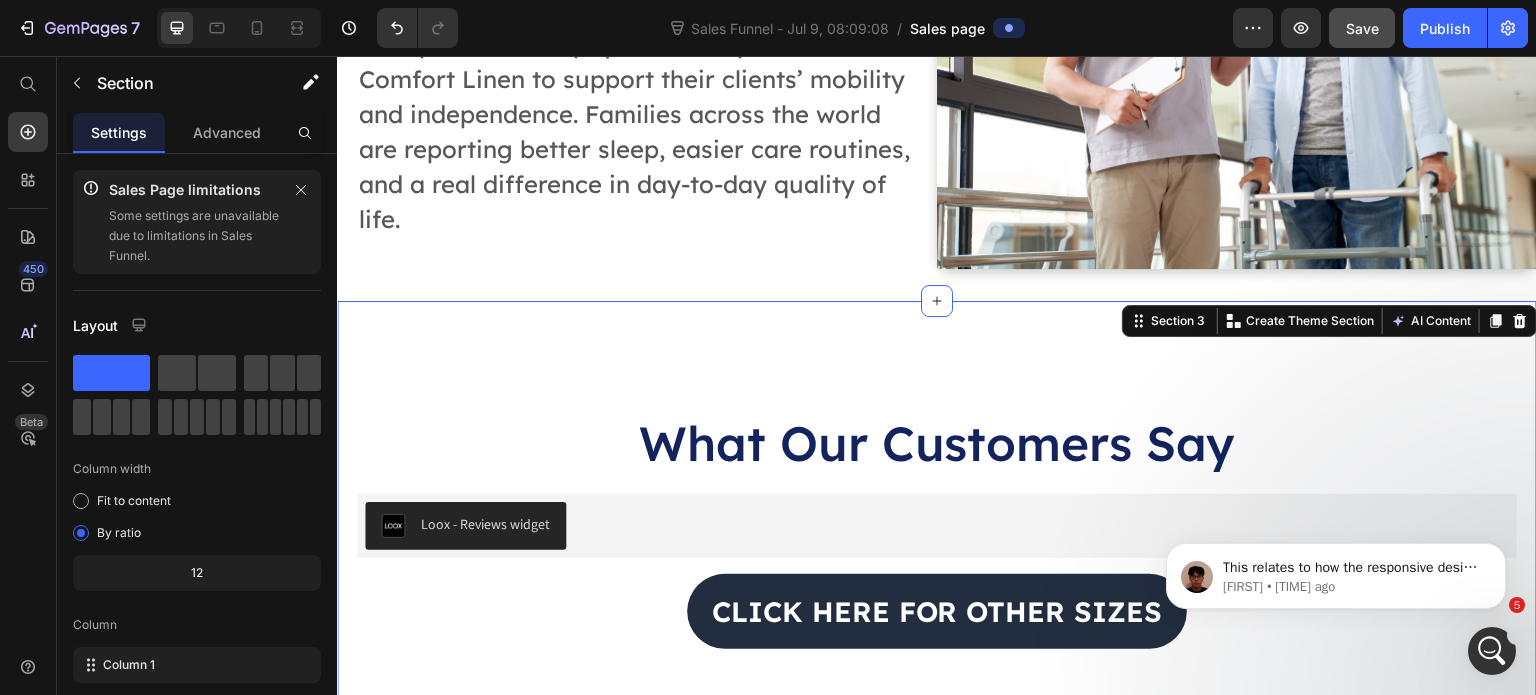 click on "What Our Customers Say Heading Loox - Reviews widget Loox click here for other sizes Button Row Section 3   You can create reusable sections Create Theme Section AI Content Write with GemAI What would you like to describe here? Tone and Voice Persuasive Product Hospital Flat Sheet 2025 (Twill & Elastic Corners) Show more Generate" at bounding box center (937, 508) 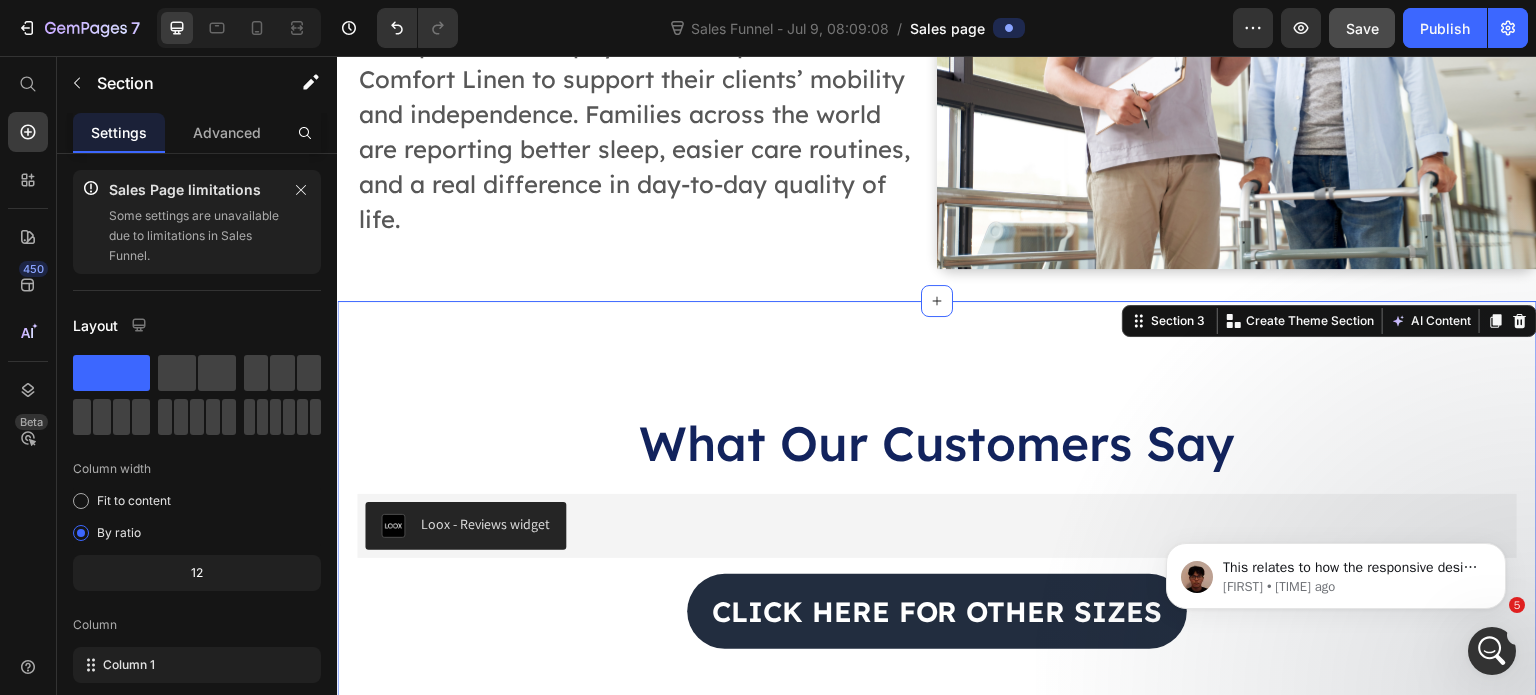 click on "What Our Customers Say Heading Loox - Reviews widget Loox click here for other sizes Button Row Section 3   You can create reusable sections Create Theme Section AI Content Write with GemAI What would you like to describe here? Tone and Voice Persuasive Product Hospital Flat Sheet 2025 (Twill & Elastic Corners) Show more Generate" at bounding box center [937, 508] 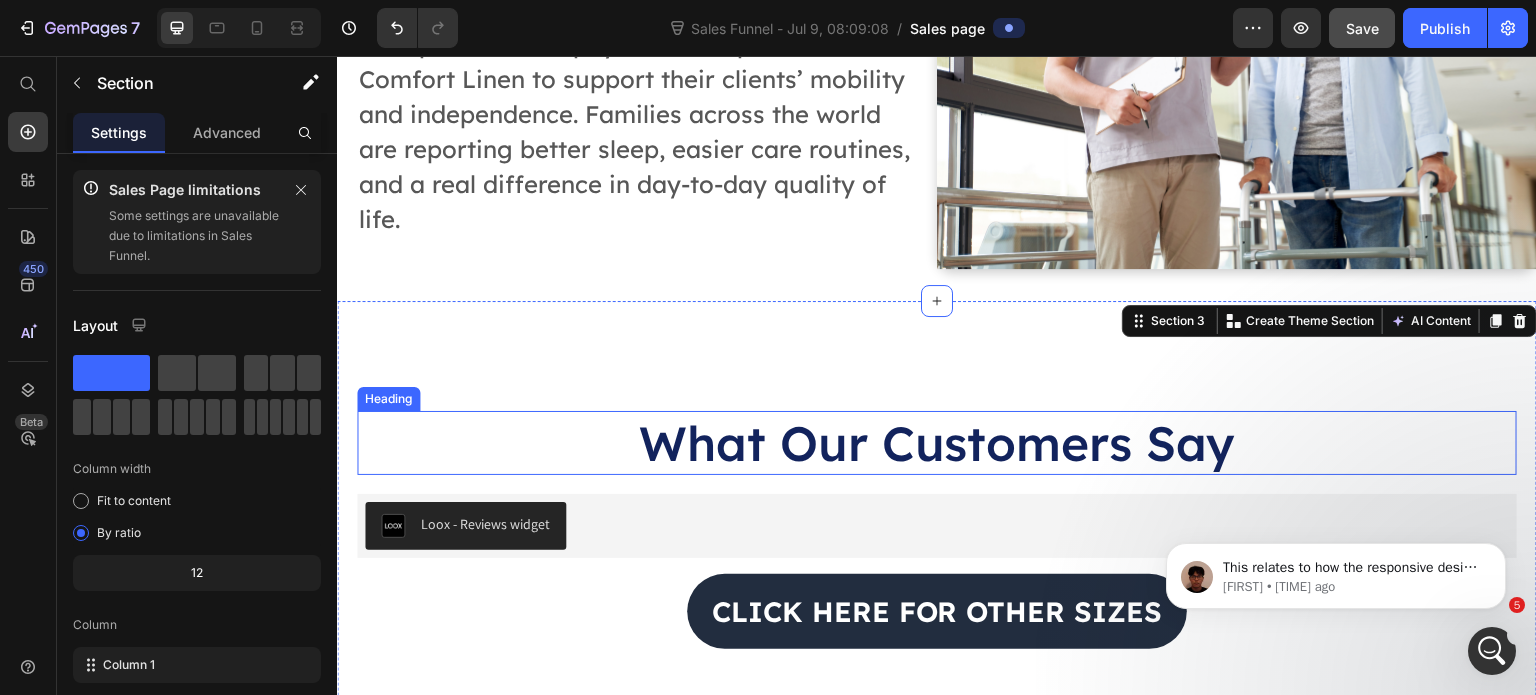 click on "What Our Customers Say" at bounding box center [937, 443] 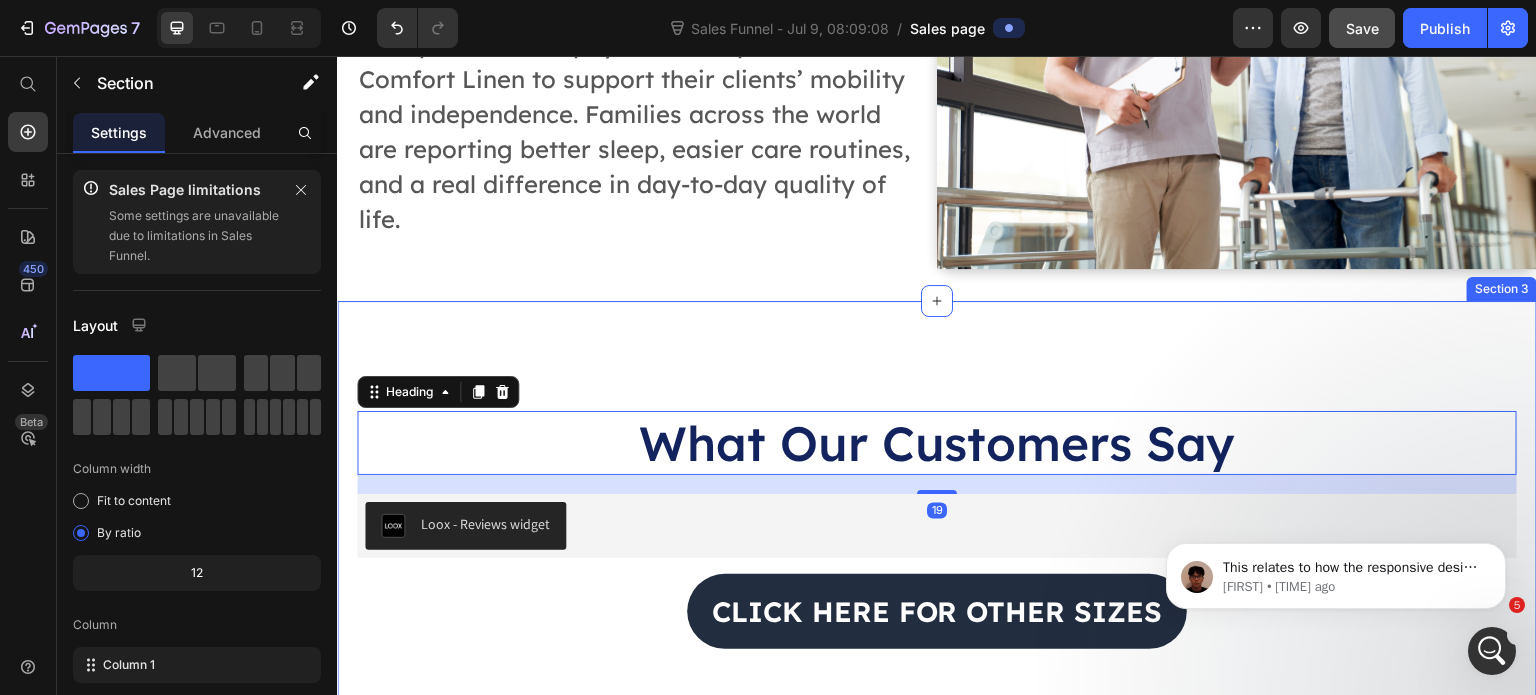 click on "What Our Customers Say Heading   19 Loox - Reviews widget Loox click here for other sizes Button Row Section 3" at bounding box center (937, 508) 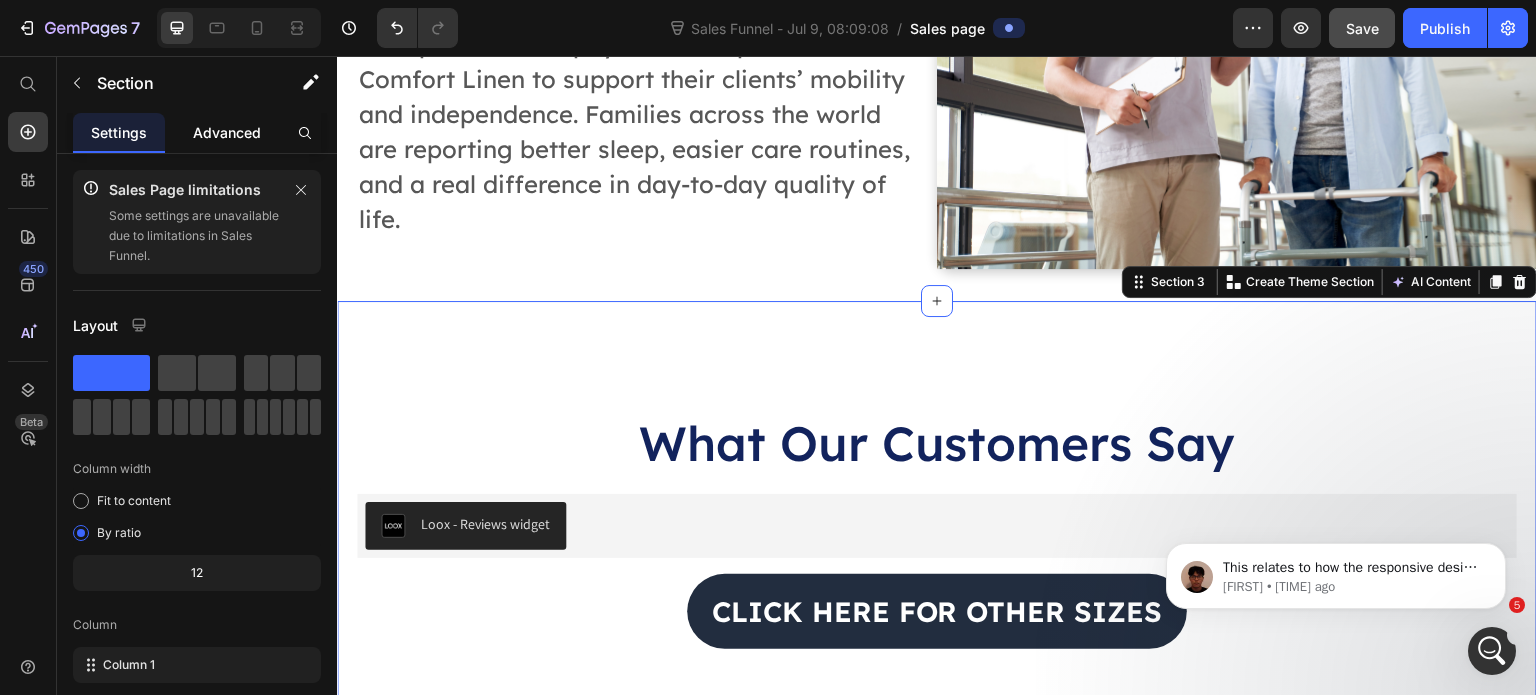 click on "Advanced" at bounding box center [227, 132] 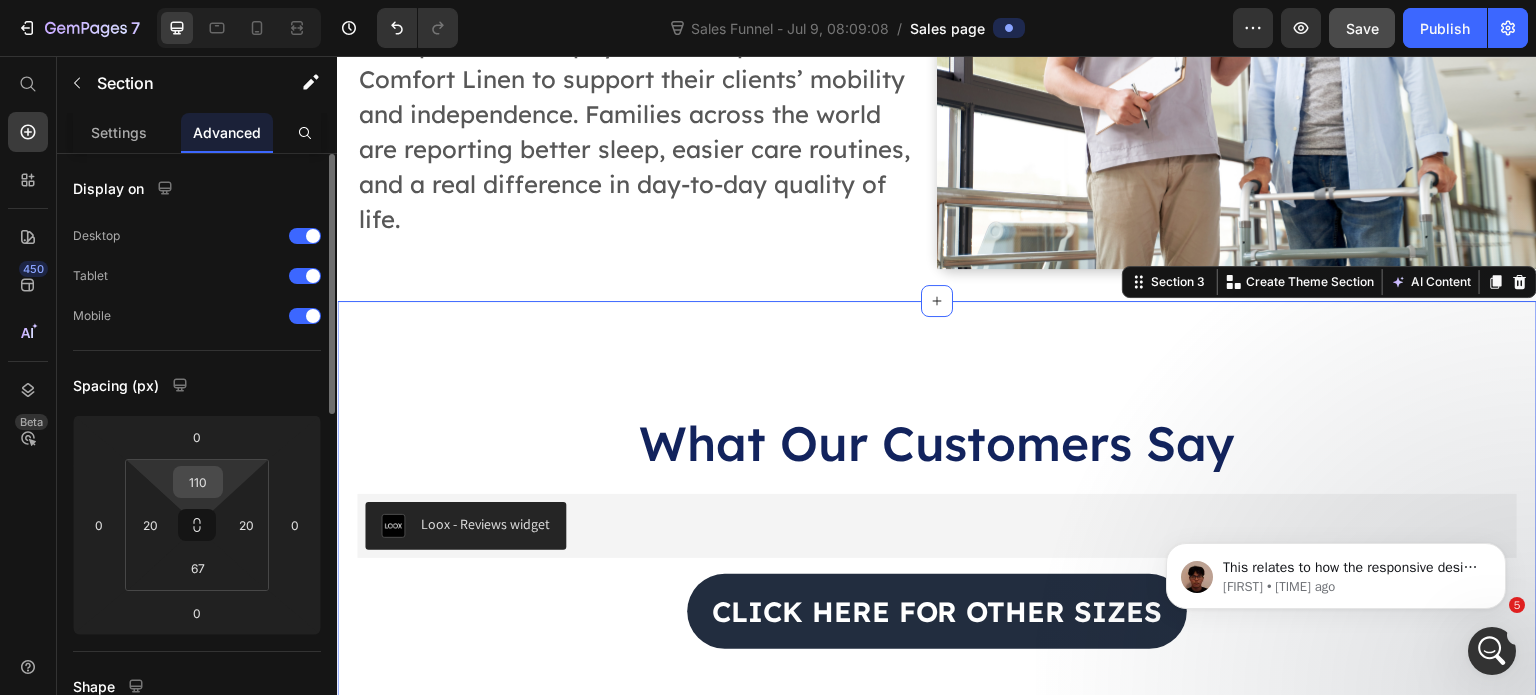 click on "110" at bounding box center (198, 482) 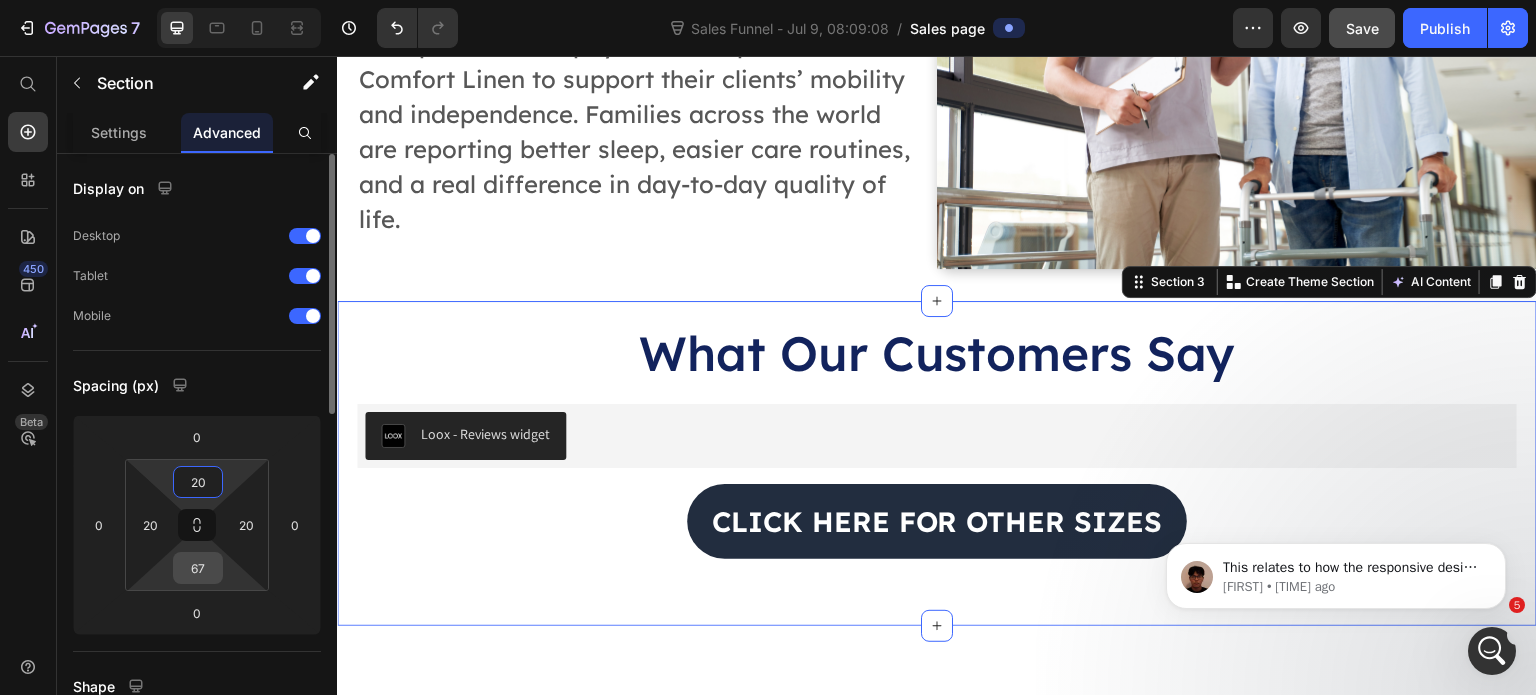 type on "20" 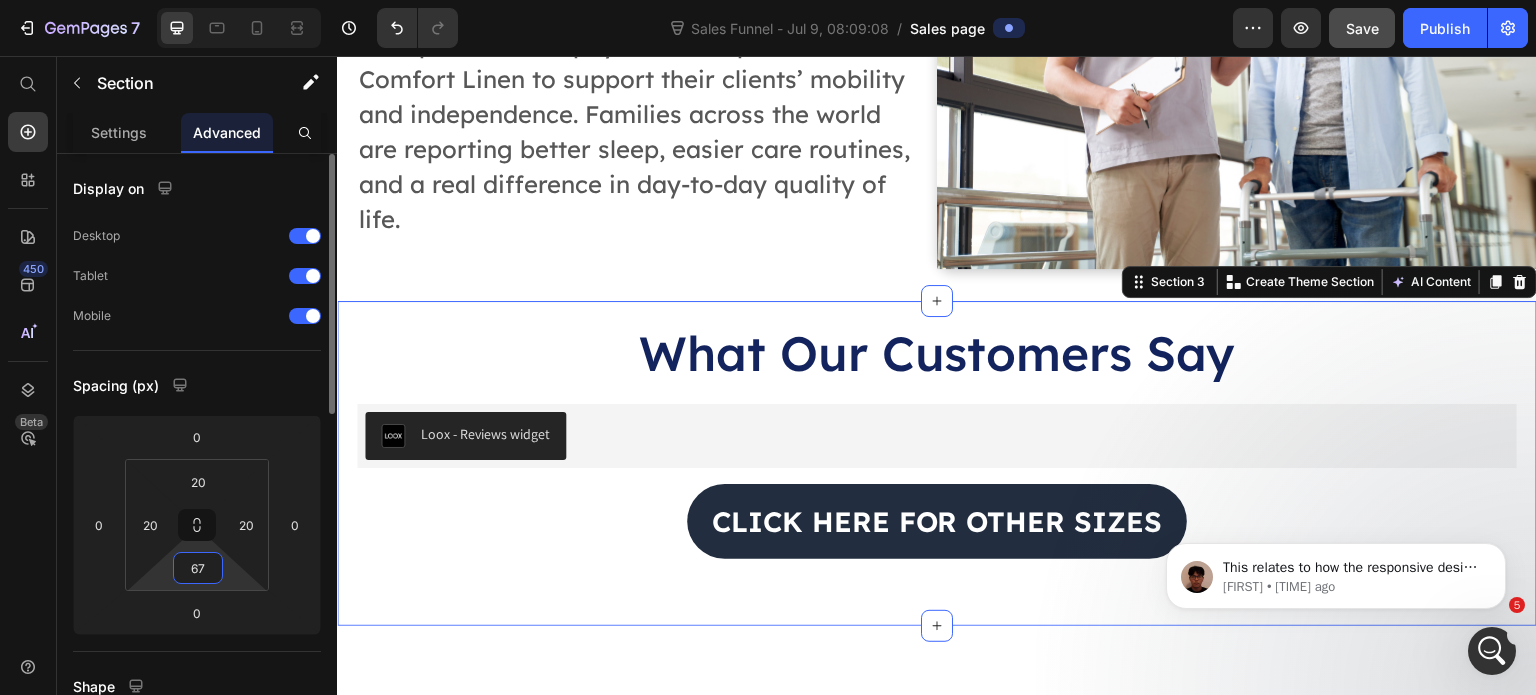 click on "67" at bounding box center (198, 568) 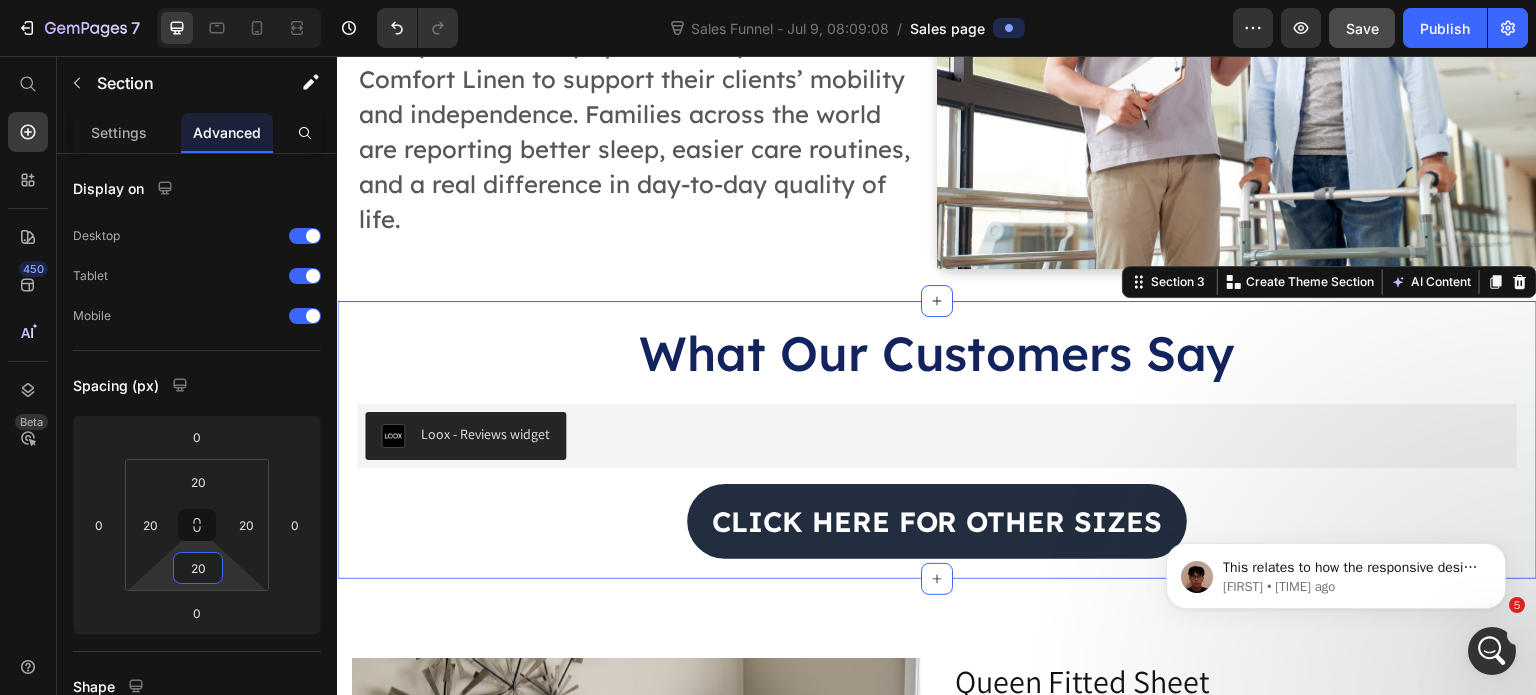 type on "20" 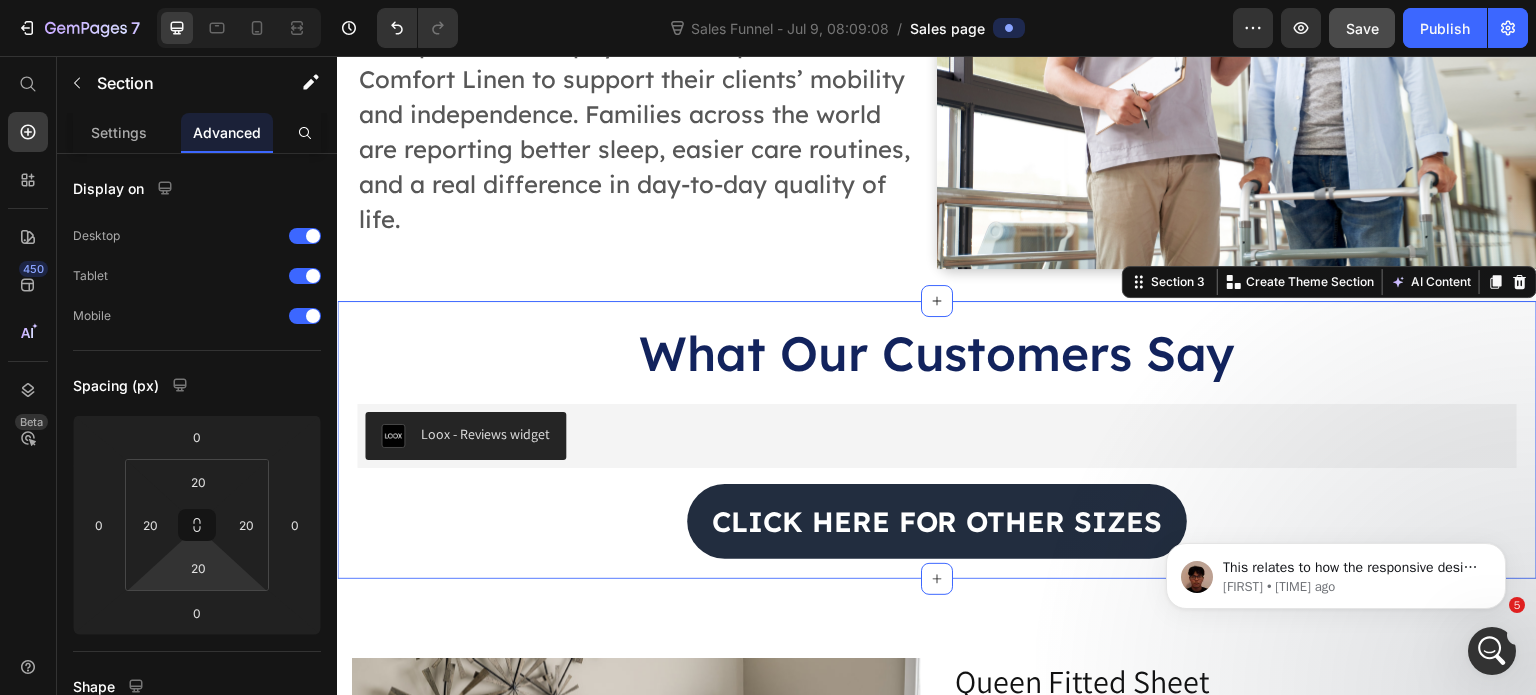 click on "What Our Customers Say Heading Loox - Reviews widget Loox click here for other sizes Button Row" at bounding box center [937, 440] 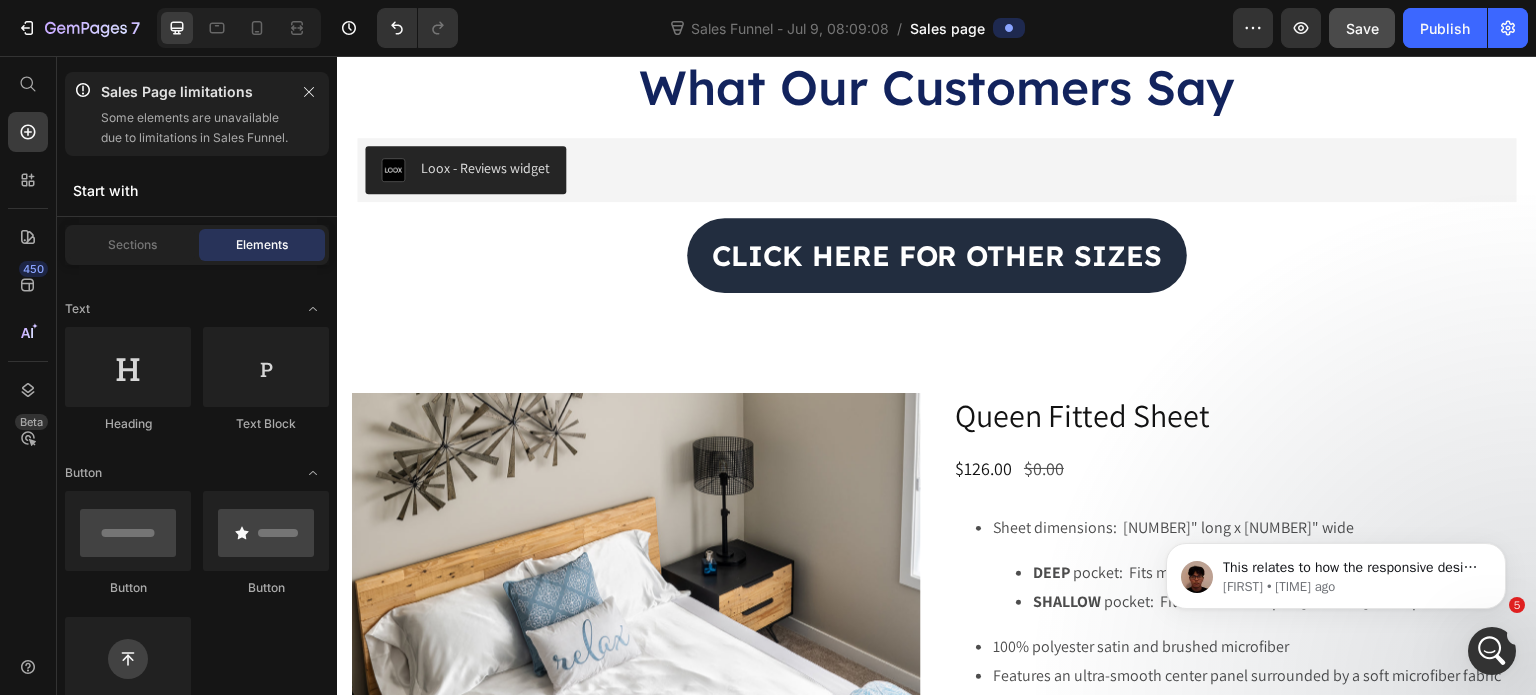 scroll, scrollTop: 4028, scrollLeft: 0, axis: vertical 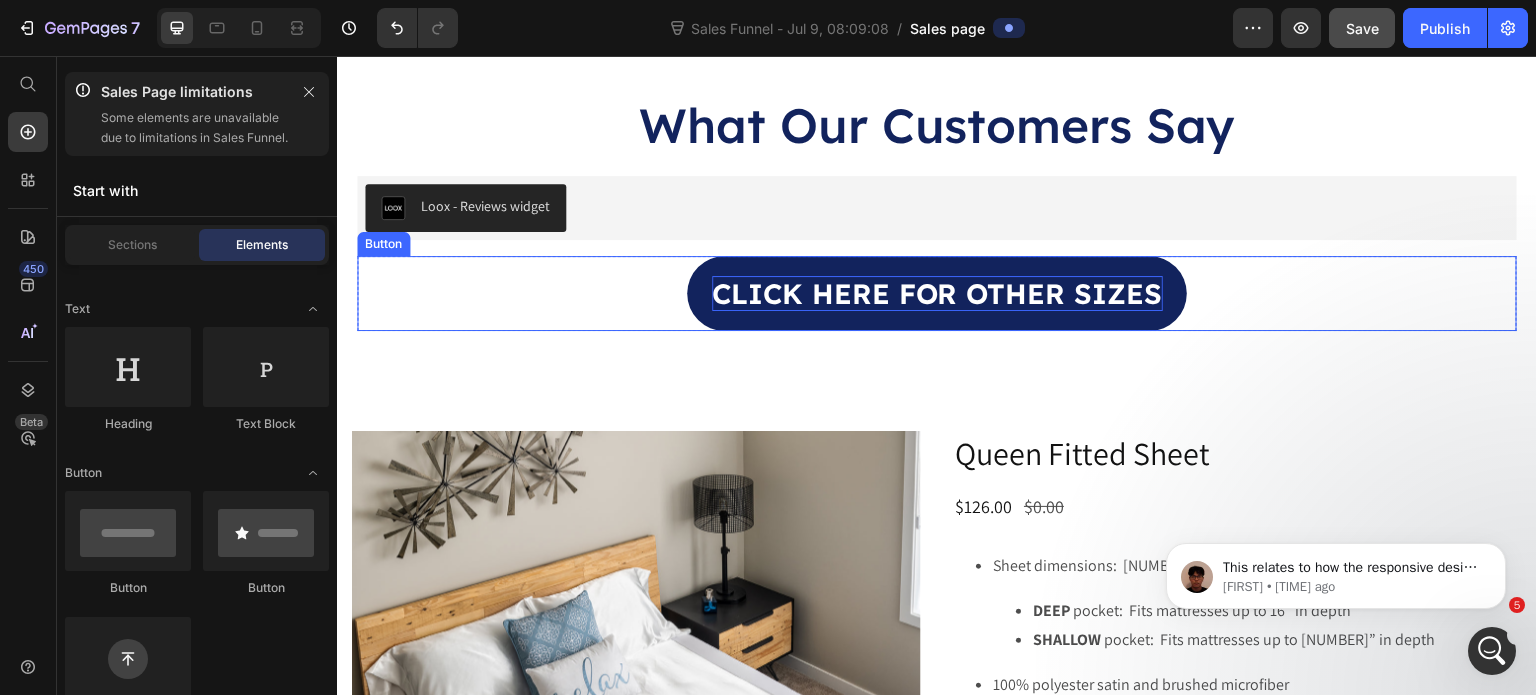 click on "click here for other sizes" at bounding box center (937, 293) 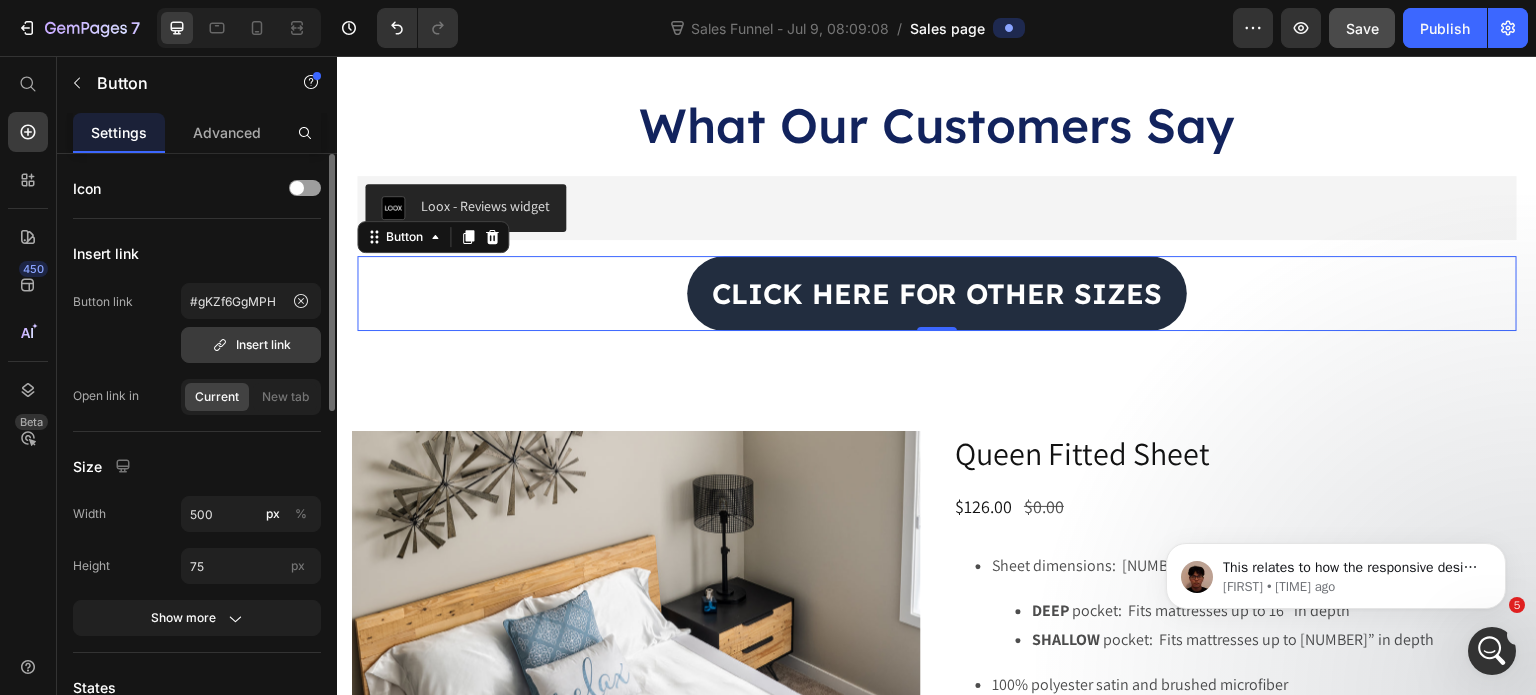click on "Insert link" at bounding box center [251, 345] 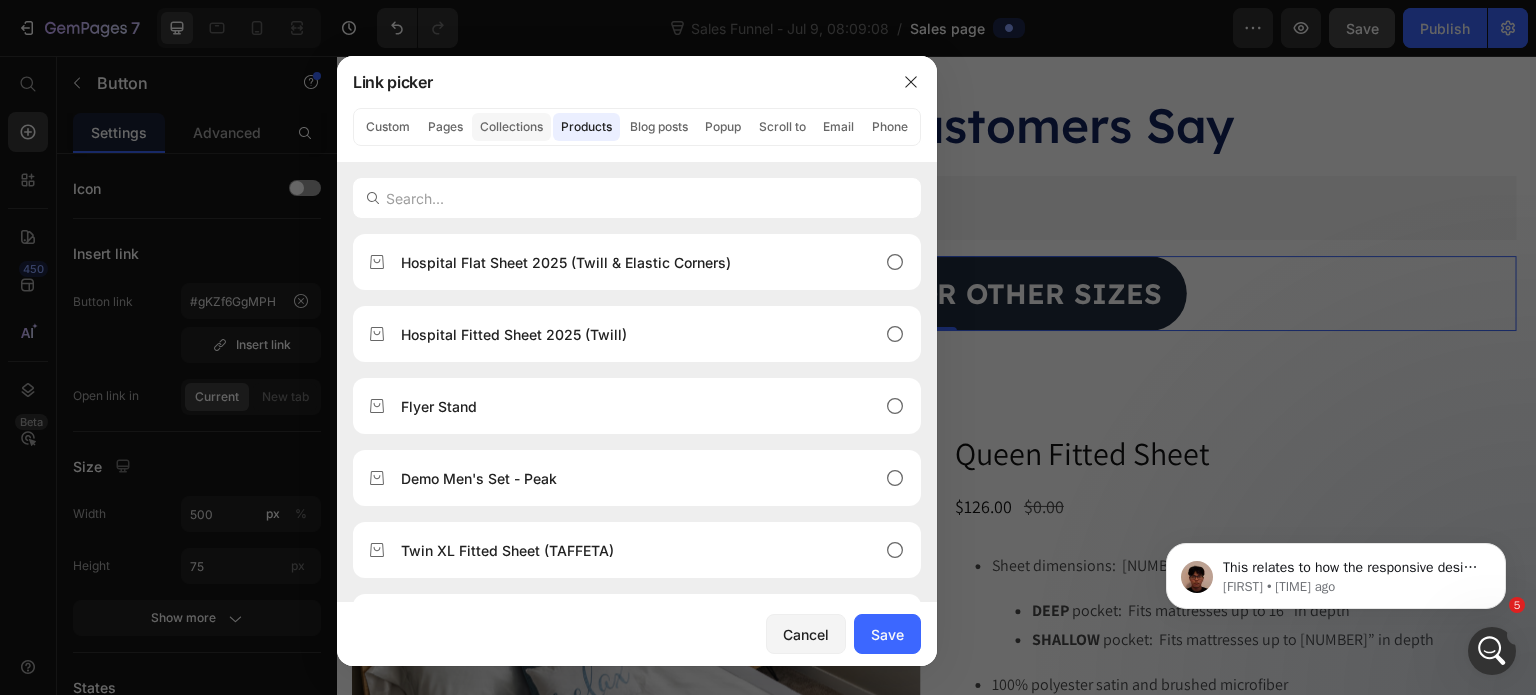 click on "Collections" 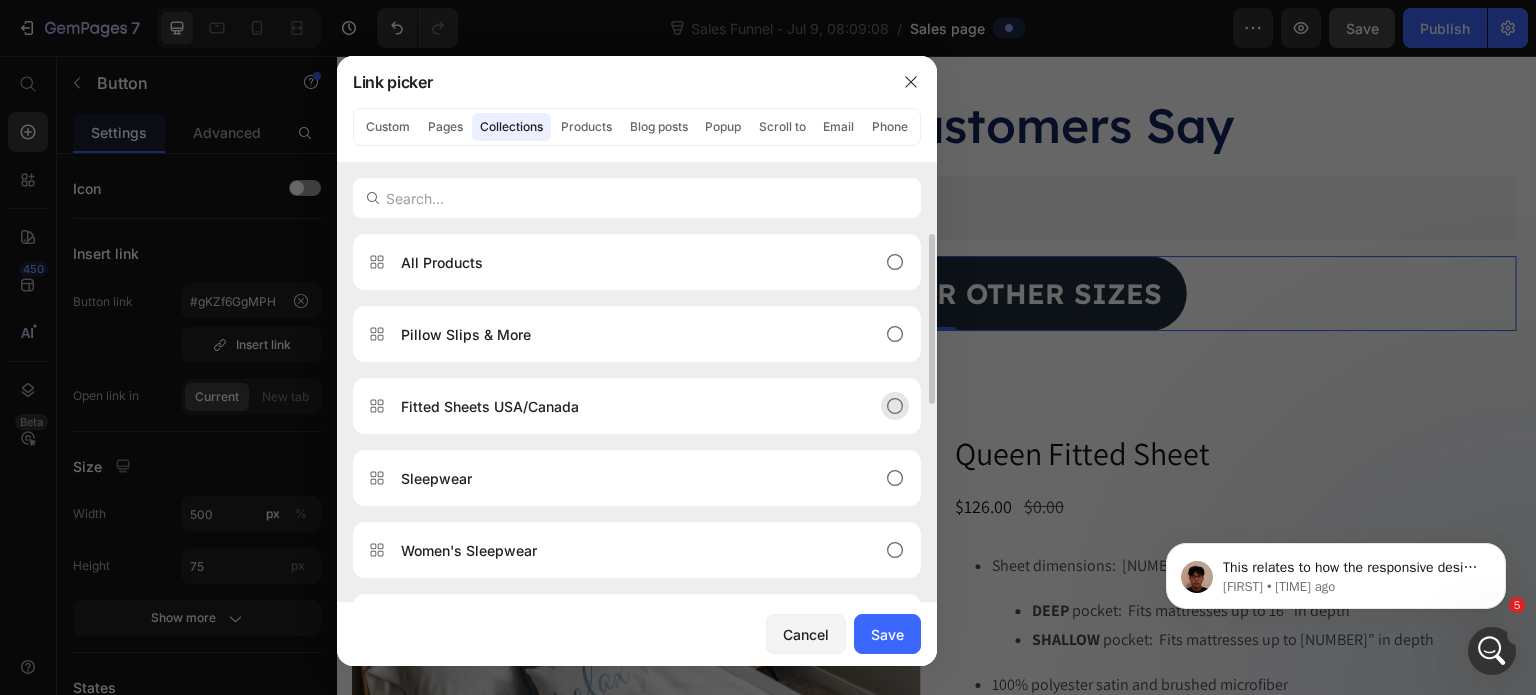 click on "Fitted Sheets USA/Canada" at bounding box center (490, 406) 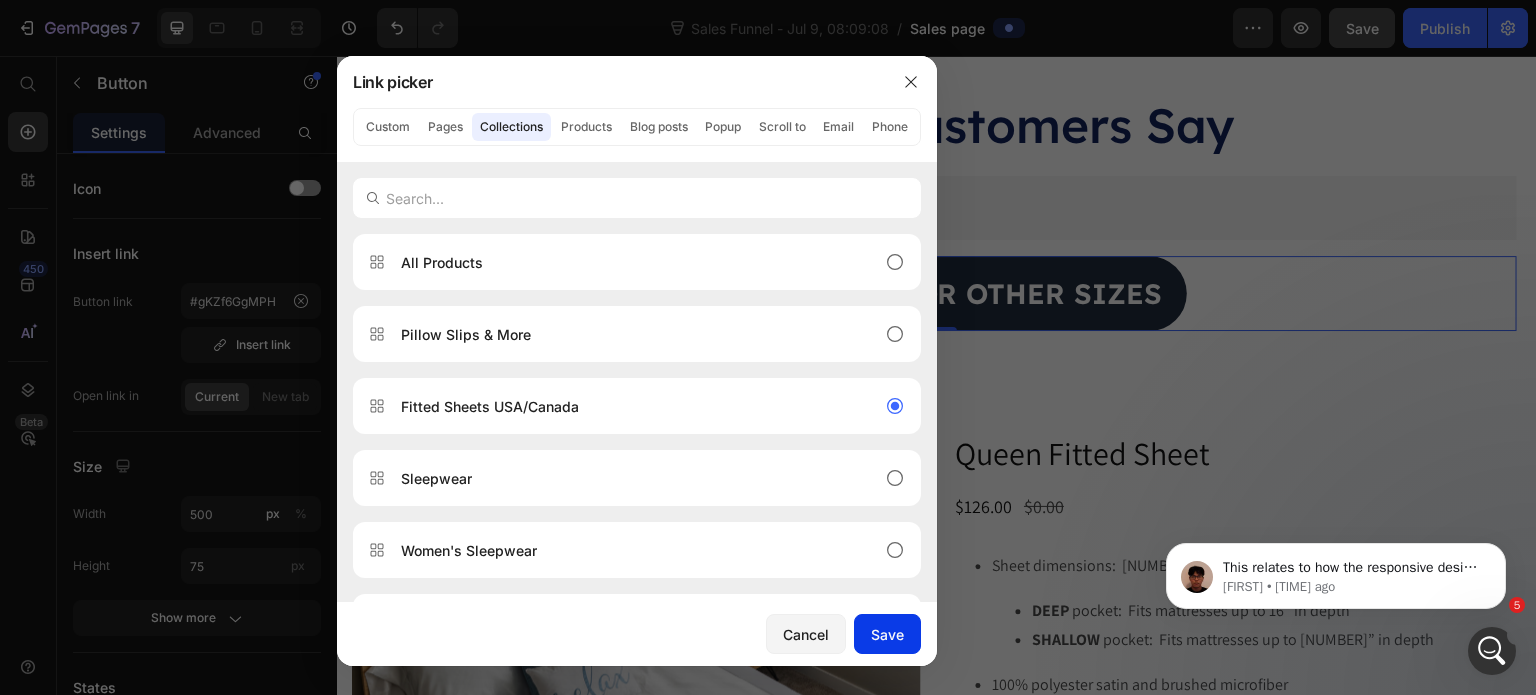 click on "Save" at bounding box center (887, 634) 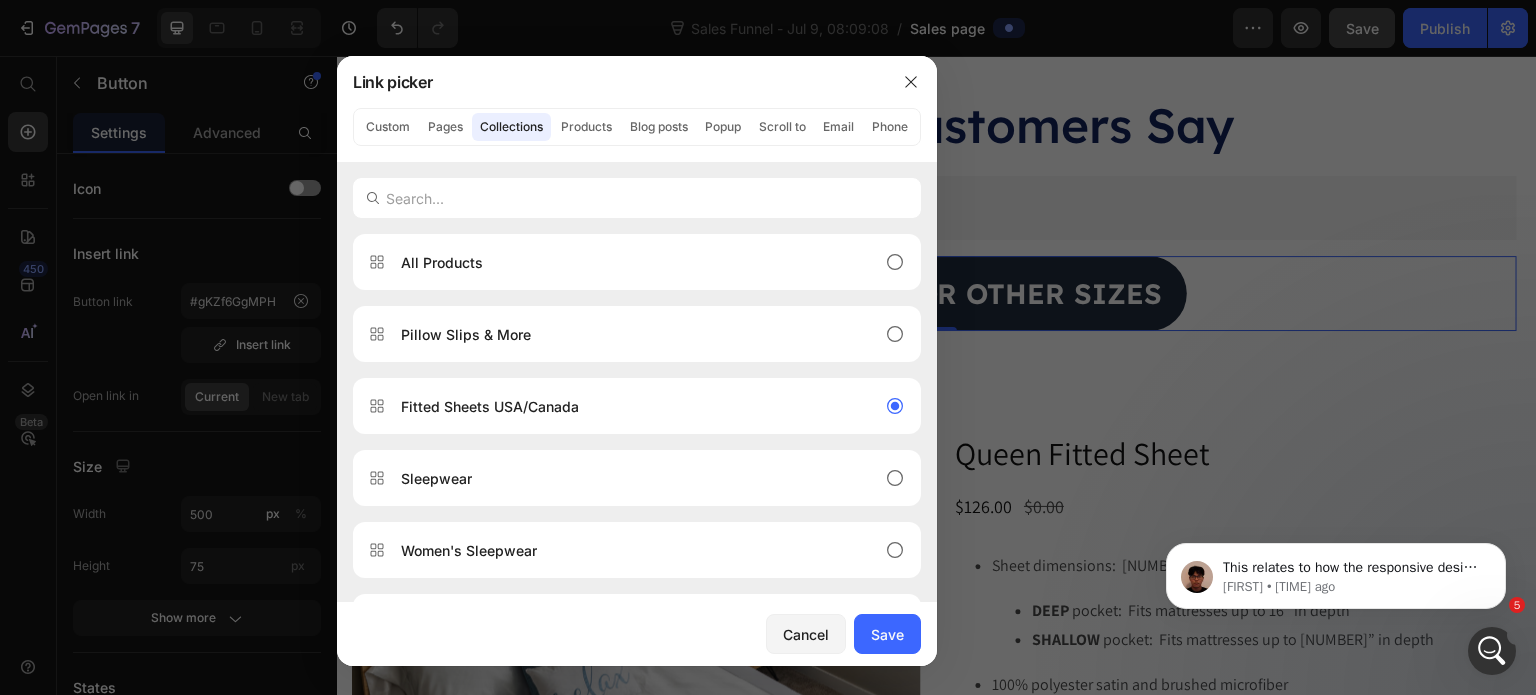 type on "/collections/fitted-sheets" 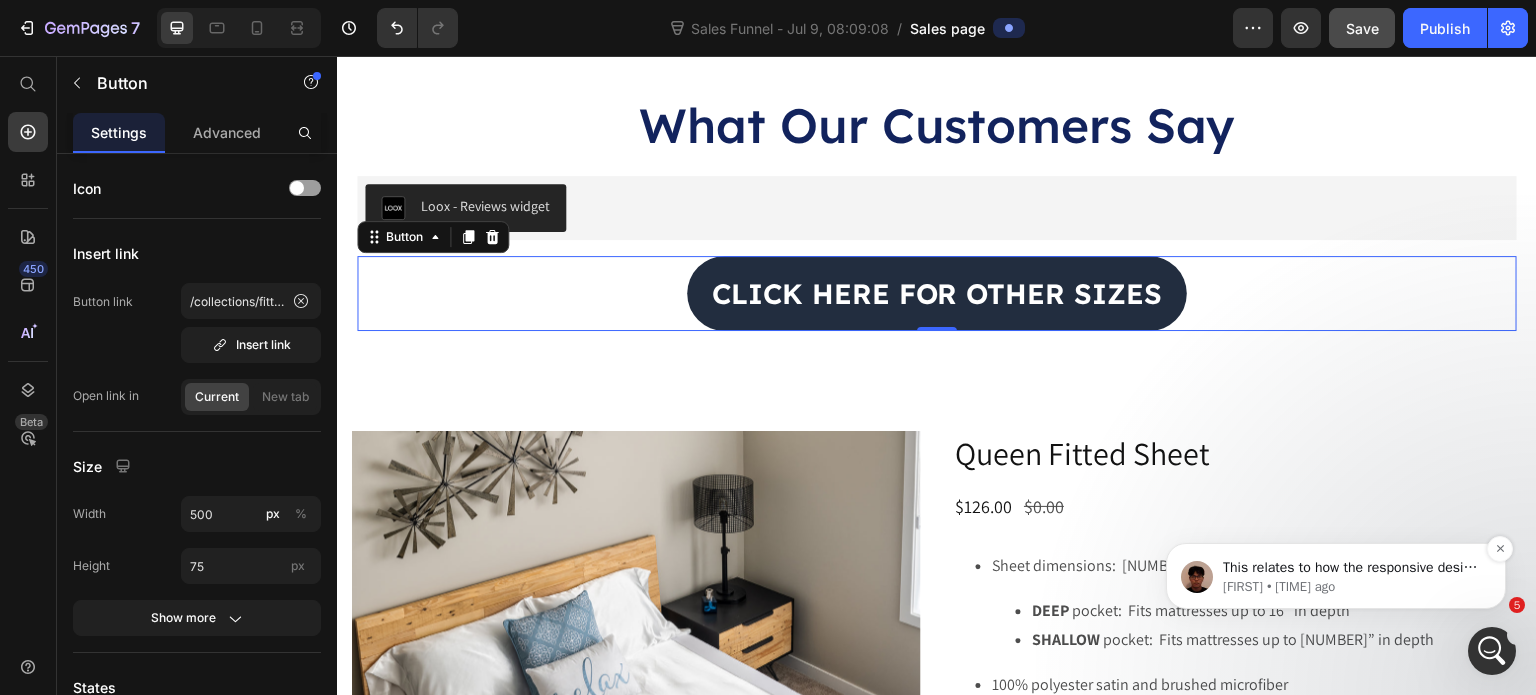 click on "[FIRST] • [TIME] ago" at bounding box center [1352, 587] 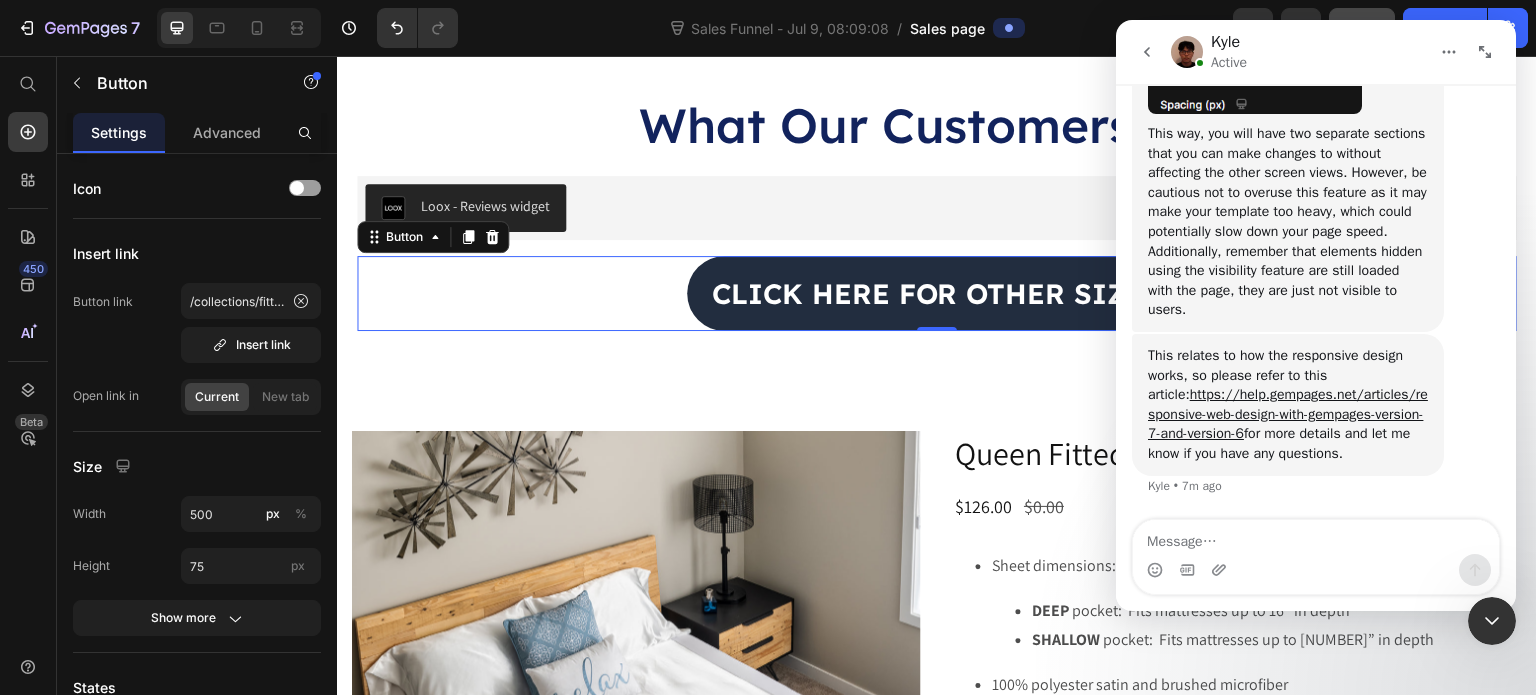 scroll, scrollTop: 0, scrollLeft: 0, axis: both 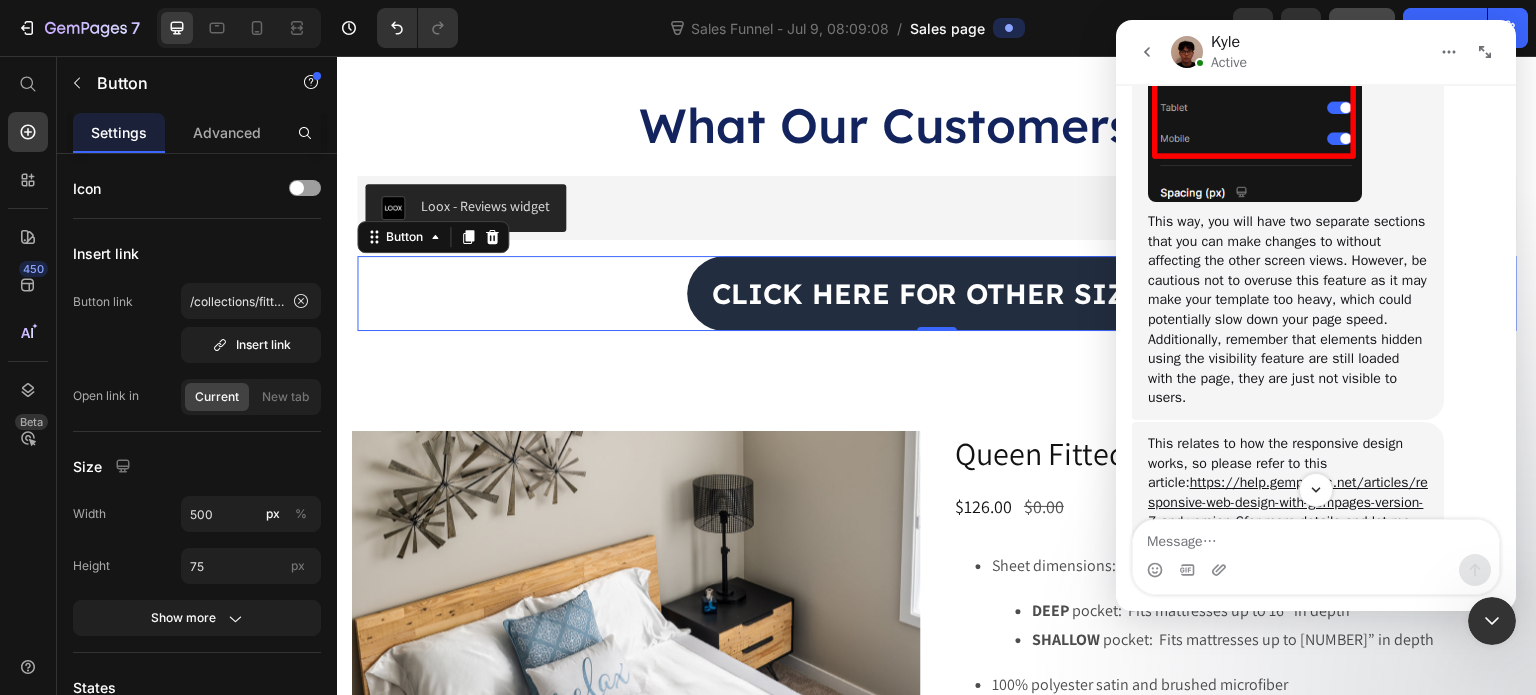 click at bounding box center [1316, 537] 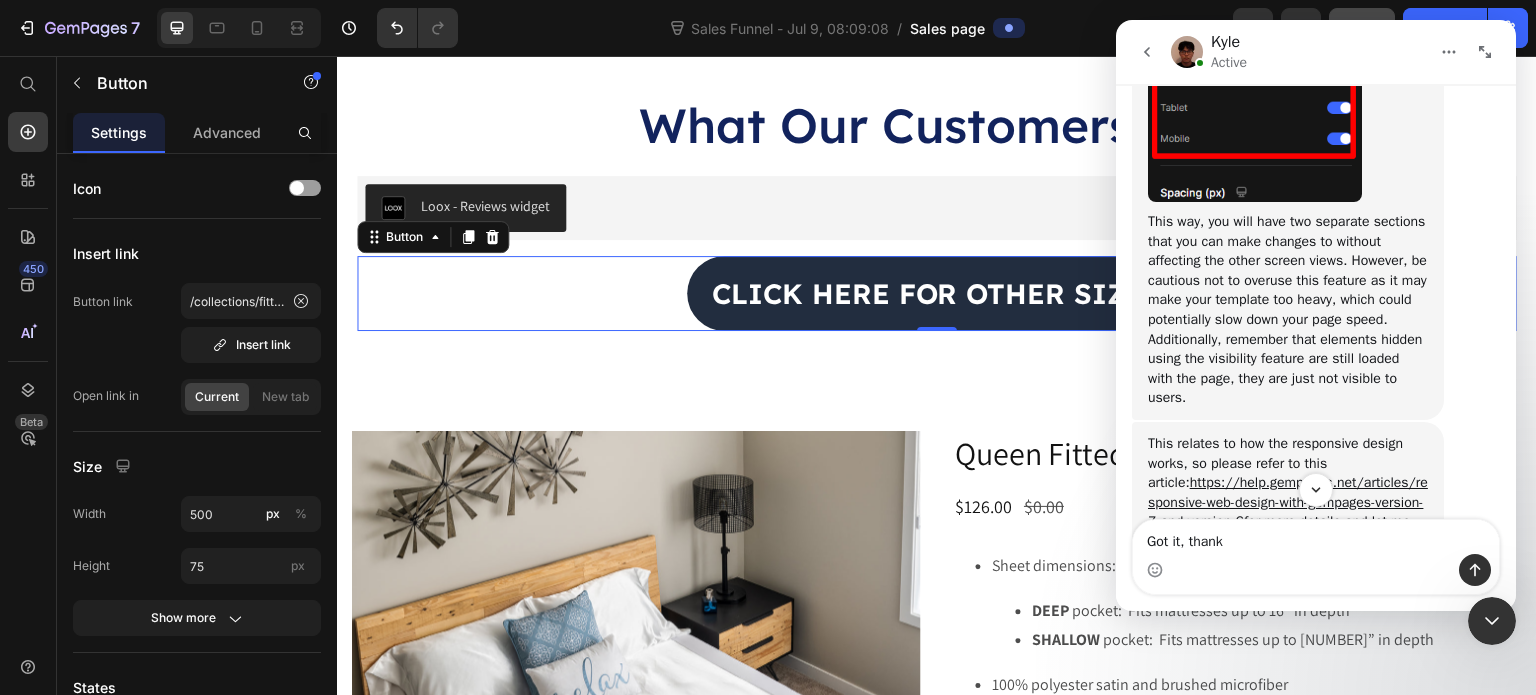 type on "Got it, thanks" 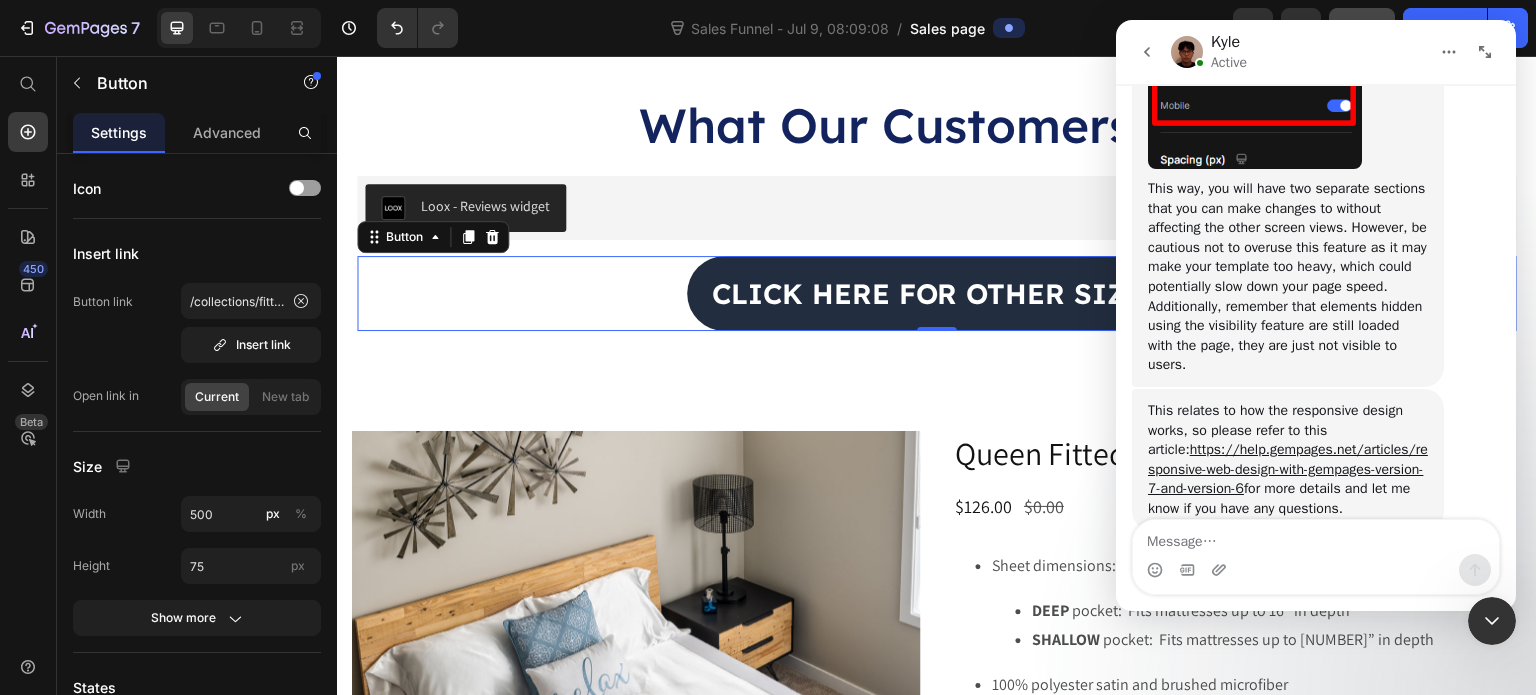 scroll, scrollTop: 2, scrollLeft: 0, axis: vertical 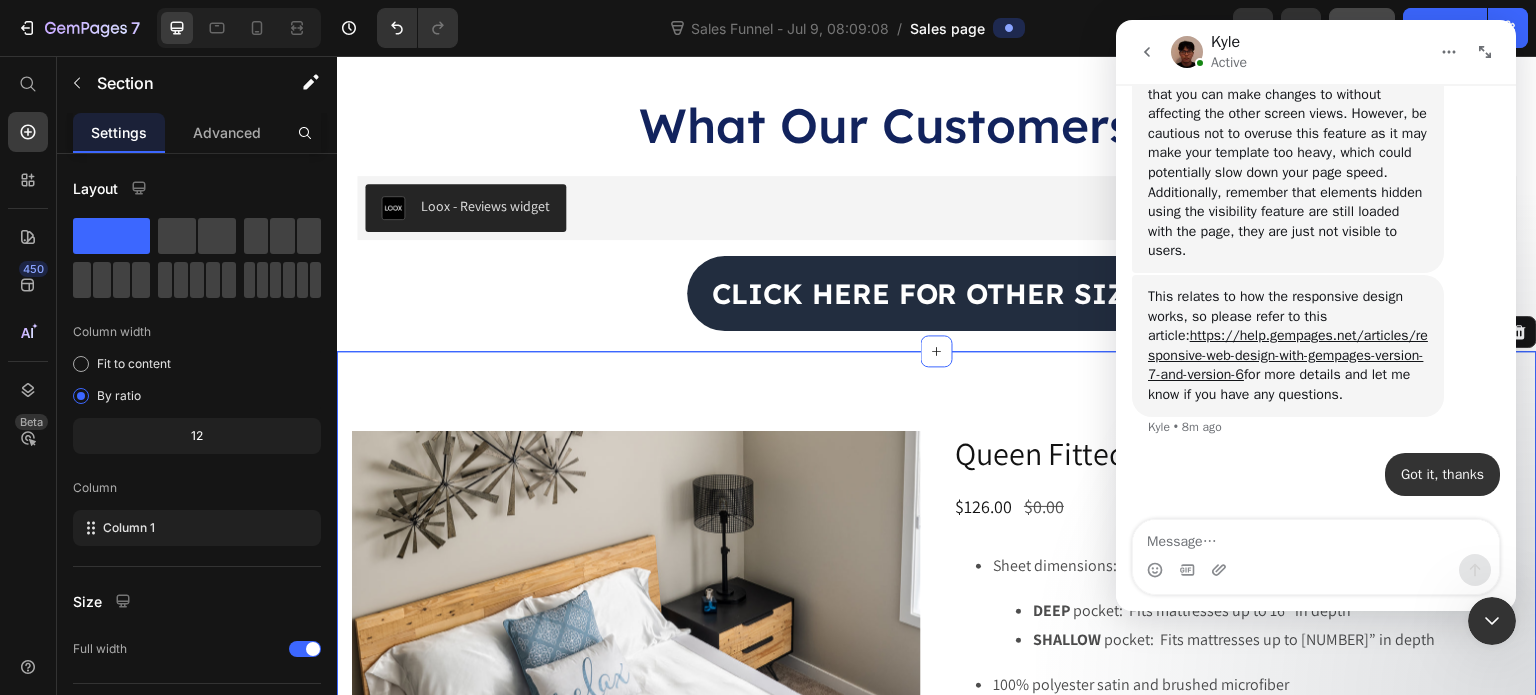 click on "Product Images Queen Fitted Sheet Product Title $126.00 Product Price $0.00 Product Price Row
Sheet dimensions: 80" long x 60" wide
DEEP pocket: Fits mattresses up to 16" in depth
SHALLOW pocket: Fits mattresses up to 13” in depth
100% polyester satin and brushed microfiber
Features an ultra-smooth center panel surrounded by a soft microfiber fabric for safety, comfort and grip
Designed with your comfort and mobility in mind, this Queen fitted bed sheet features a luxurious satin center panel that facilitates unrestricted movement. The surrounding fabric has greater friction for grip, aiding in easy repositioning with your feet and preventing any accidental falls out of bed.
Intended Use:
For beds and people found everywhere
Homes
Care homes
RV’s
Away from home take along our Travel Sheet size for cruise ships and hotels - Accessories
Show more Product Description Color: White 1" at bounding box center (937, 1455) 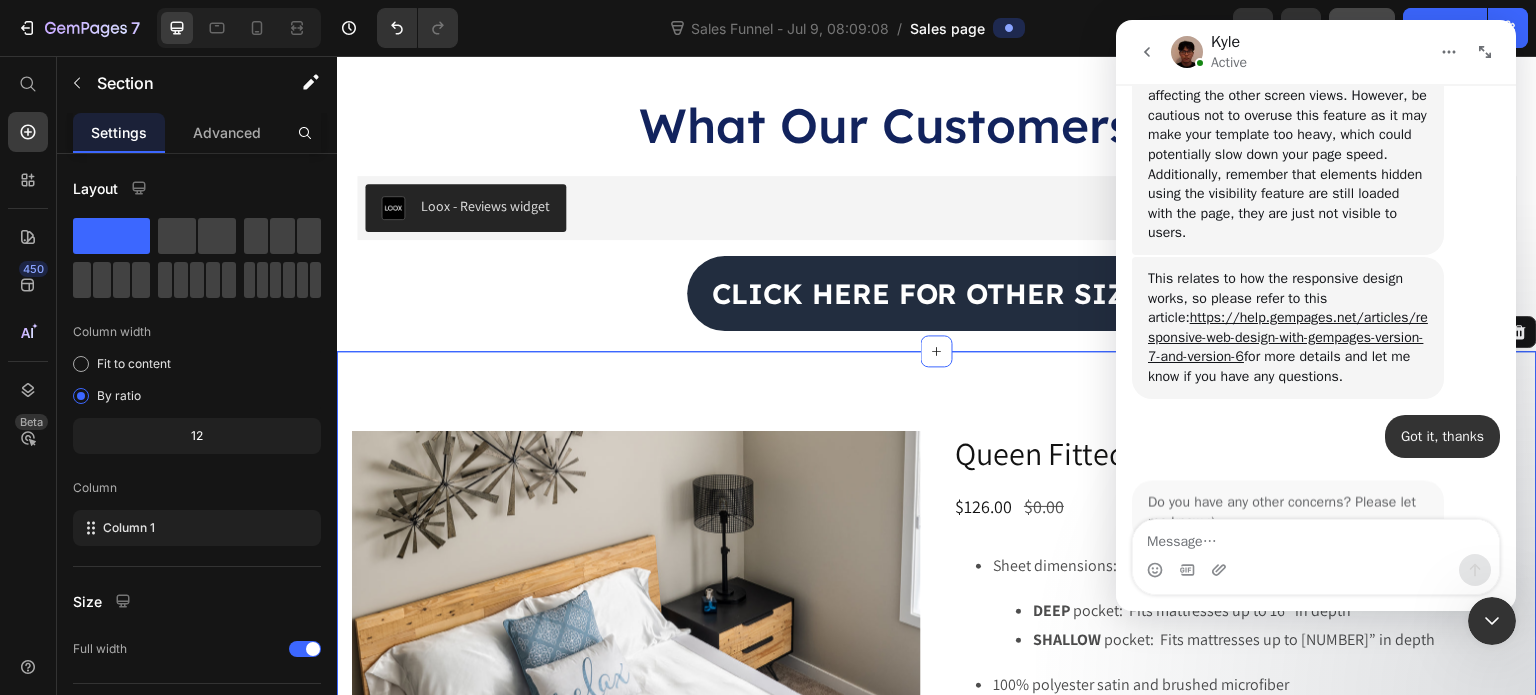 scroll, scrollTop: 2344, scrollLeft: 0, axis: vertical 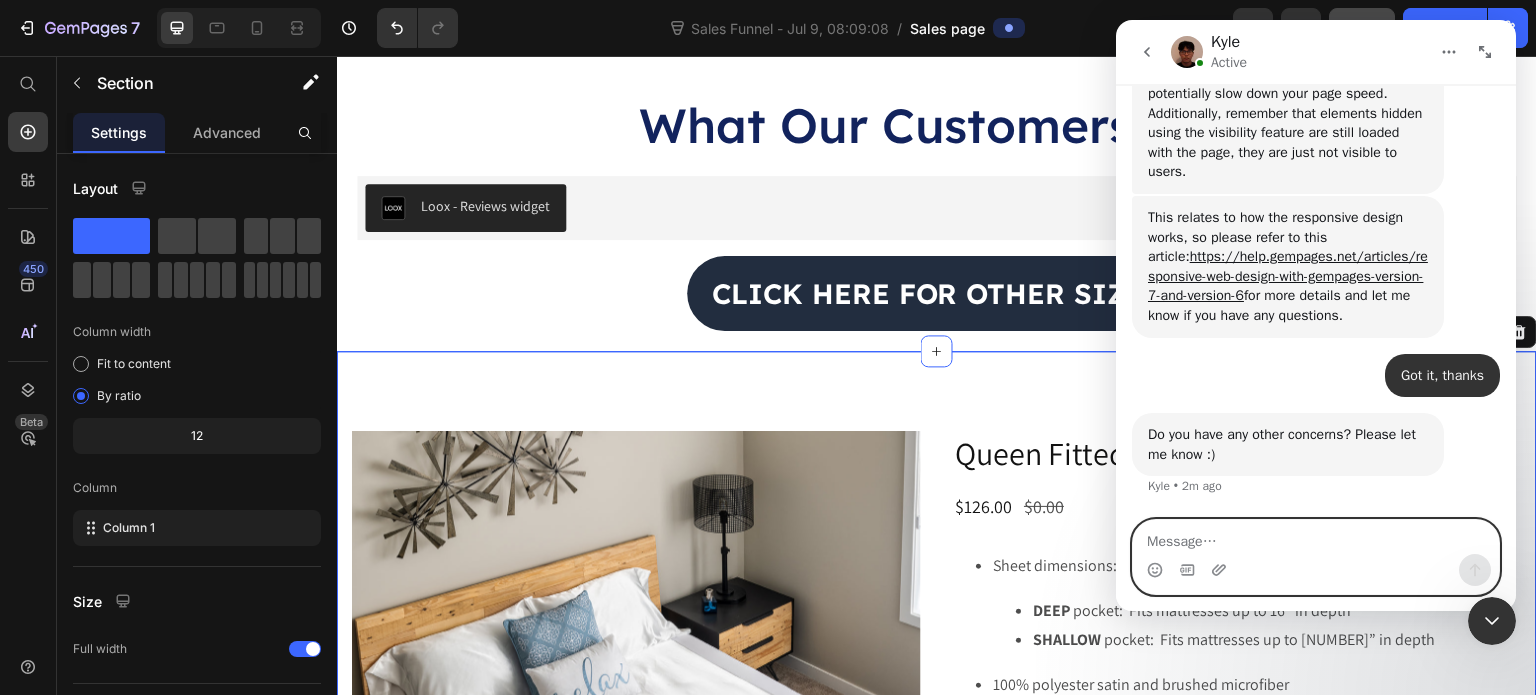 click at bounding box center (1316, 537) 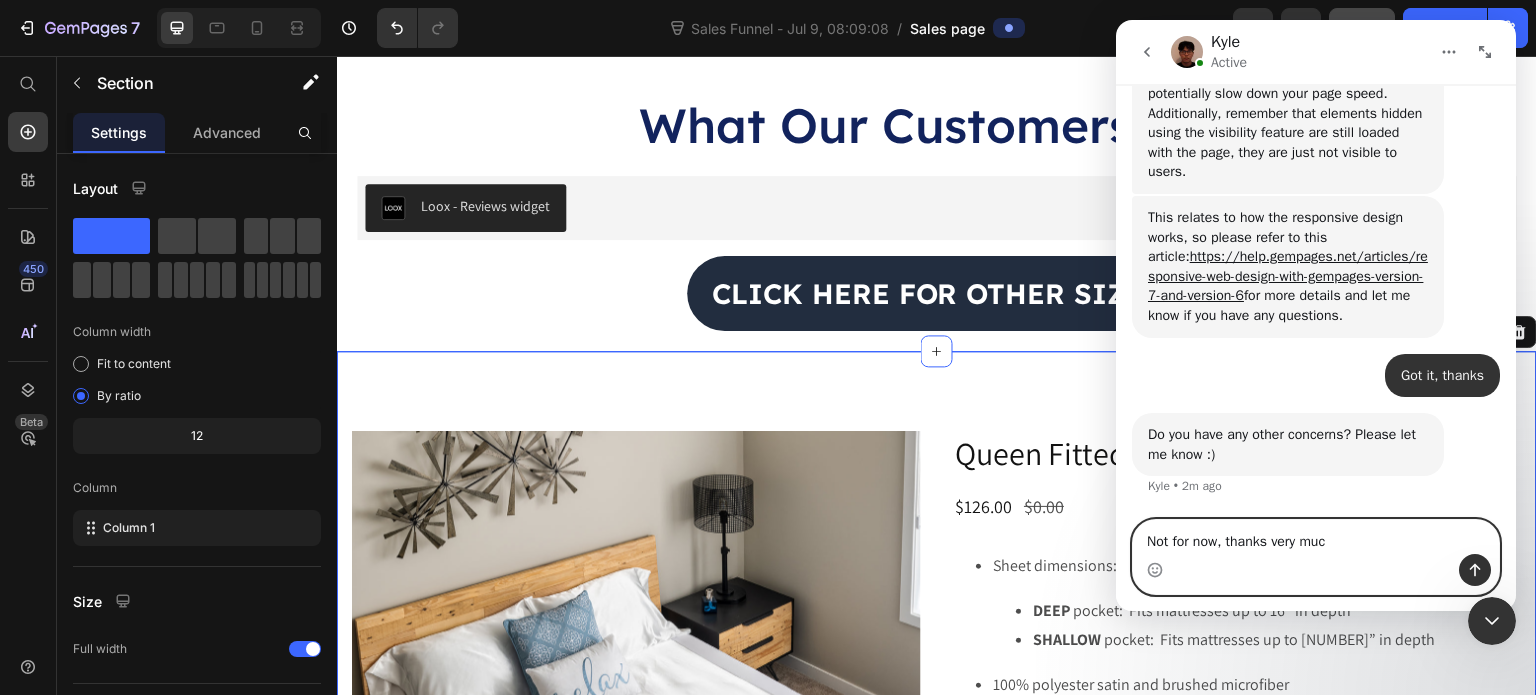 type on "Not for now, thanks very much" 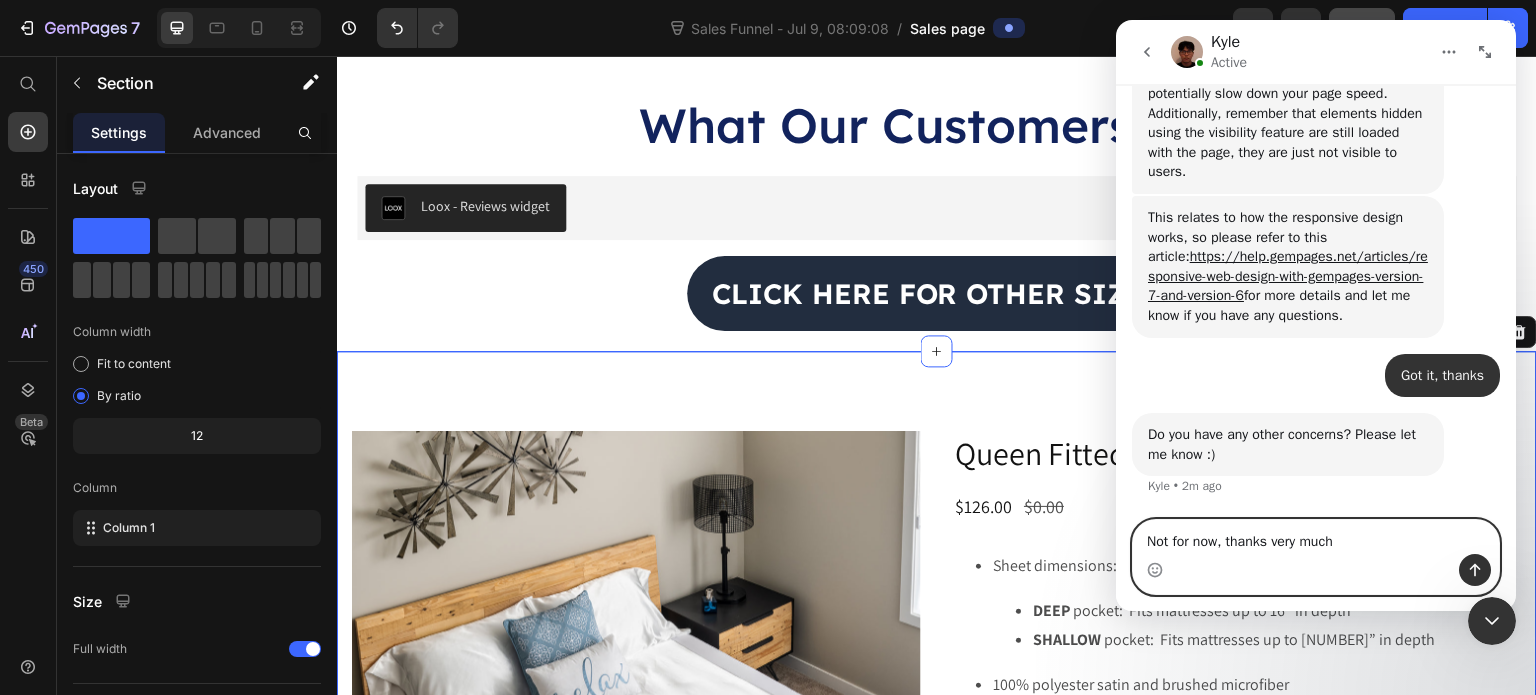 type 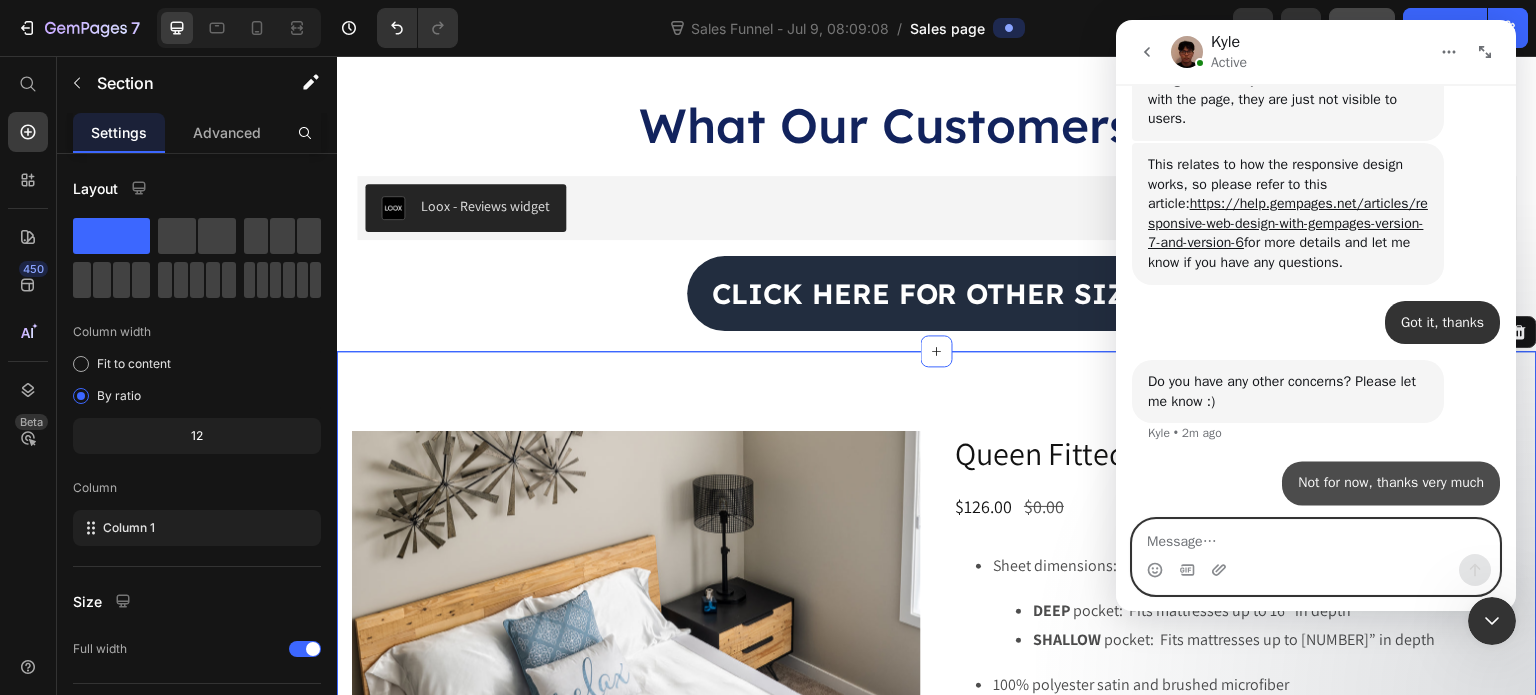 scroll, scrollTop: 2403, scrollLeft: 0, axis: vertical 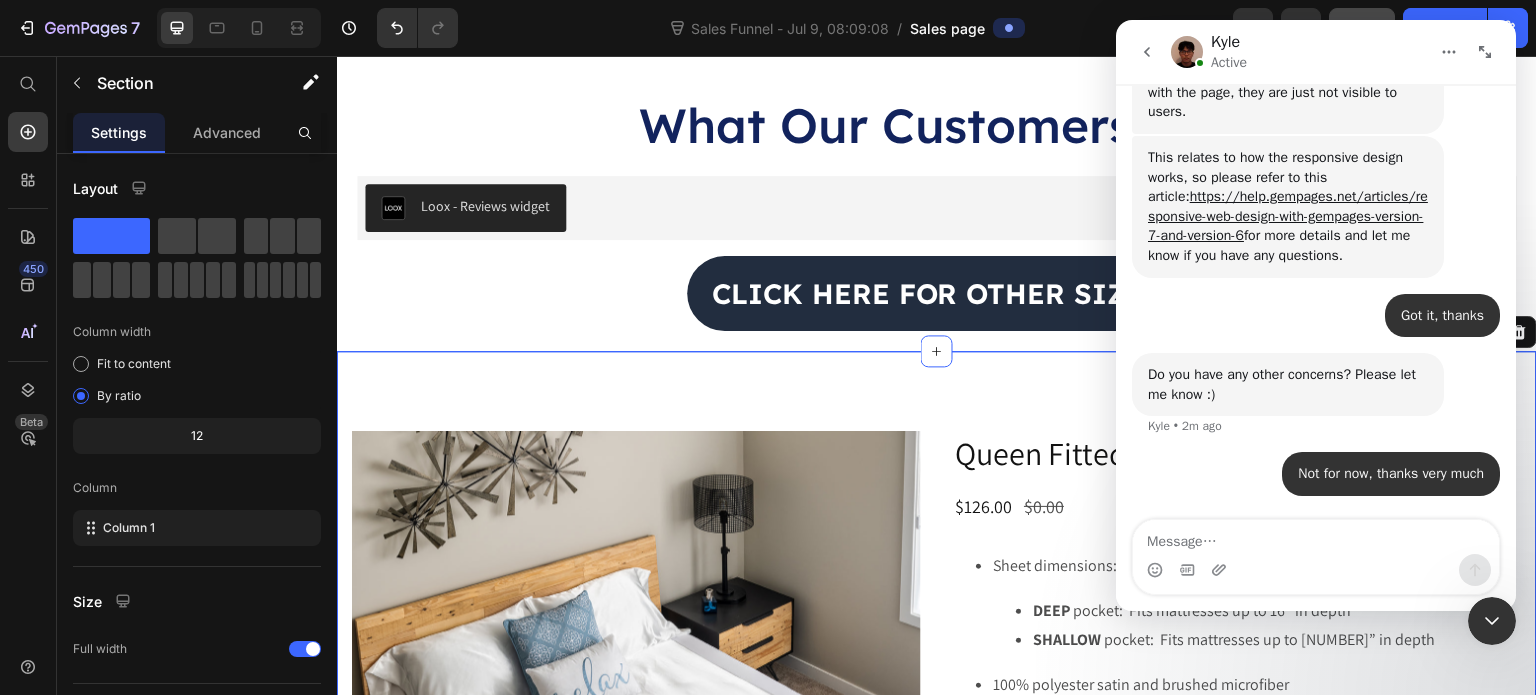 click on "Sales Funnel - Jul 9, 08:09:08  /  Sales page" 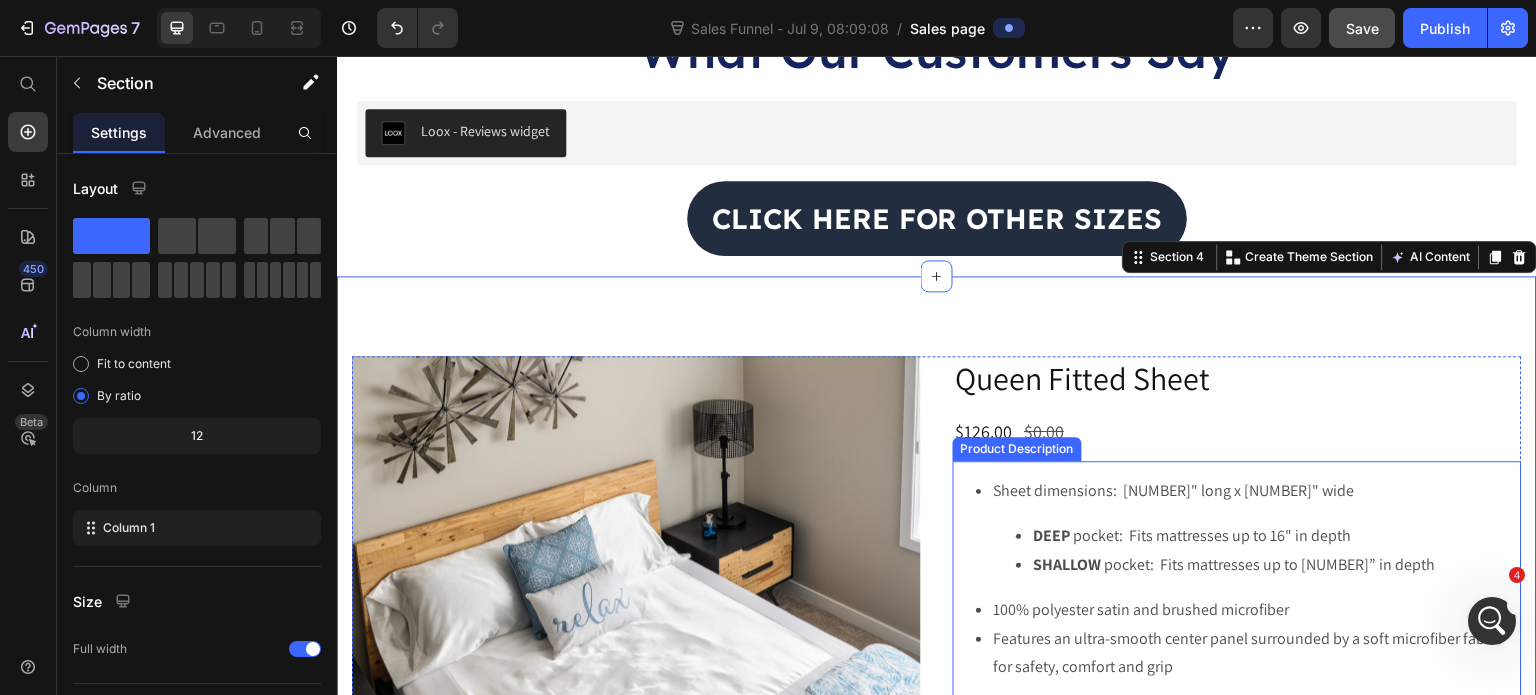 scroll, scrollTop: 4104, scrollLeft: 0, axis: vertical 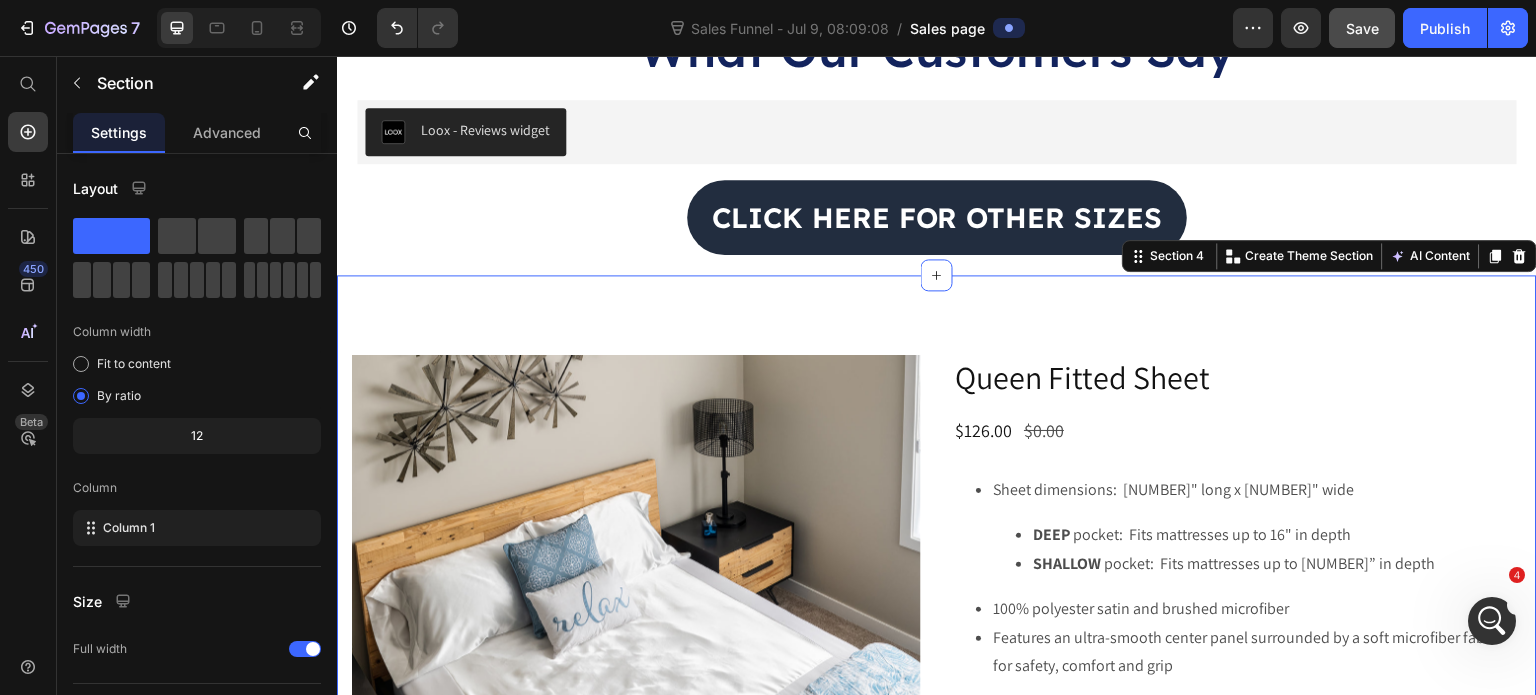 click 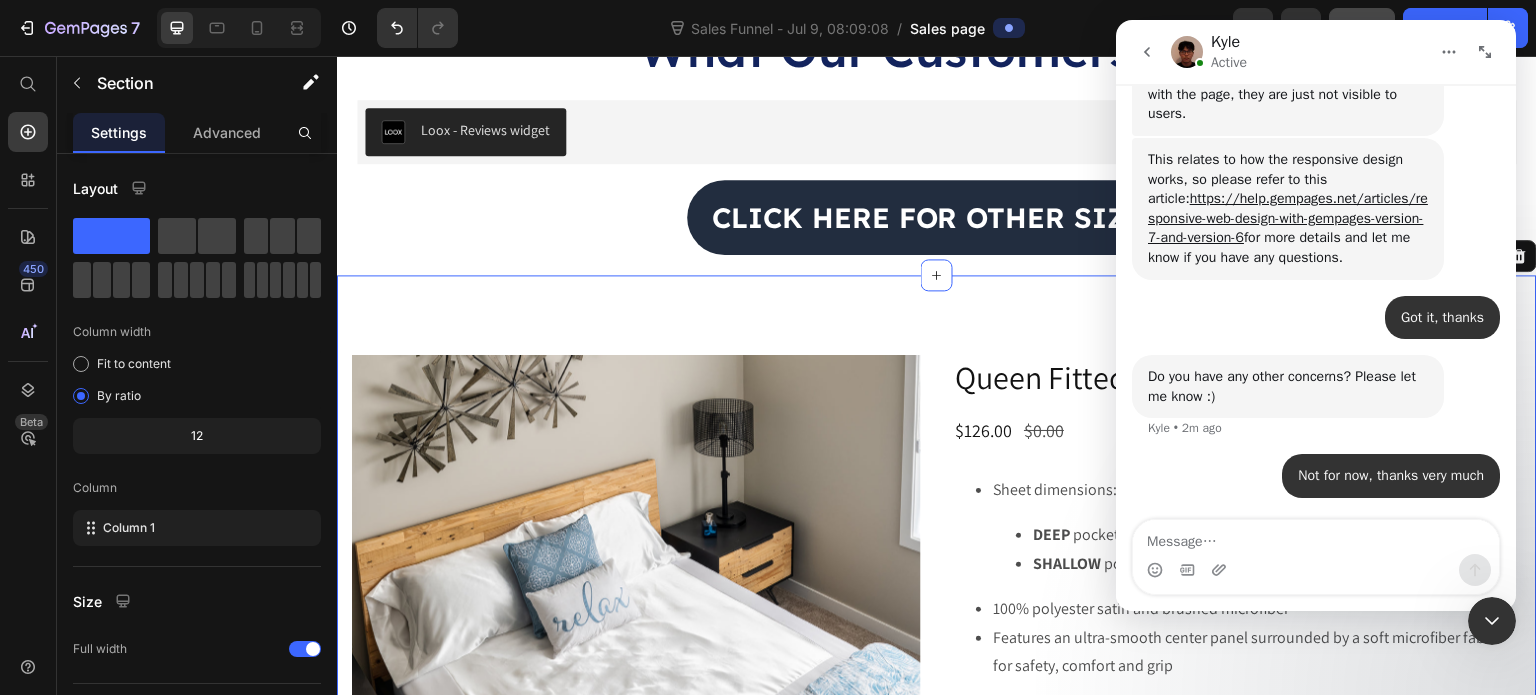 scroll, scrollTop: 2403, scrollLeft: 0, axis: vertical 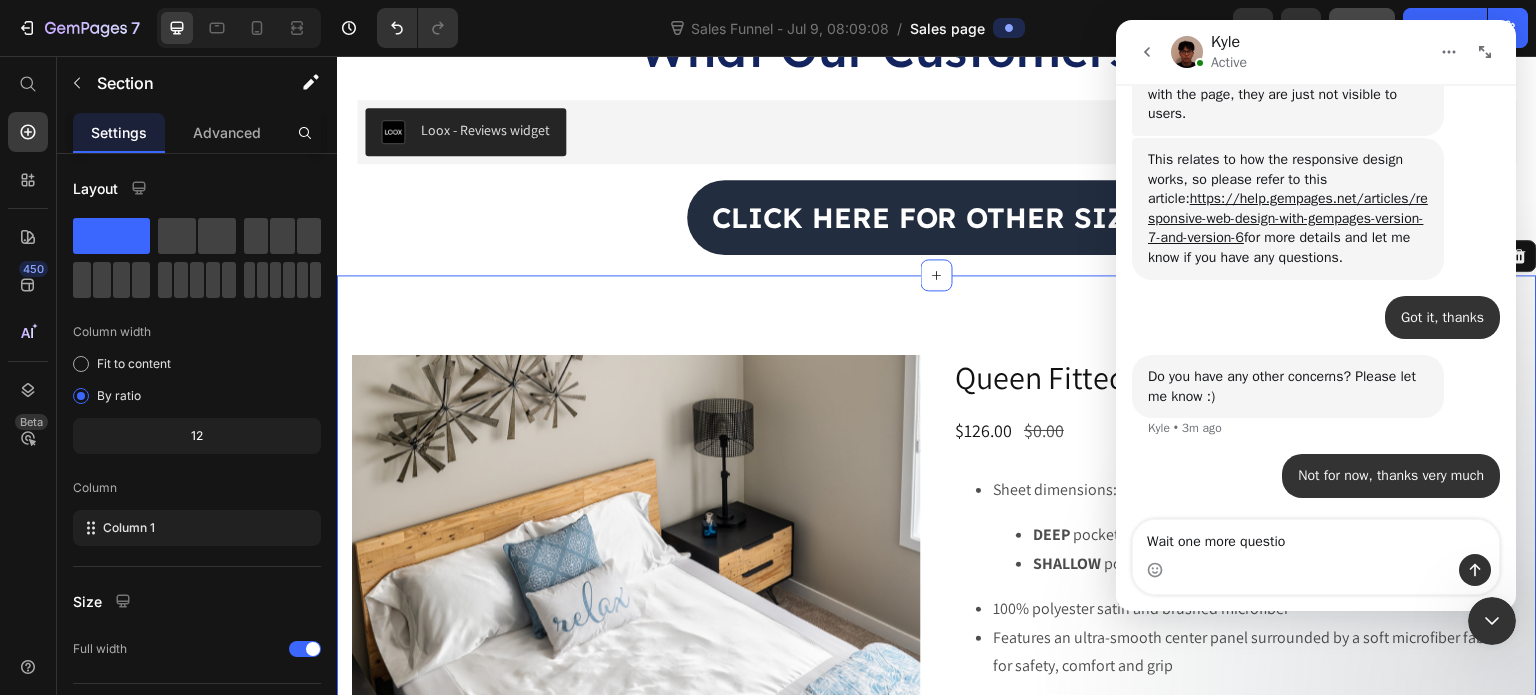 type on "Wait one more question" 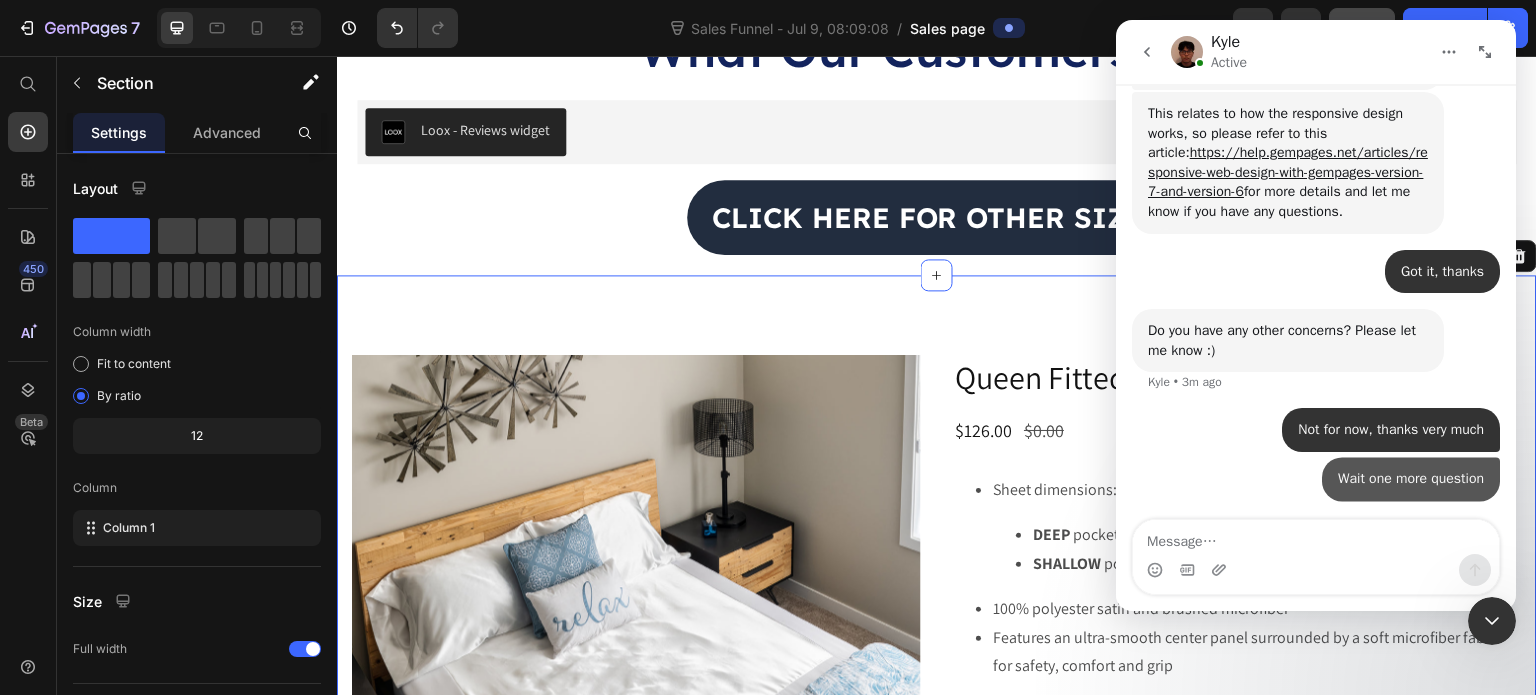 scroll, scrollTop: 2448, scrollLeft: 0, axis: vertical 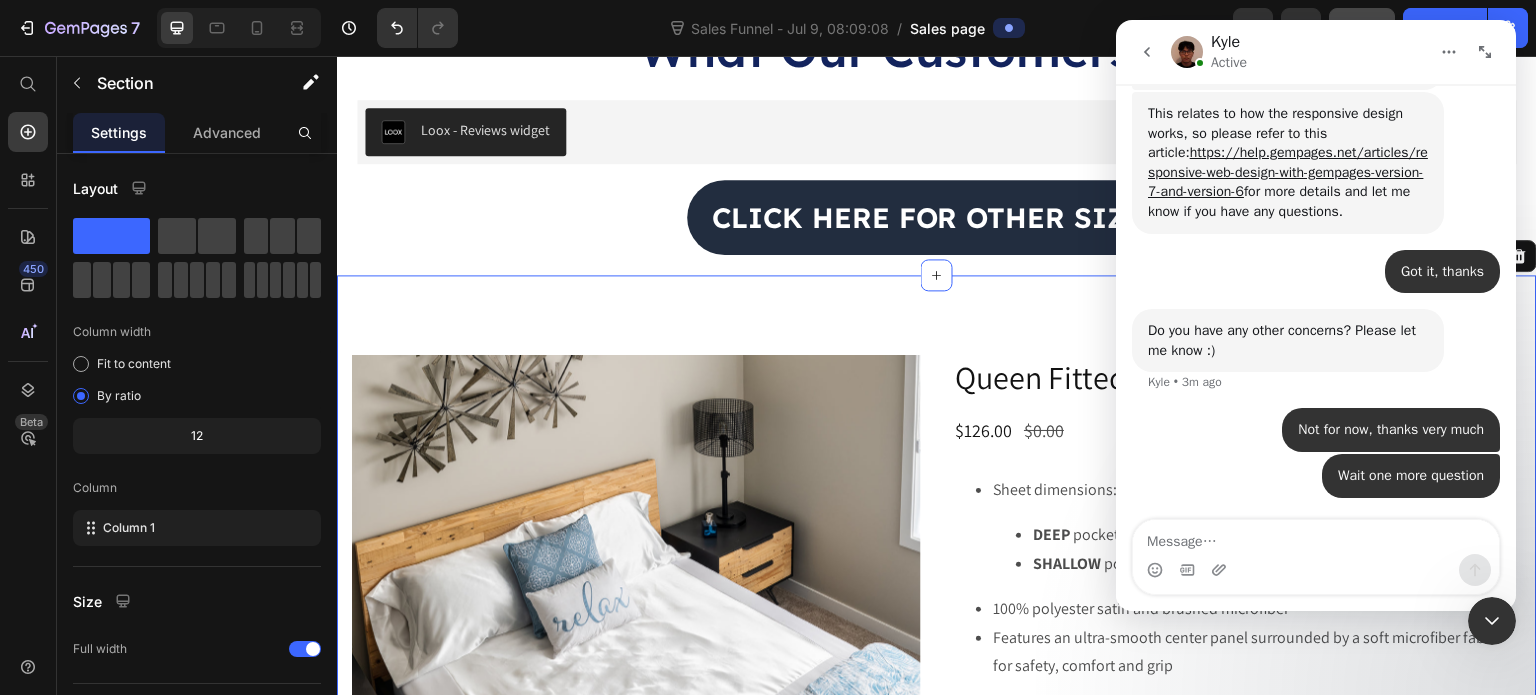 type on "F" 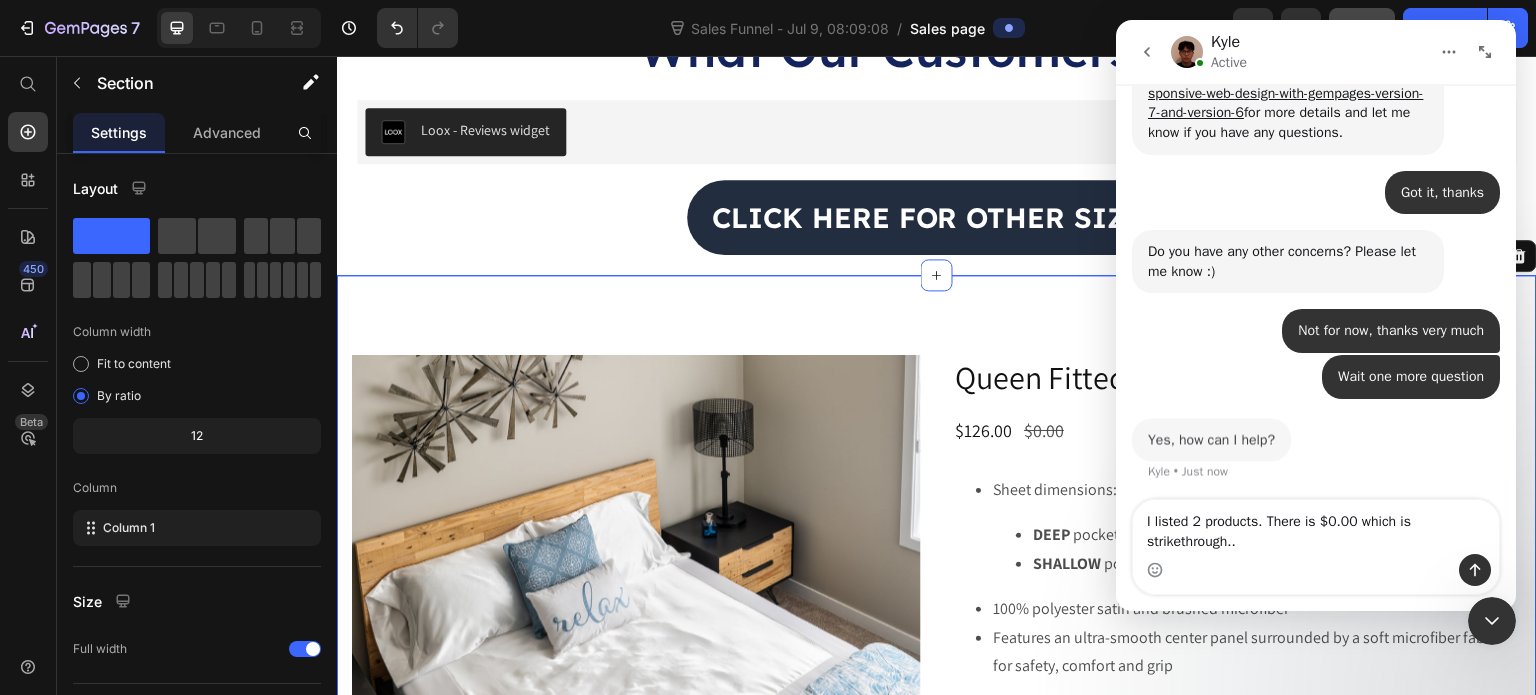scroll, scrollTop: 2528, scrollLeft: 0, axis: vertical 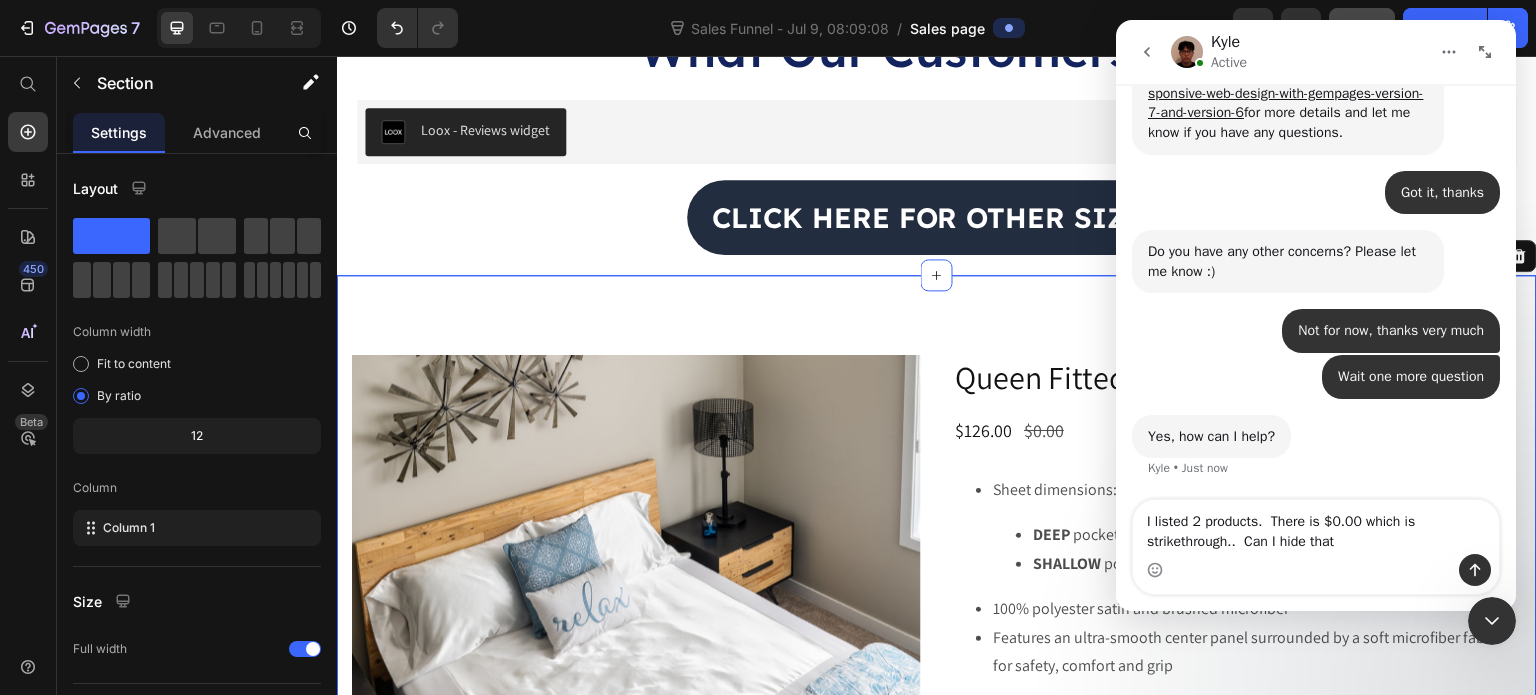 type on "I listed 2 products.  There is $0.00 which is strikethrough..  Can I hide that?" 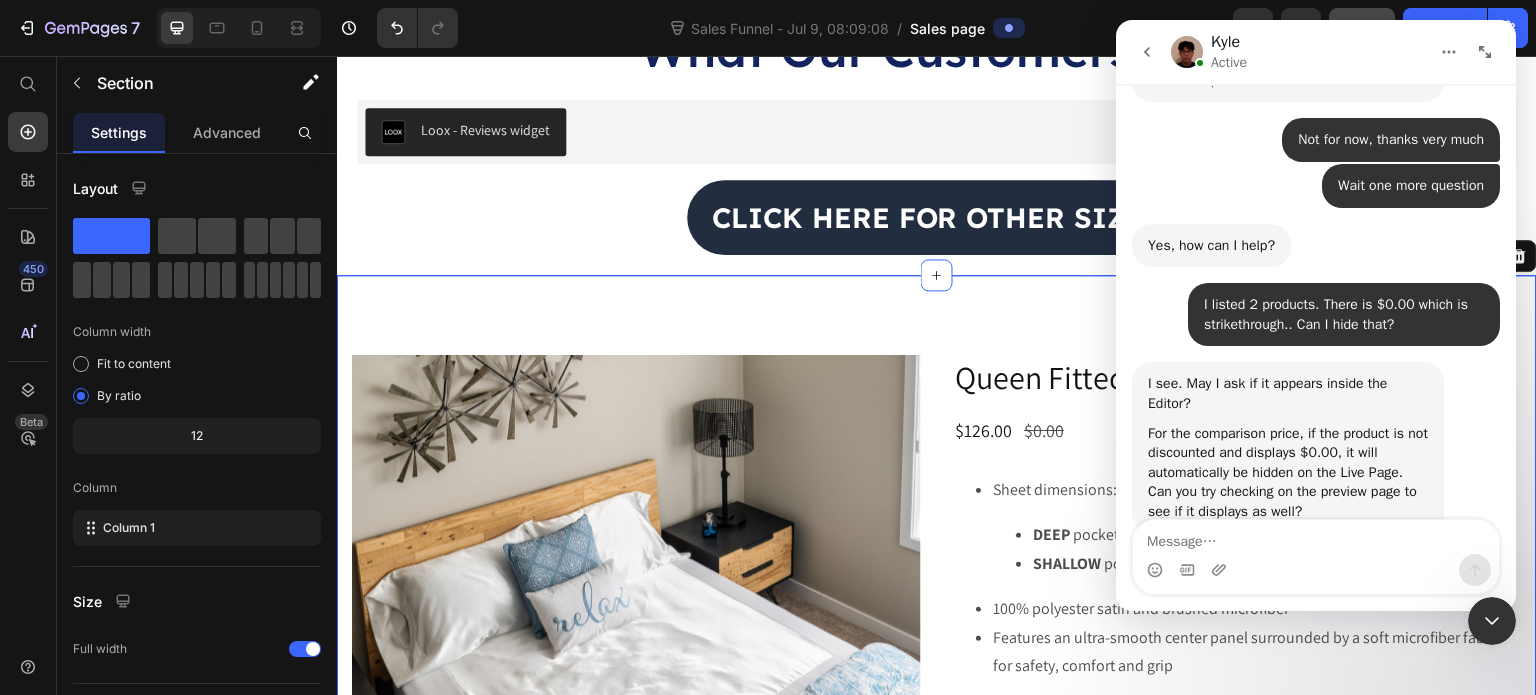 scroll, scrollTop: 2755, scrollLeft: 0, axis: vertical 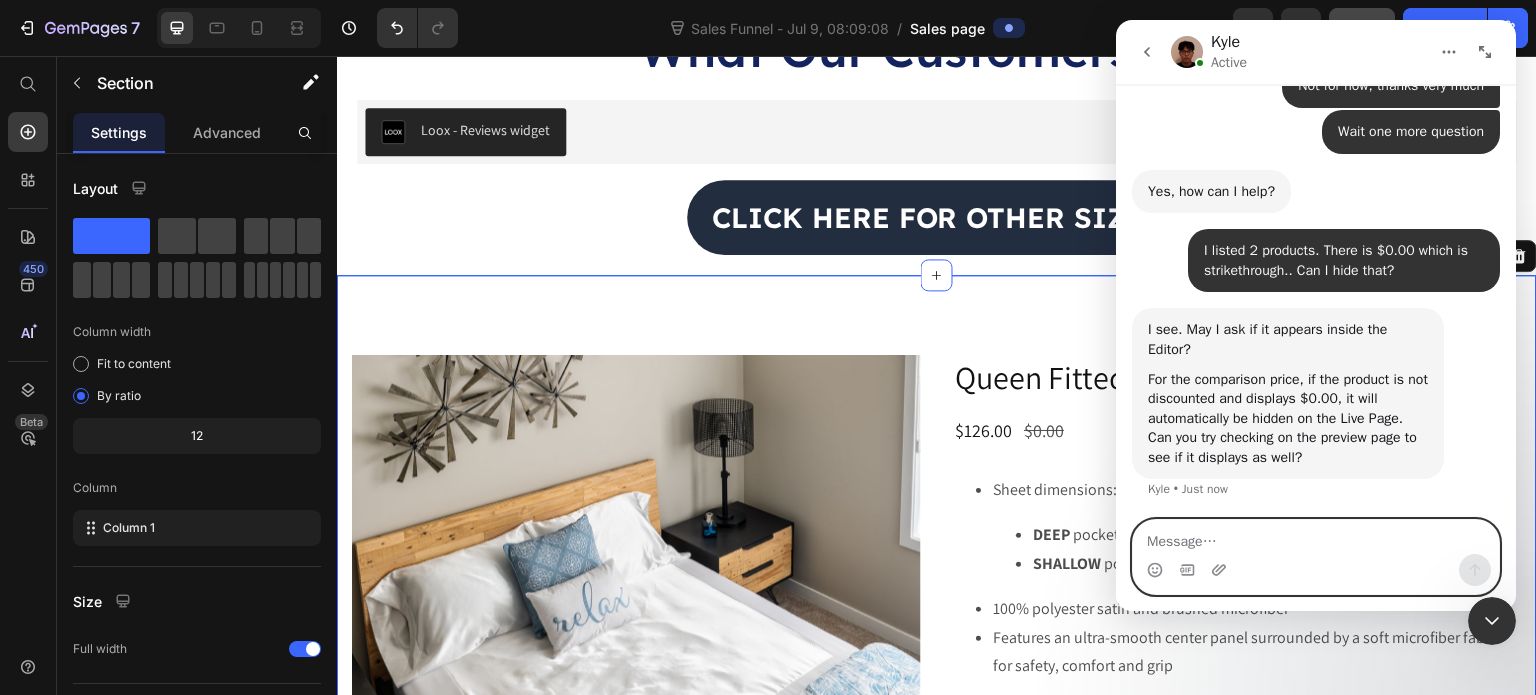 click at bounding box center (1316, 537) 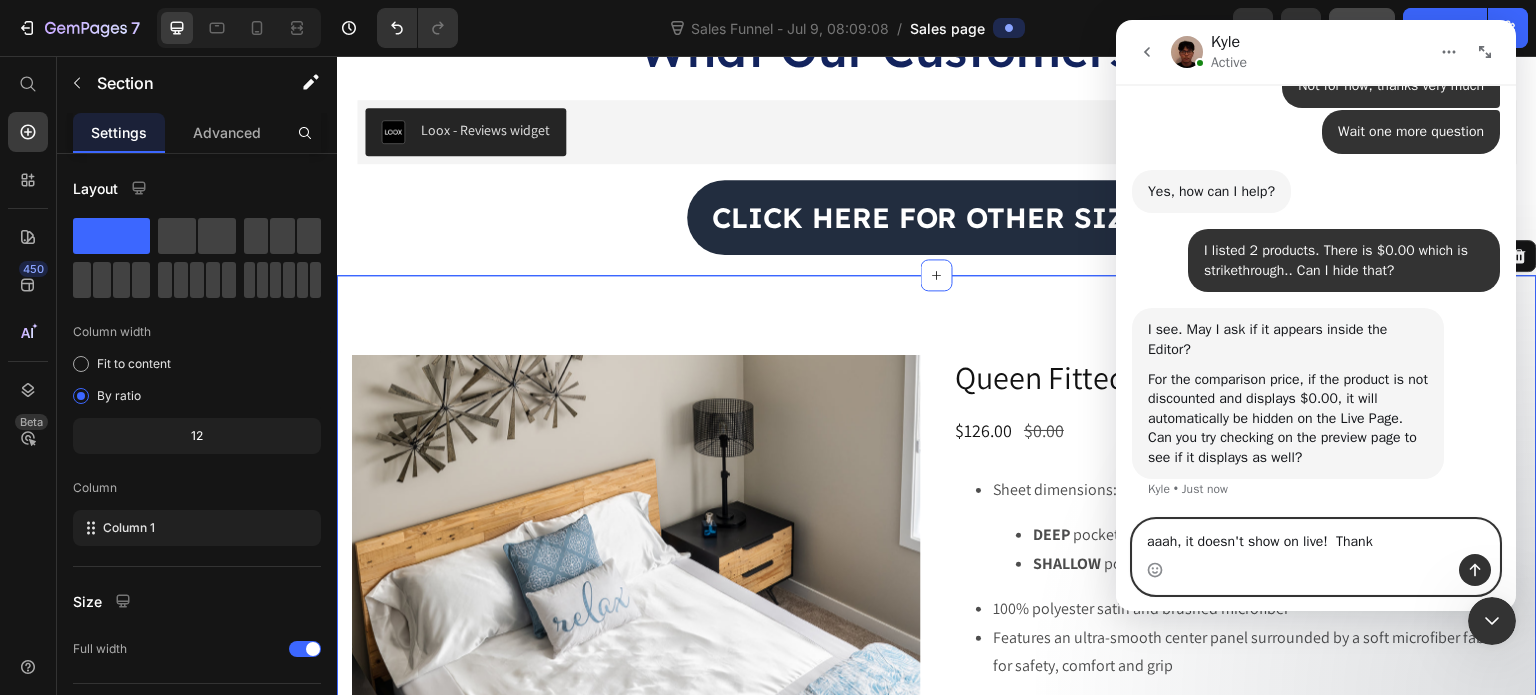 type on "aaah, it doesn't show on live!  Thanks" 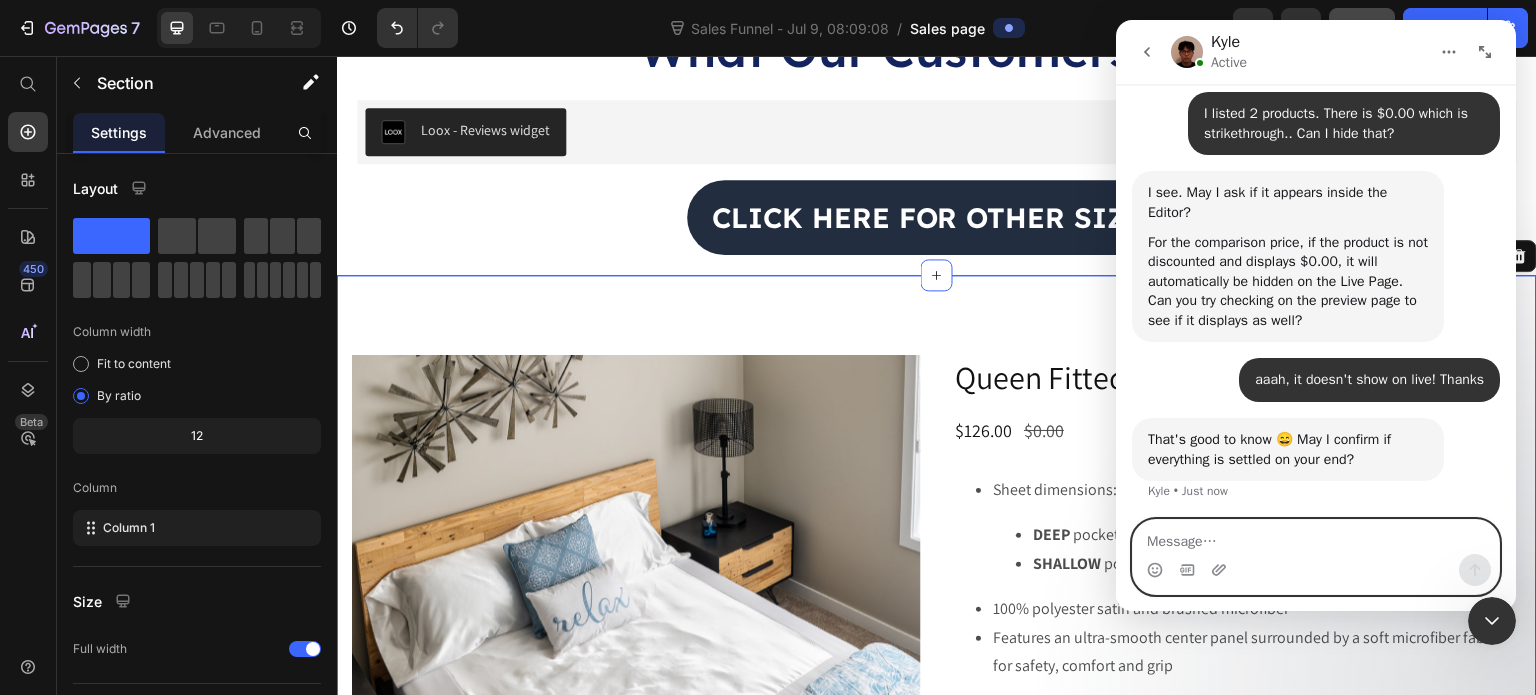 scroll, scrollTop: 2894, scrollLeft: 0, axis: vertical 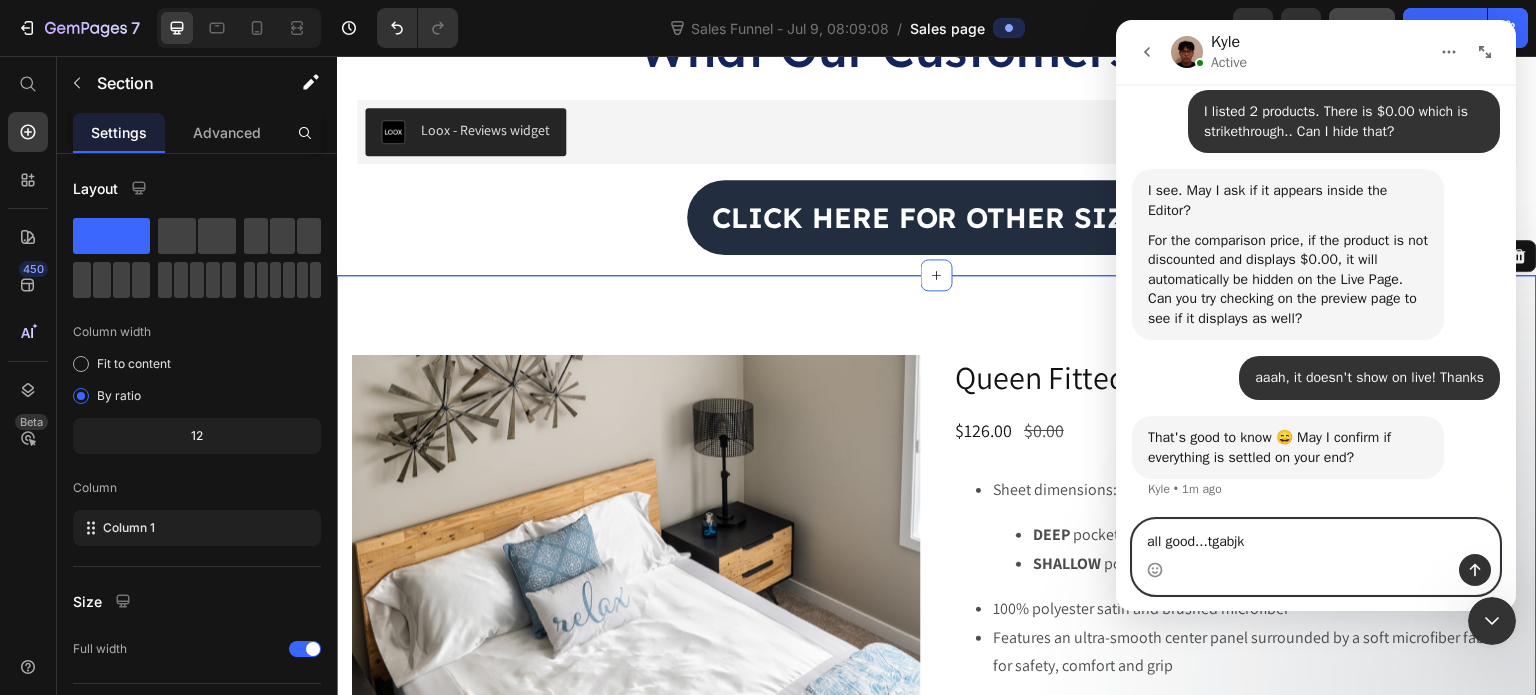 type on "all good...tgabjks" 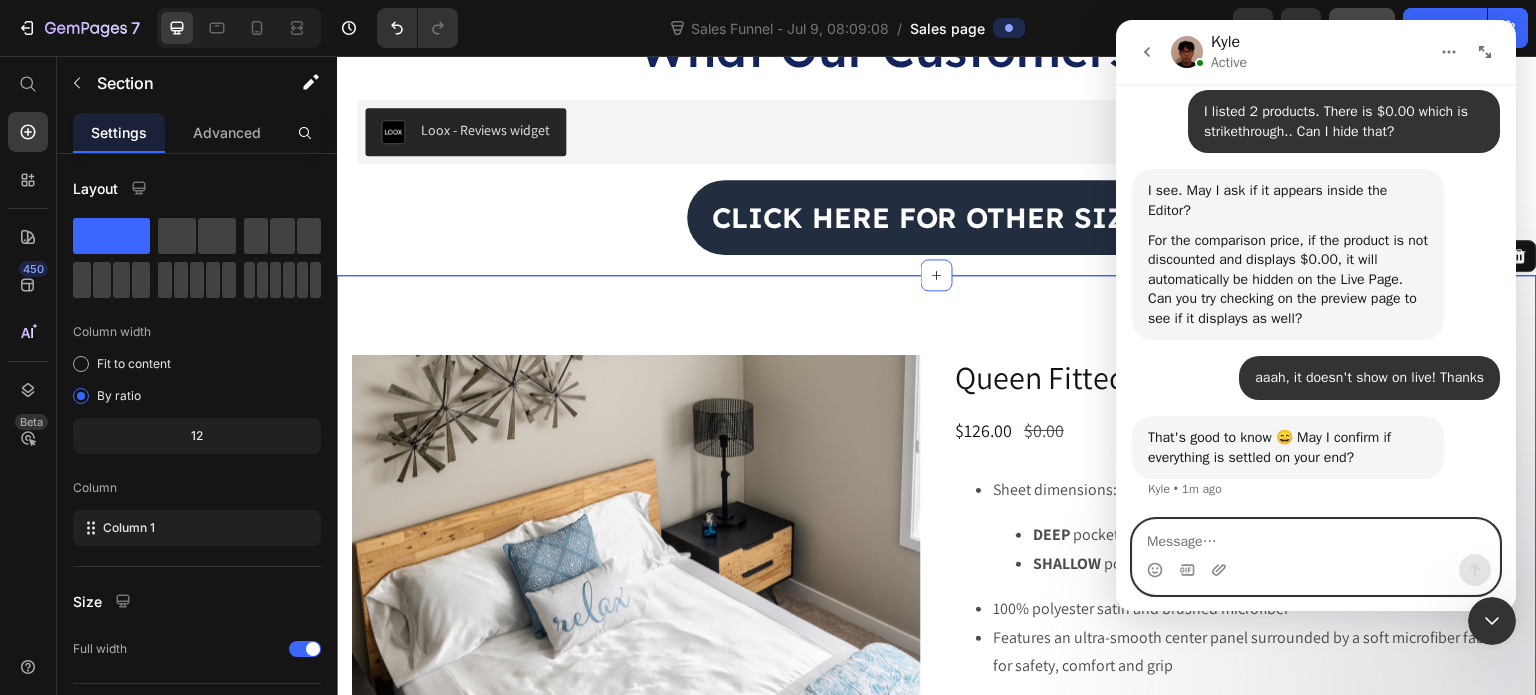 scroll, scrollTop: 2953, scrollLeft: 0, axis: vertical 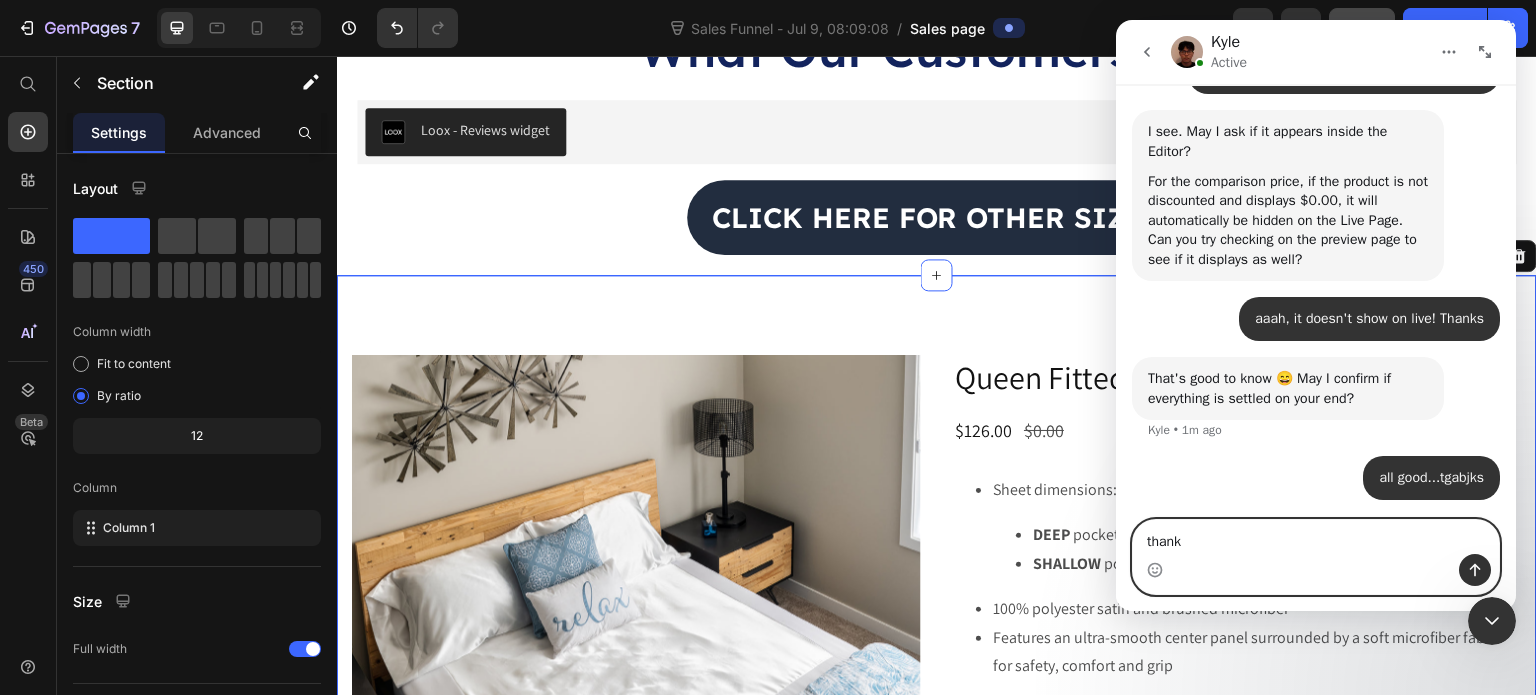 type on "thanks" 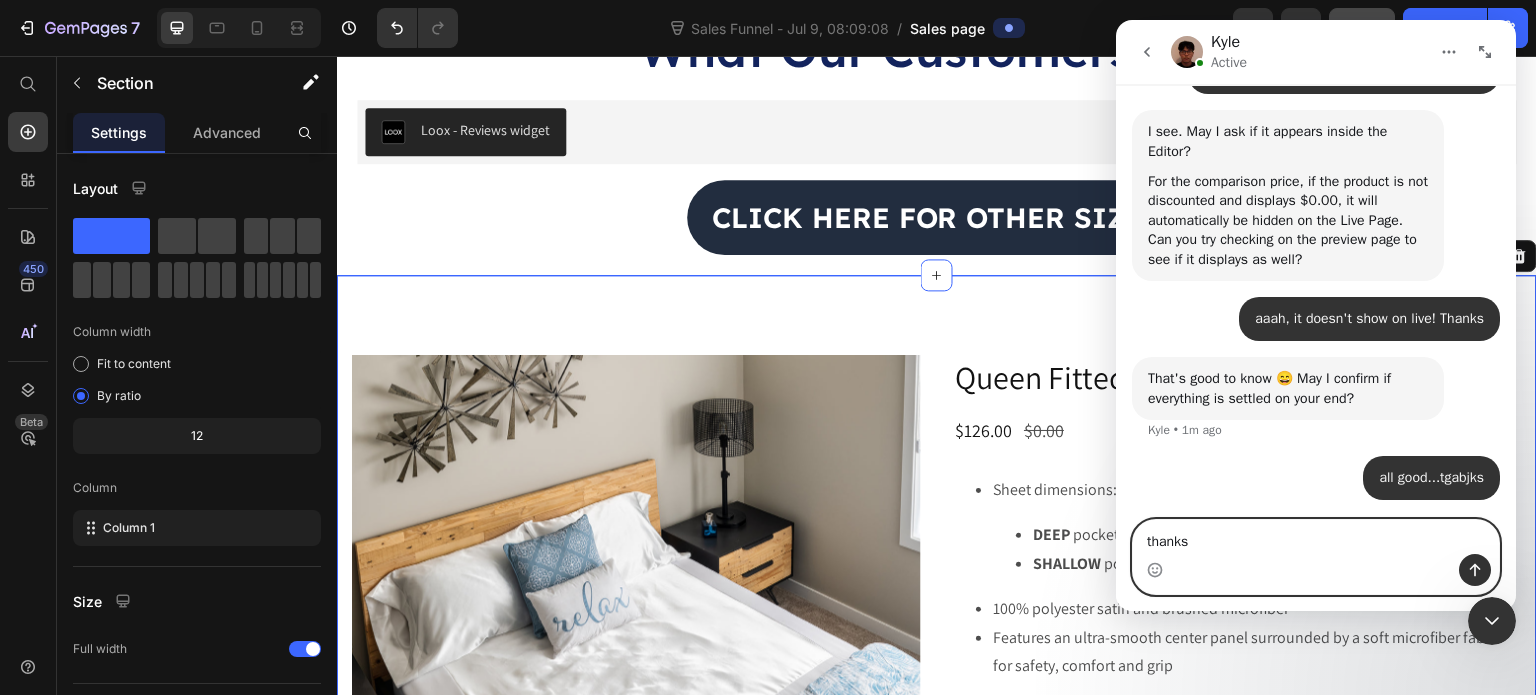 type 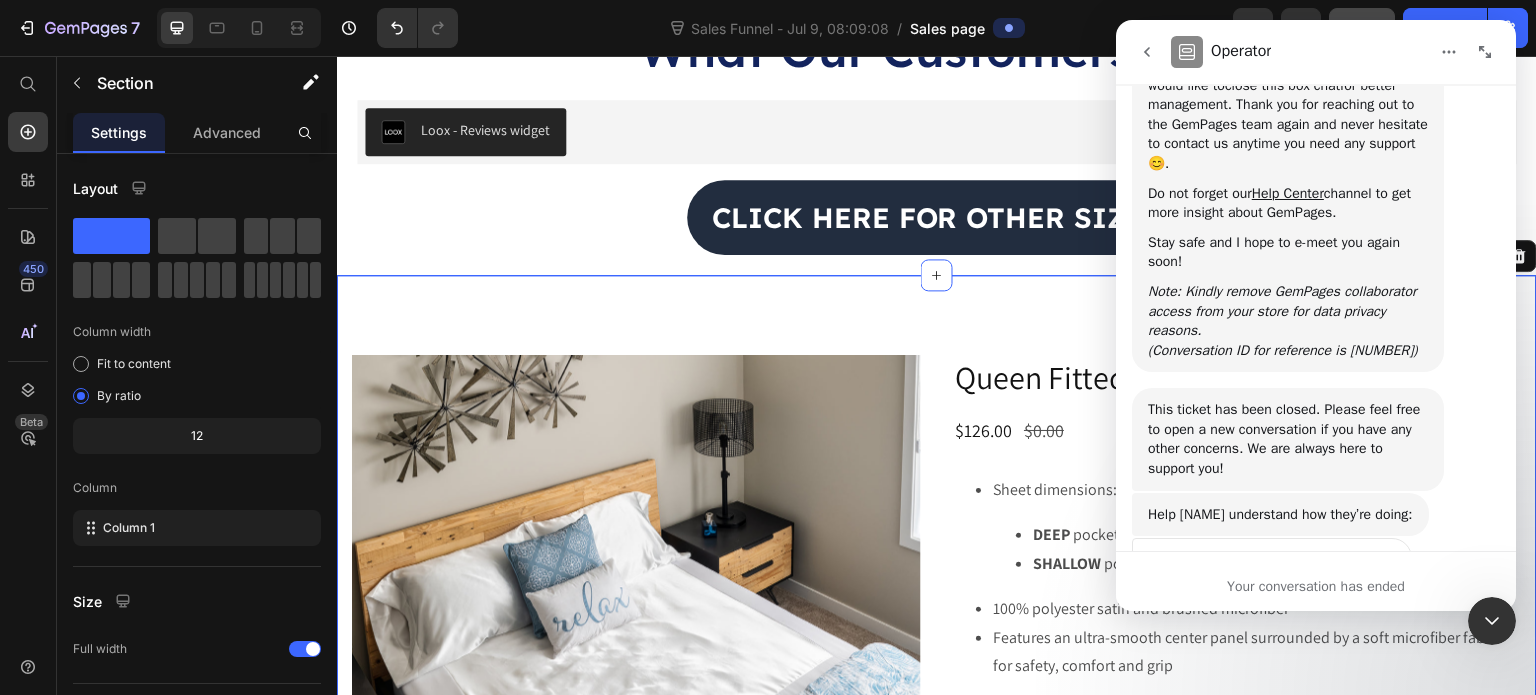 scroll, scrollTop: 3877, scrollLeft: 0, axis: vertical 